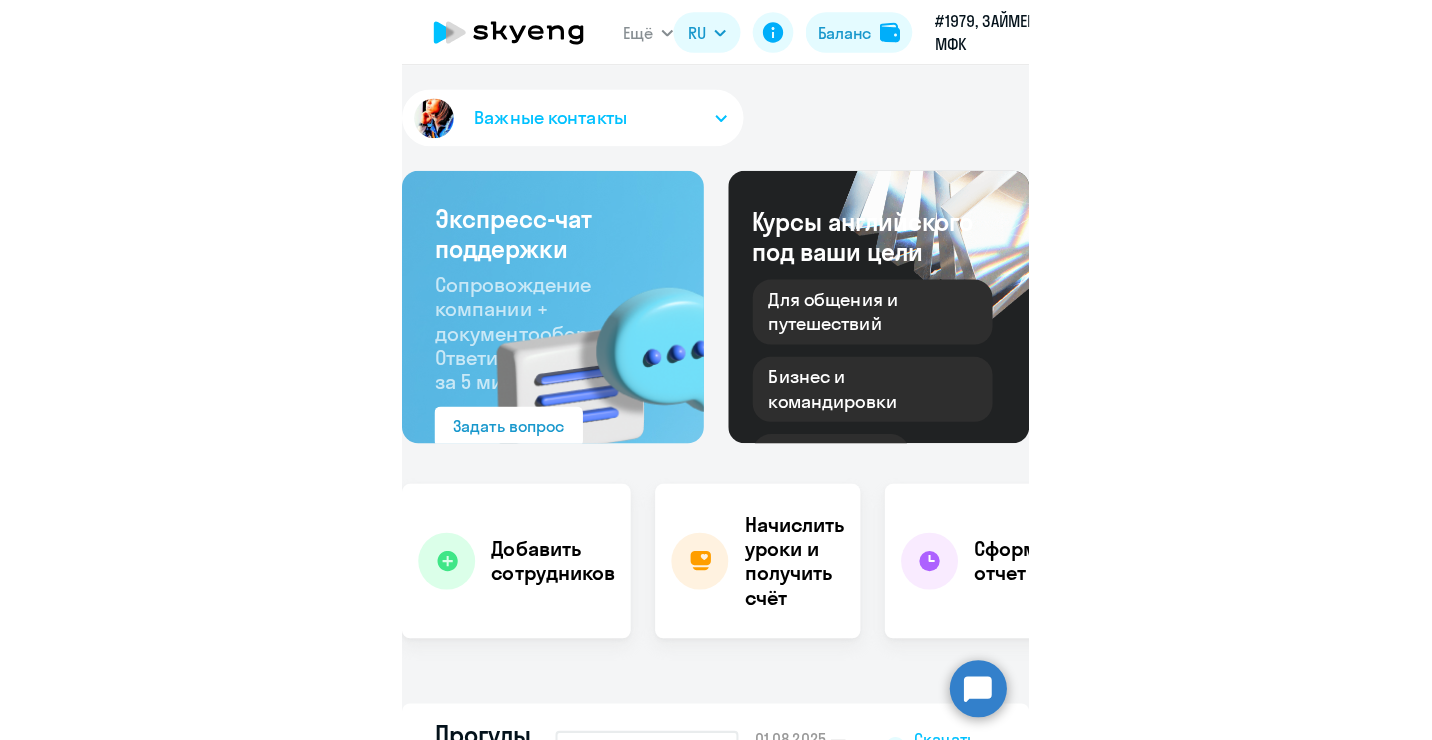 scroll, scrollTop: 0, scrollLeft: 0, axis: both 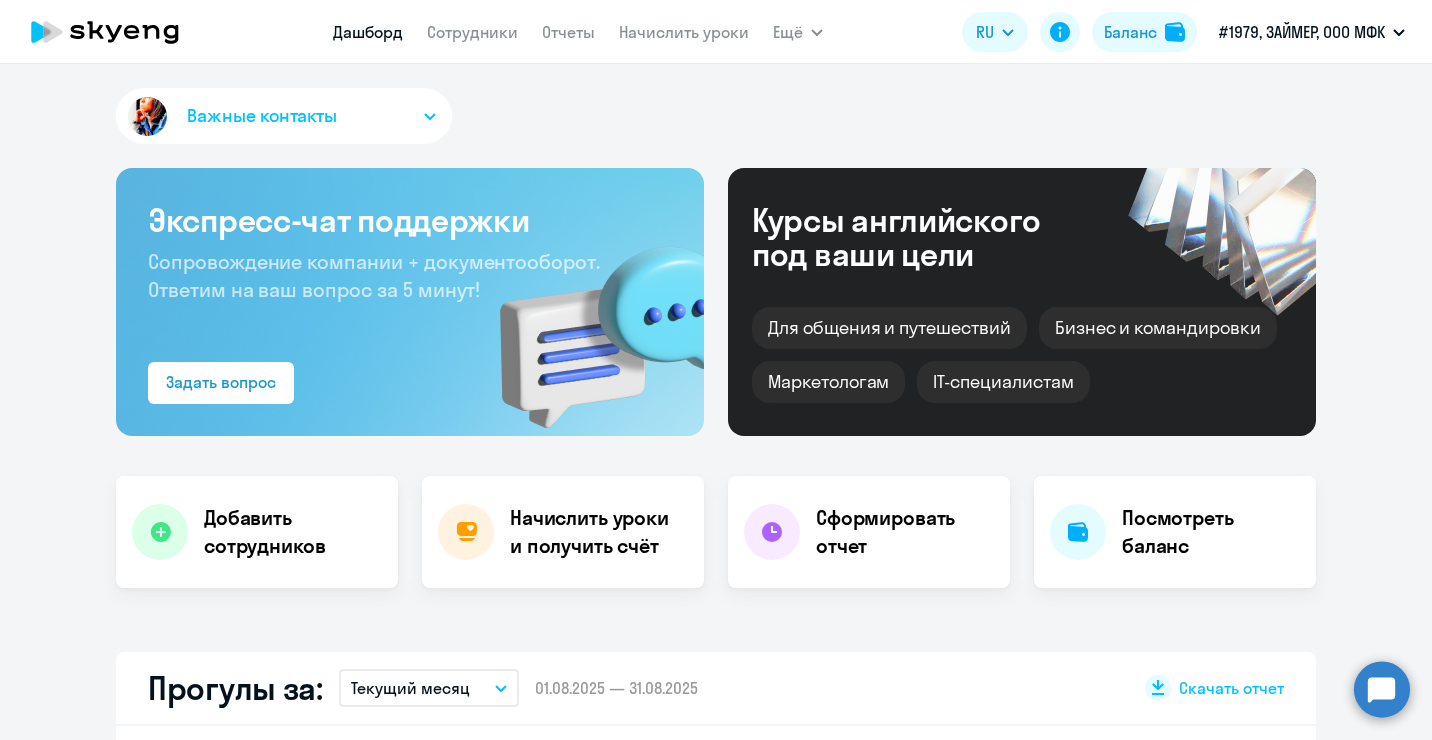 select on "30" 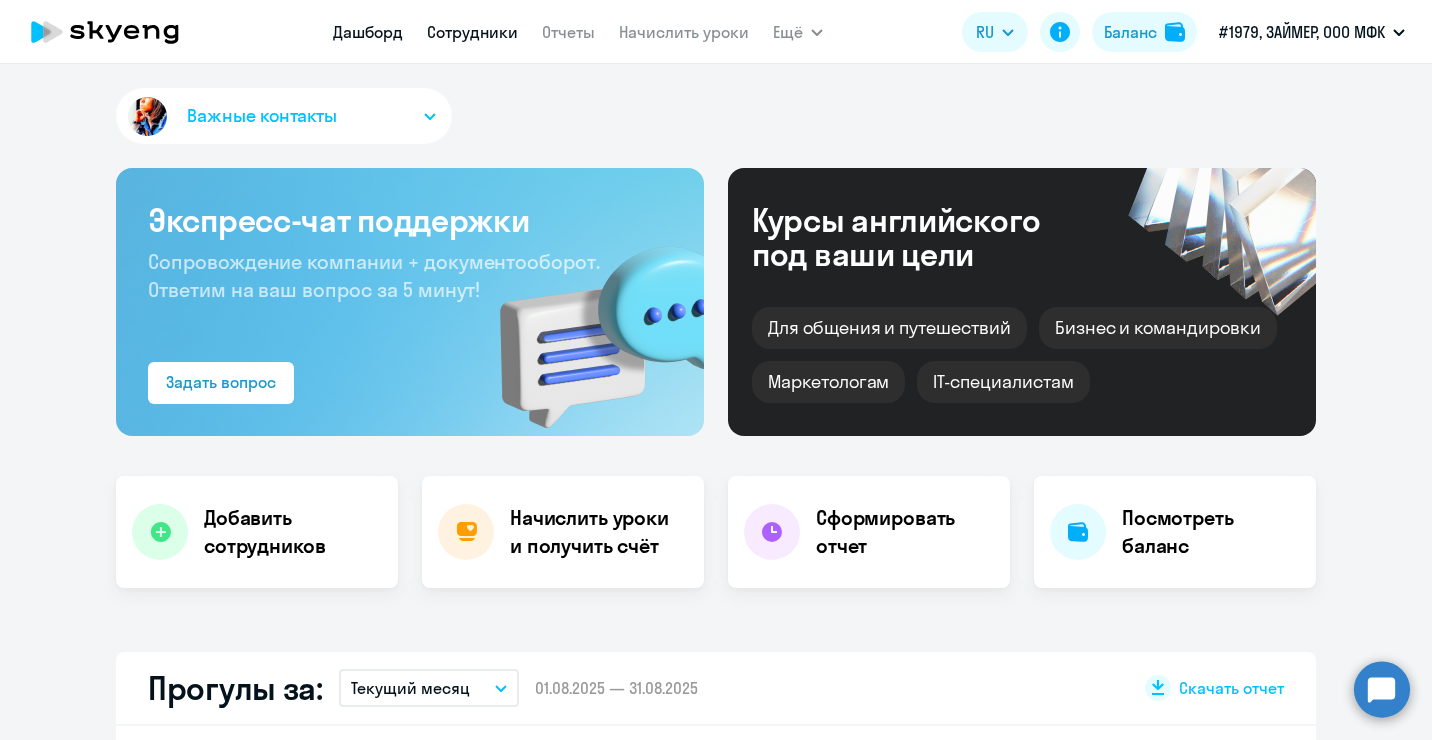 click on "Сотрудники" at bounding box center [472, 32] 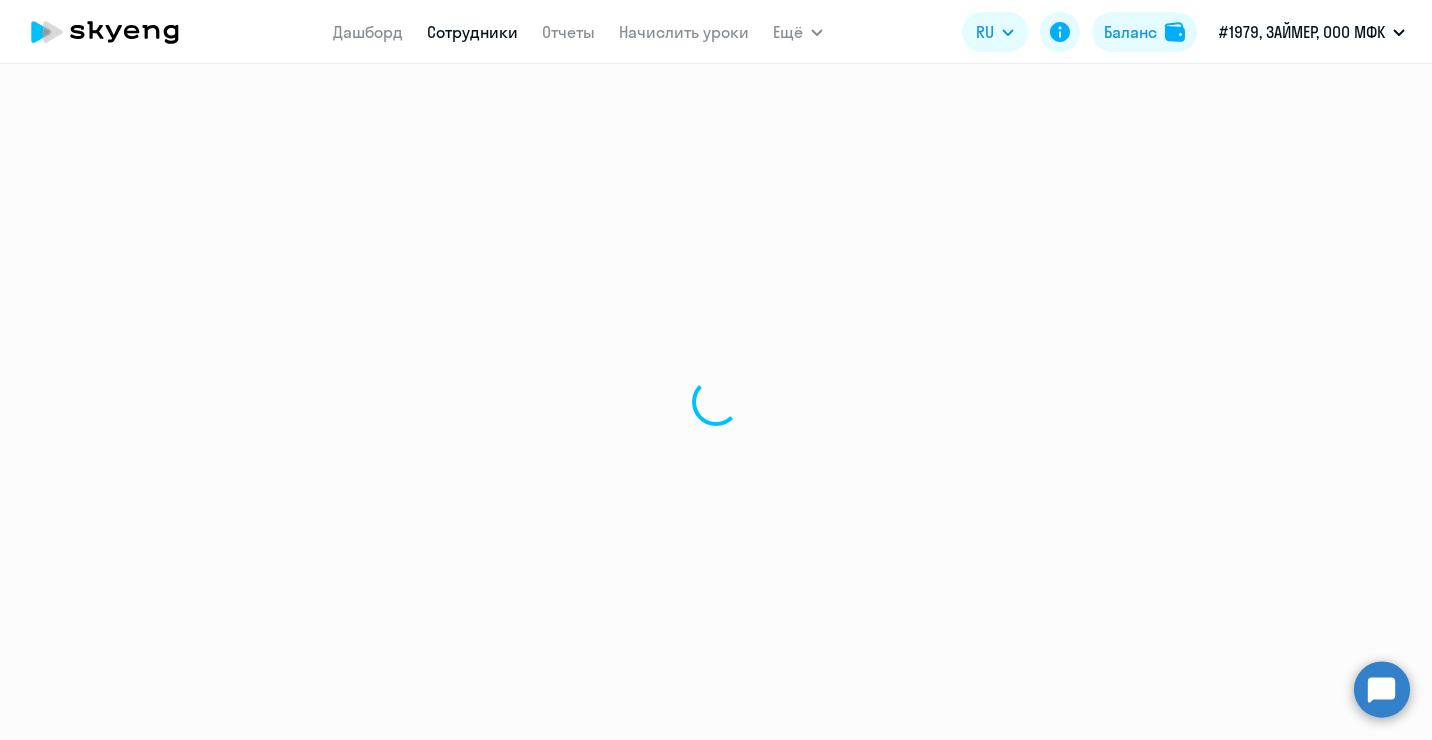 select on "30" 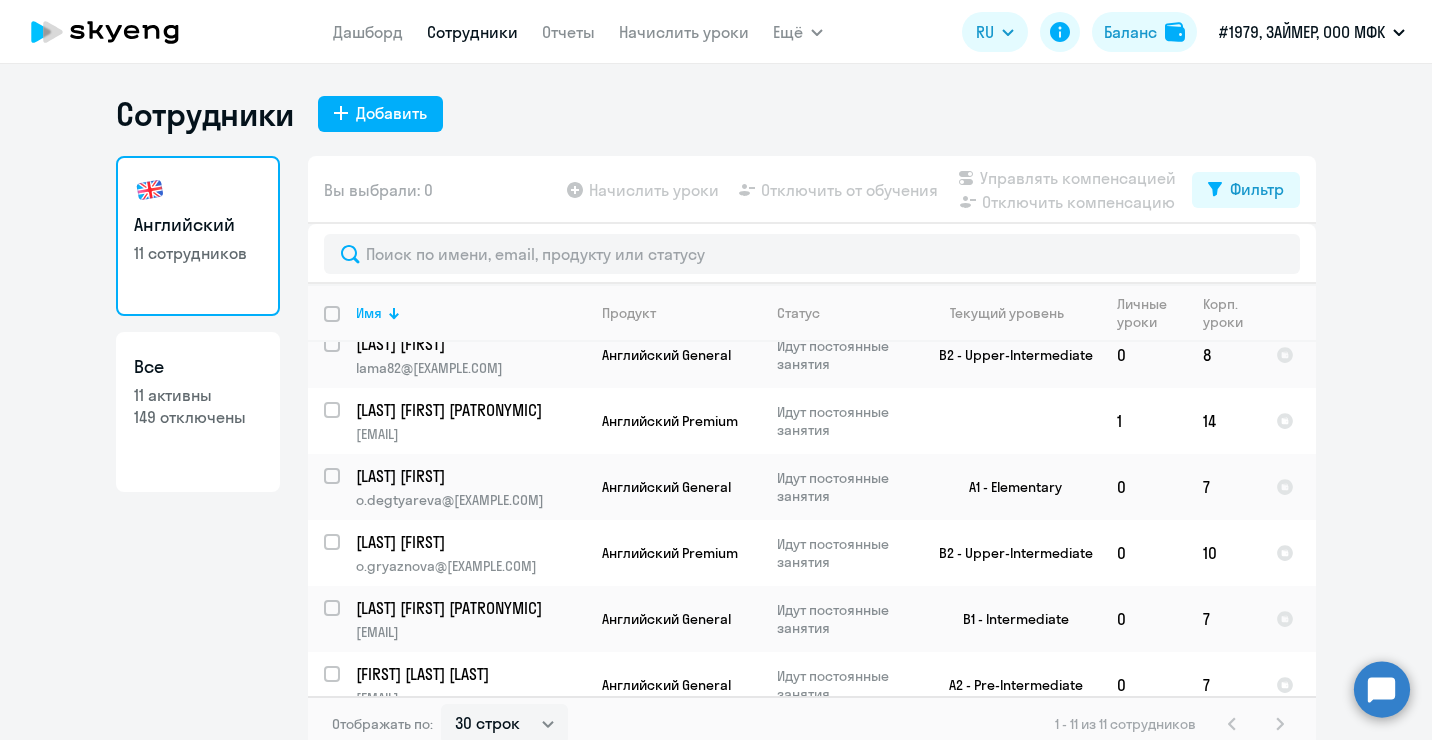 scroll, scrollTop: 415, scrollLeft: 0, axis: vertical 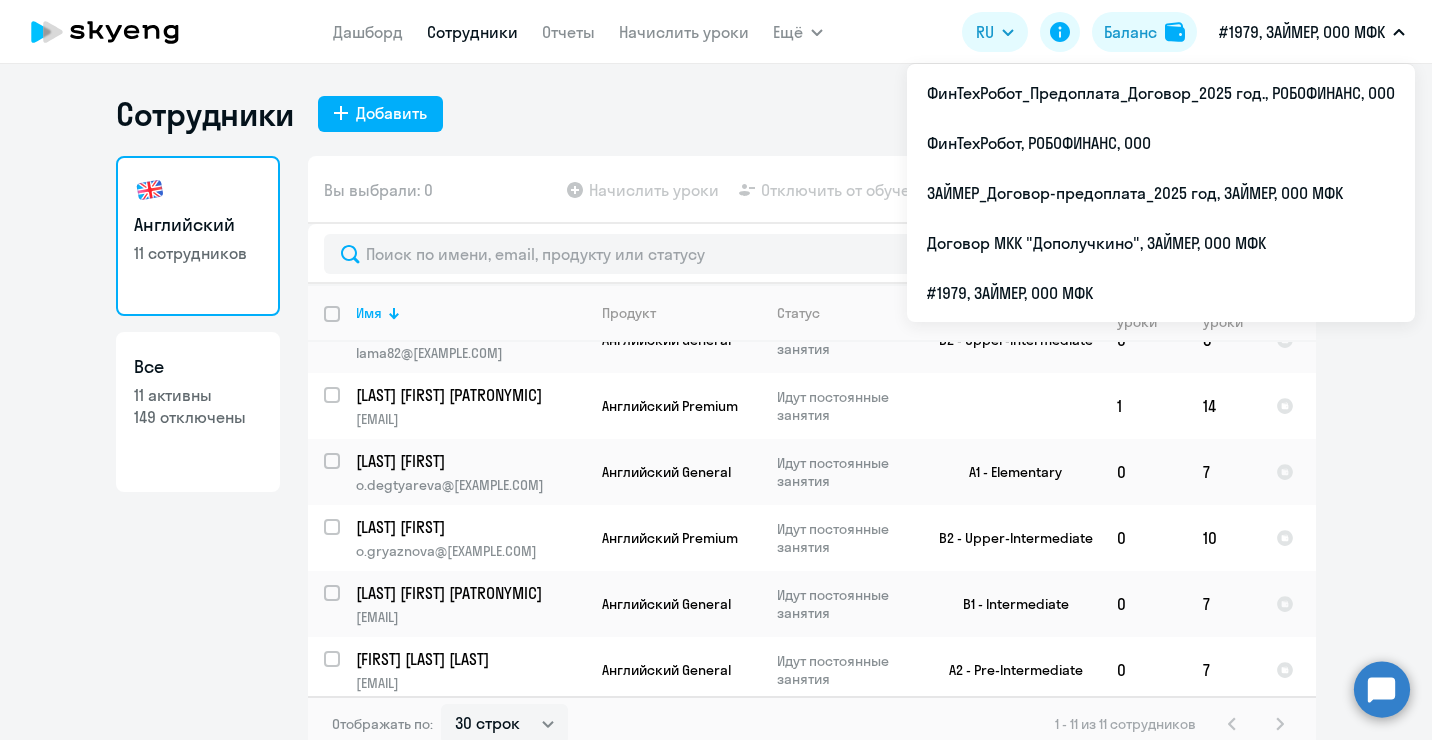 click on "#1979, ЗАЙМЕР, ООО МФК" at bounding box center (1302, 32) 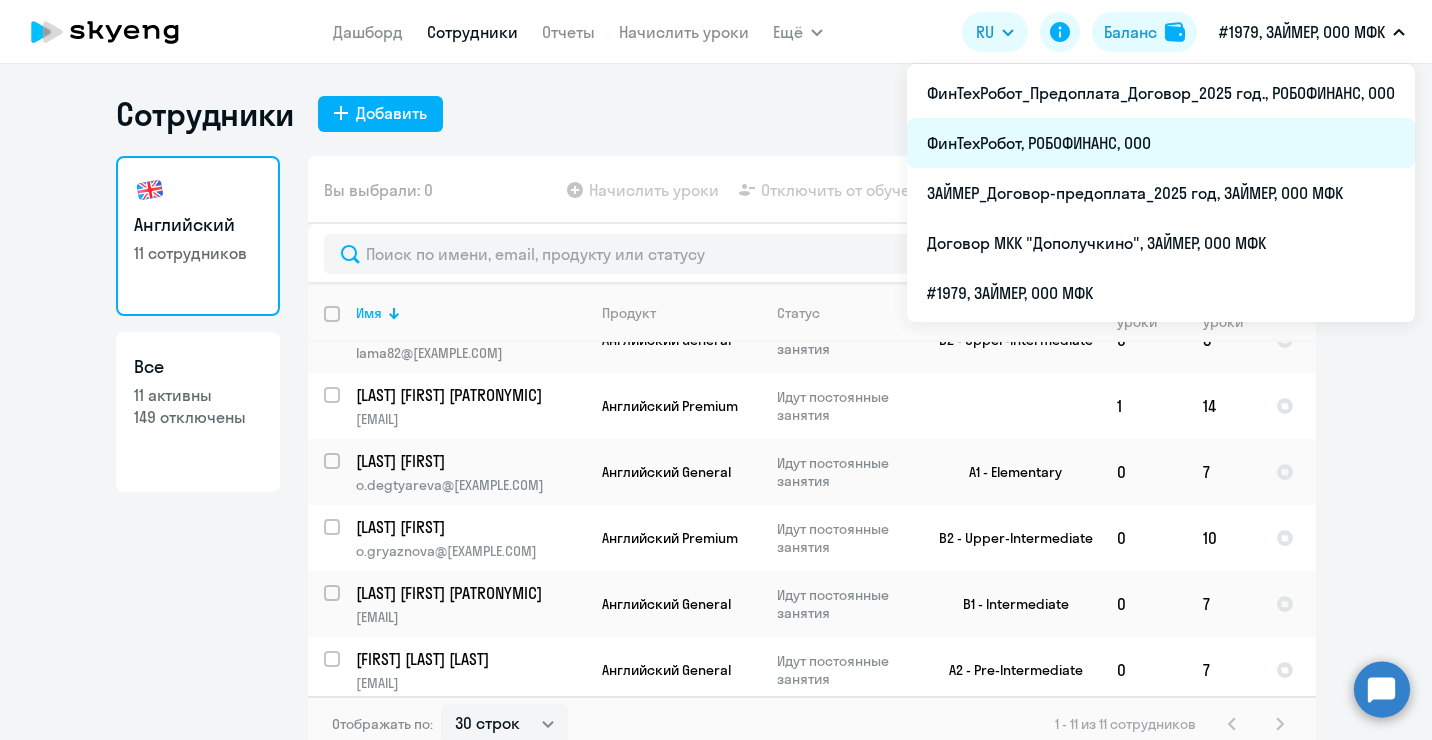 click on "ФинТехРобот, РОБОФИНАНС, ООО" at bounding box center (1161, 143) 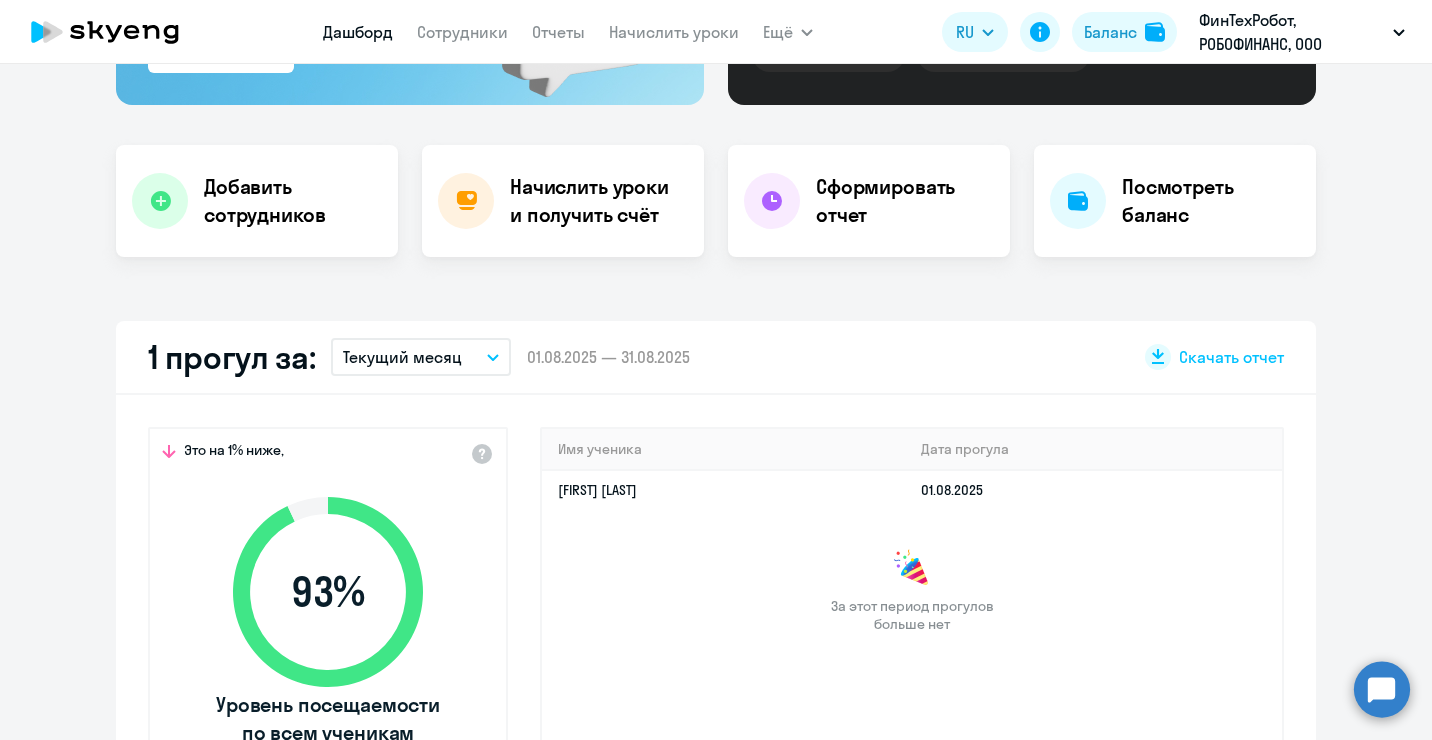 scroll, scrollTop: 700, scrollLeft: 0, axis: vertical 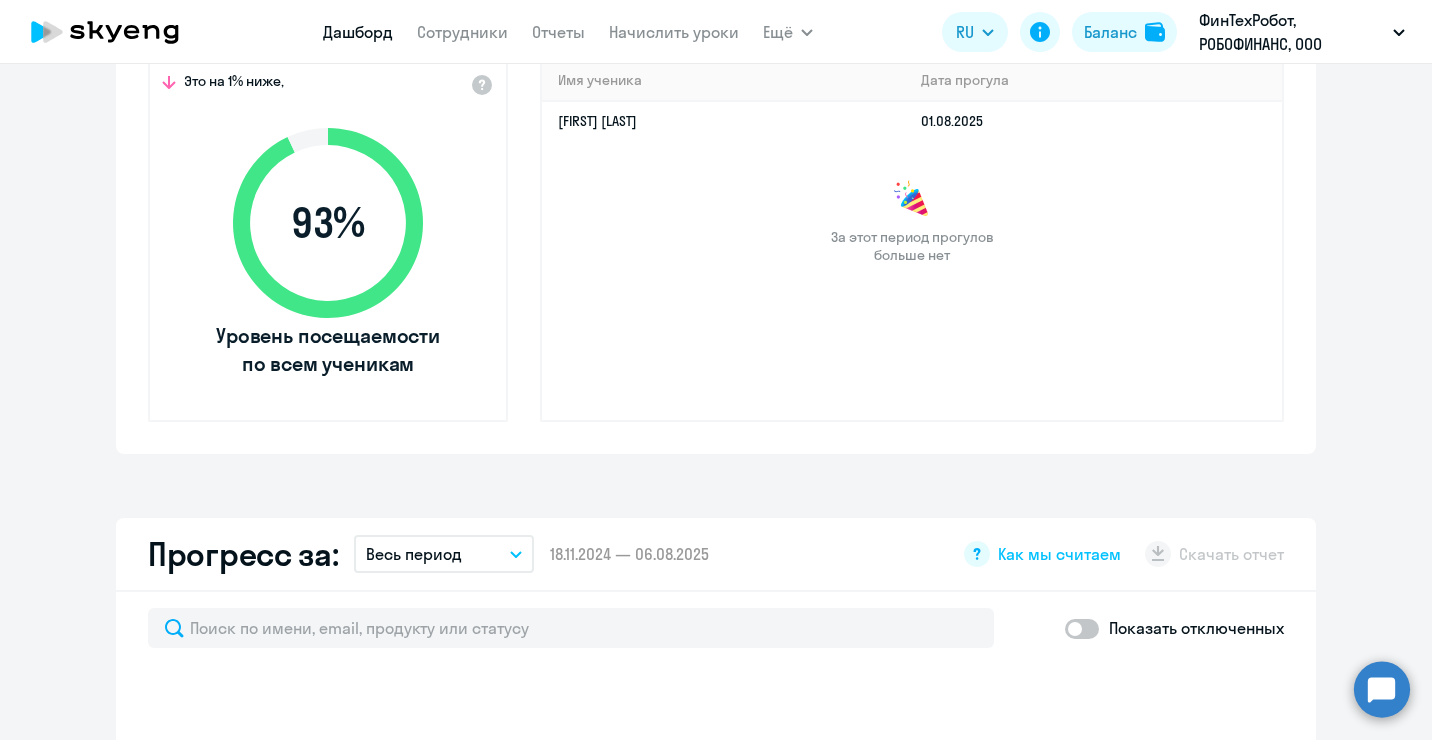 select on "30" 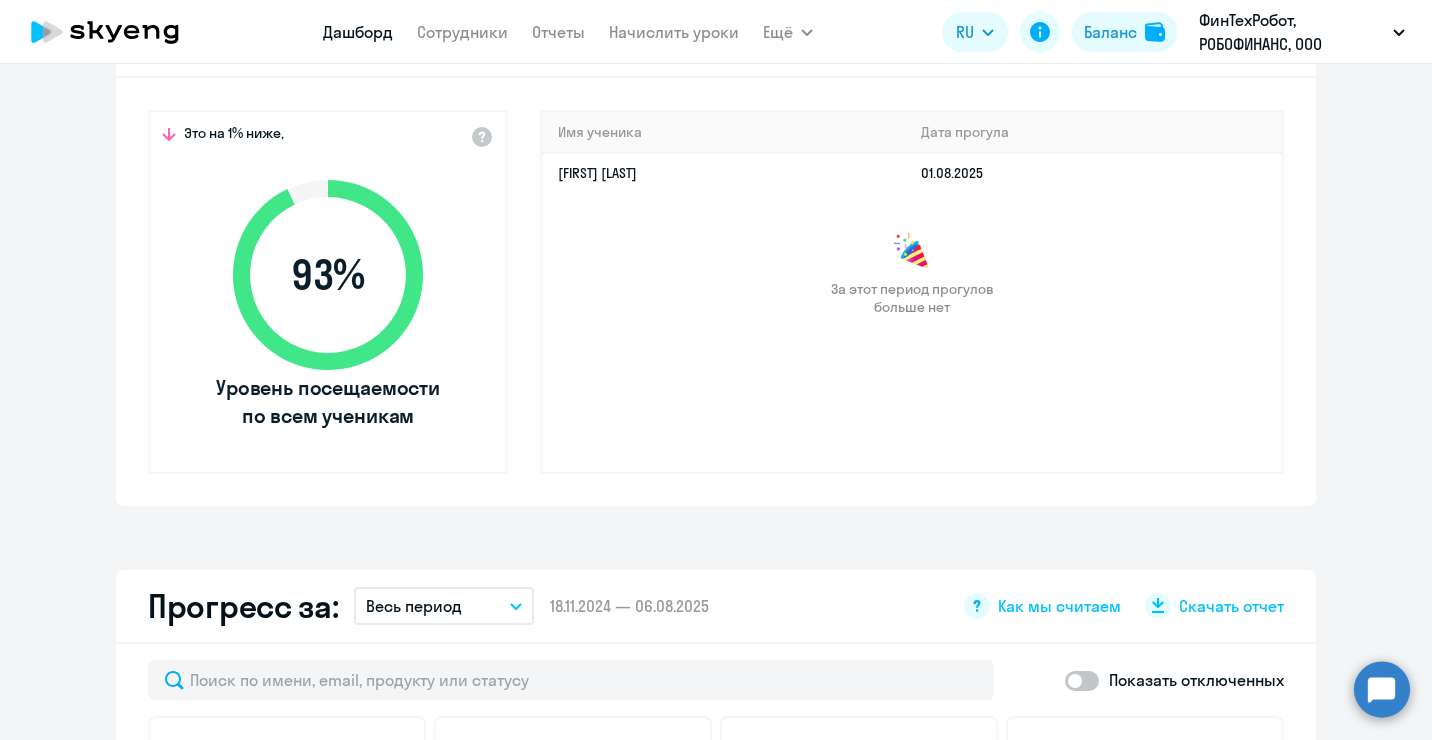 scroll, scrollTop: 500, scrollLeft: 0, axis: vertical 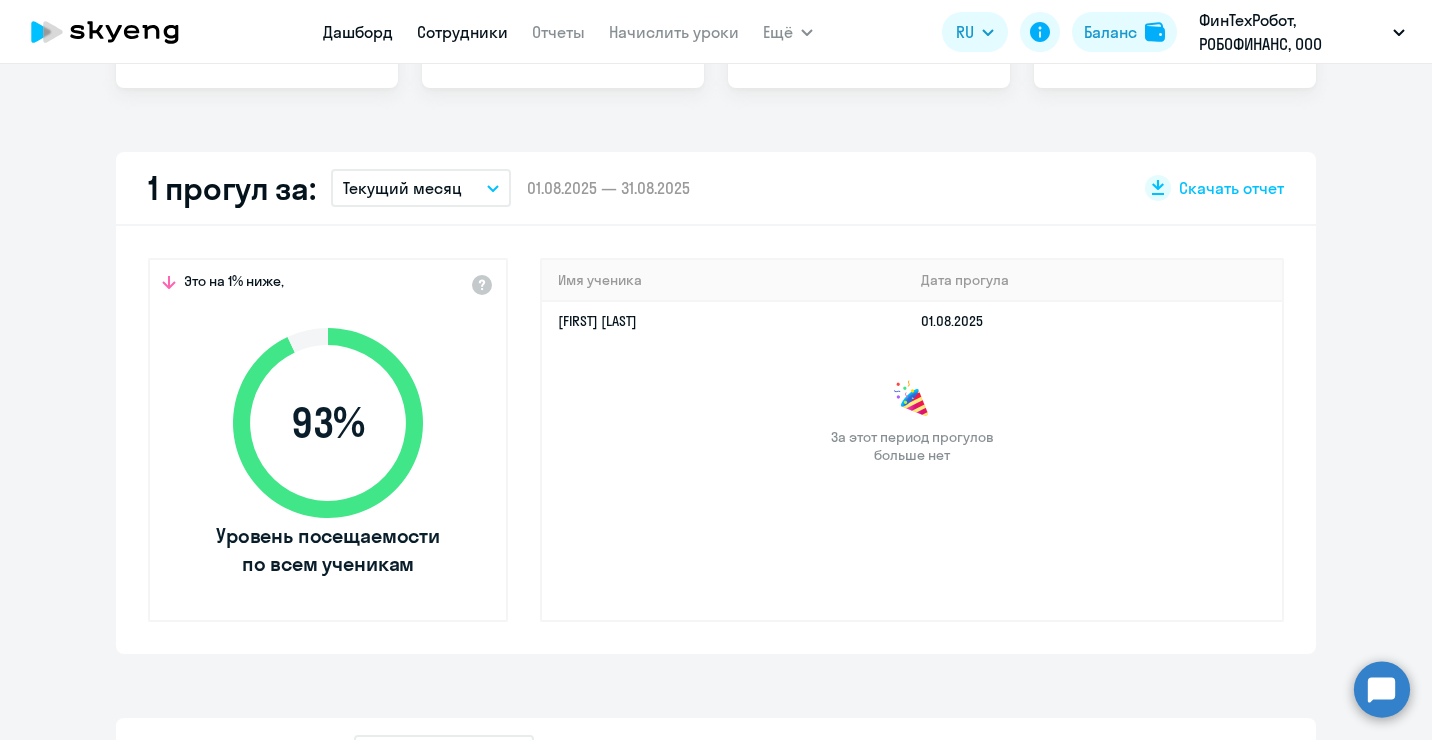 click on "Сотрудники" at bounding box center [462, 32] 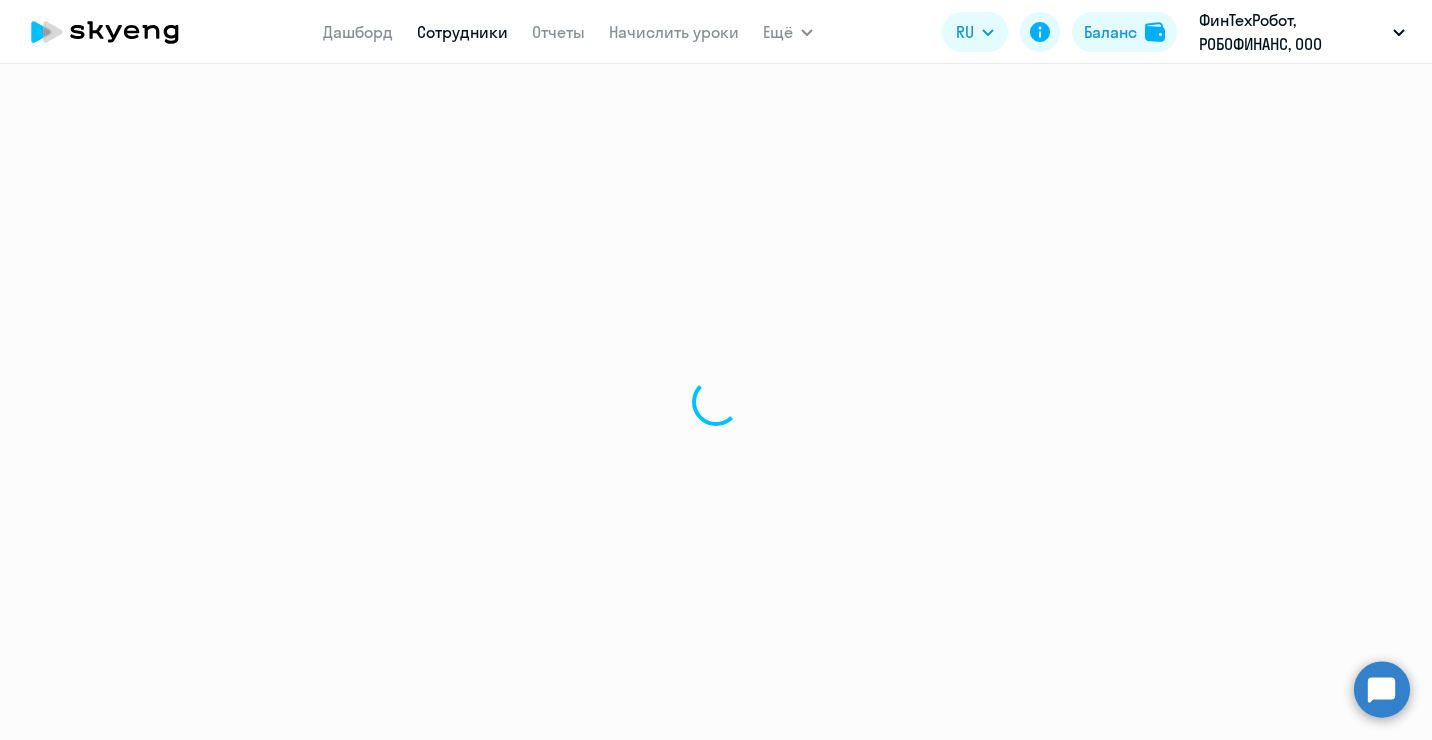 select on "30" 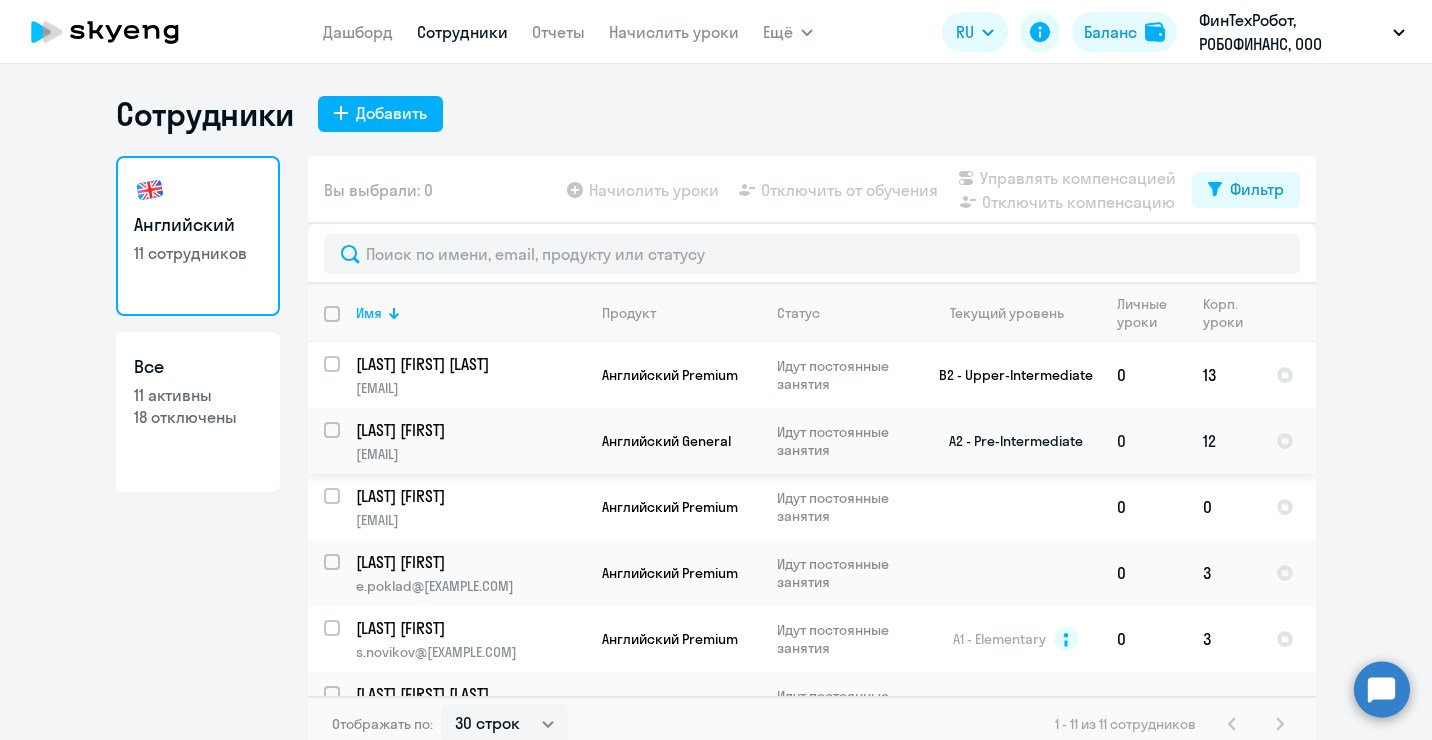 scroll, scrollTop: 100, scrollLeft: 0, axis: vertical 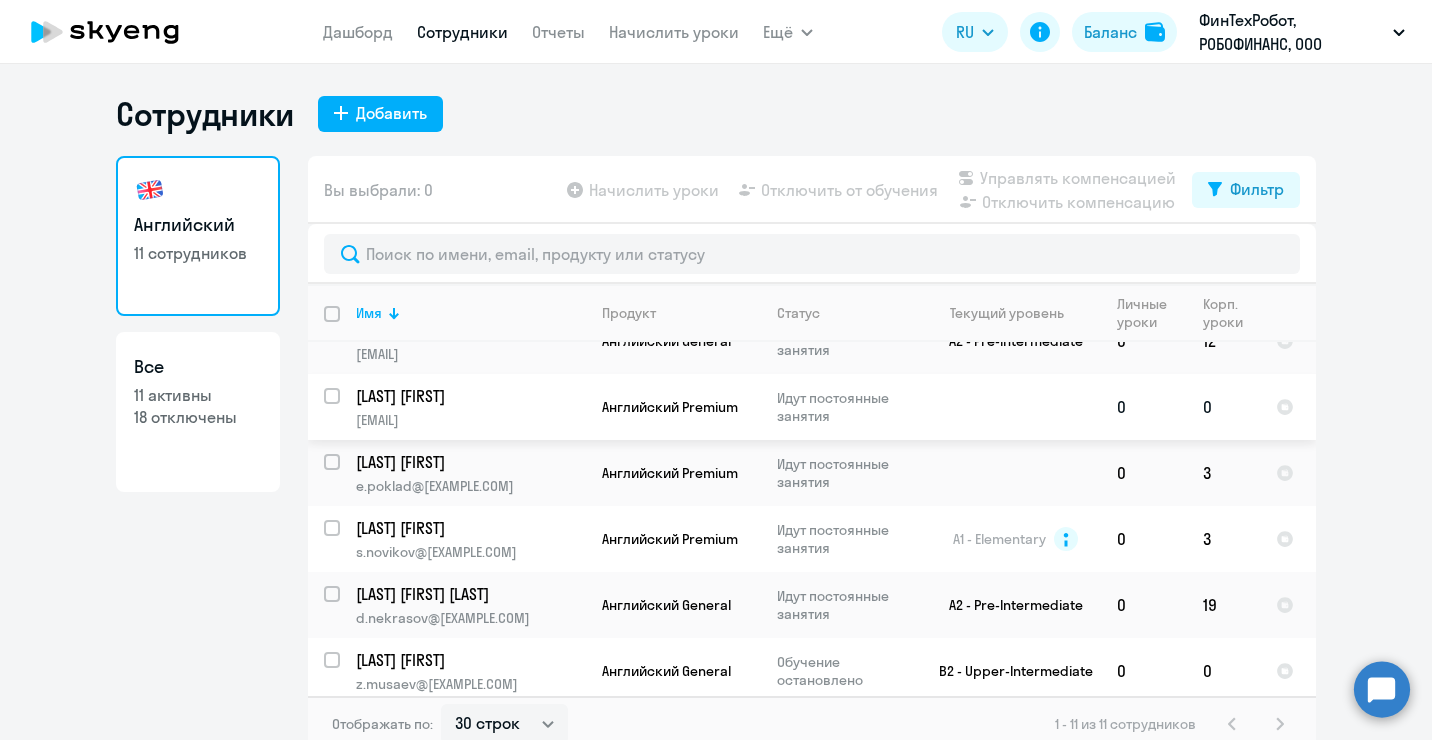 click on "[LAST] [FIRST]" 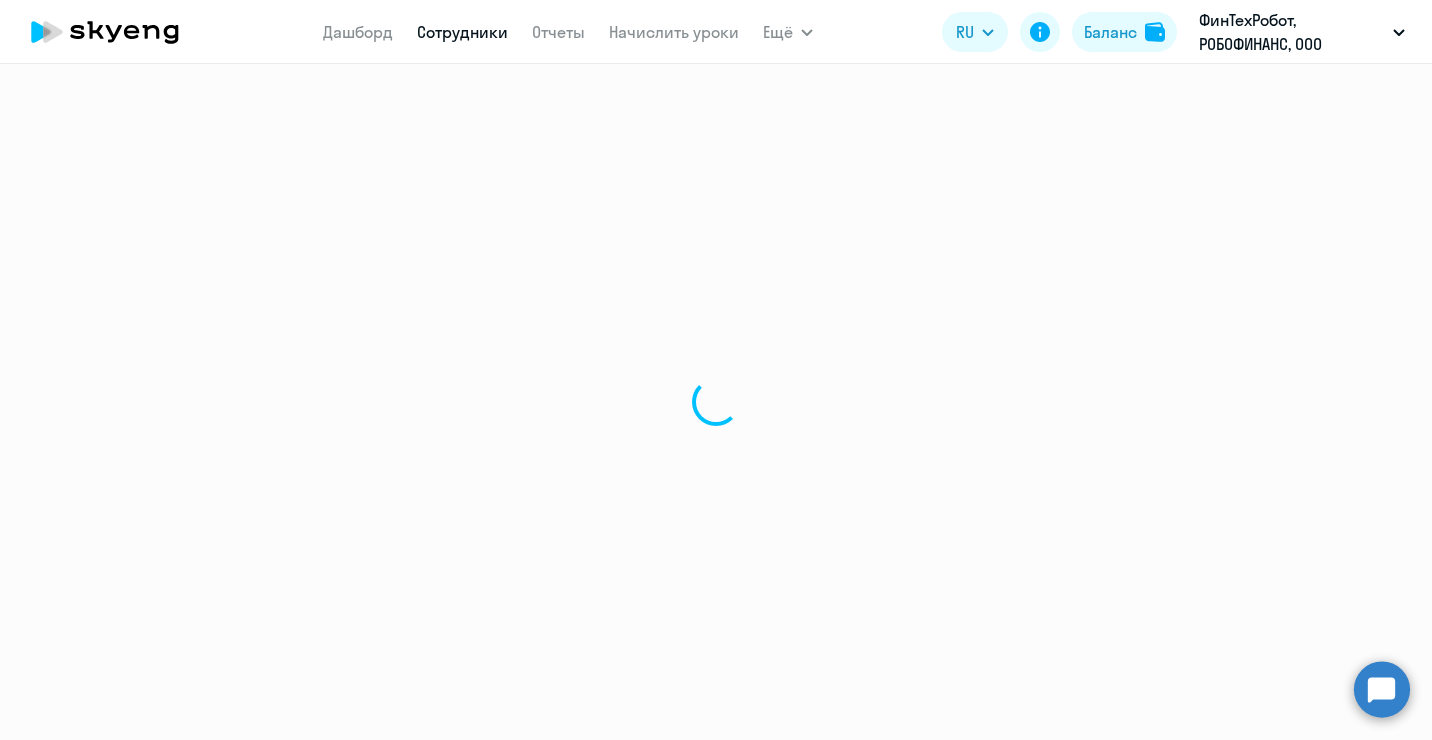 select on "english" 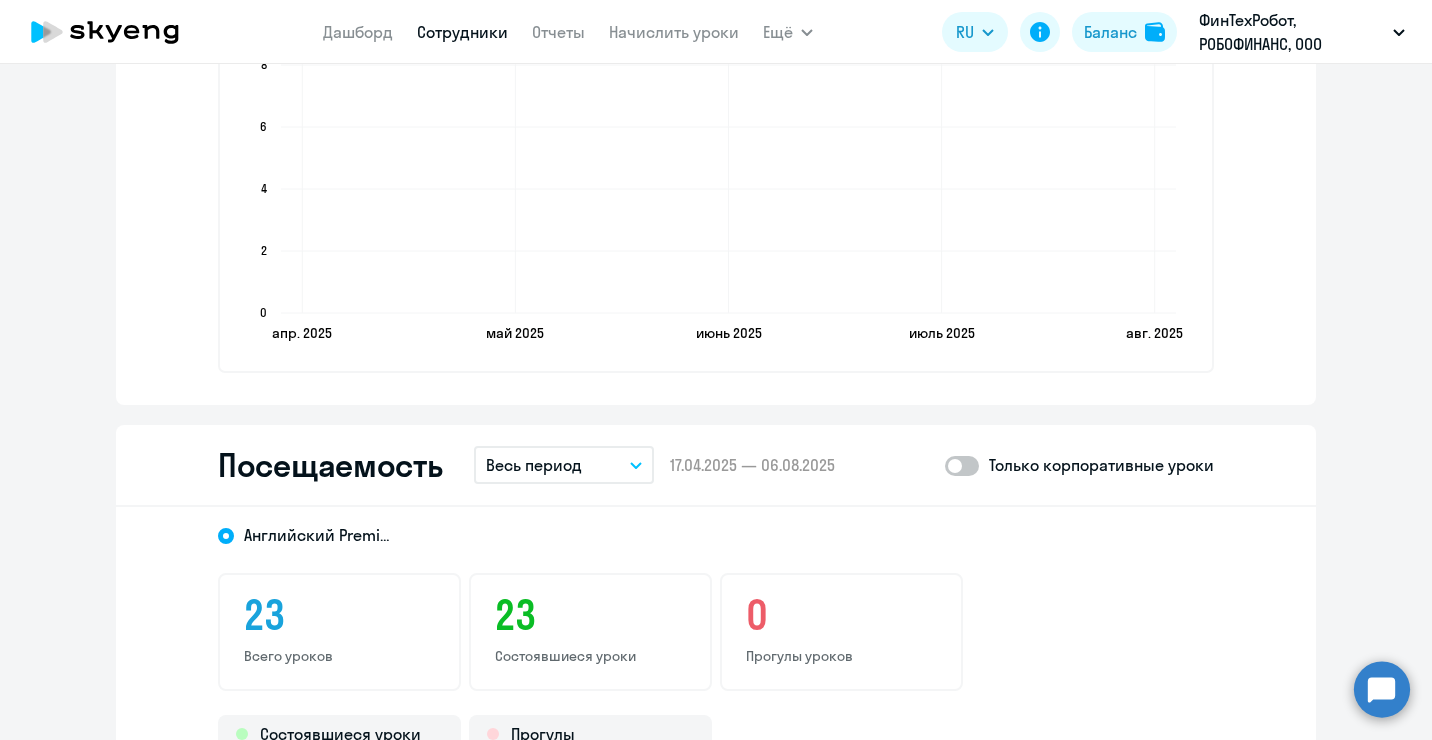 scroll, scrollTop: 2100, scrollLeft: 0, axis: vertical 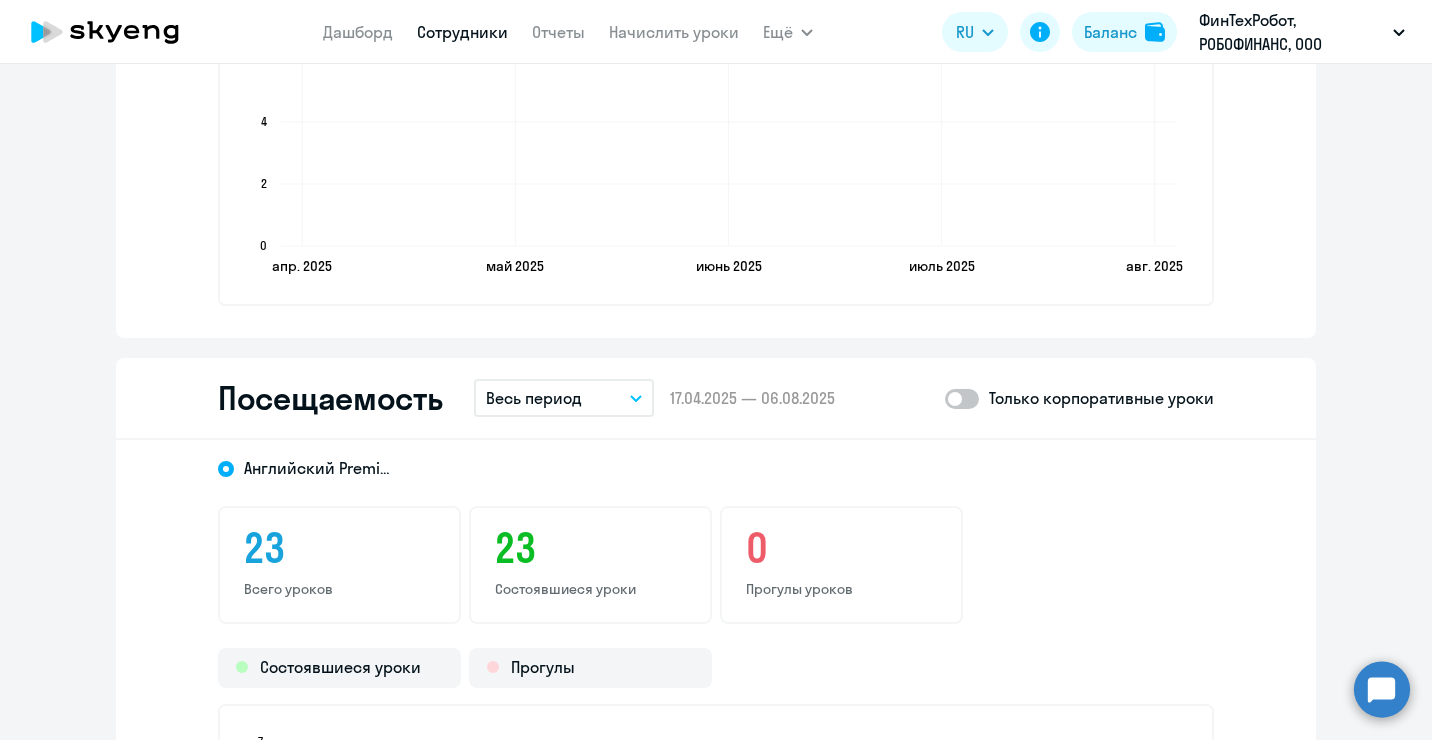click on "Весь период" at bounding box center (534, 398) 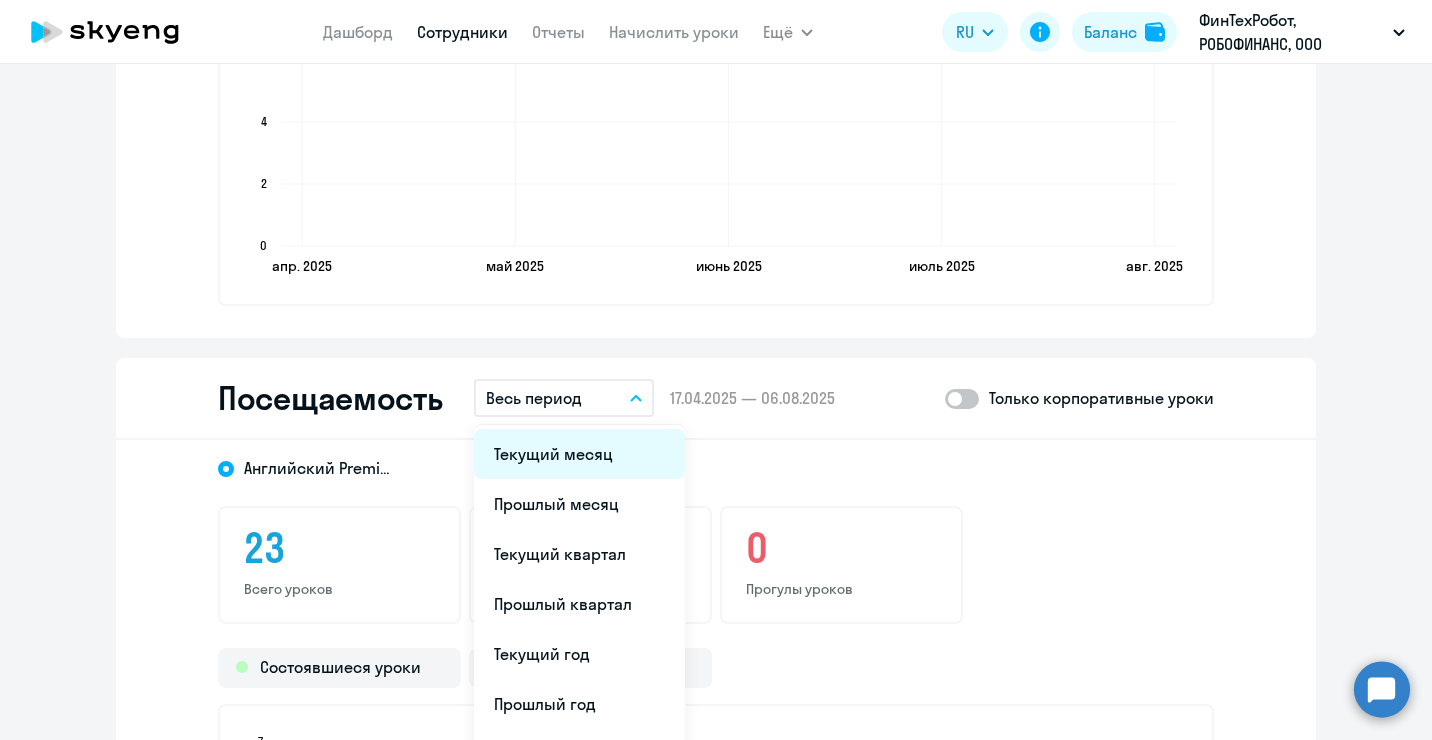 click on "Текущий месяц" at bounding box center [579, 454] 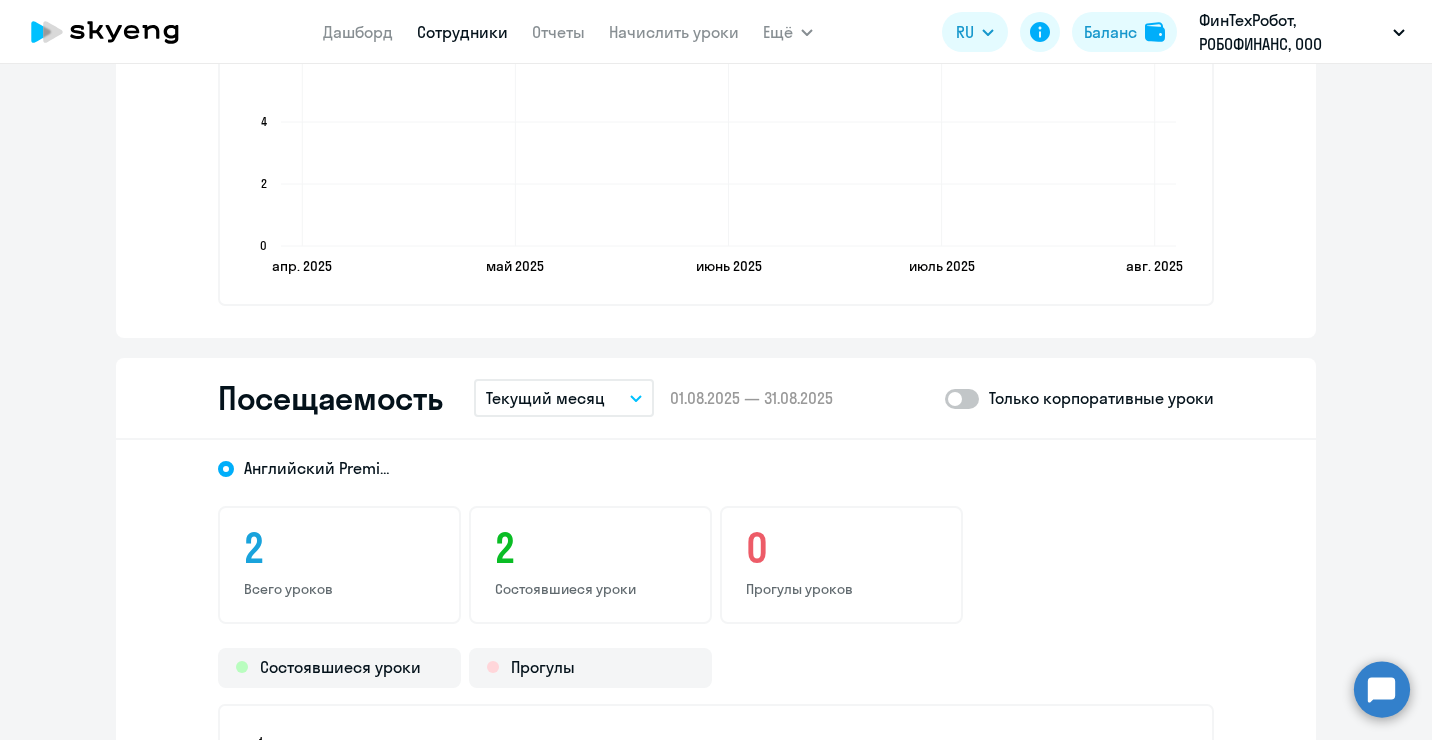 click on "Текущий месяц" at bounding box center (564, 398) 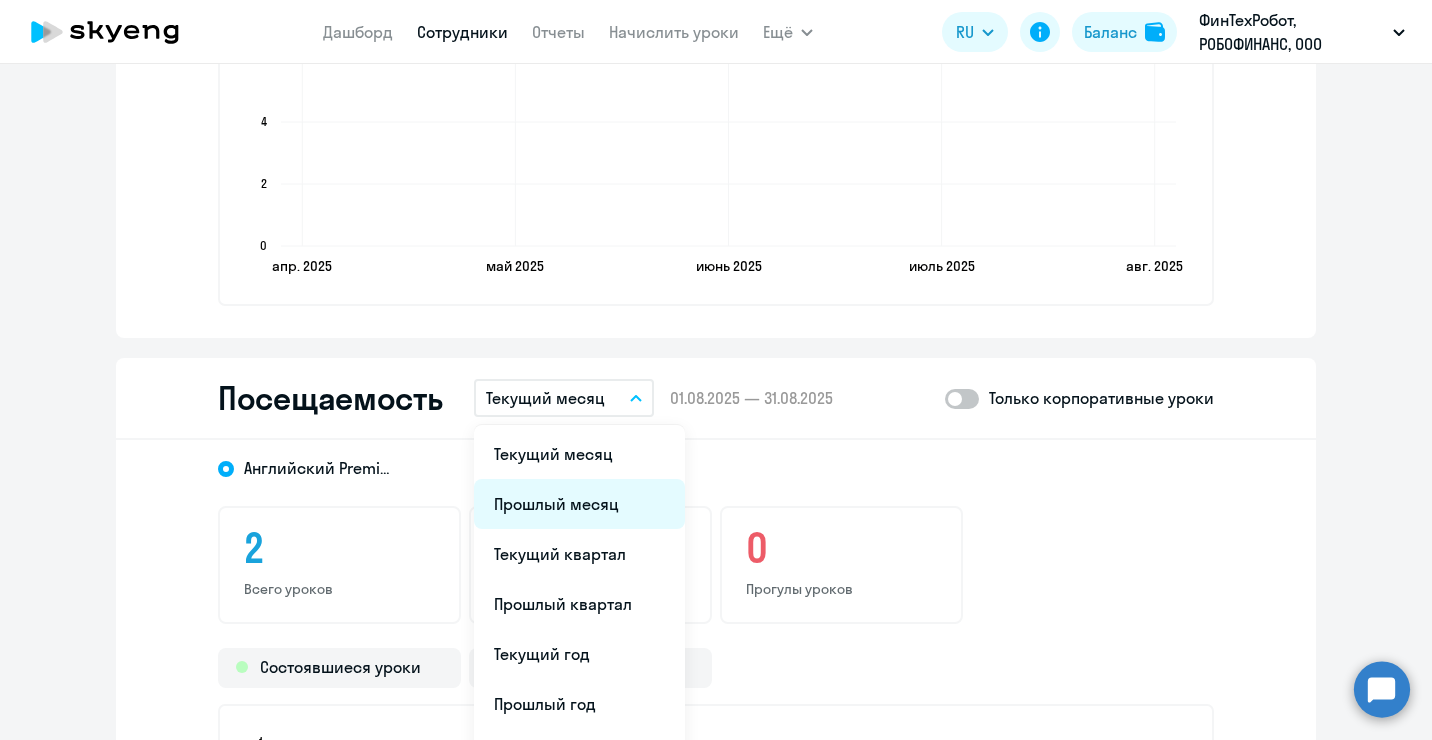 click on "Прошлый месяц" at bounding box center (579, 504) 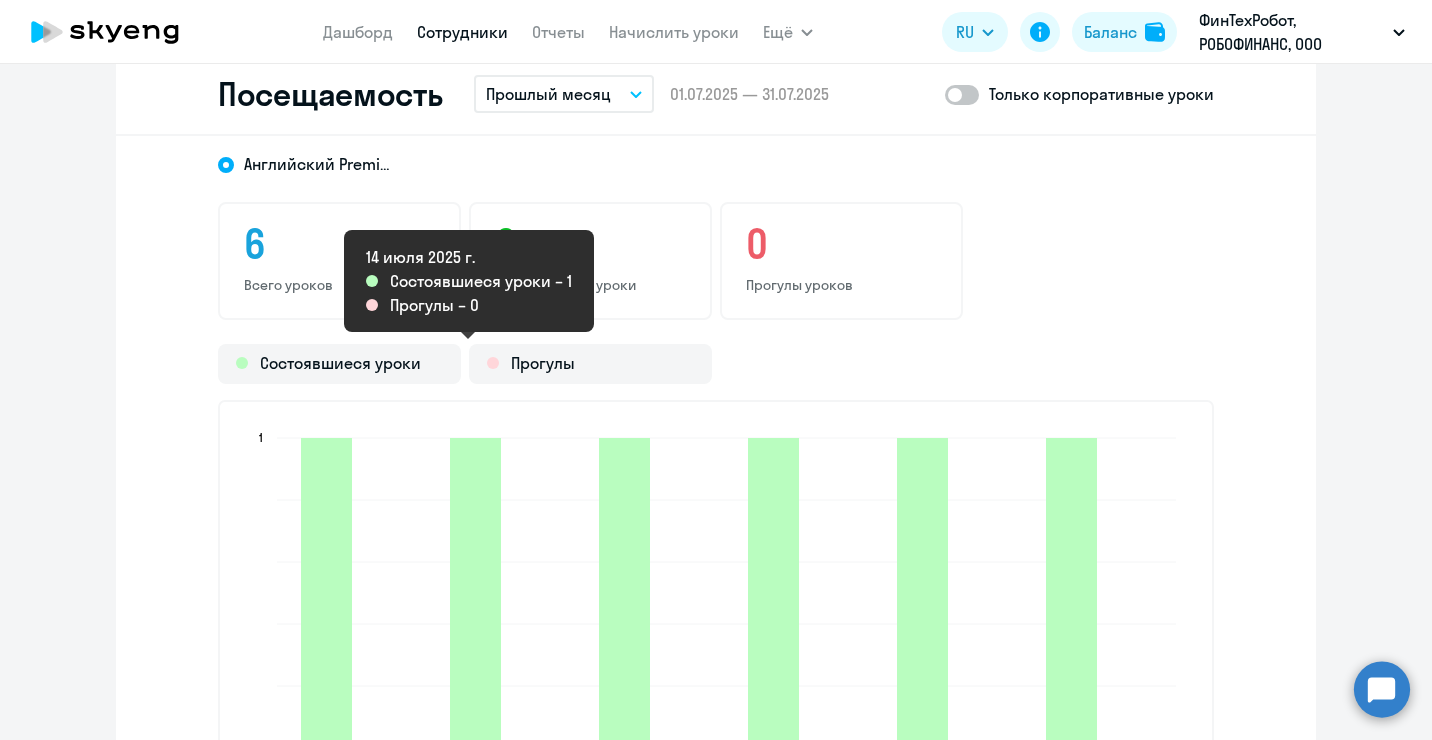 scroll, scrollTop: 2300, scrollLeft: 0, axis: vertical 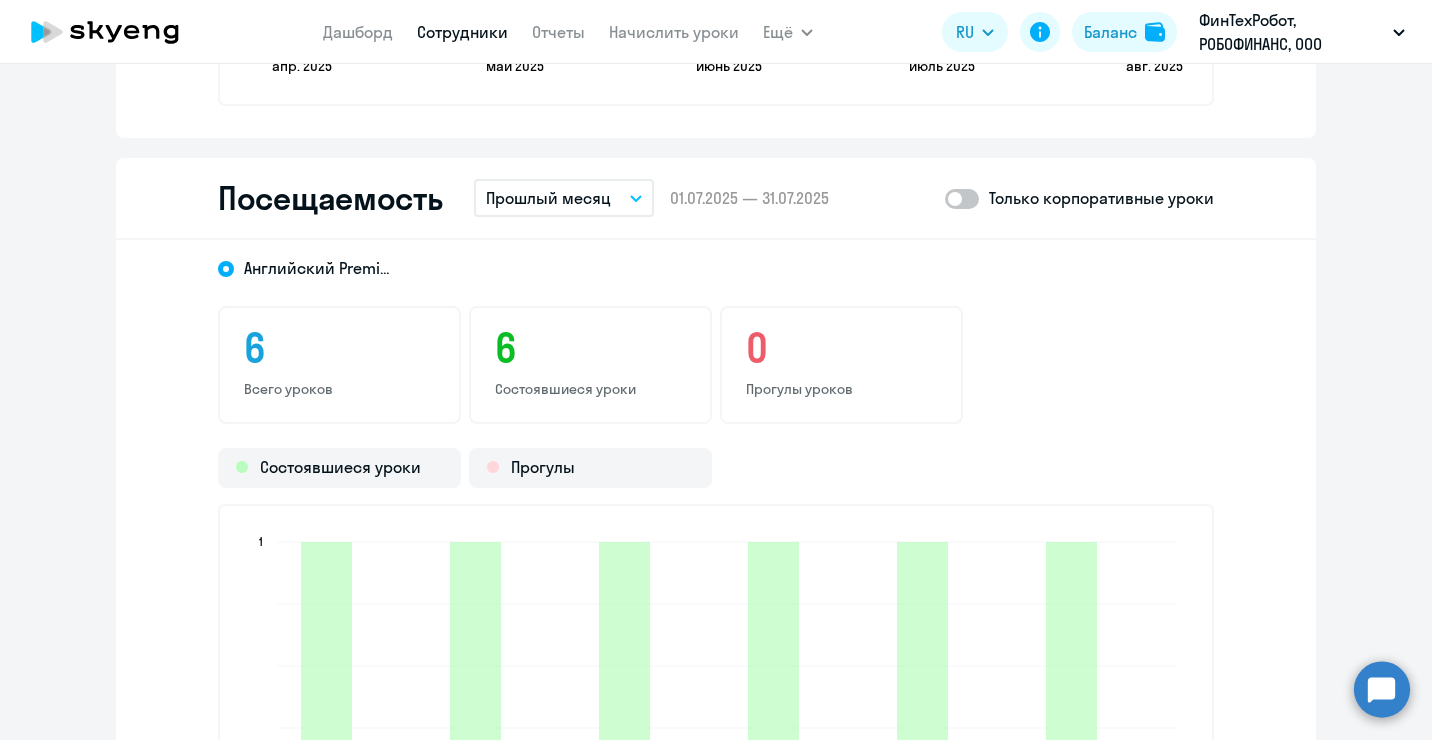 click 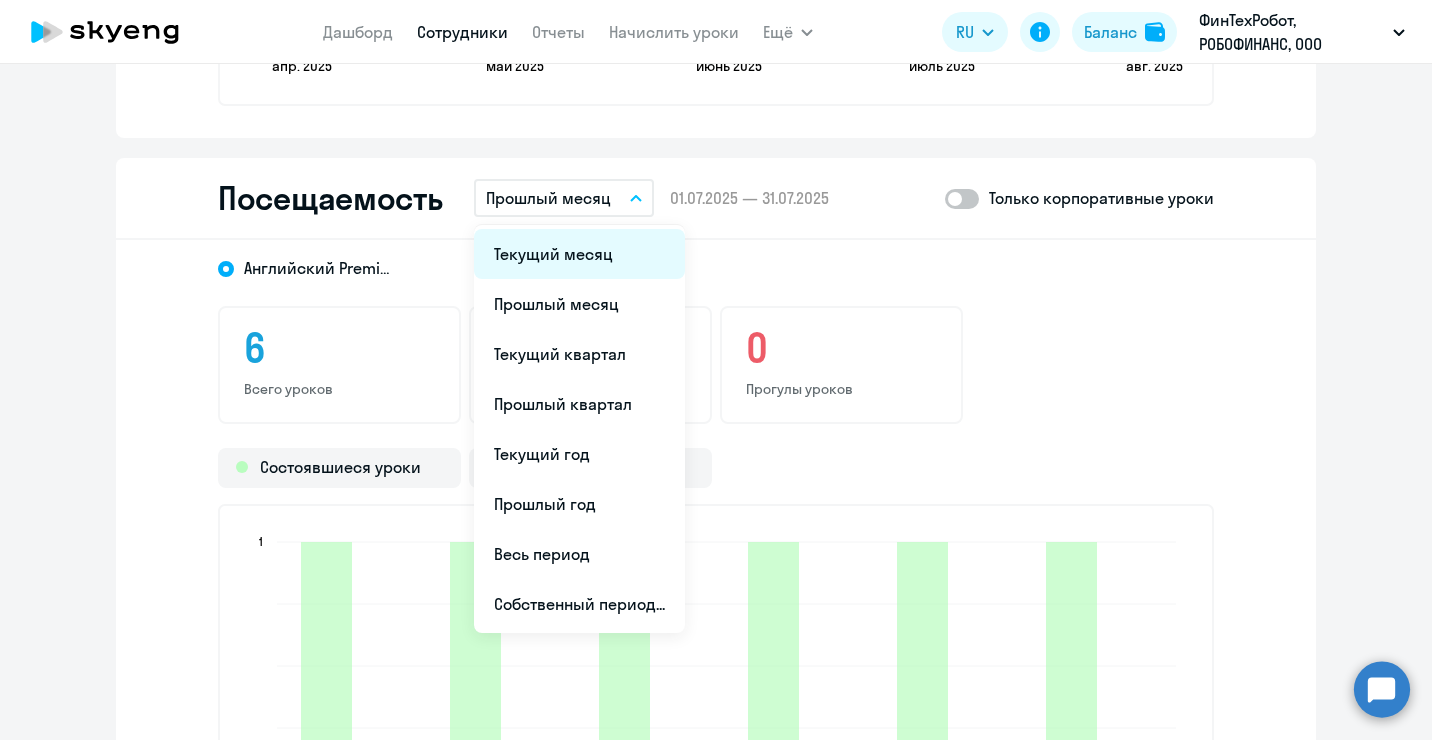 click on "Текущий месяц" at bounding box center (579, 254) 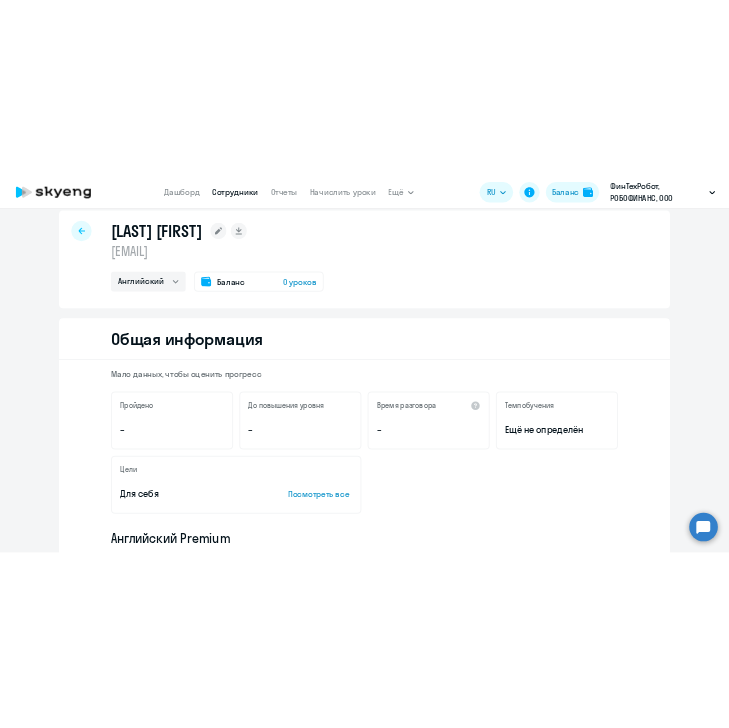 scroll, scrollTop: 0, scrollLeft: 0, axis: both 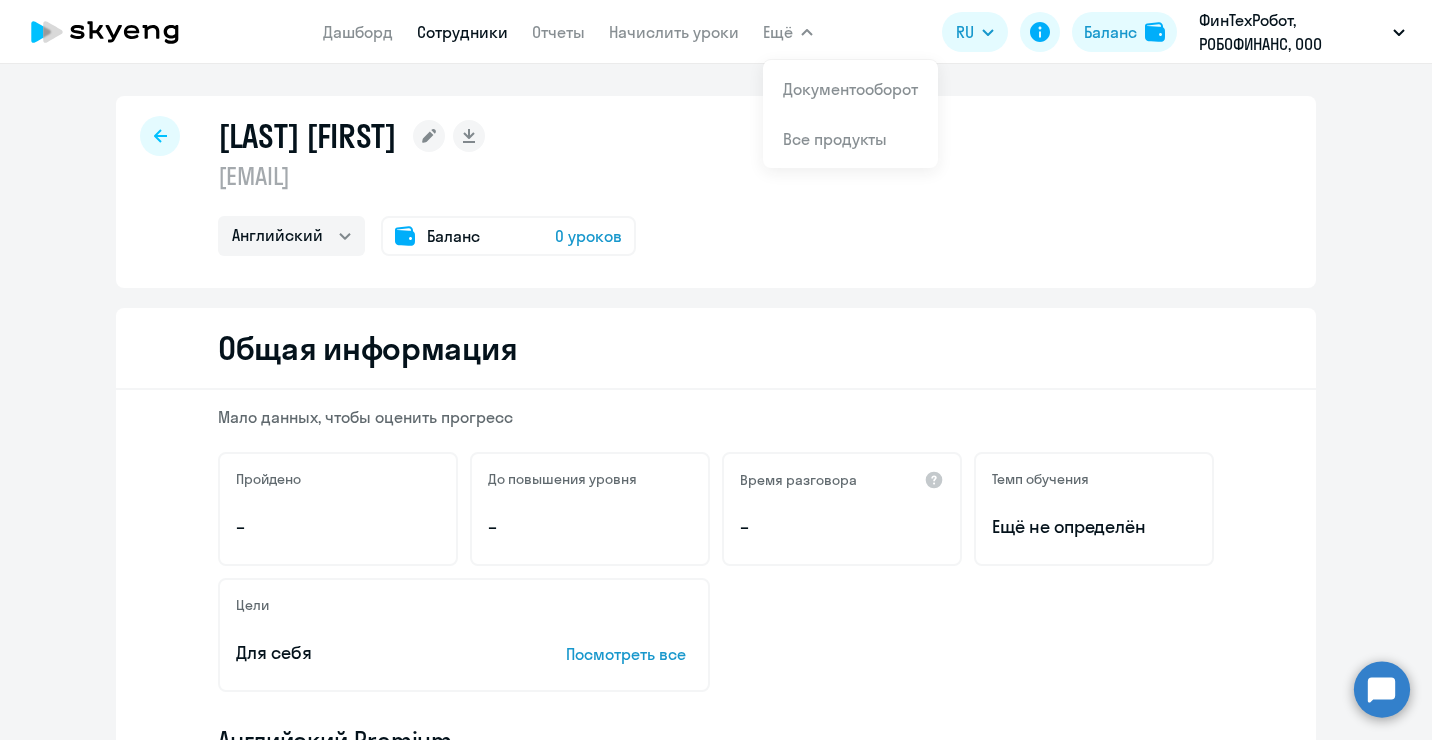 drag, startPoint x: 459, startPoint y: 132, endPoint x: 216, endPoint y: 141, distance: 243.16661 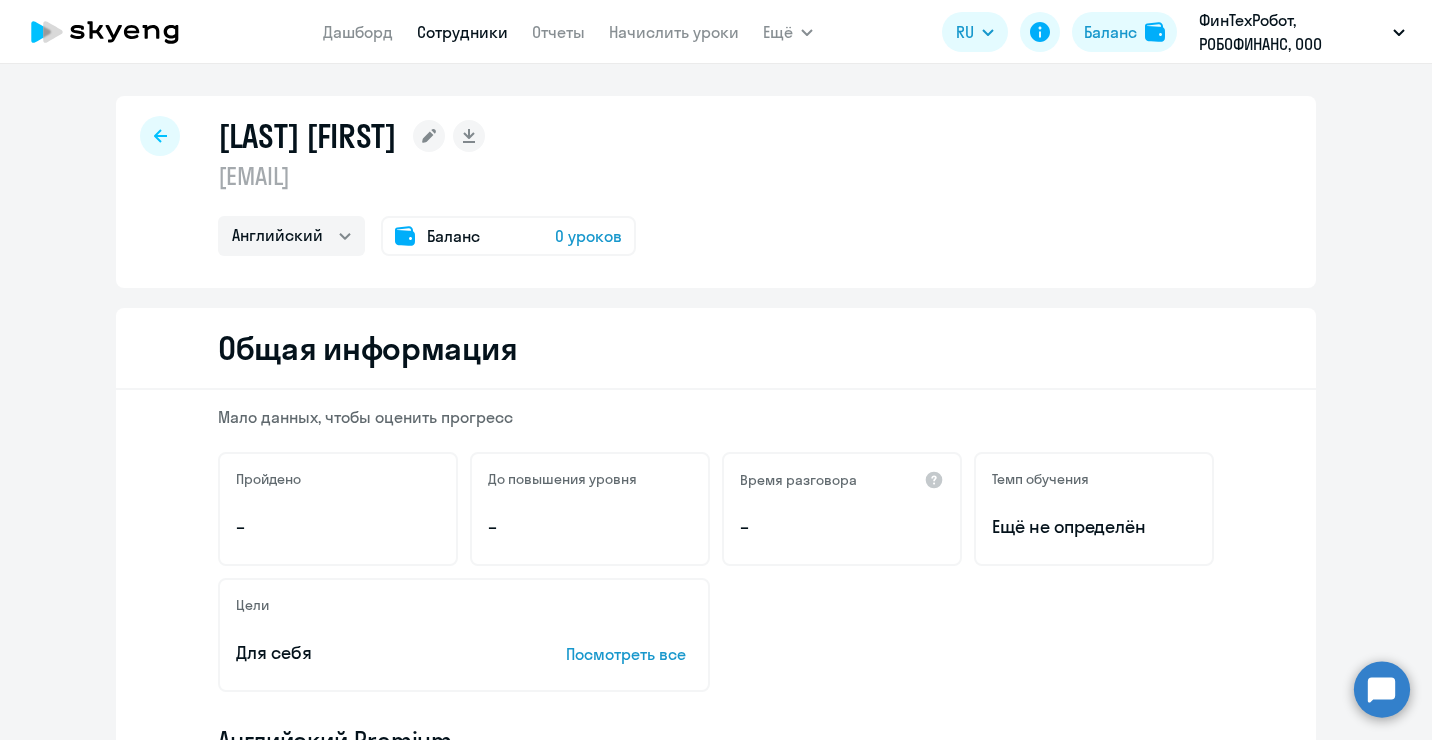 copy on "[LAST] [FIRST]" 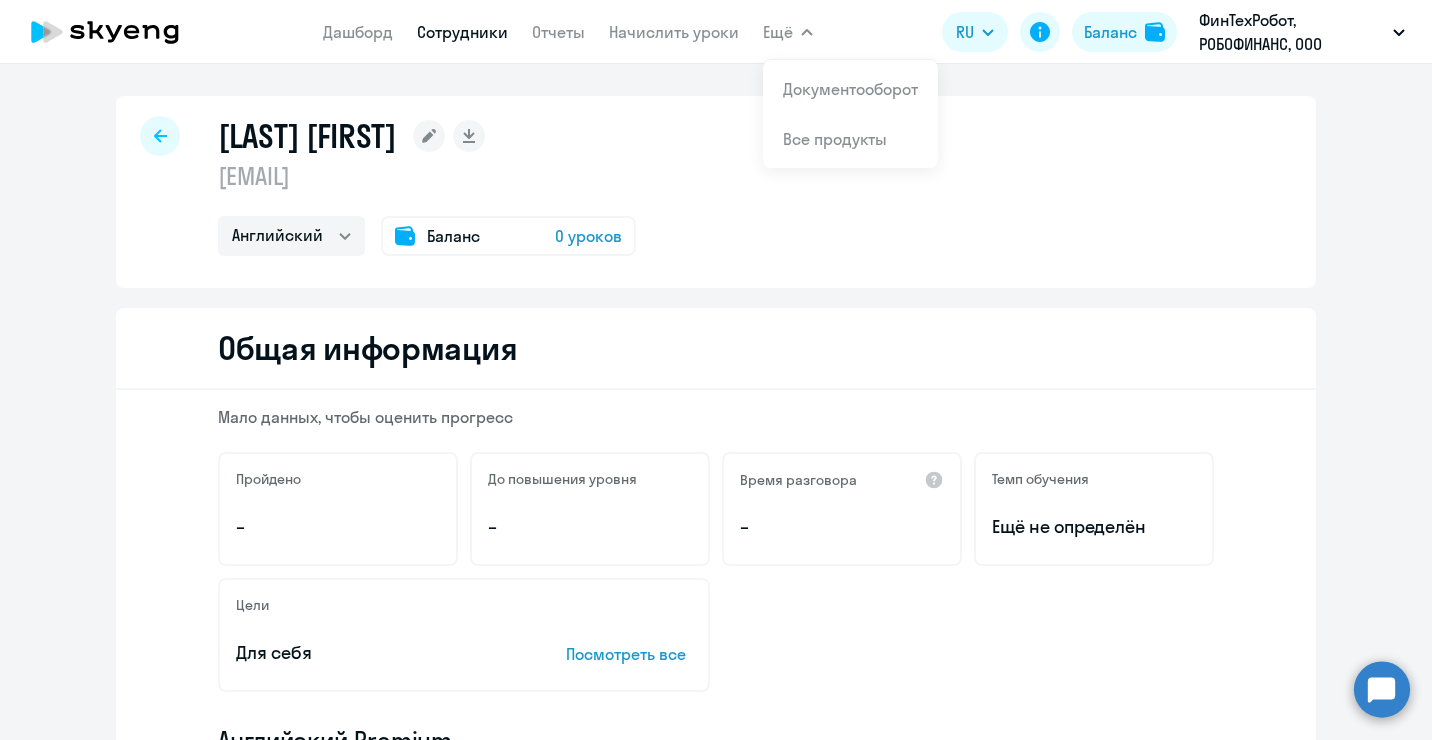 copy on "[LAST] [FIRST]" 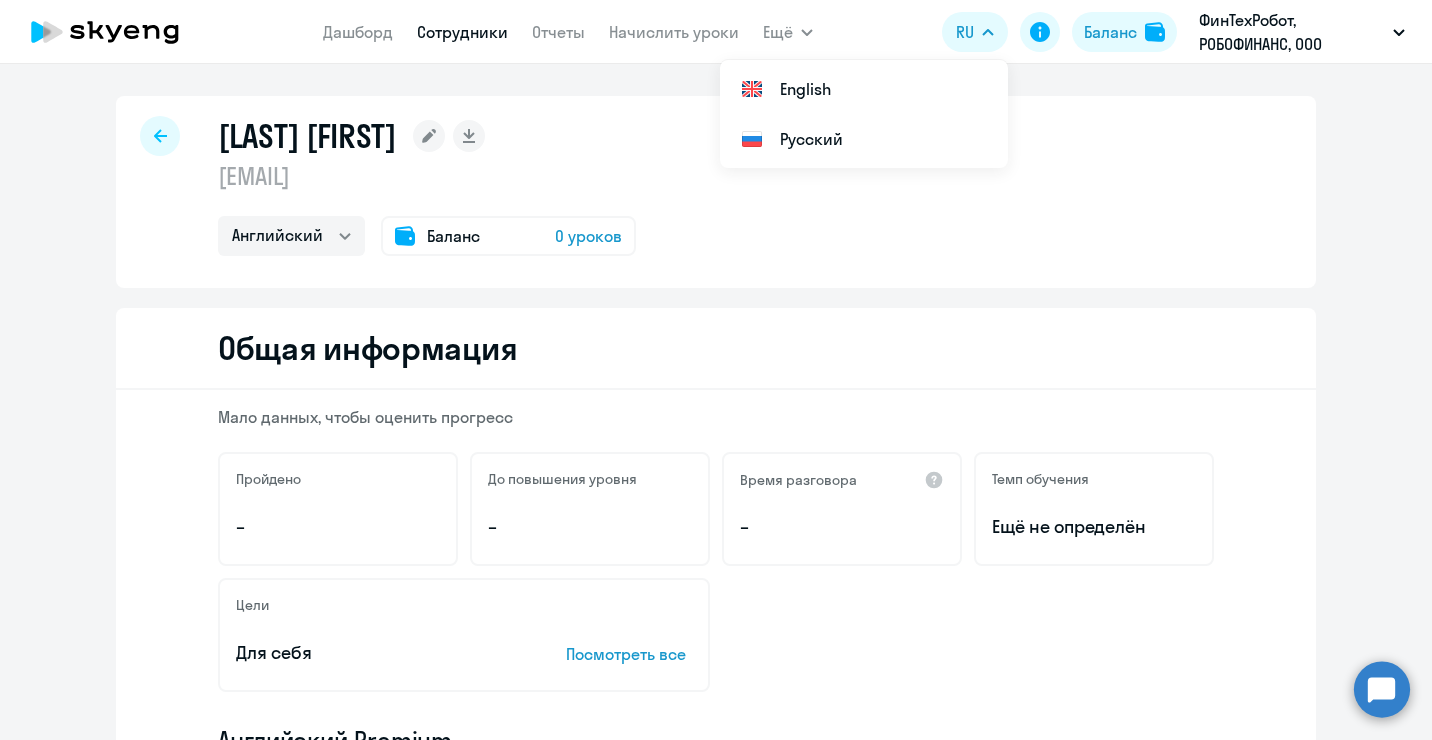 click 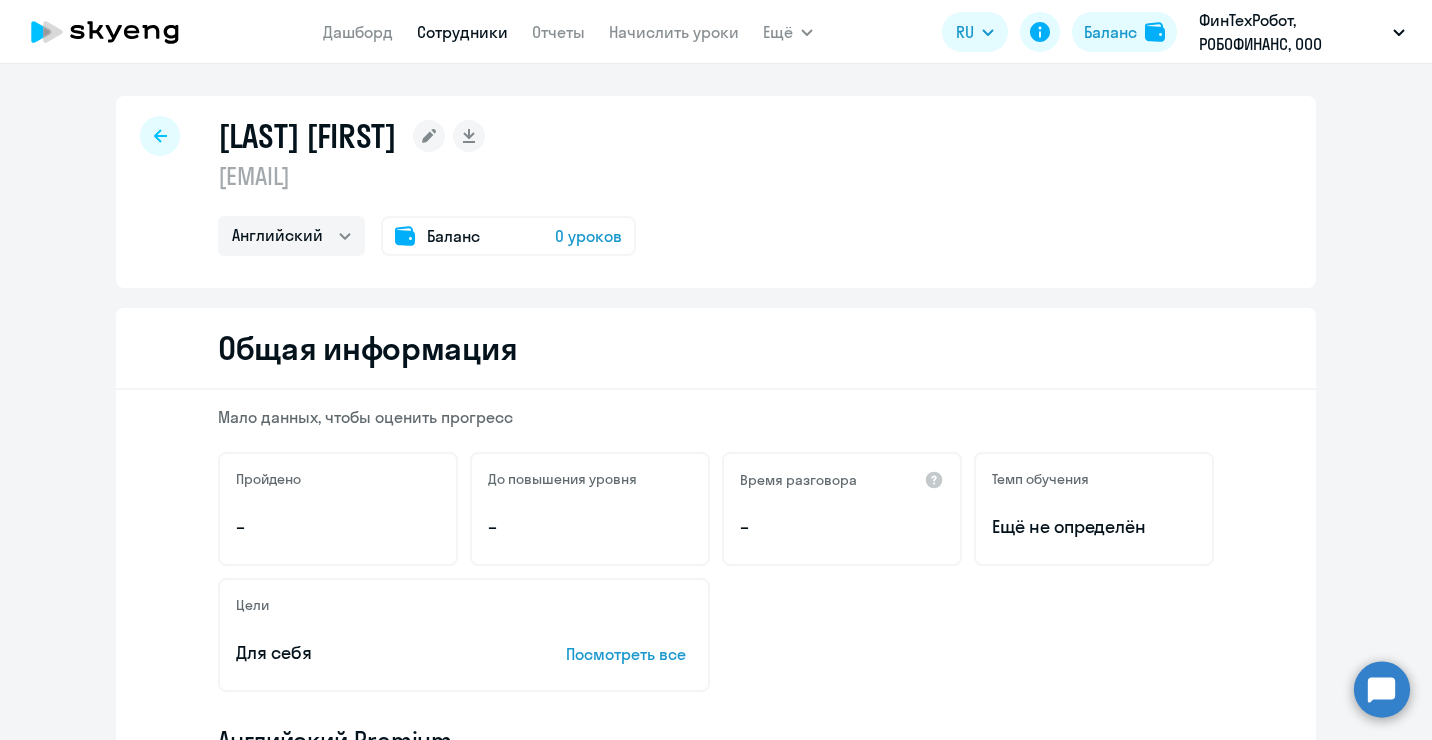 select on "30" 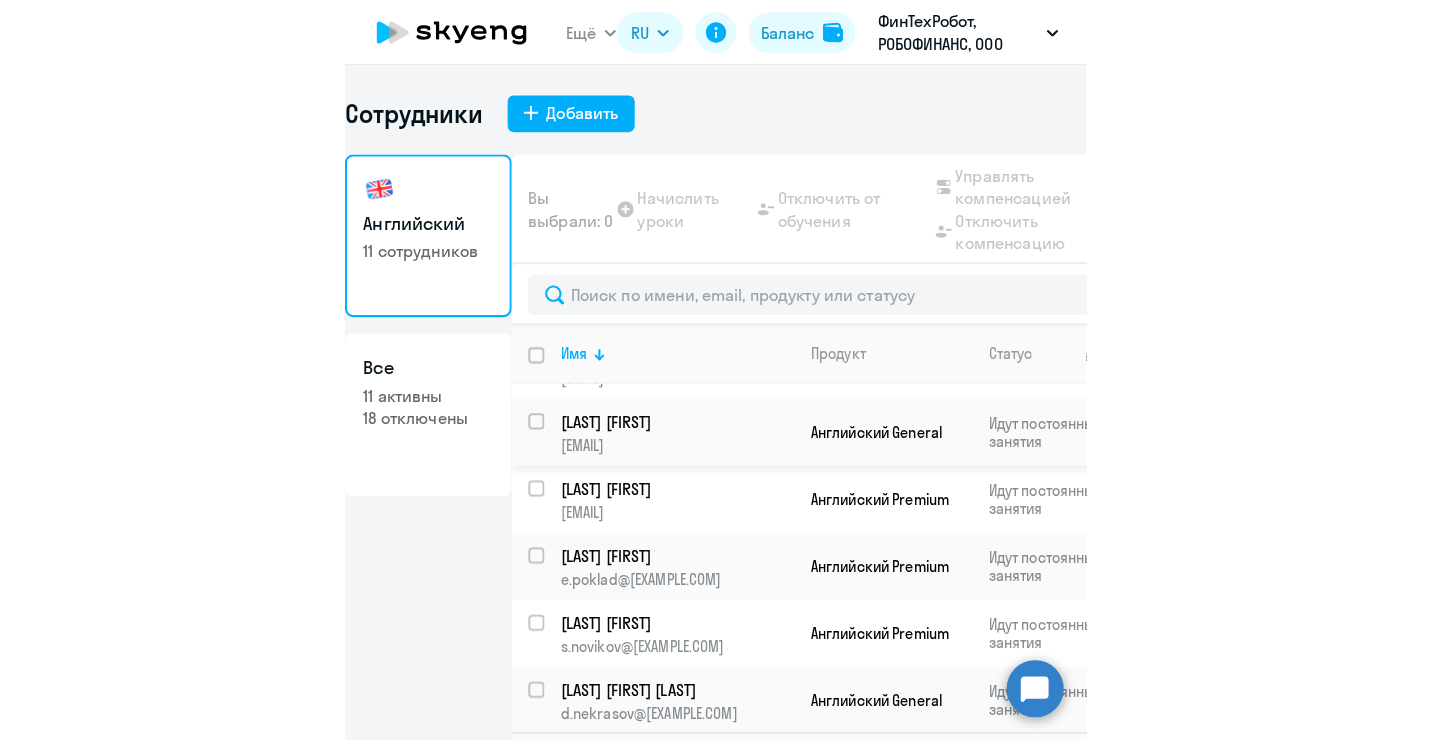 scroll, scrollTop: 100, scrollLeft: 0, axis: vertical 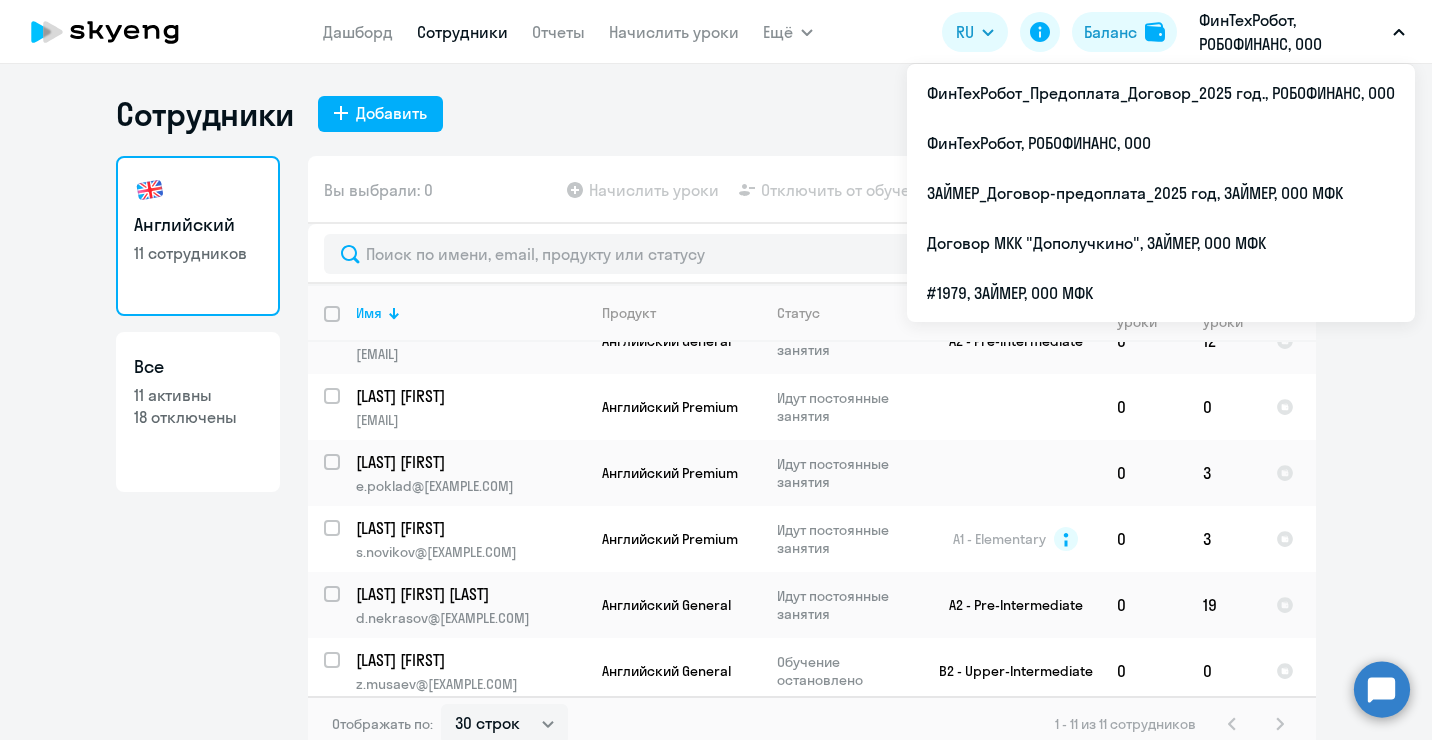 click on "ФинТехРобот, РОБОФИНАНС, ООО" at bounding box center [1292, 32] 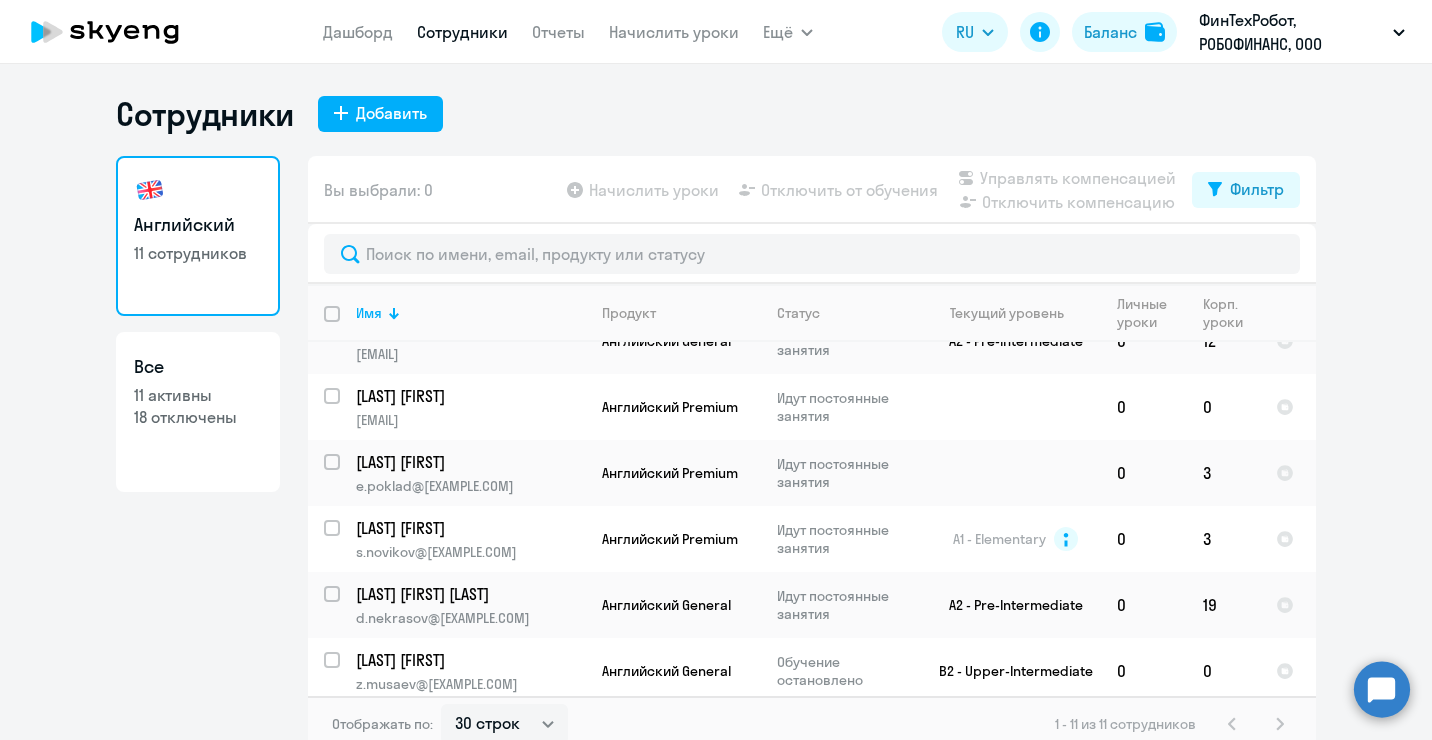 click on "ФинТехРобот, РОБОФИНАНС, ООО" at bounding box center [1292, 32] 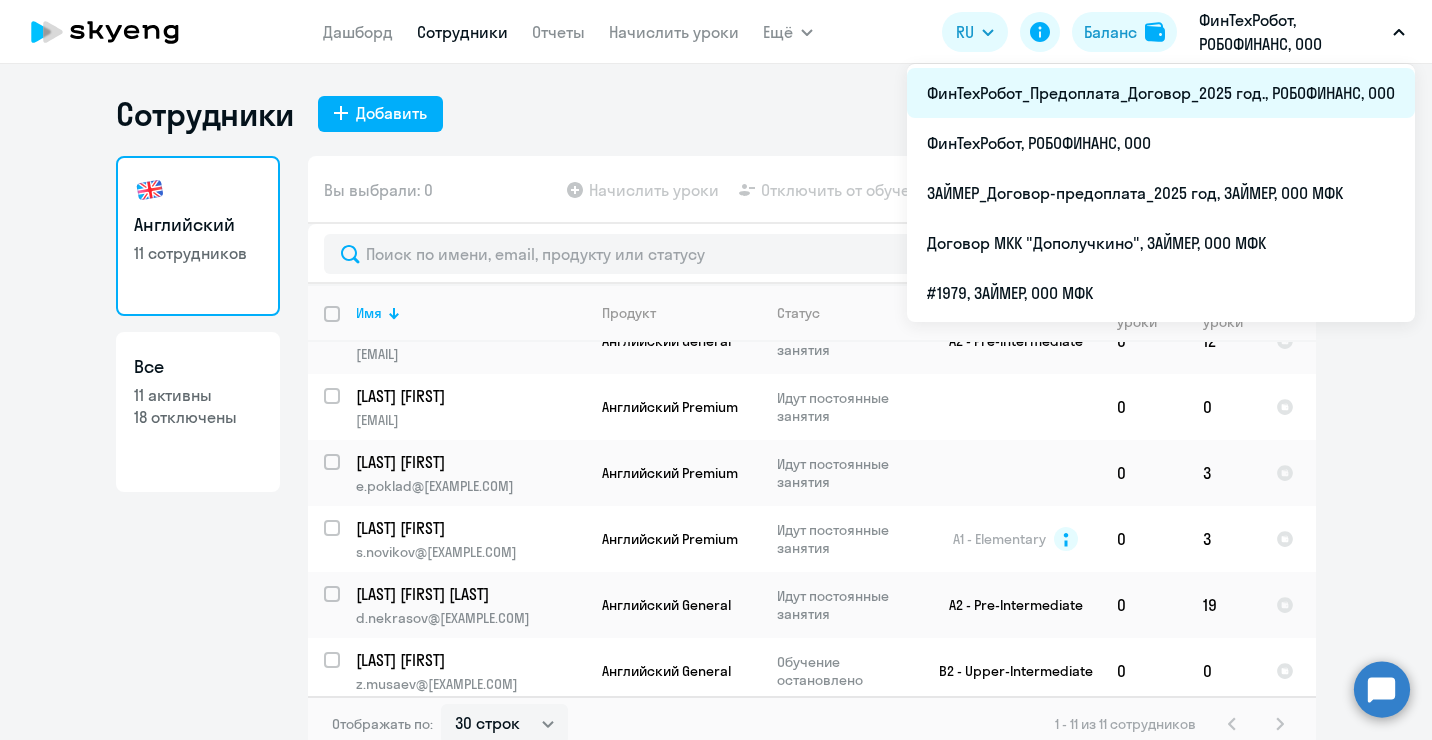 click on "ФинТехРобот_Предоплата_Договор_2025 год., РОБОФИНАНС, ООО" at bounding box center [1161, 93] 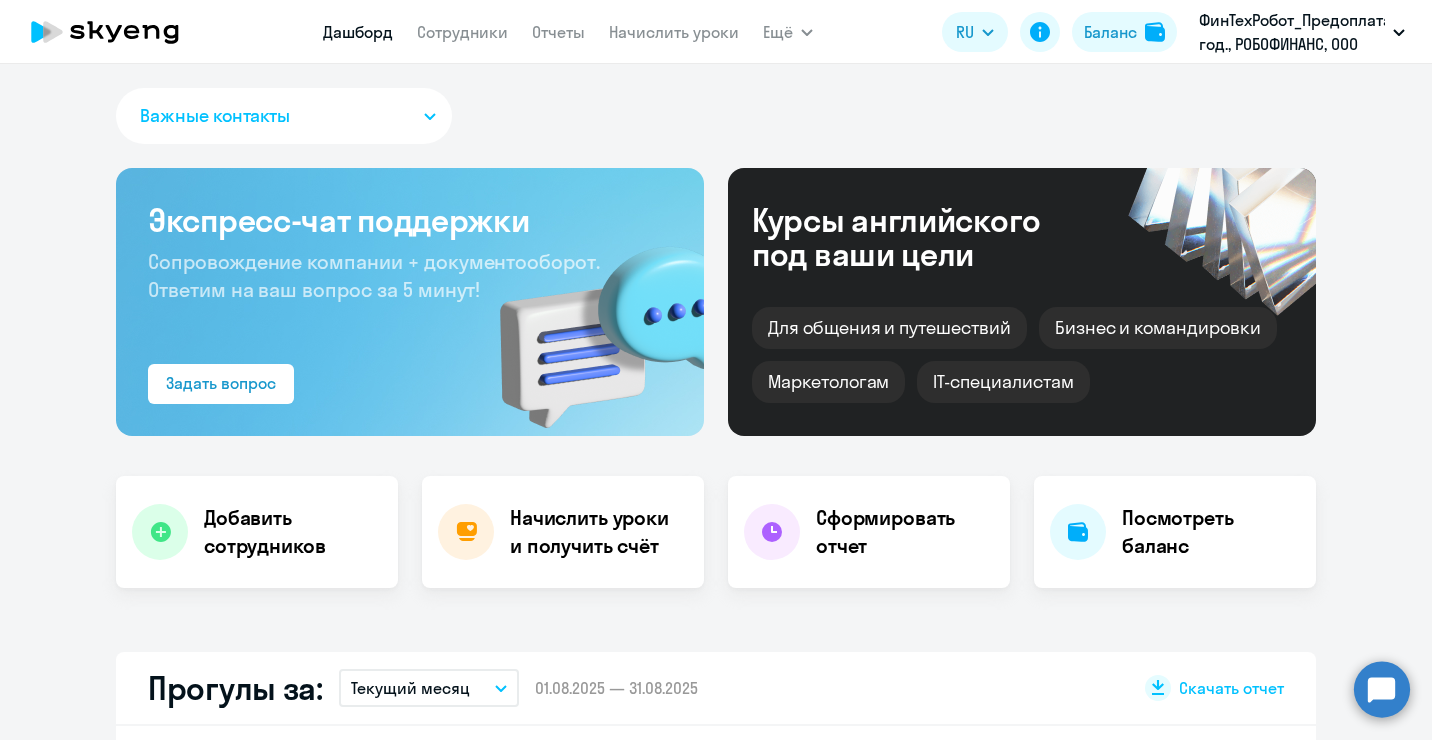 select on "30" 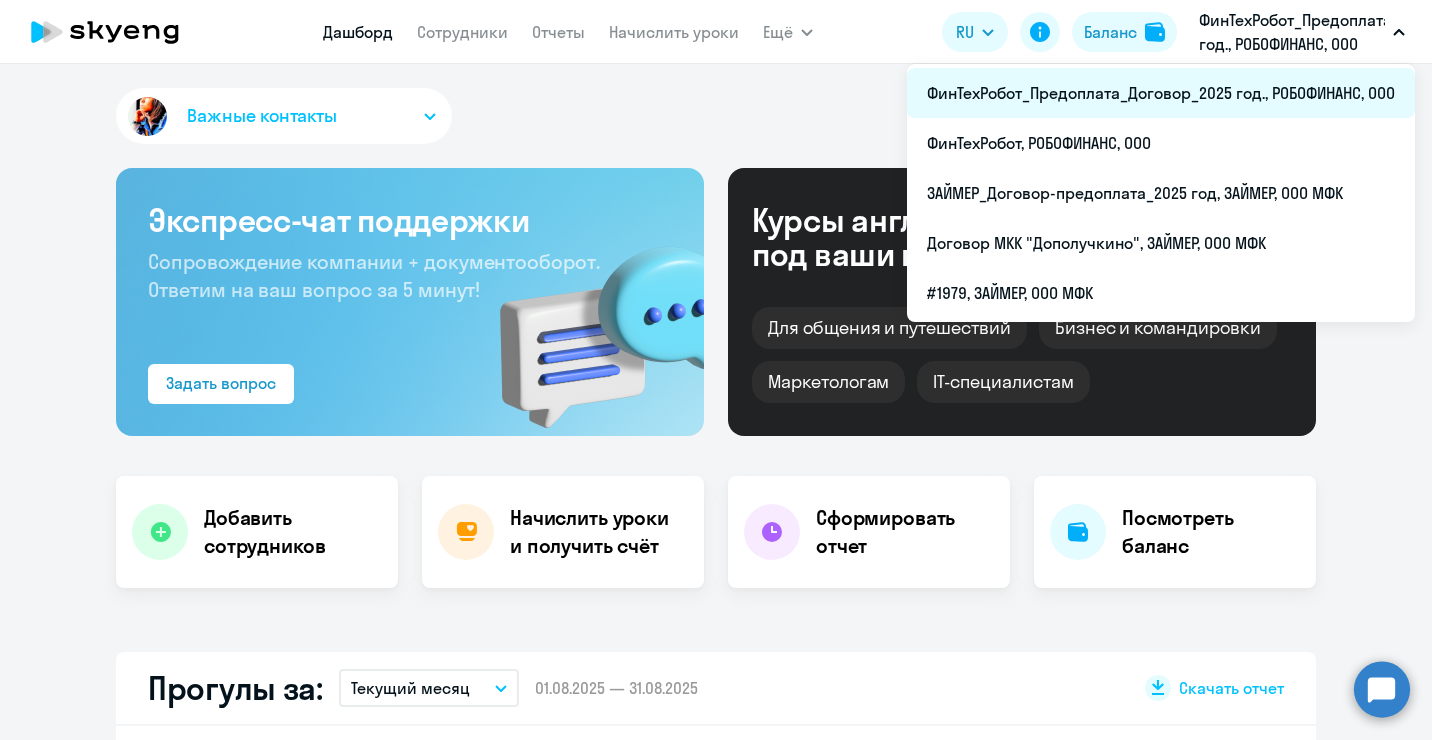 click on "ФинТехРобот_Предоплата_Договор_2025 год., РОБОФИНАНС, ООО" at bounding box center [1161, 93] 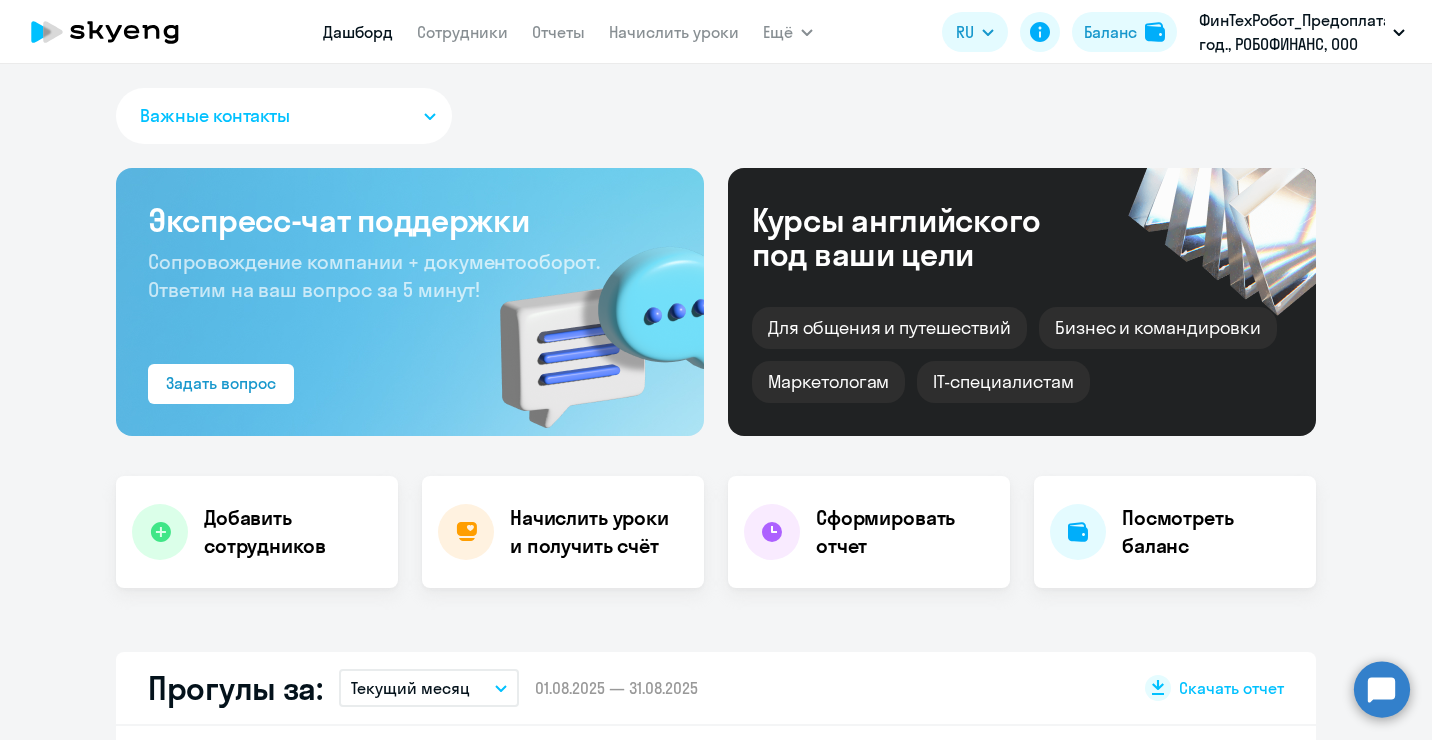 select on "30" 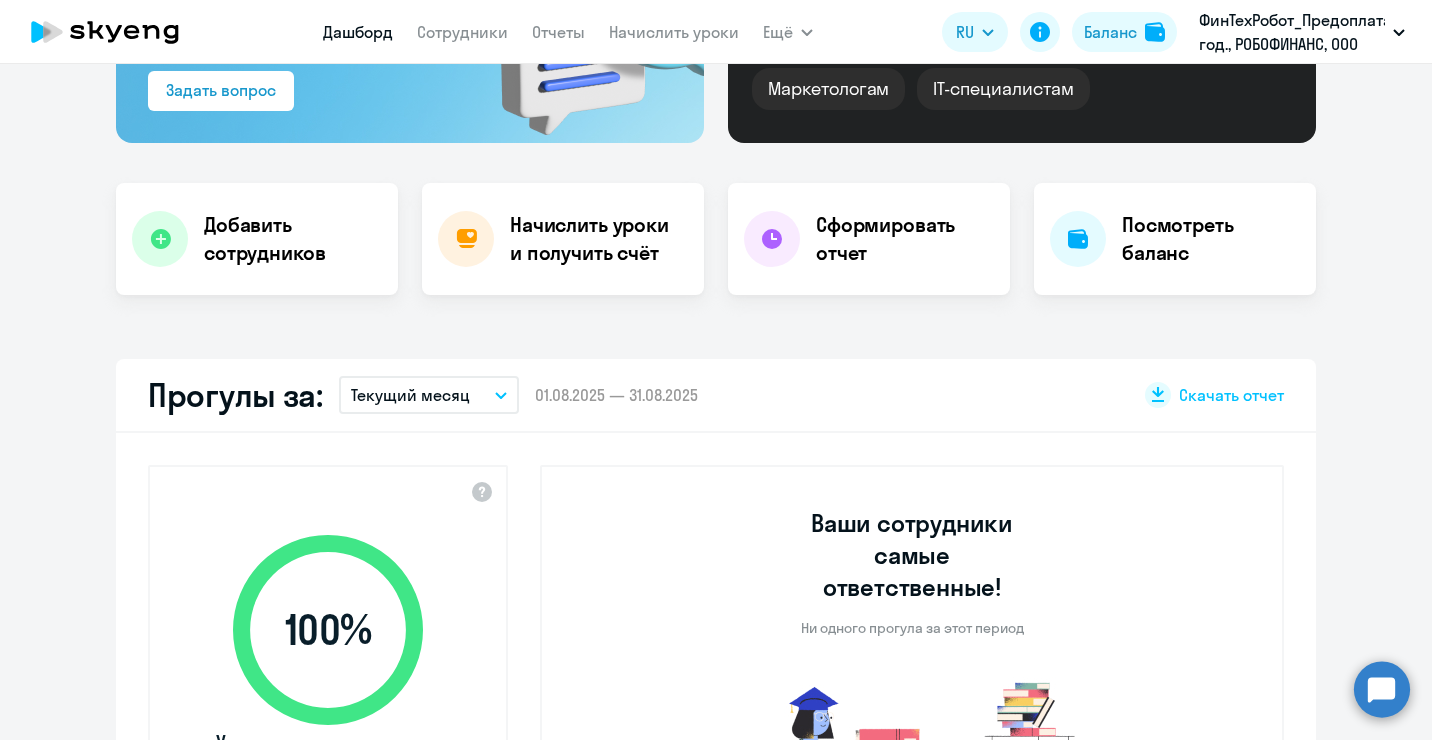 scroll, scrollTop: 0, scrollLeft: 0, axis: both 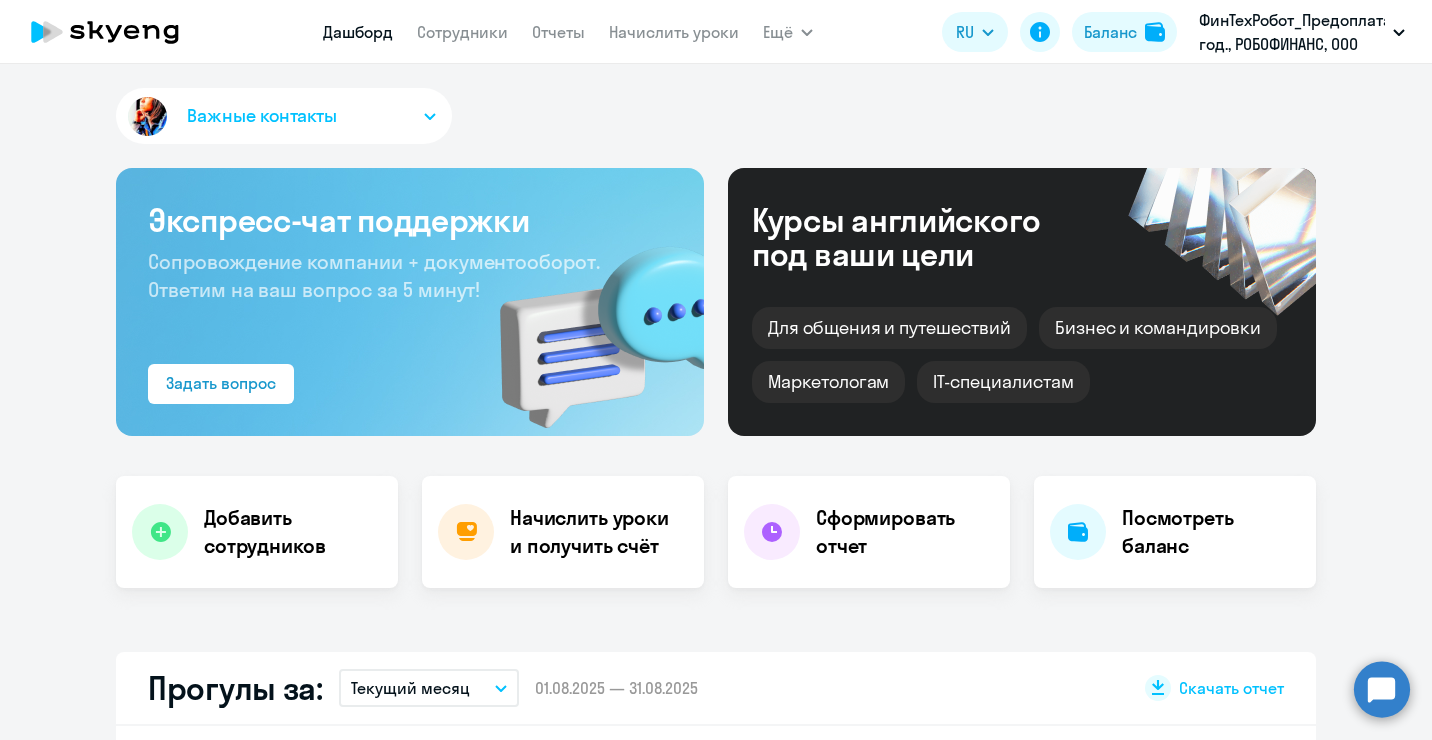 click on "Дашборд
Сотрудники
Отчеты
Начислить уроки" 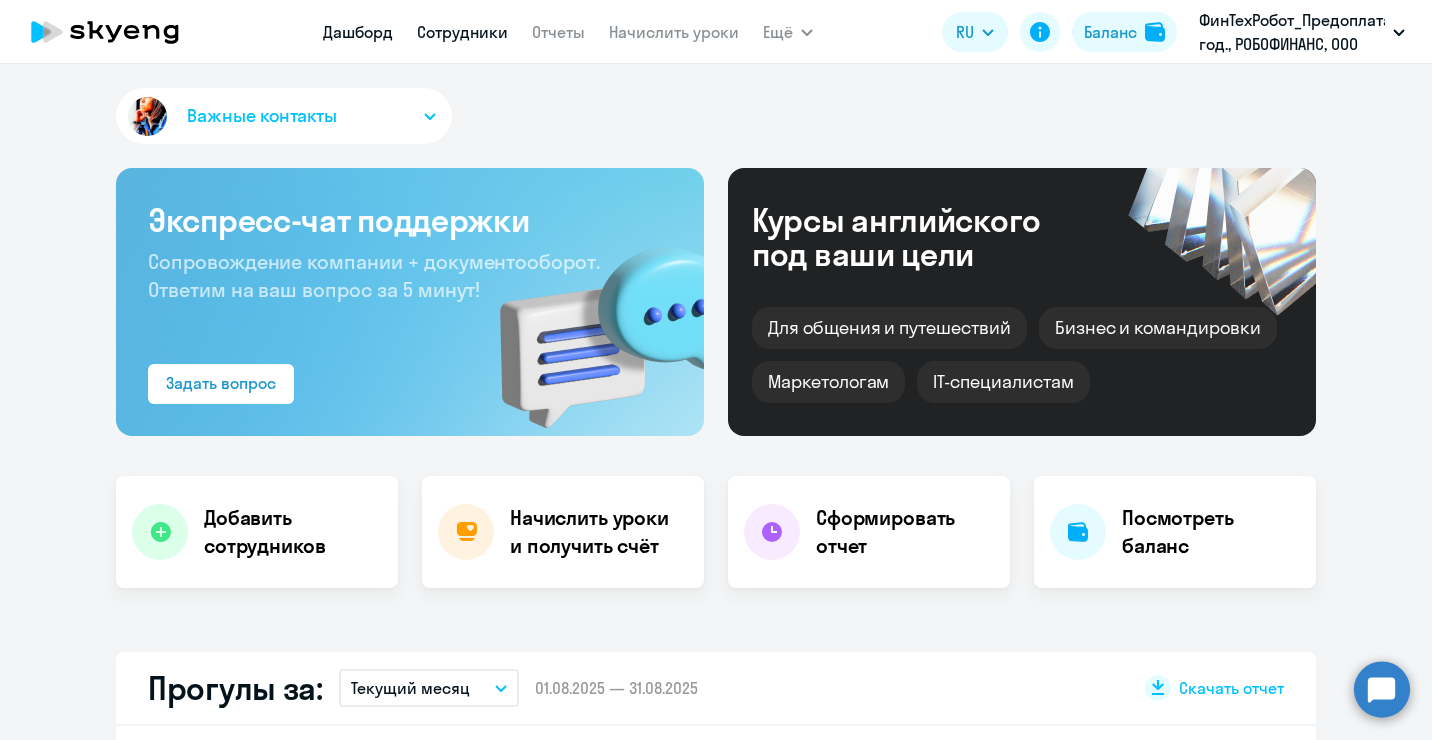 click on "Сотрудники" at bounding box center [462, 32] 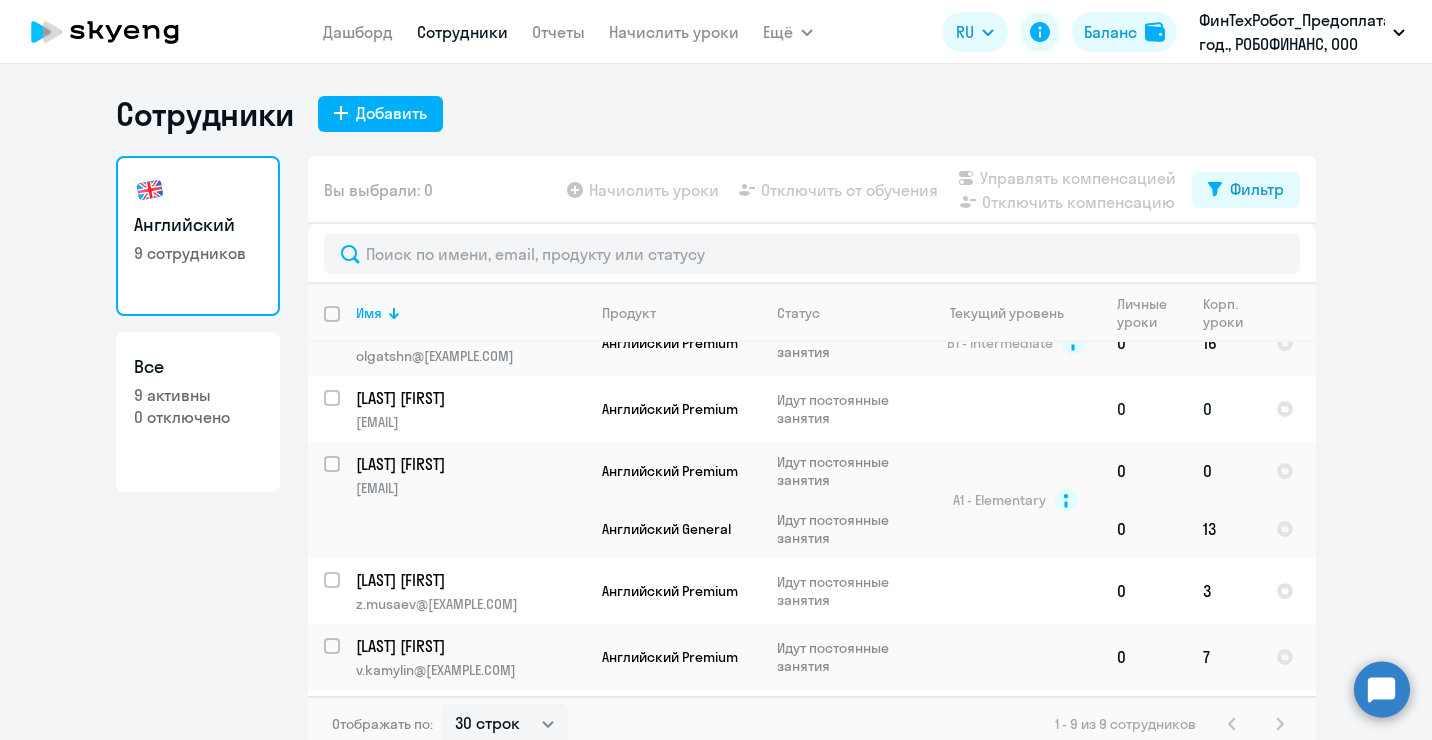 scroll, scrollTop: 100, scrollLeft: 0, axis: vertical 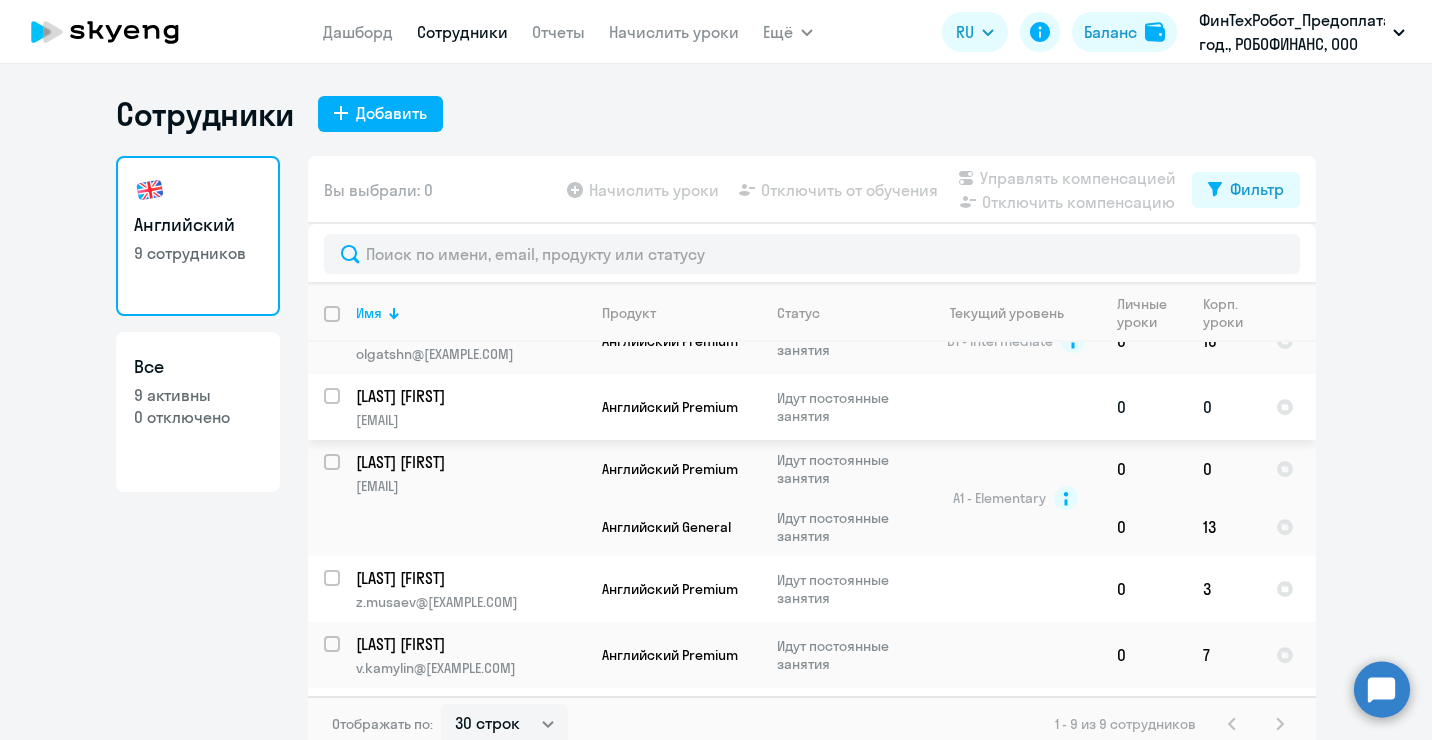 click on "[LAST] [FIRST]" 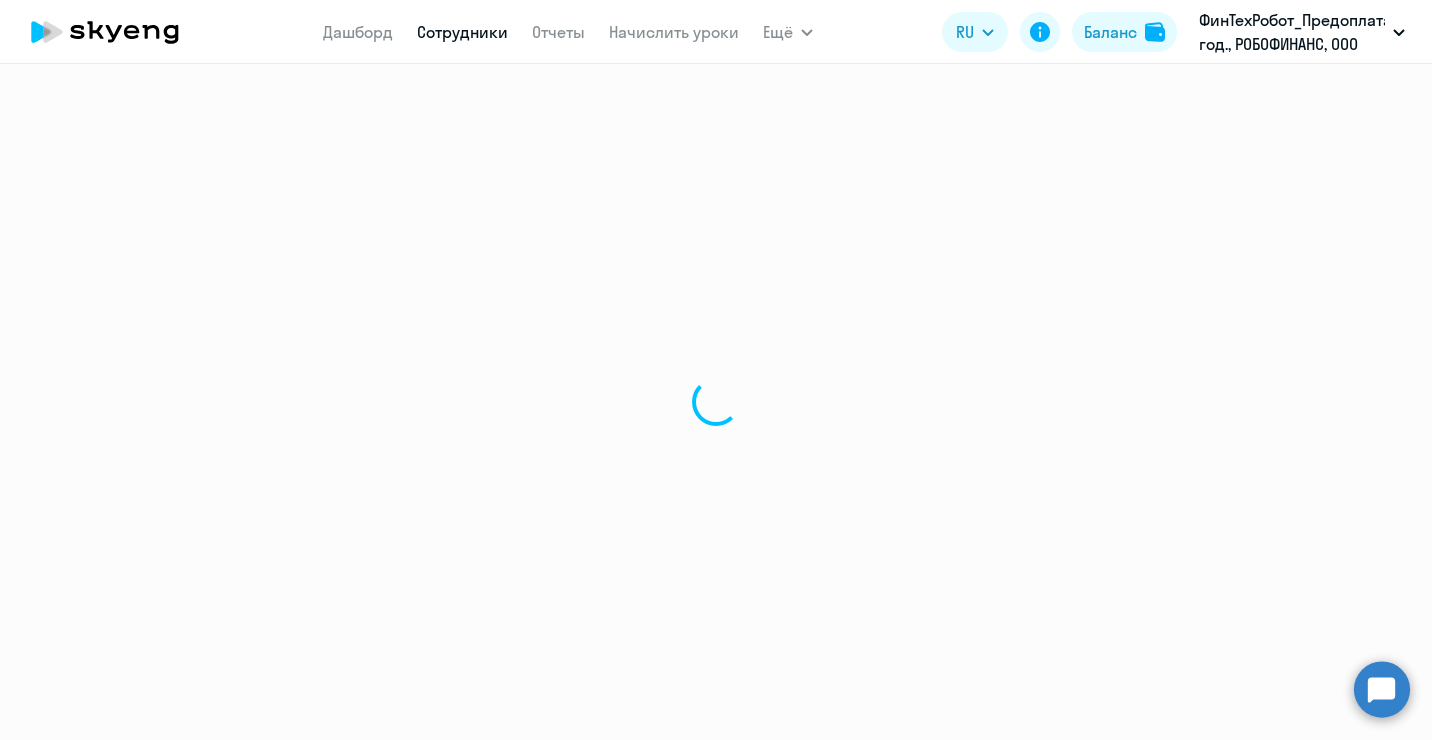 select on "english" 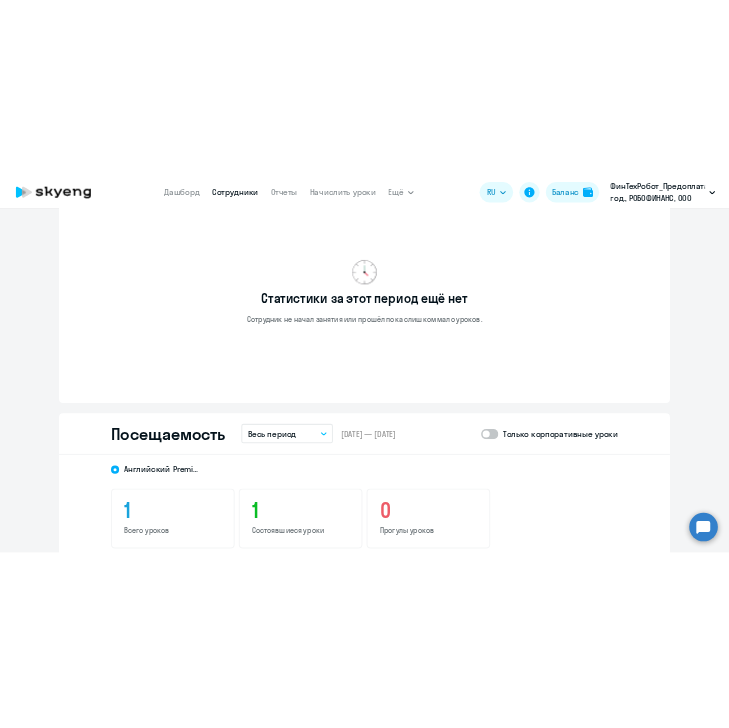 scroll, scrollTop: 1900, scrollLeft: 0, axis: vertical 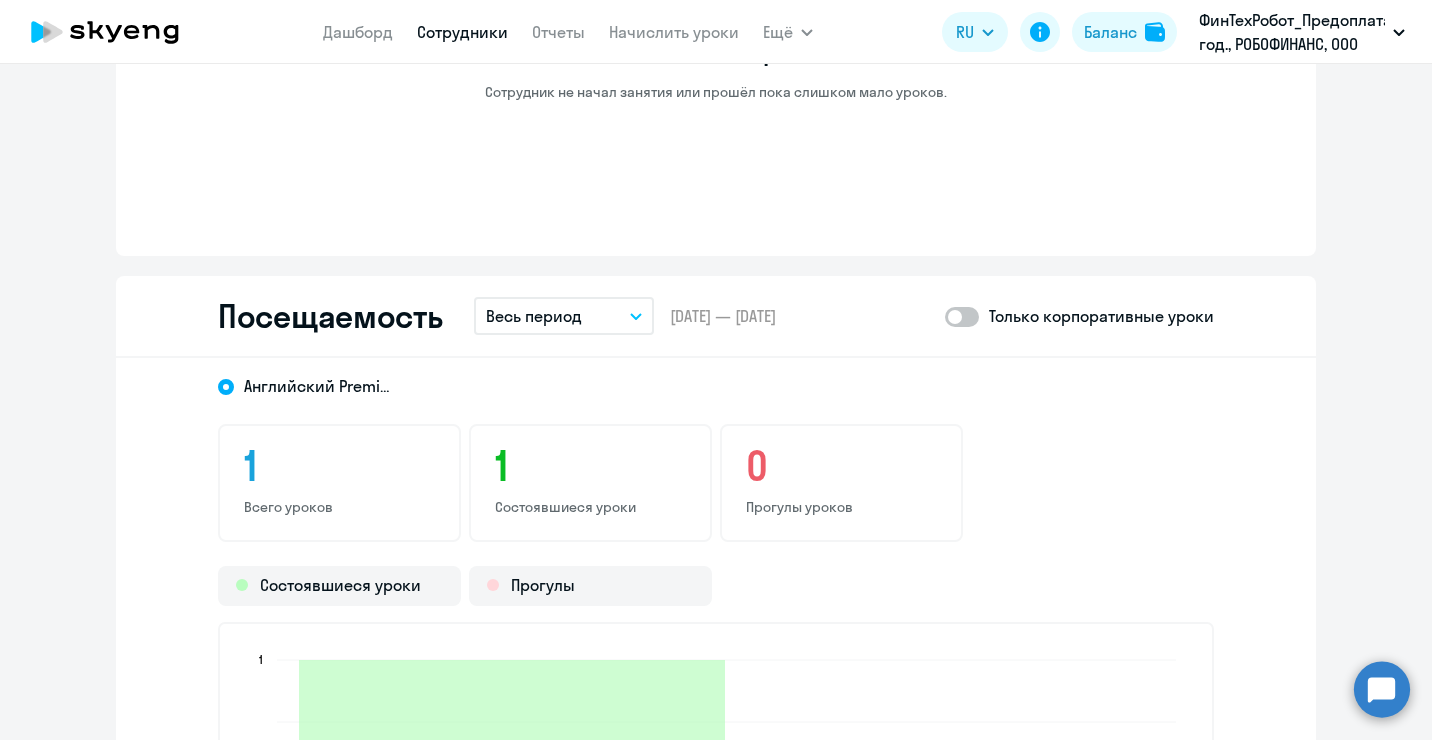click on "Весь период" at bounding box center (534, 316) 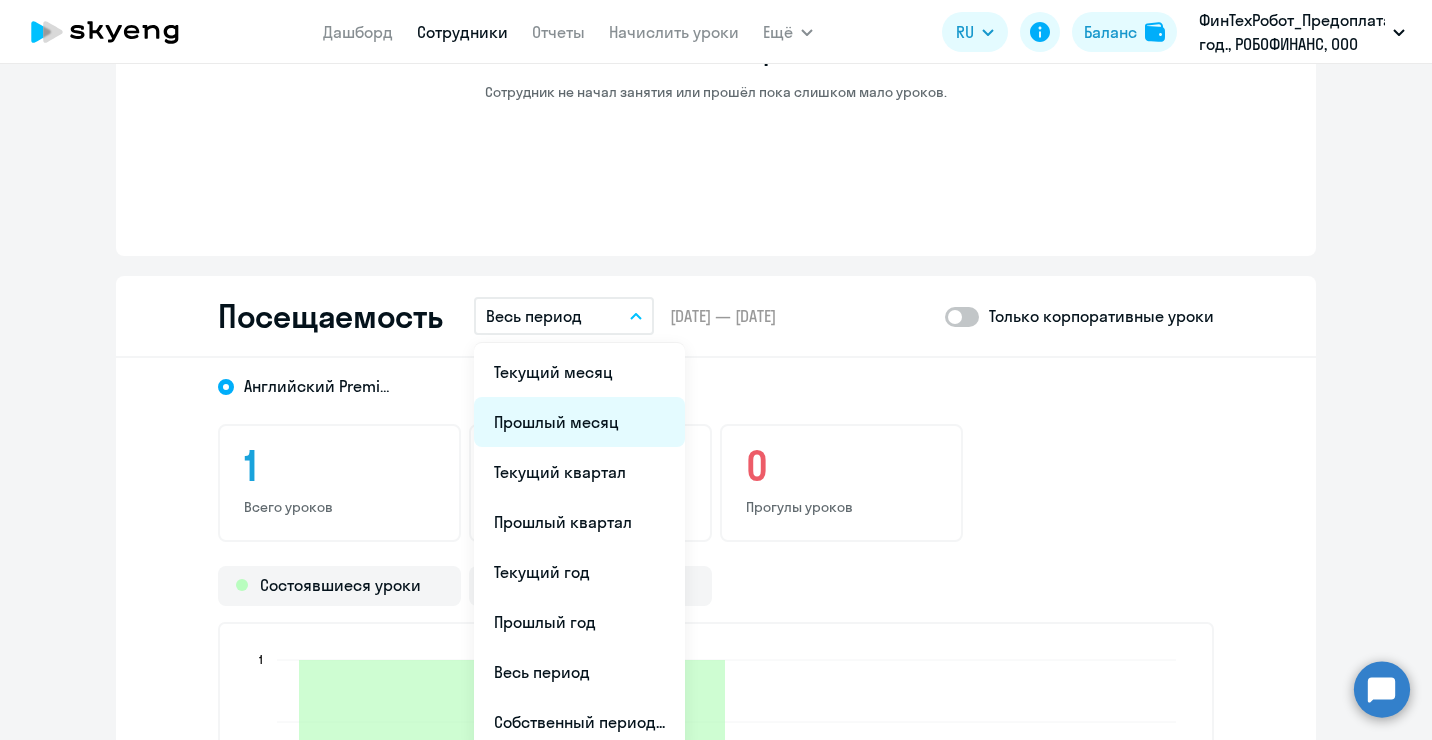 click on "Прошлый месяц" at bounding box center (579, 422) 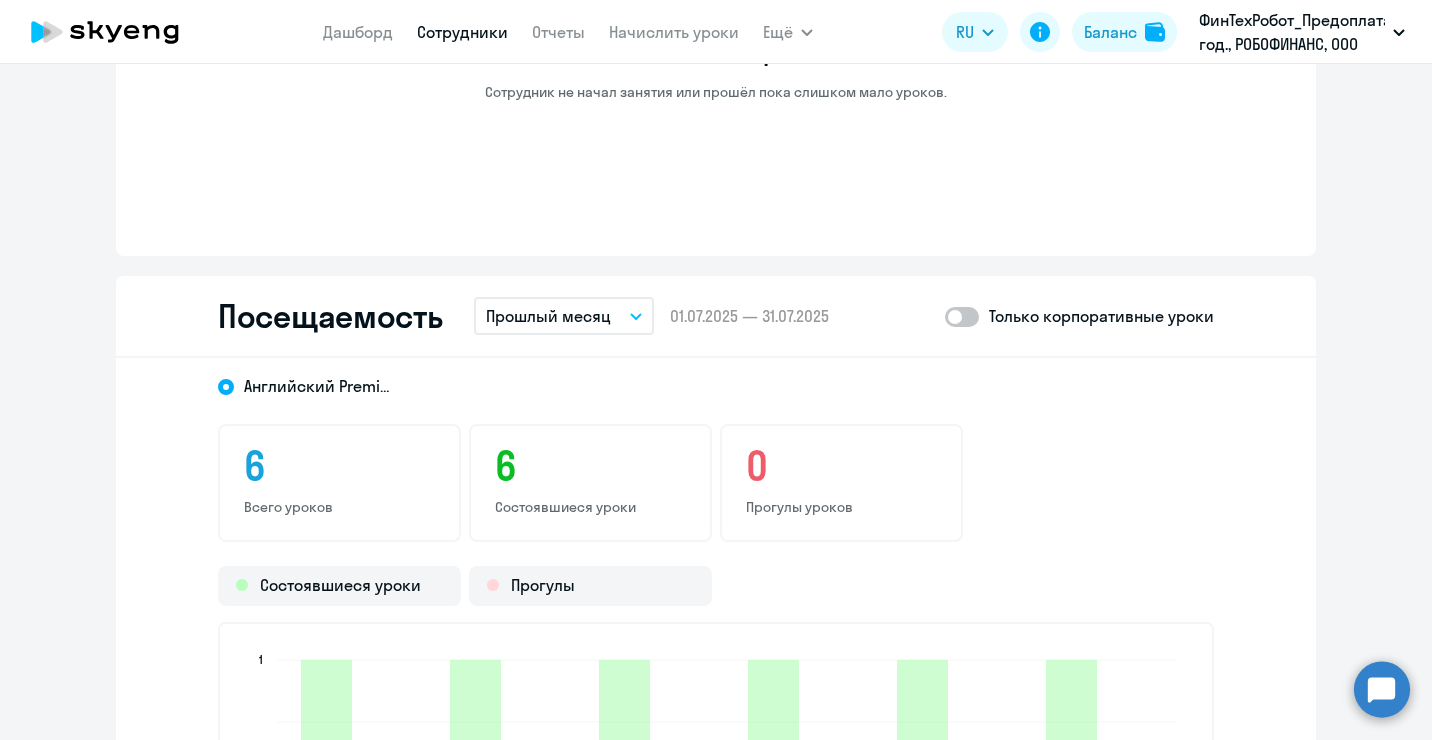 click on "Прошлый месяц" at bounding box center [548, 316] 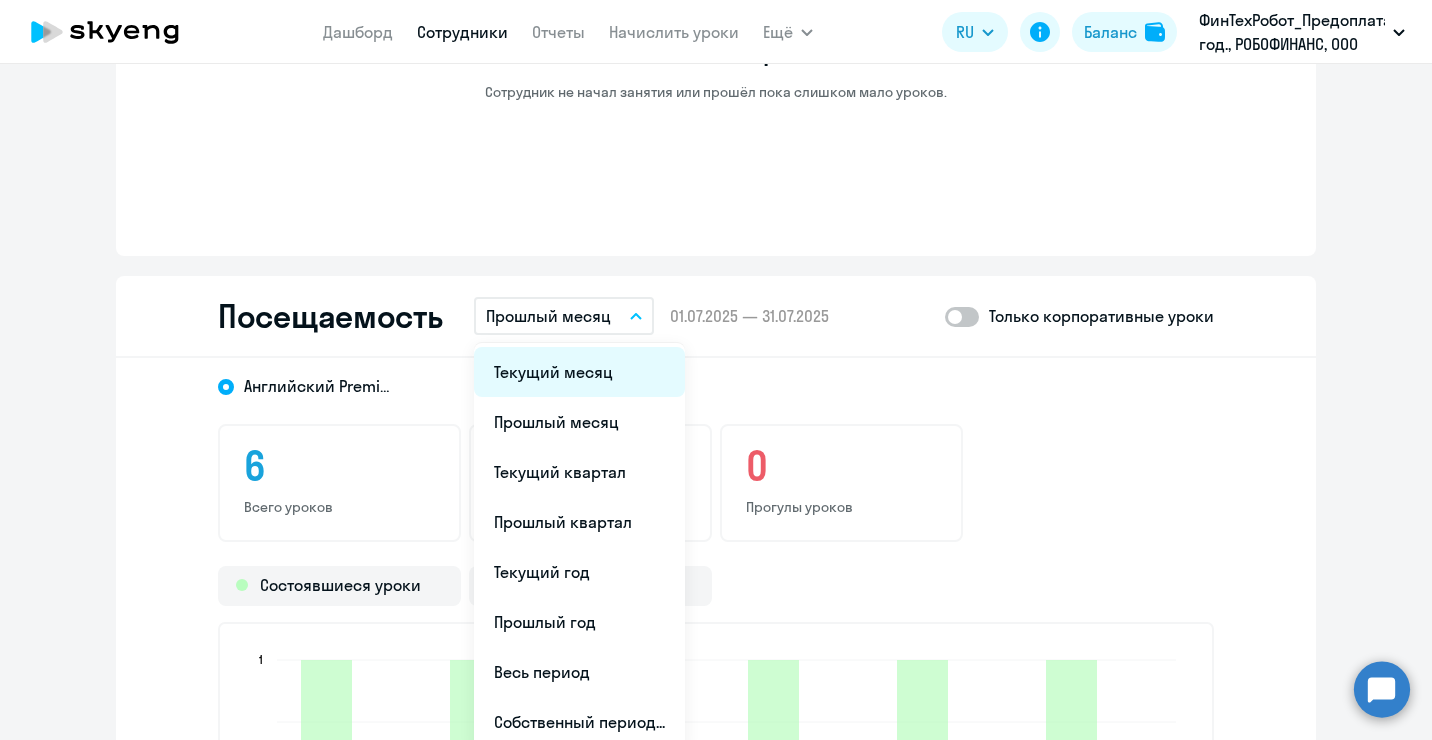 click on "Текущий месяц" at bounding box center [579, 372] 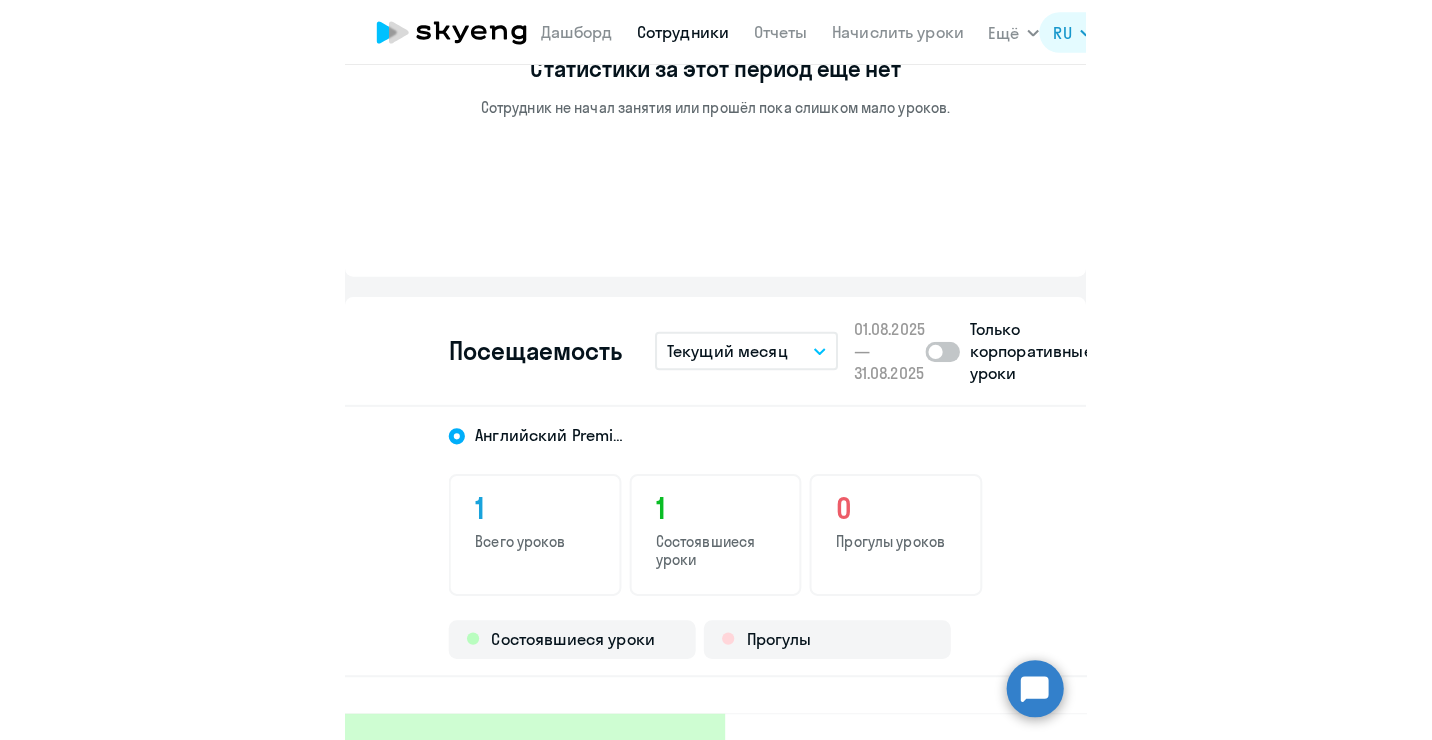 scroll, scrollTop: 1923, scrollLeft: 0, axis: vertical 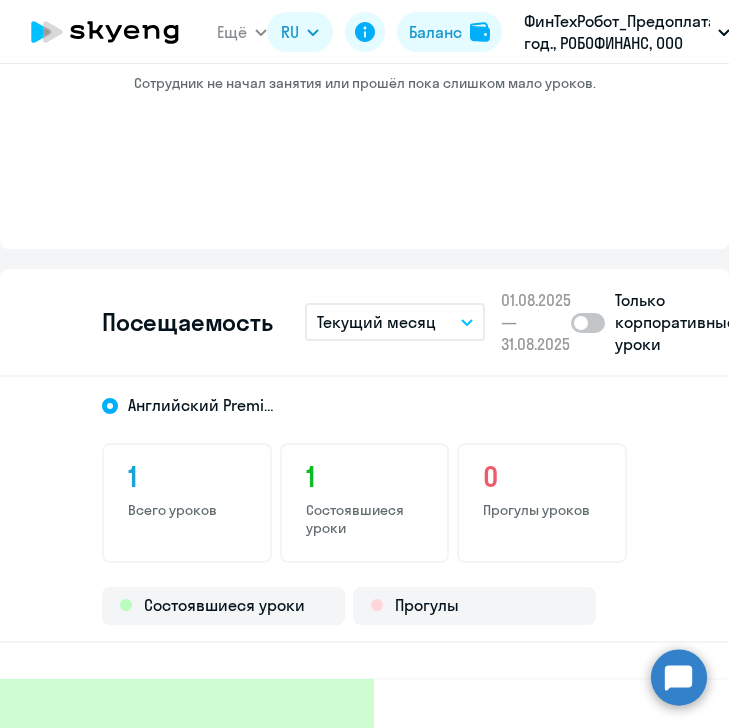 click on "Статистики за этот период ещё нет Сотрудник не начал занятия или прошёл пока слишком мало уроков." 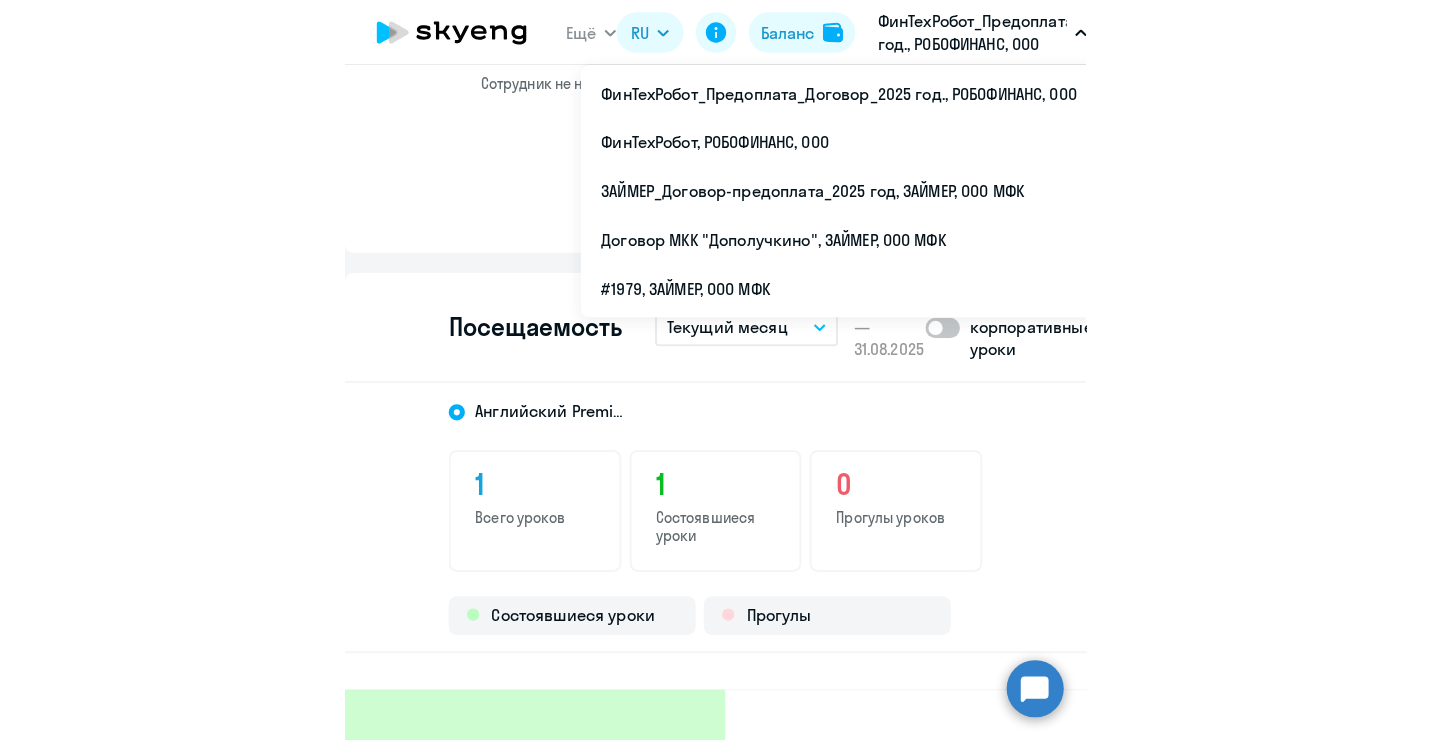 scroll, scrollTop: 1900, scrollLeft: 0, axis: vertical 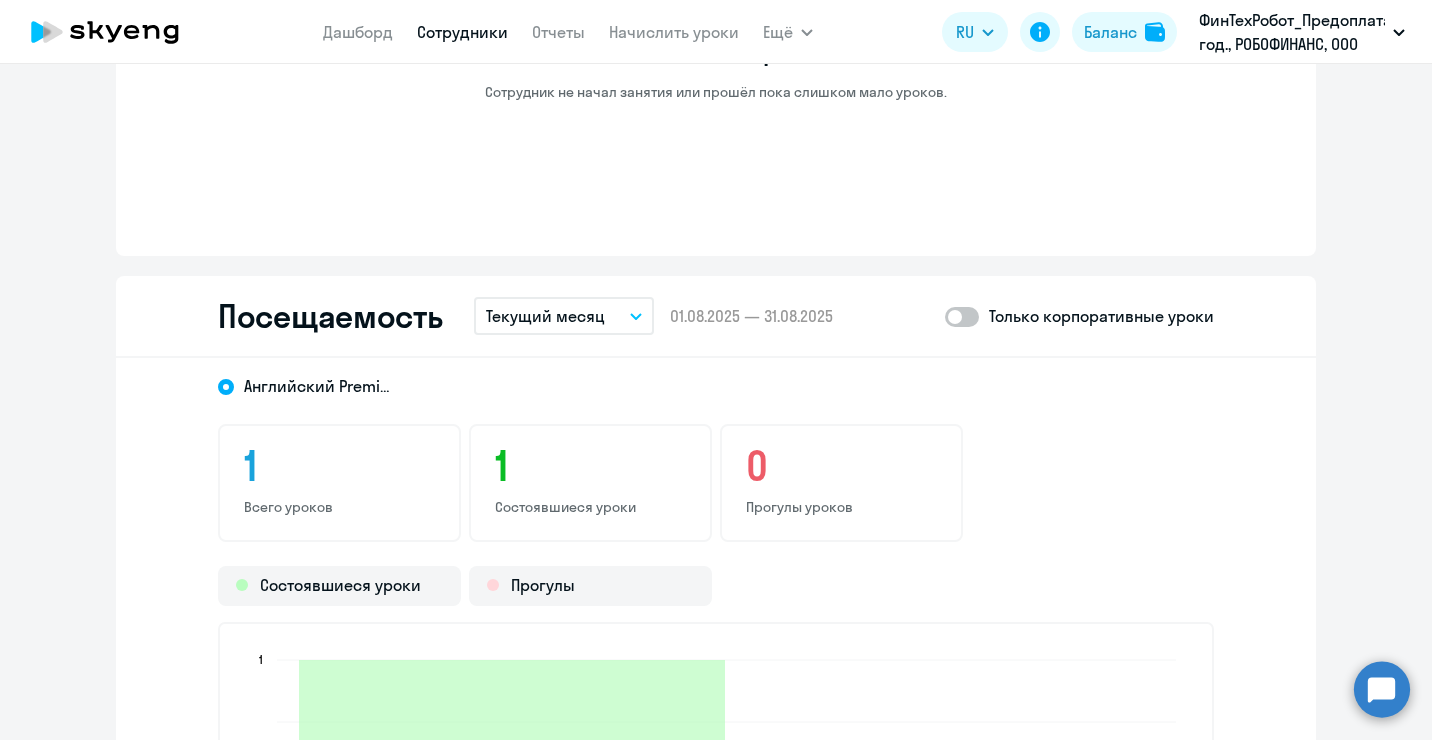 click on "Текущий месяц" at bounding box center [545, 316] 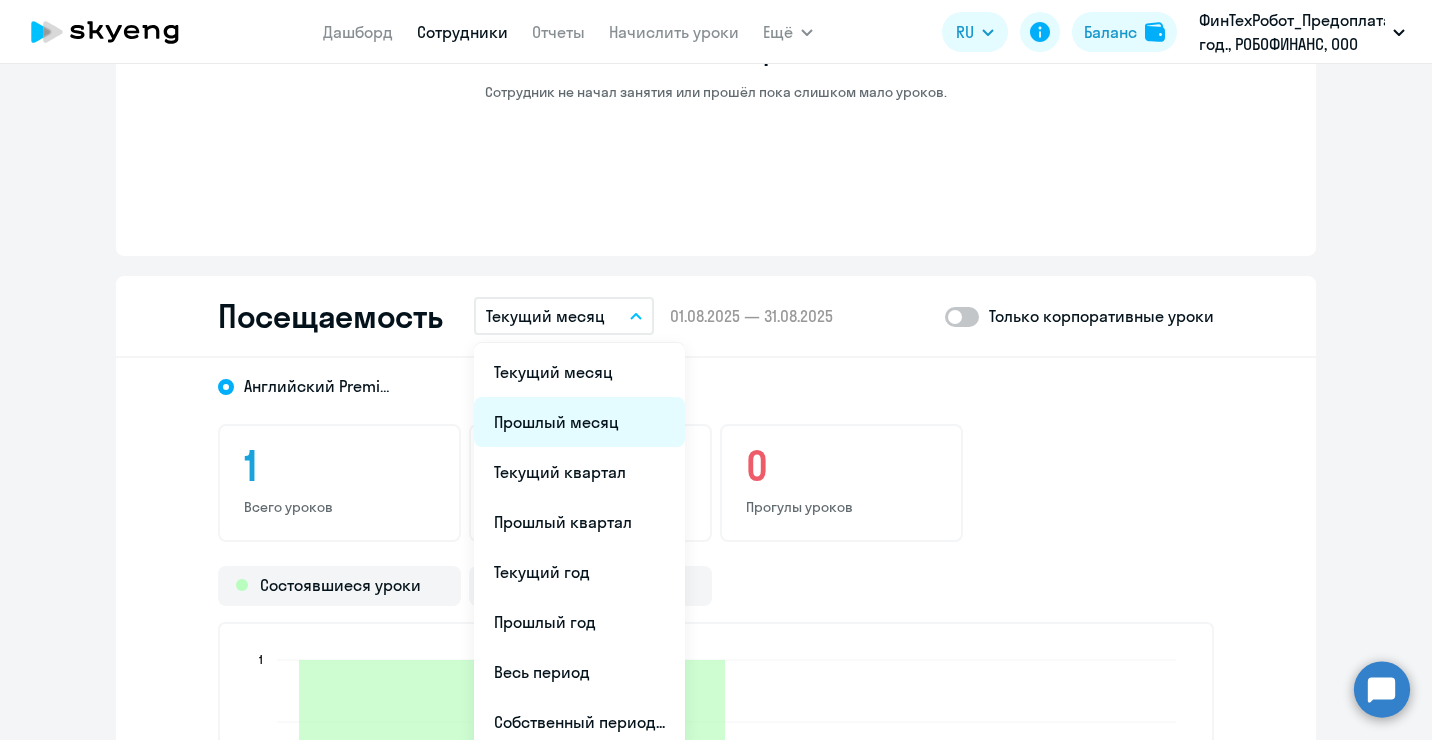 click on "Прошлый месяц" at bounding box center [579, 422] 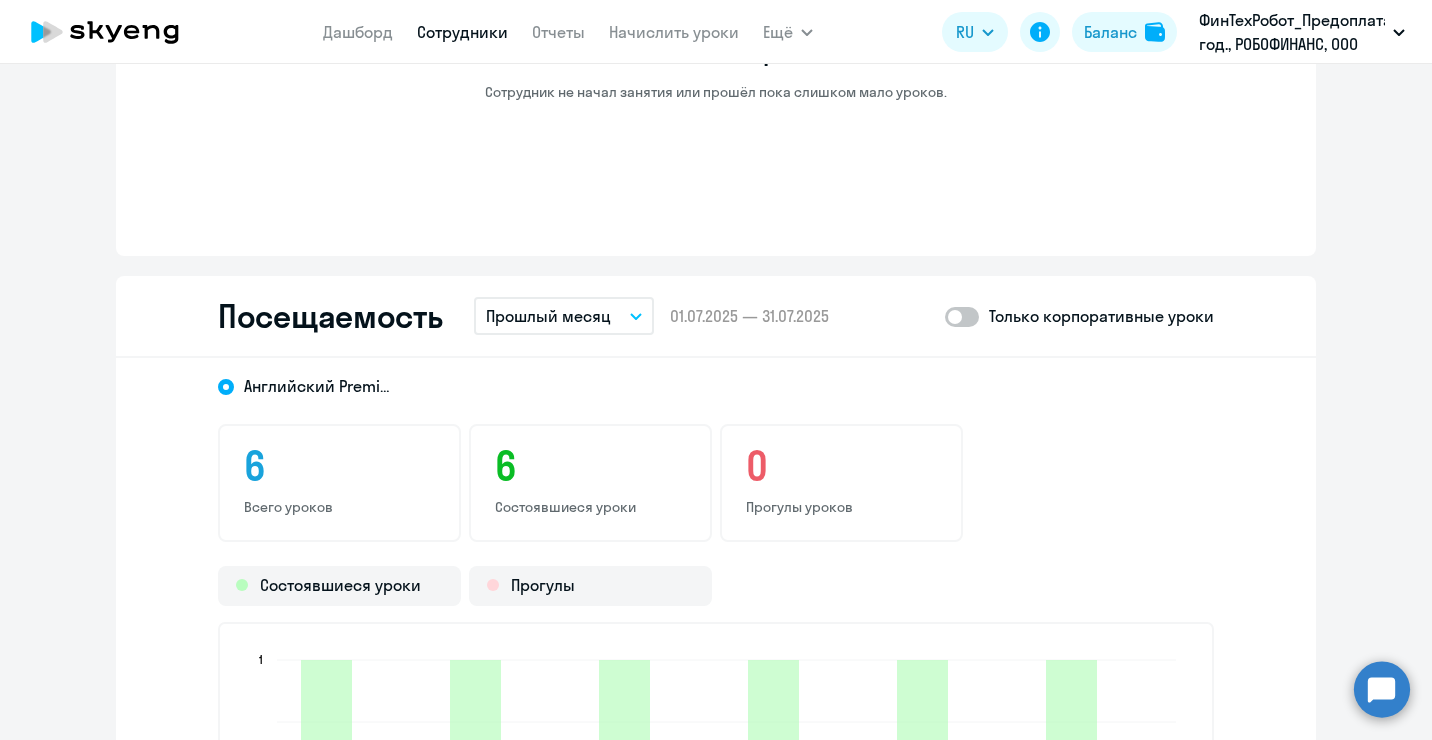click on "Прошлый месяц" at bounding box center (564, 316) 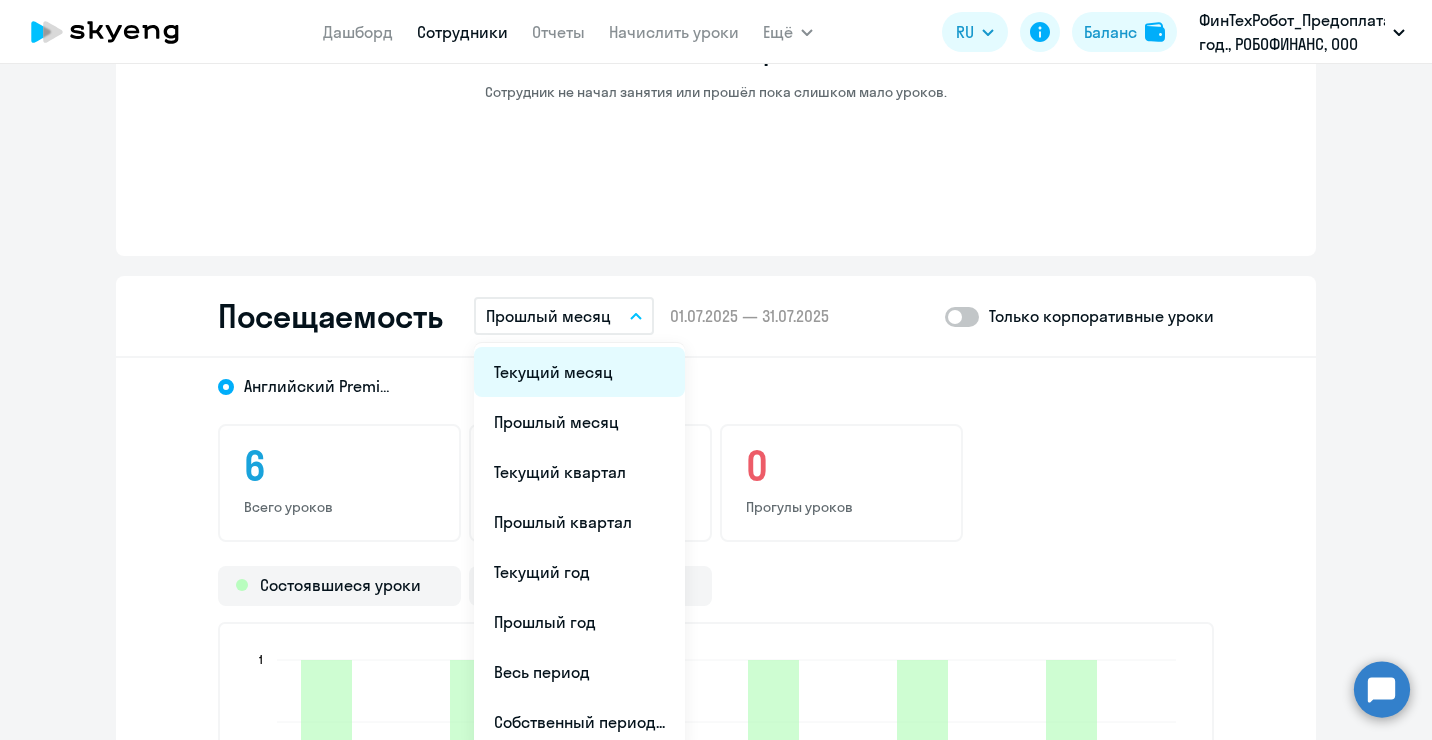 click on "Текущий месяц" at bounding box center [579, 372] 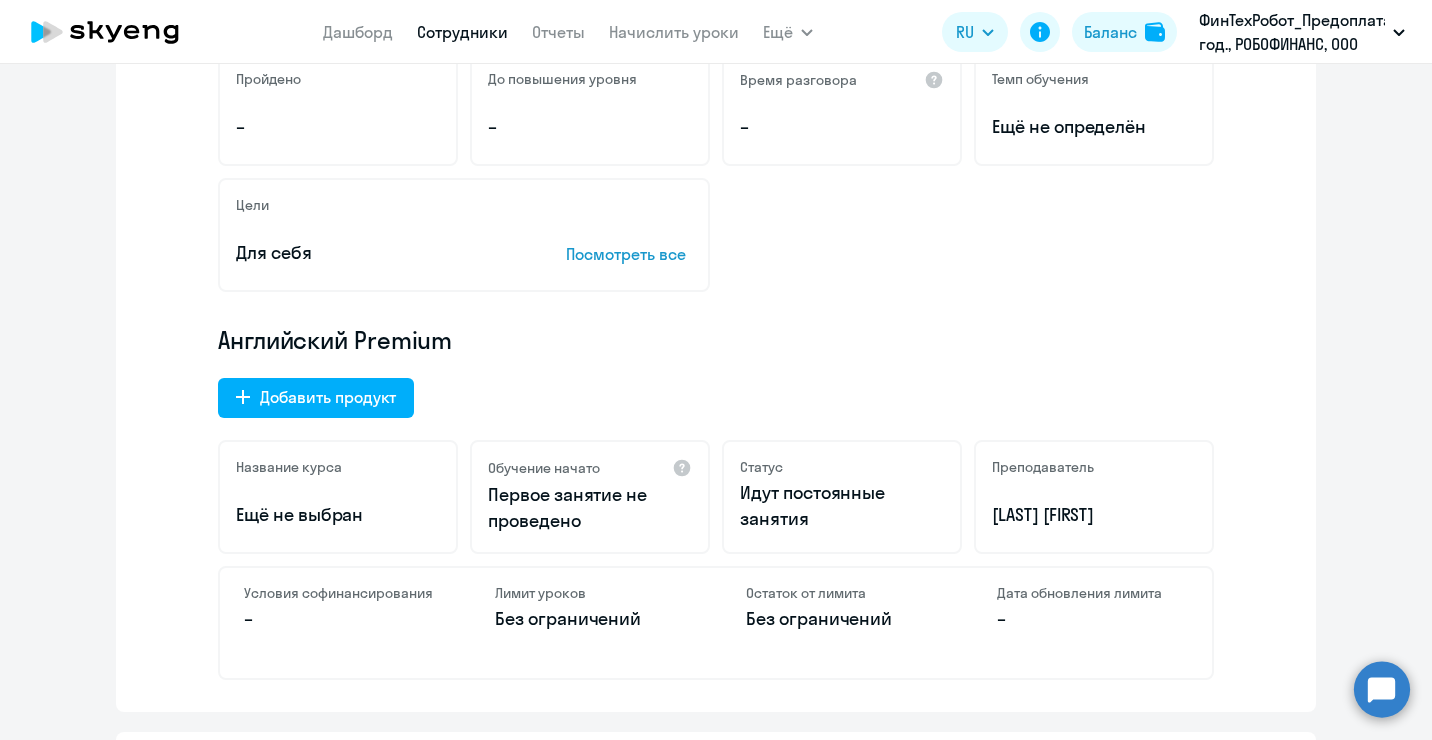 scroll, scrollTop: 0, scrollLeft: 0, axis: both 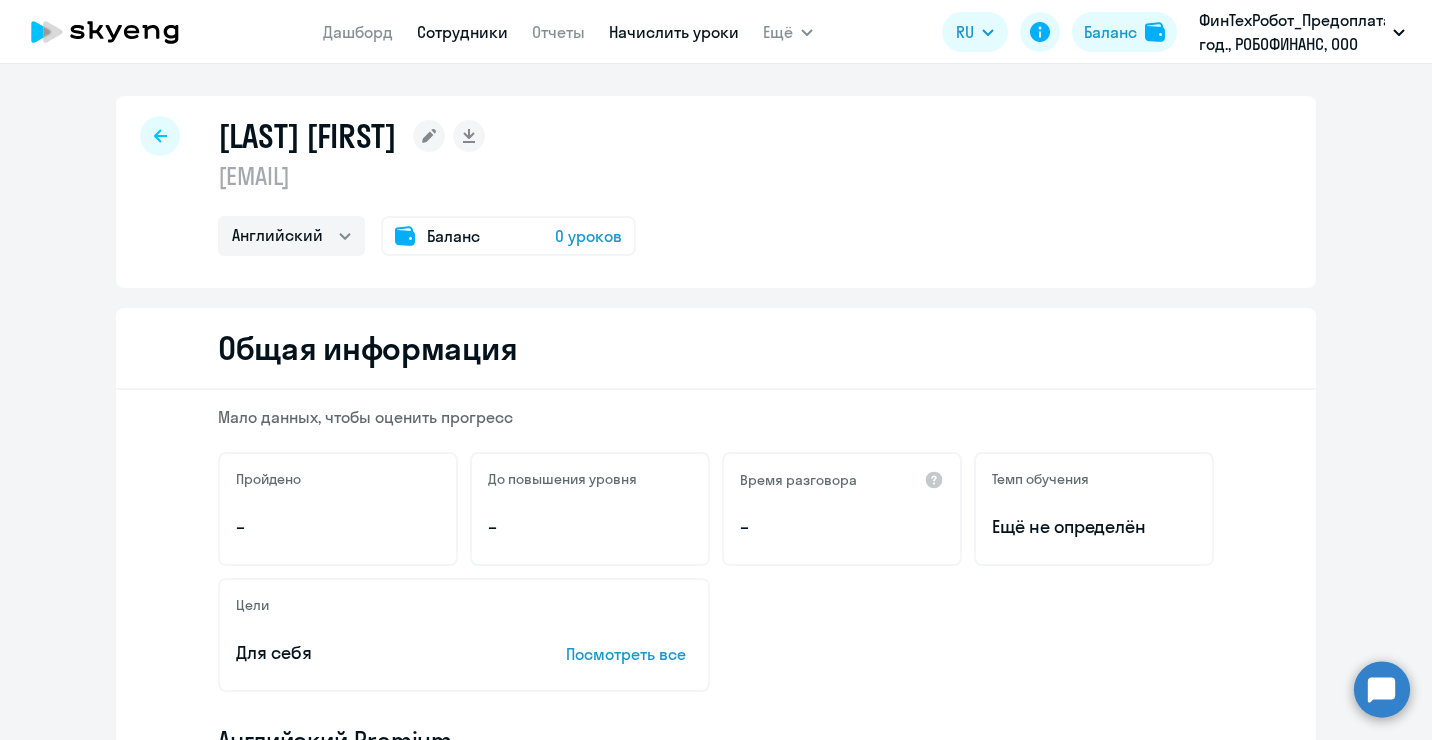 click on "Начислить уроки" at bounding box center [674, 32] 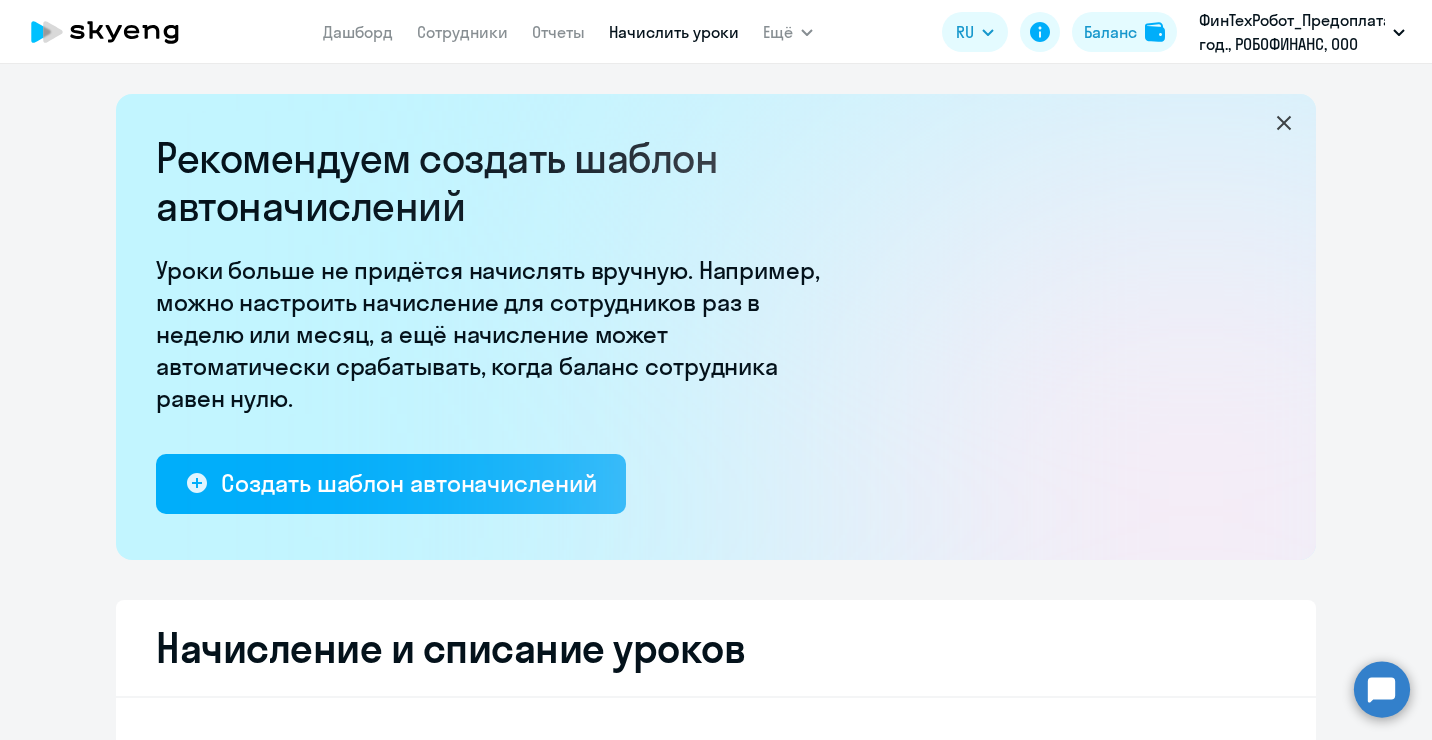 select on "10" 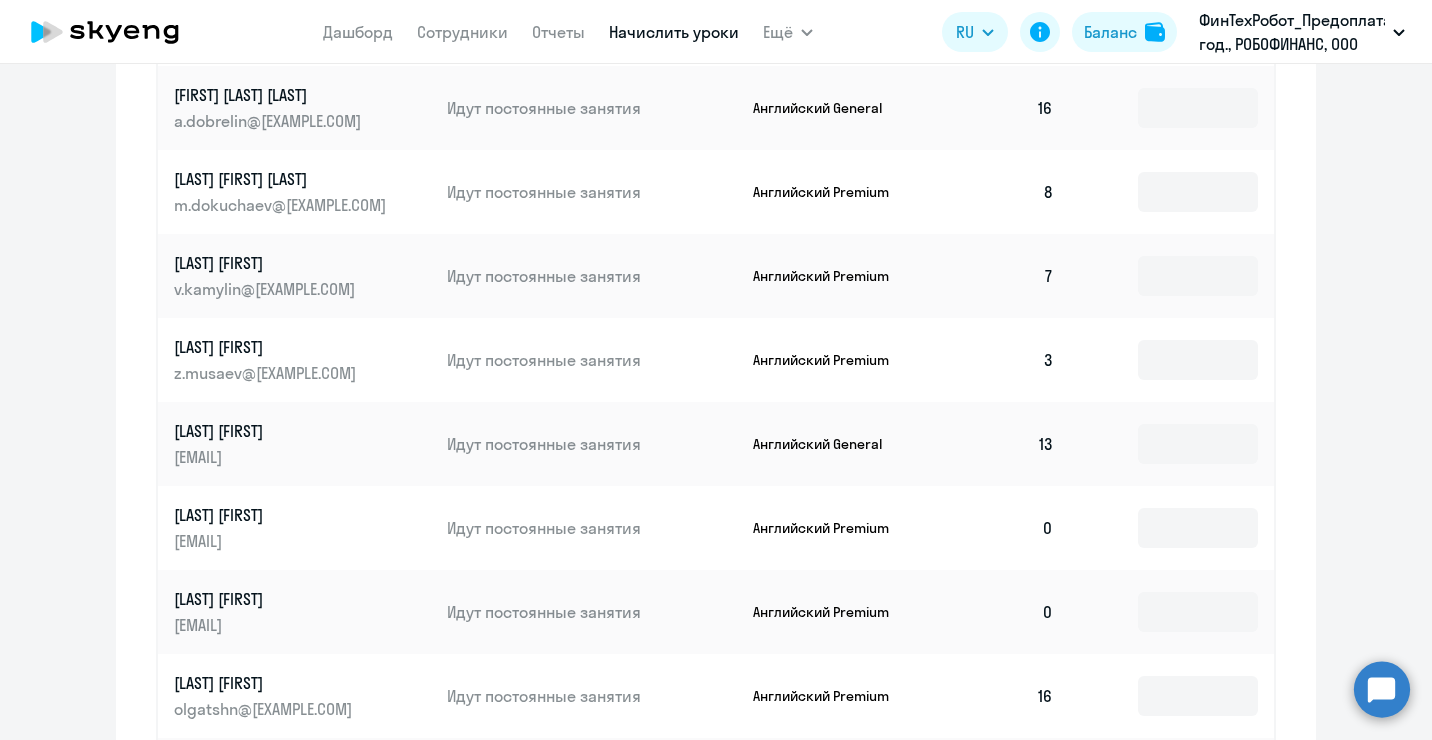 scroll, scrollTop: 1200, scrollLeft: 0, axis: vertical 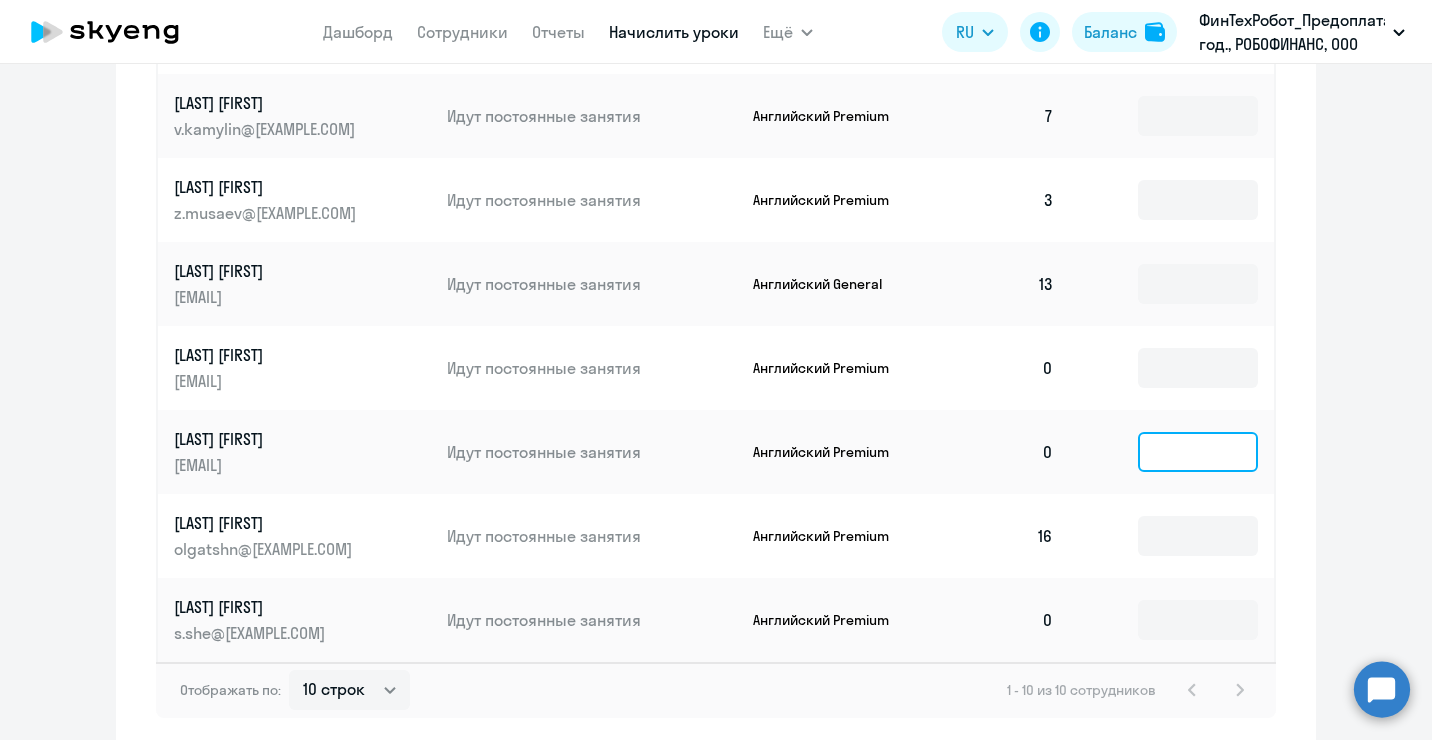 click 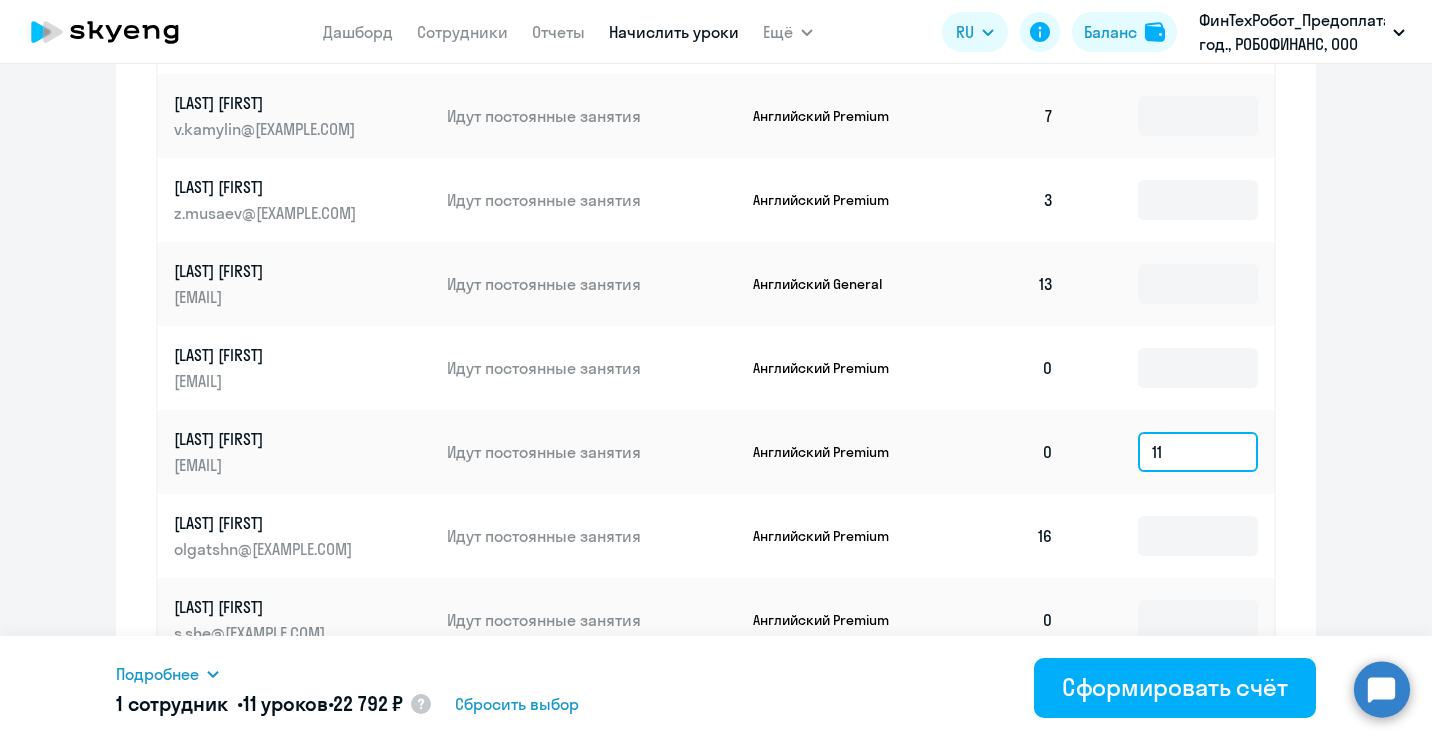type on "11" 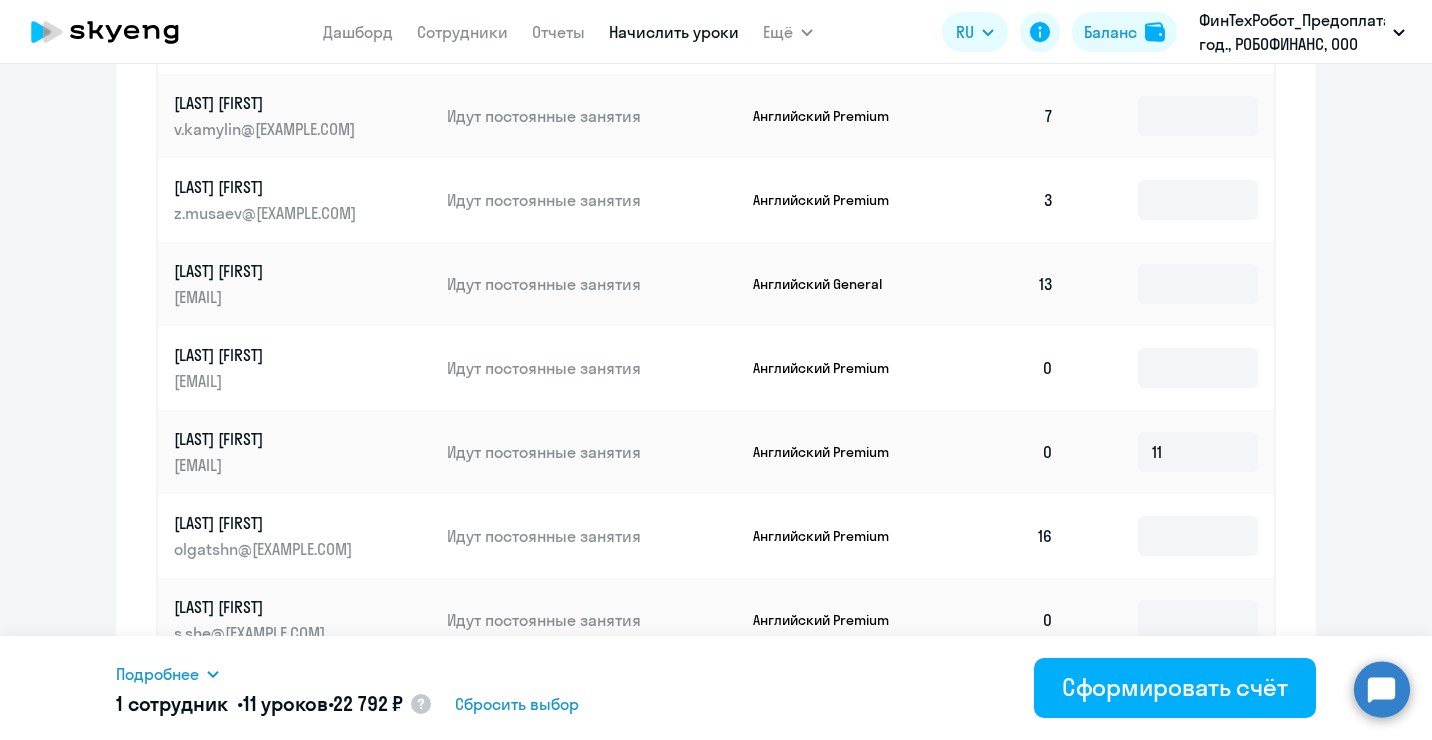 click on "Рекомендуем создать шаблон автоначислений Уроки больше не придётся начислять вручную. Например, можно настроить начисление для сотрудников раз в неделю или месяц, а ещё начисление может автоматически срабатывать, когда баланс сотрудника равен нулю.
Создать шаблон автоначислений
Начисление и списание уроков Начисление уроков Начисление пакетов Ожидают оплаты Списание уроков Английский General 0 Английский с Native 0 Английский Premium 0 Talks 0
0   16  11" 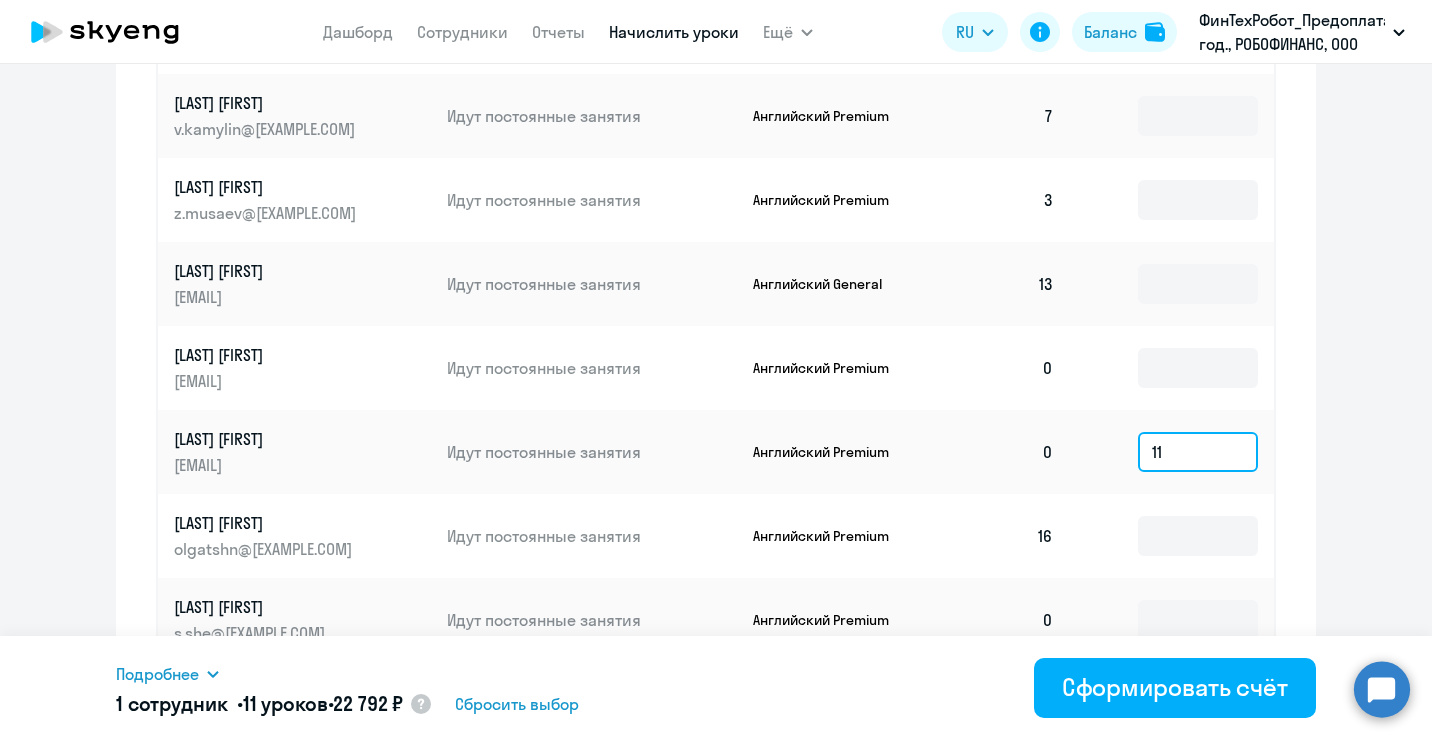 drag, startPoint x: 1207, startPoint y: 457, endPoint x: 1042, endPoint y: 427, distance: 167.7051 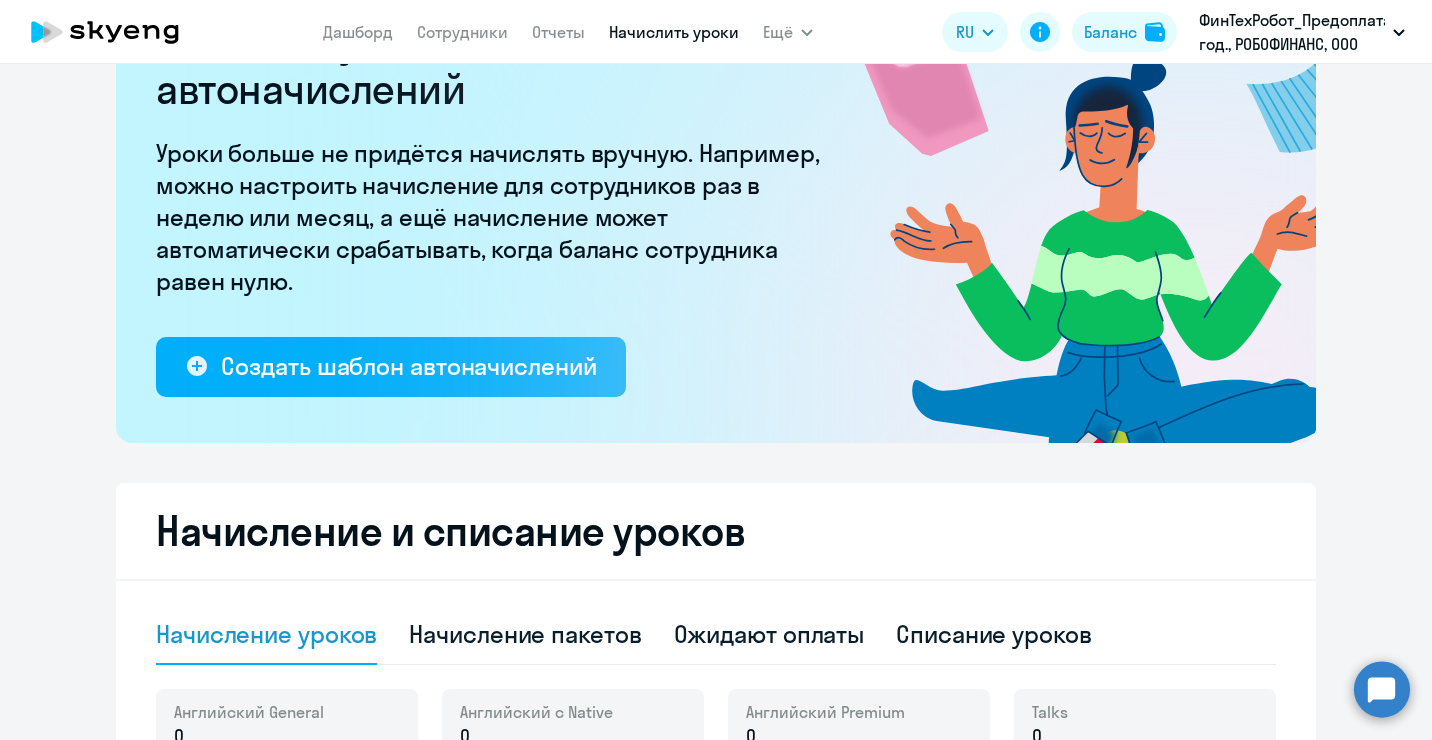 scroll, scrollTop: 100, scrollLeft: 0, axis: vertical 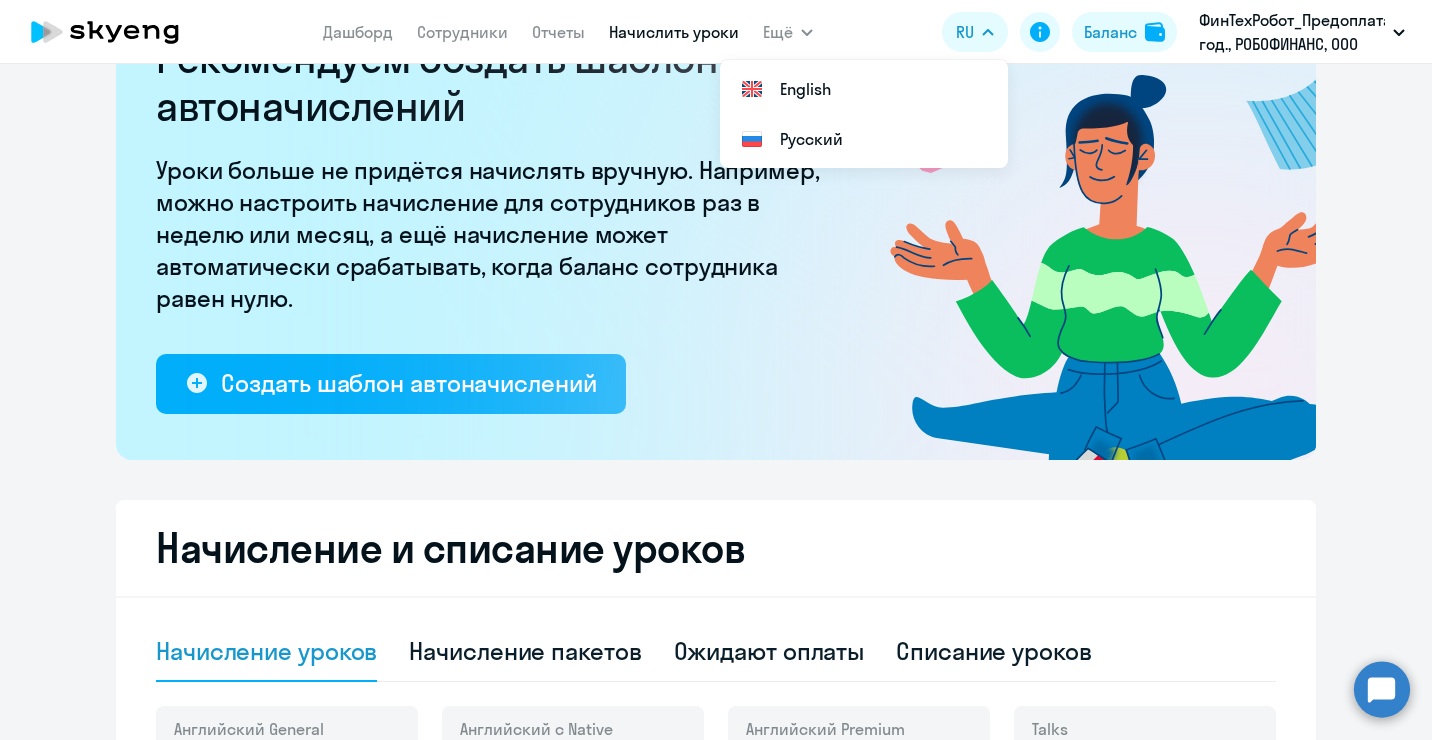type 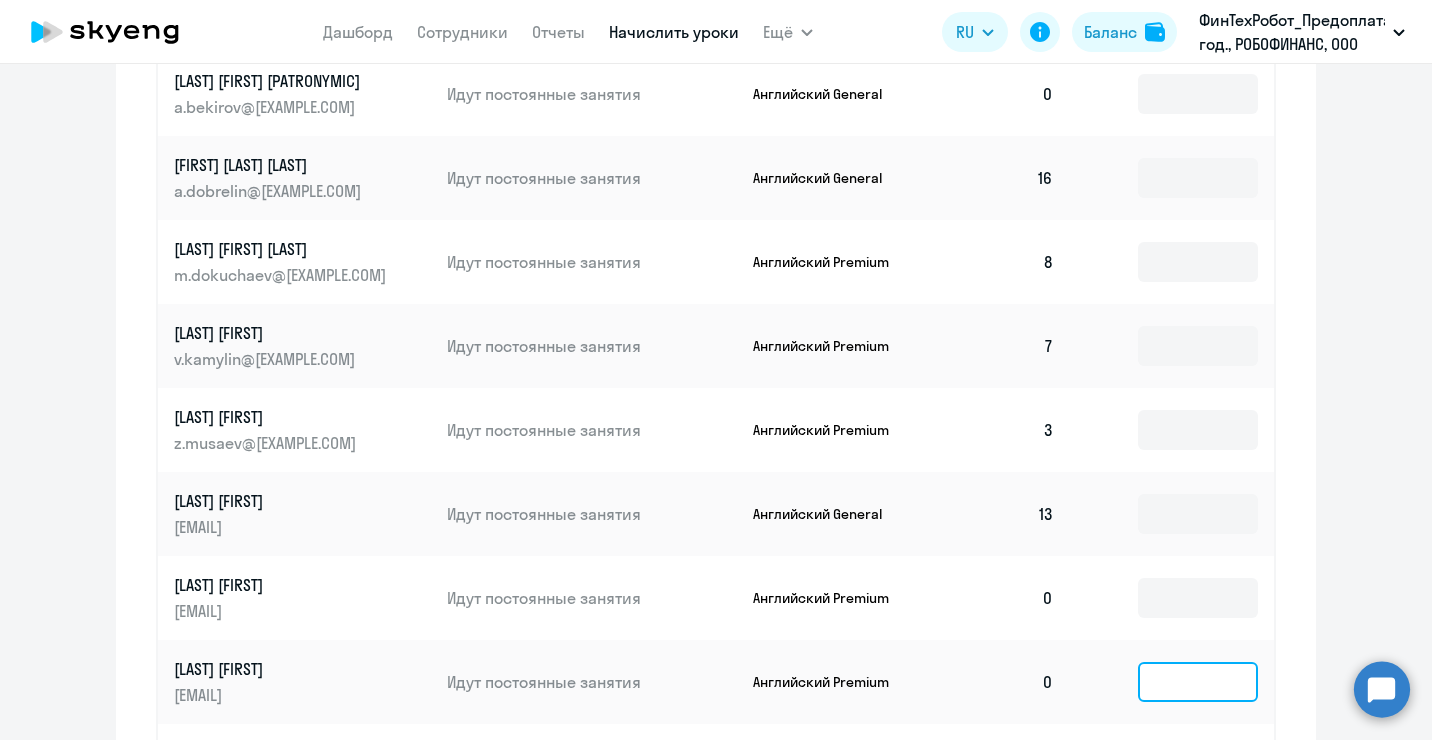 scroll, scrollTop: 1290, scrollLeft: 0, axis: vertical 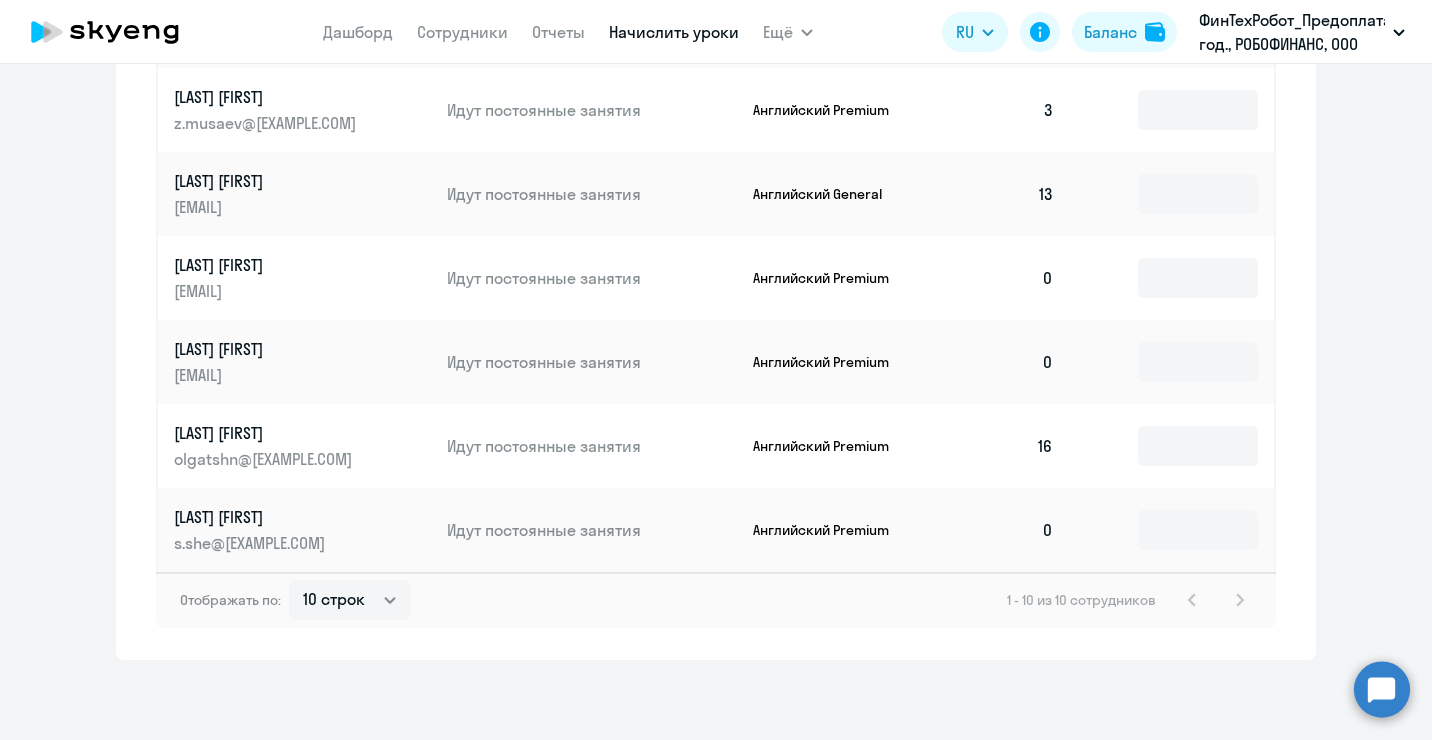 click on "[LAST] [FIRST]" 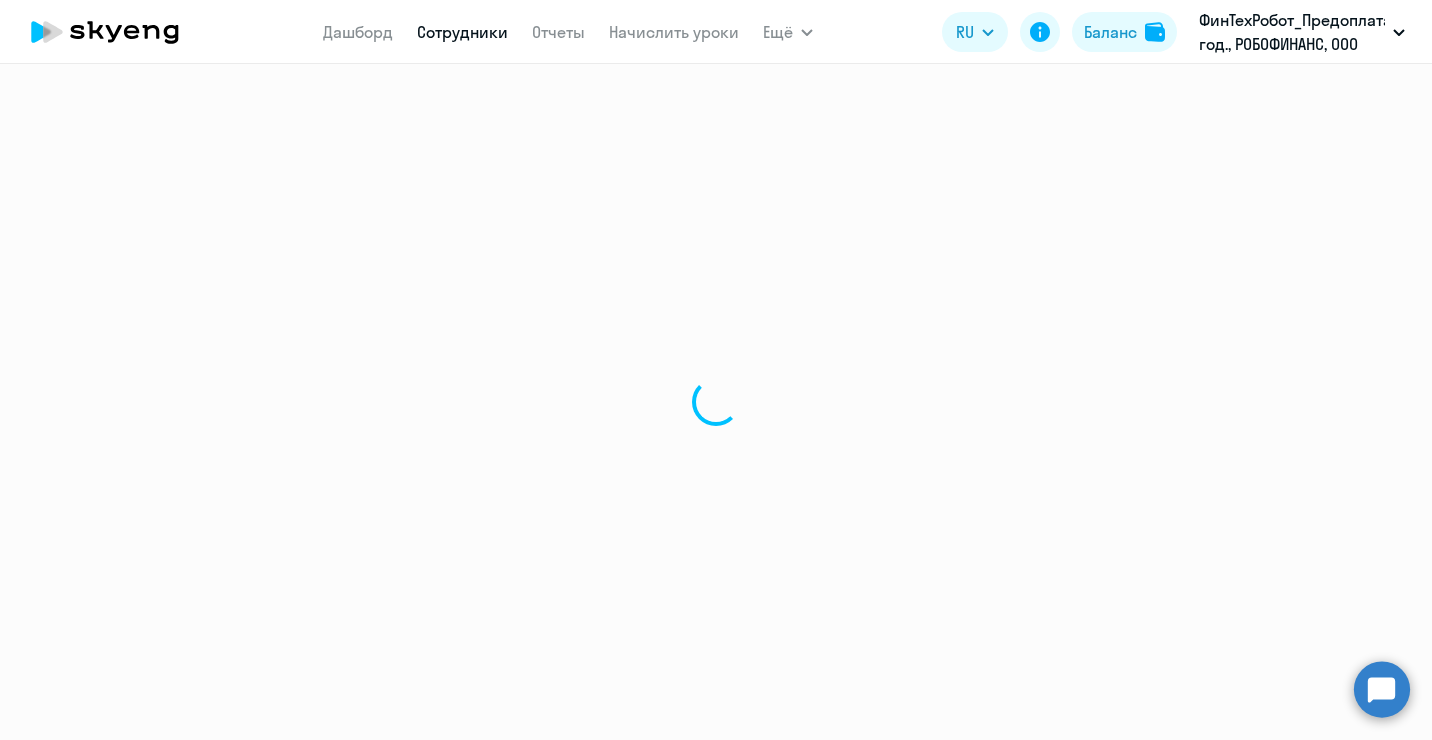 scroll, scrollTop: 0, scrollLeft: 0, axis: both 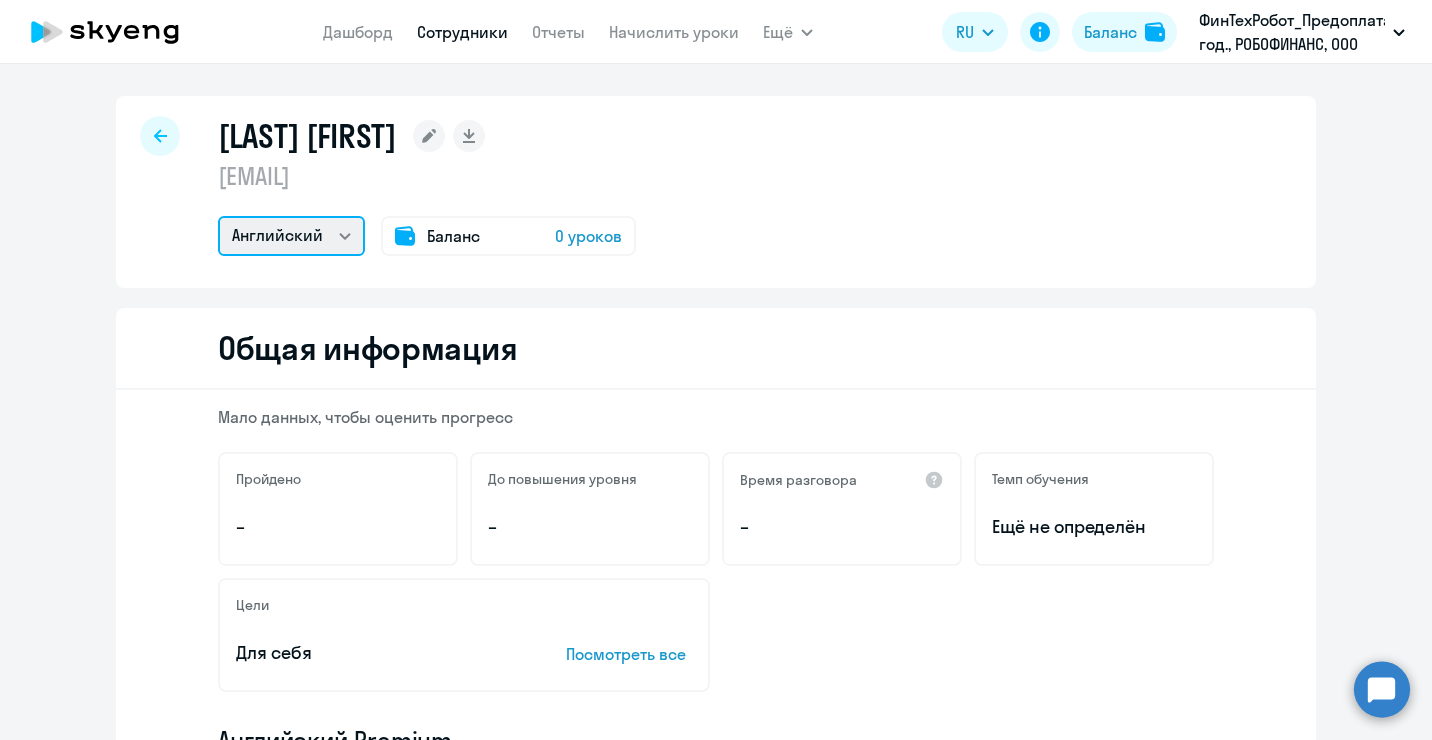 click on "Английский" 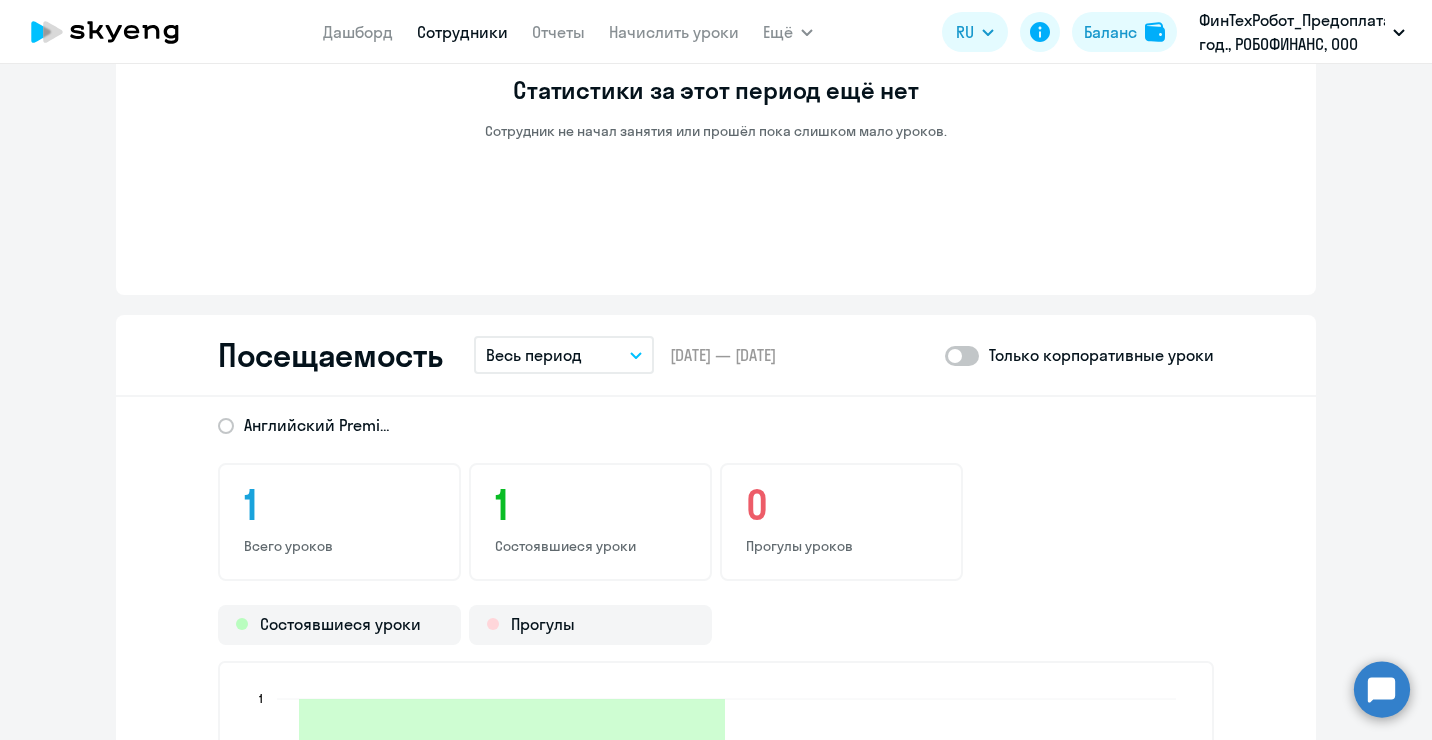 scroll, scrollTop: 1900, scrollLeft: 0, axis: vertical 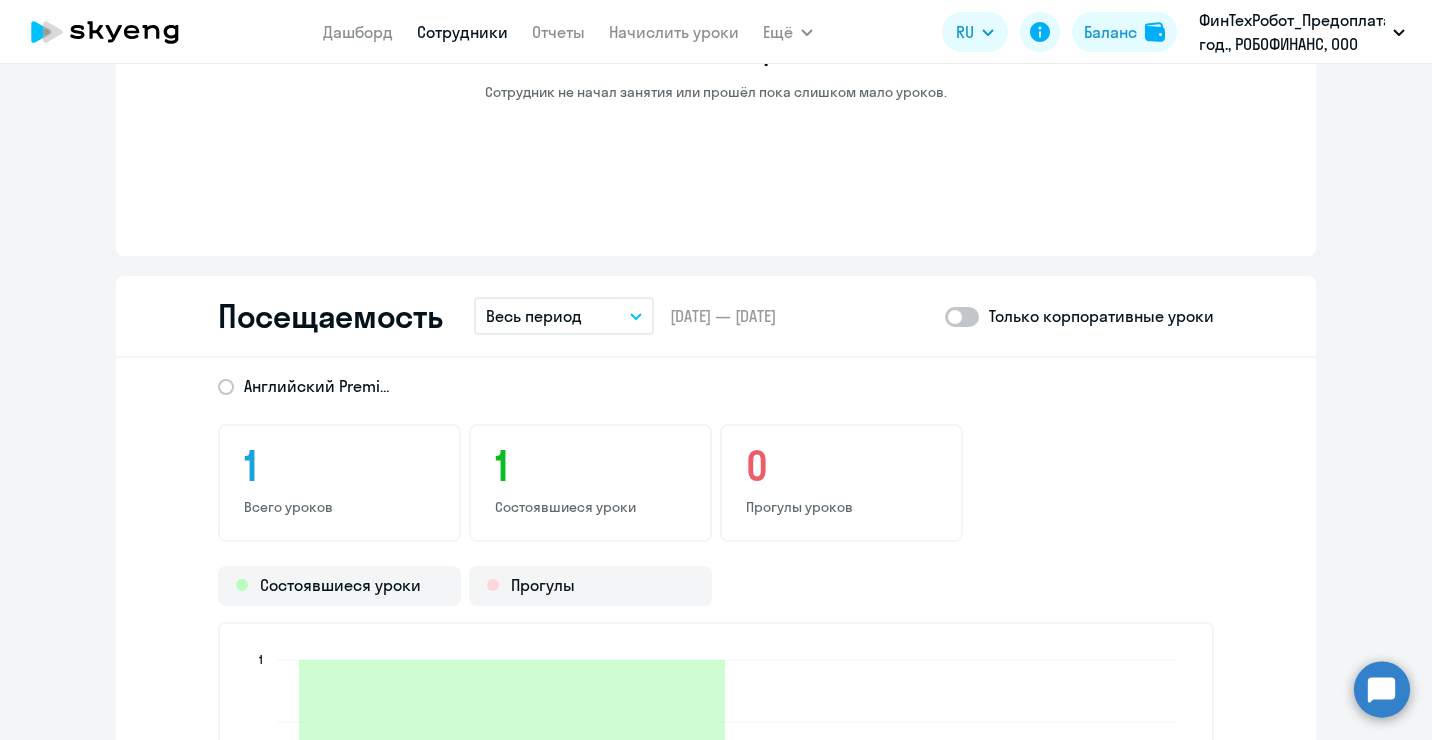 click on "Весь период" at bounding box center (564, 316) 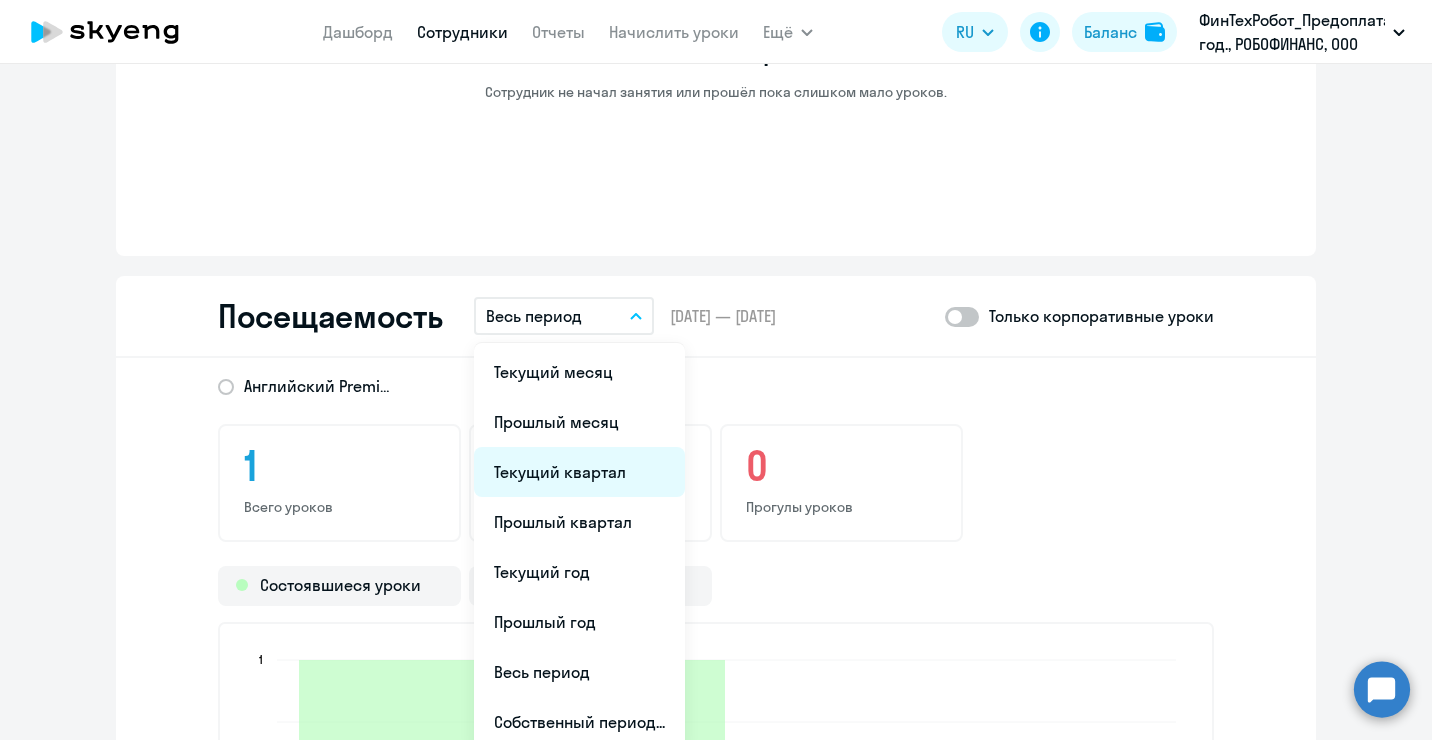 click on "Текущий квартал" at bounding box center (579, 472) 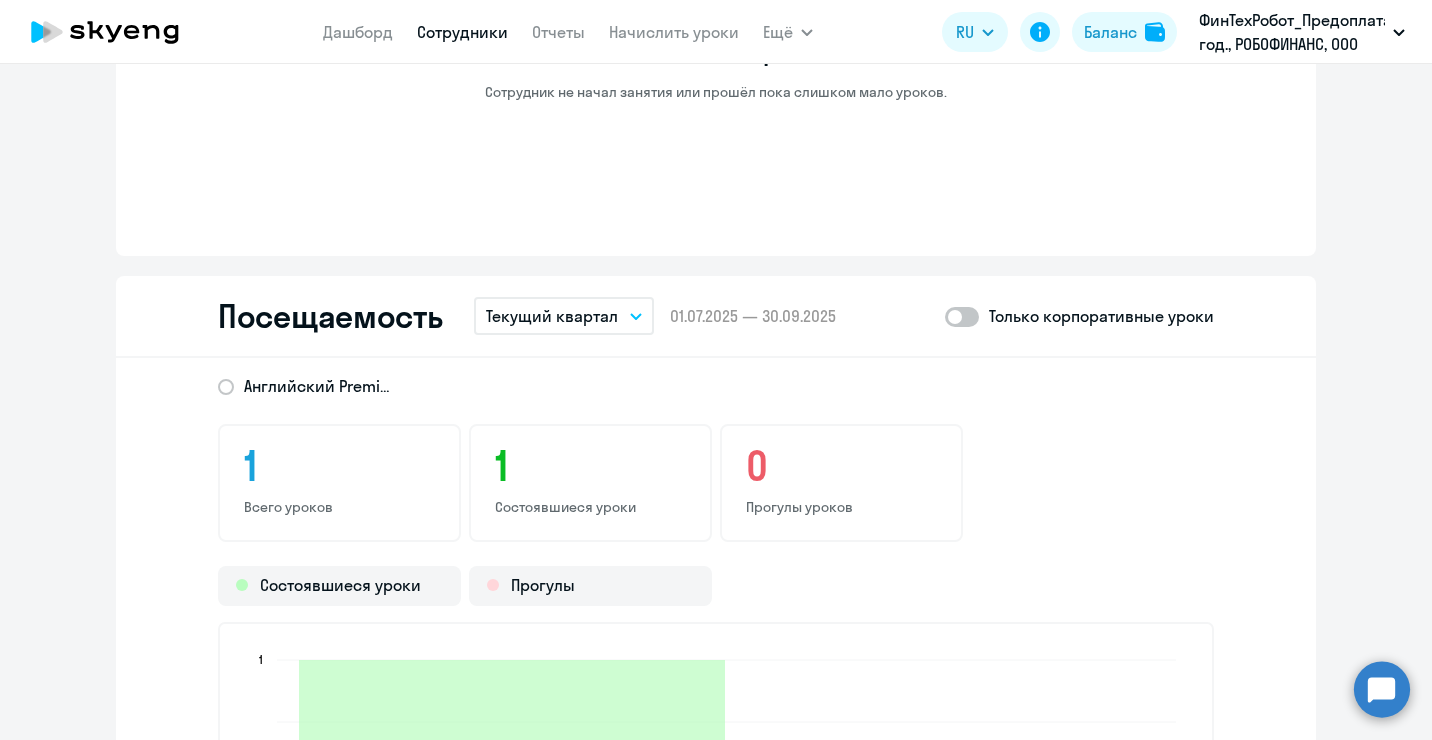 click on "Текущий квартал" at bounding box center [564, 316] 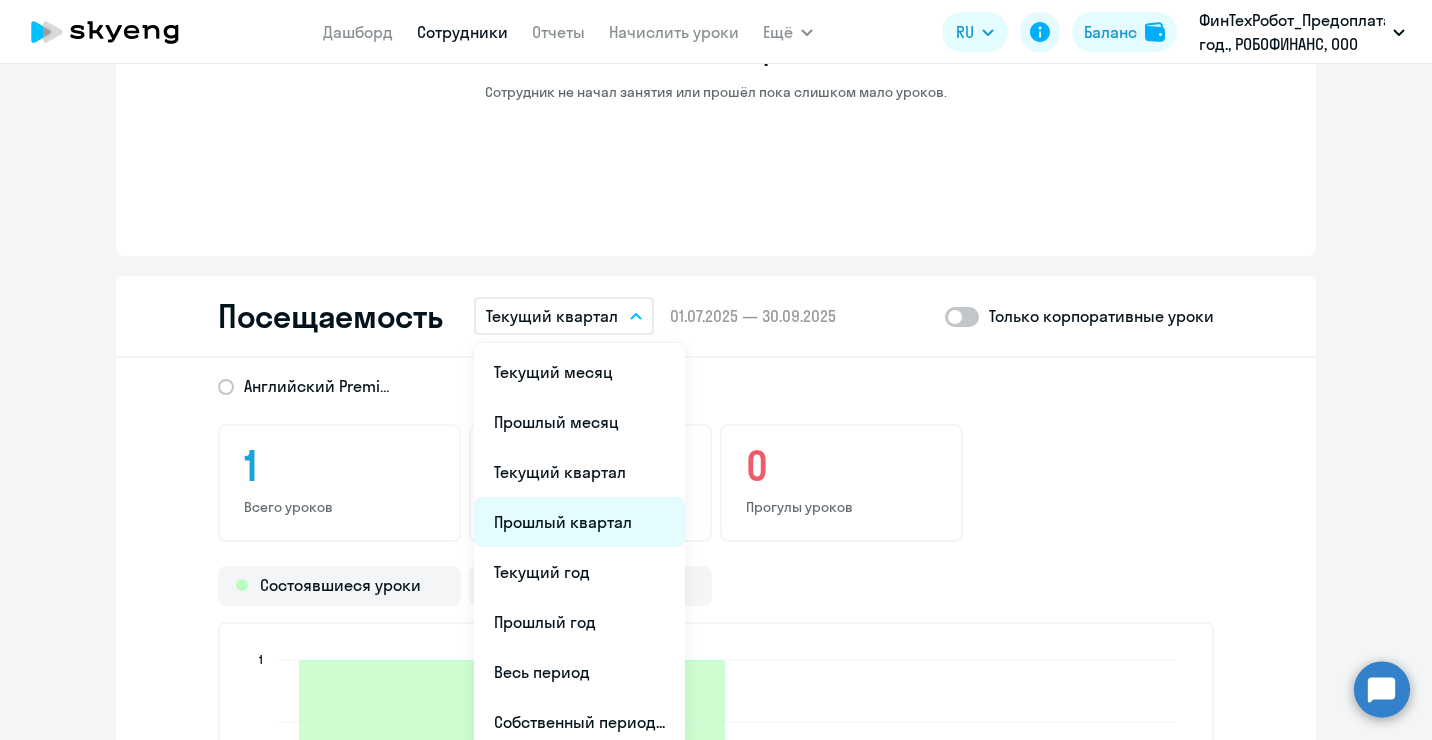 click on "Прошлый квартал" at bounding box center [579, 522] 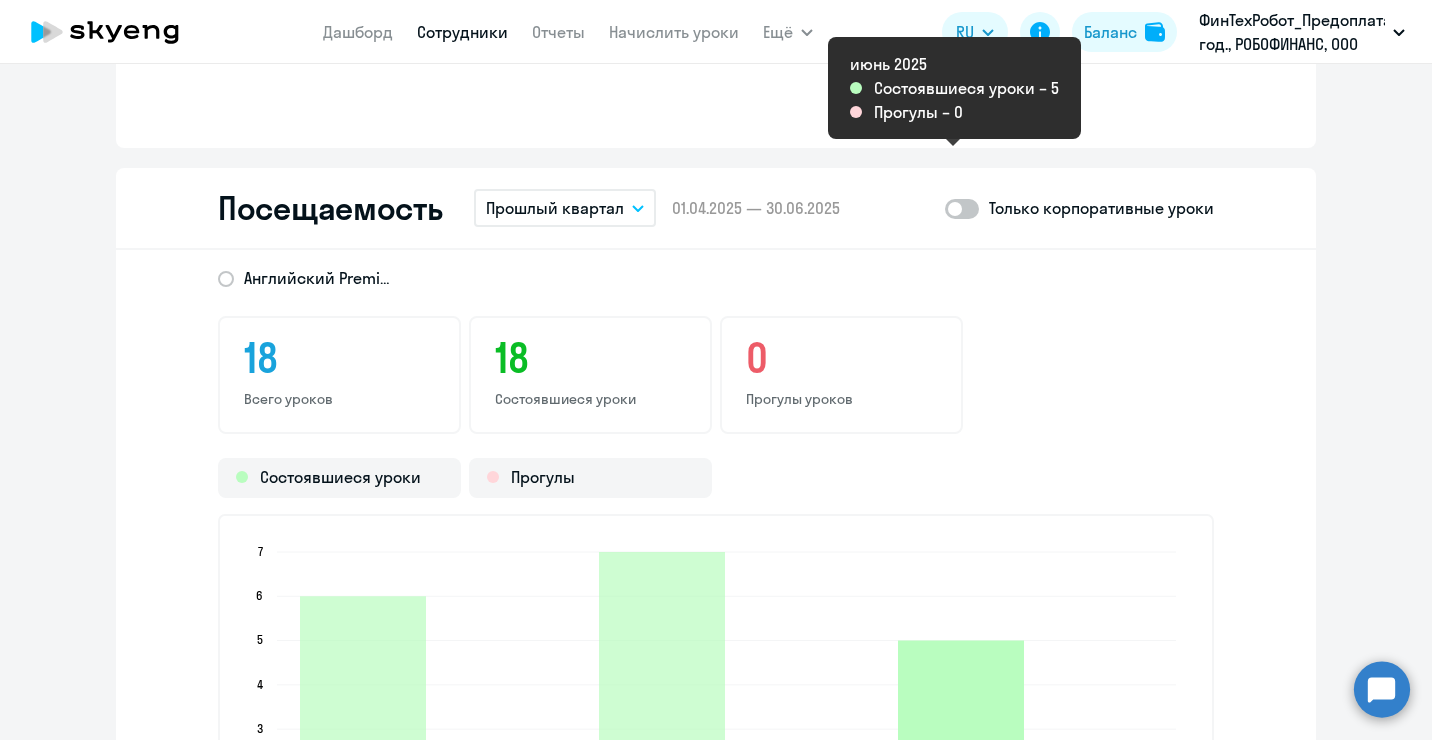 scroll, scrollTop: 2000, scrollLeft: 0, axis: vertical 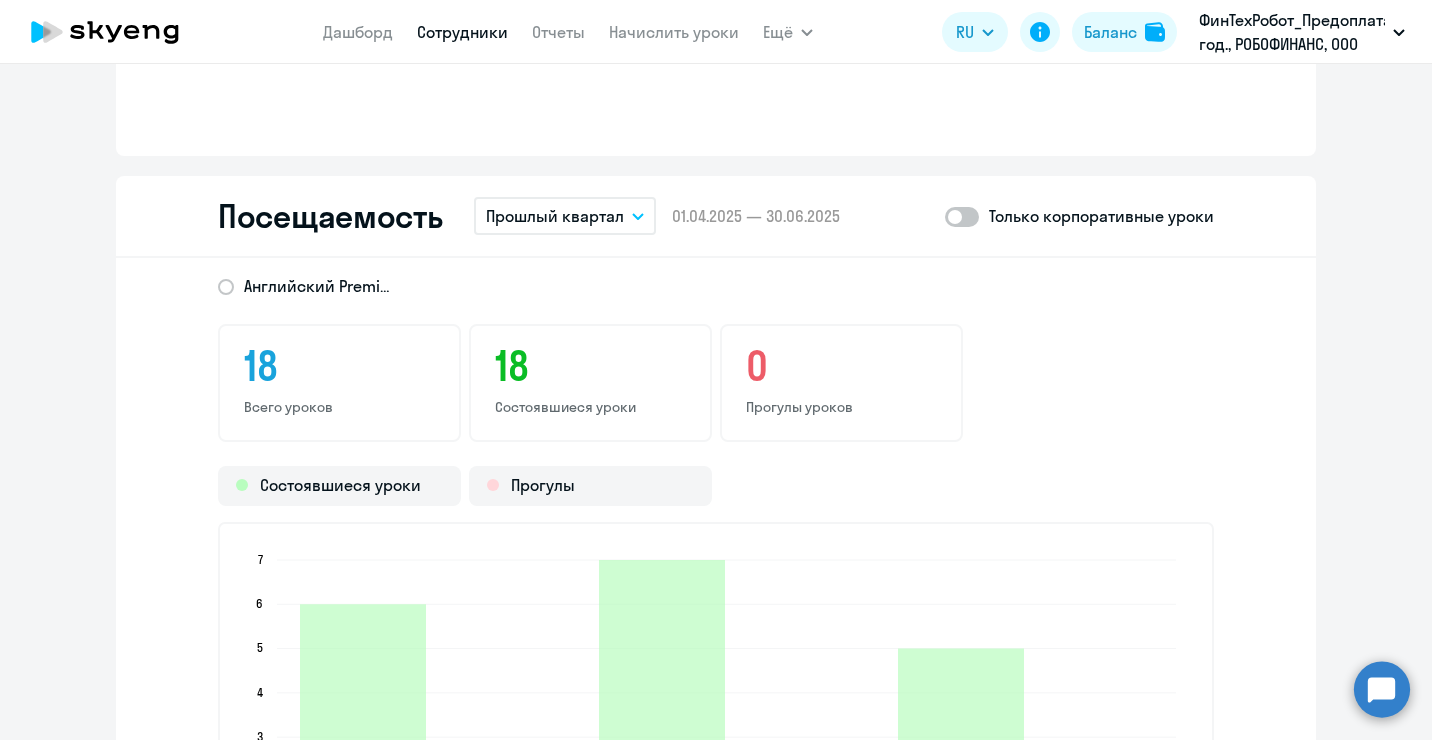 click on "Прошлый квартал" at bounding box center (565, 216) 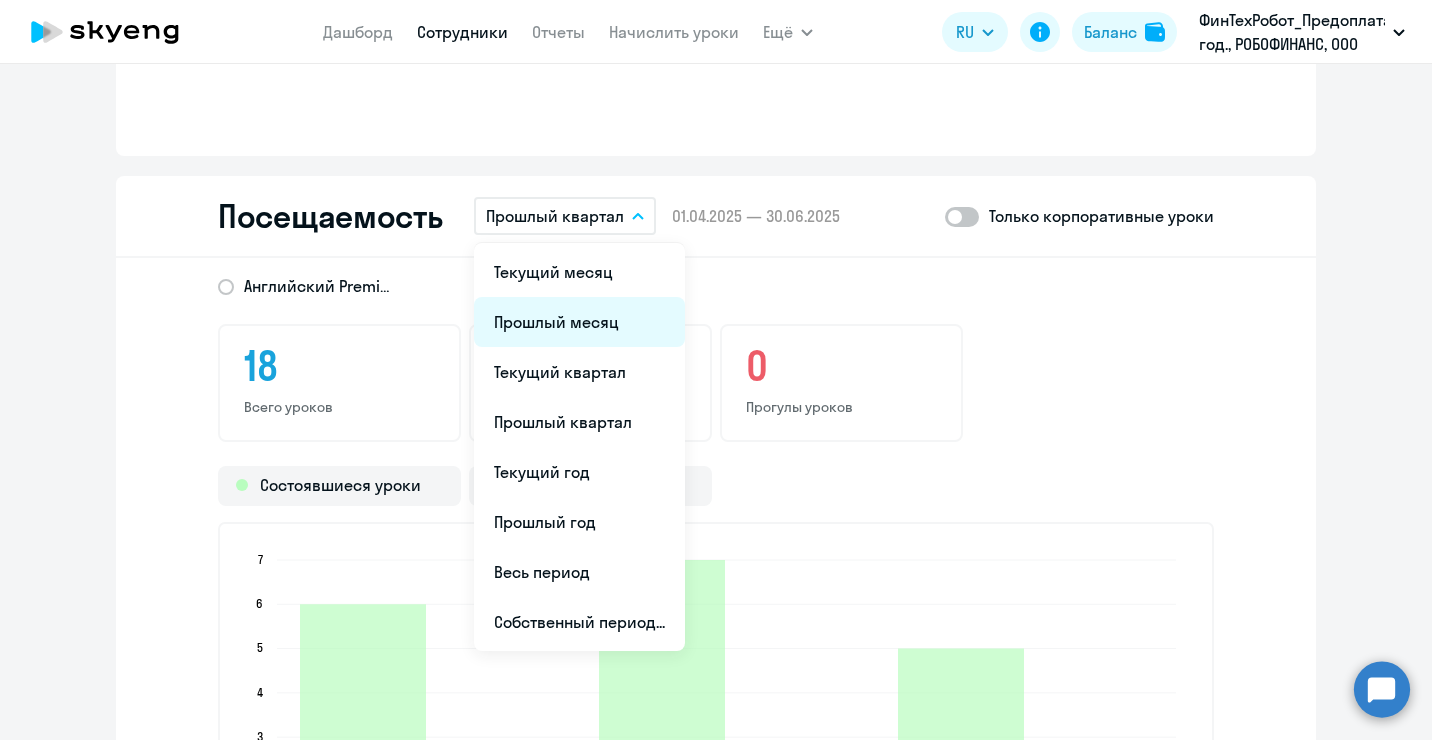 click on "Прошлый месяц" at bounding box center (579, 322) 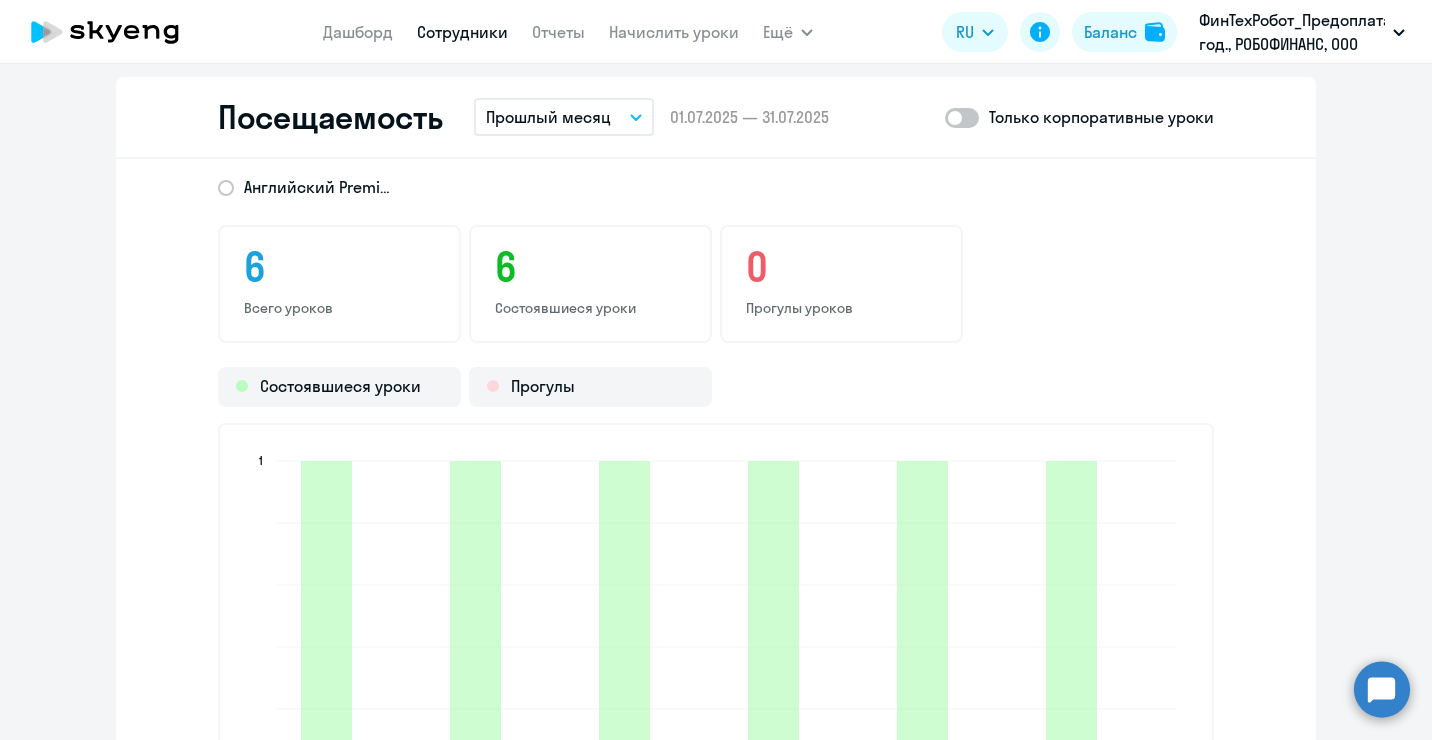 scroll, scrollTop: 1900, scrollLeft: 0, axis: vertical 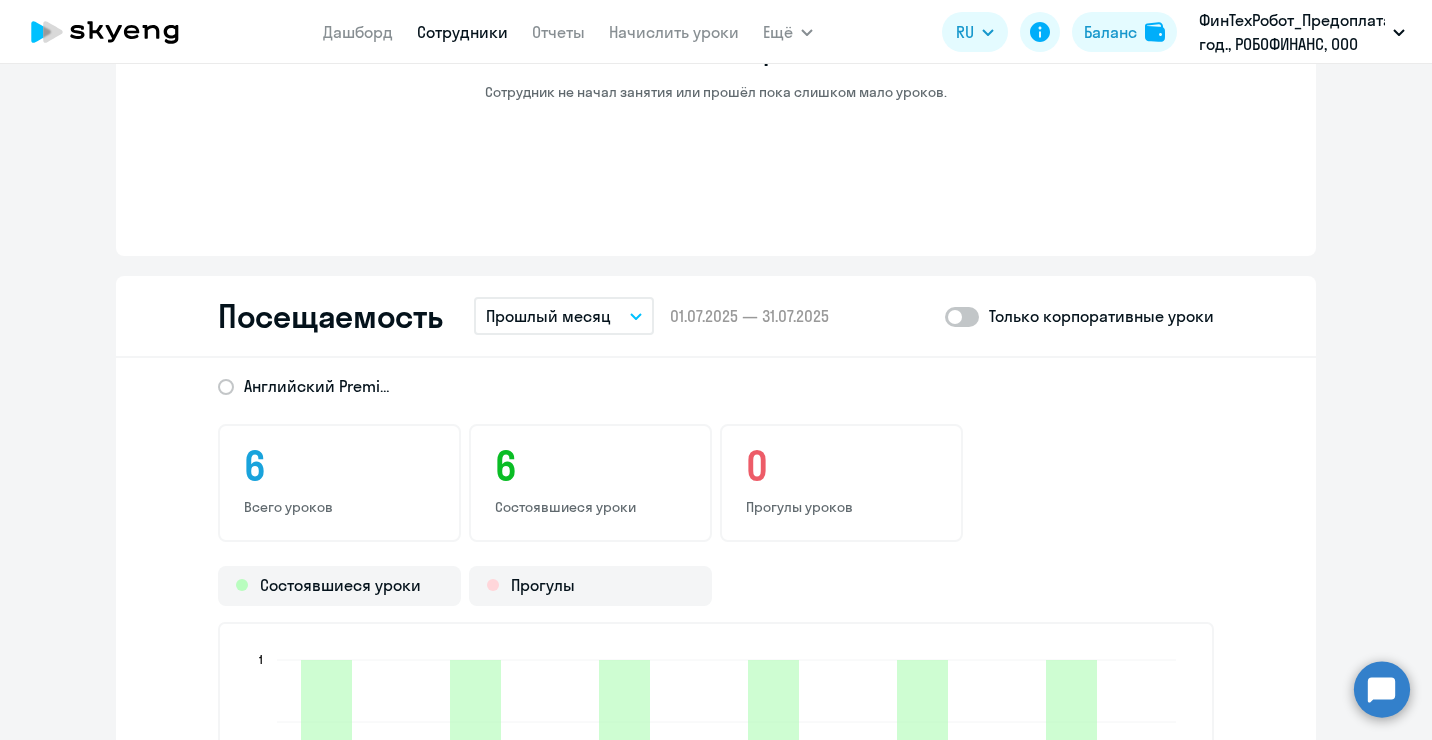 click on "Прошлый месяц" at bounding box center (564, 316) 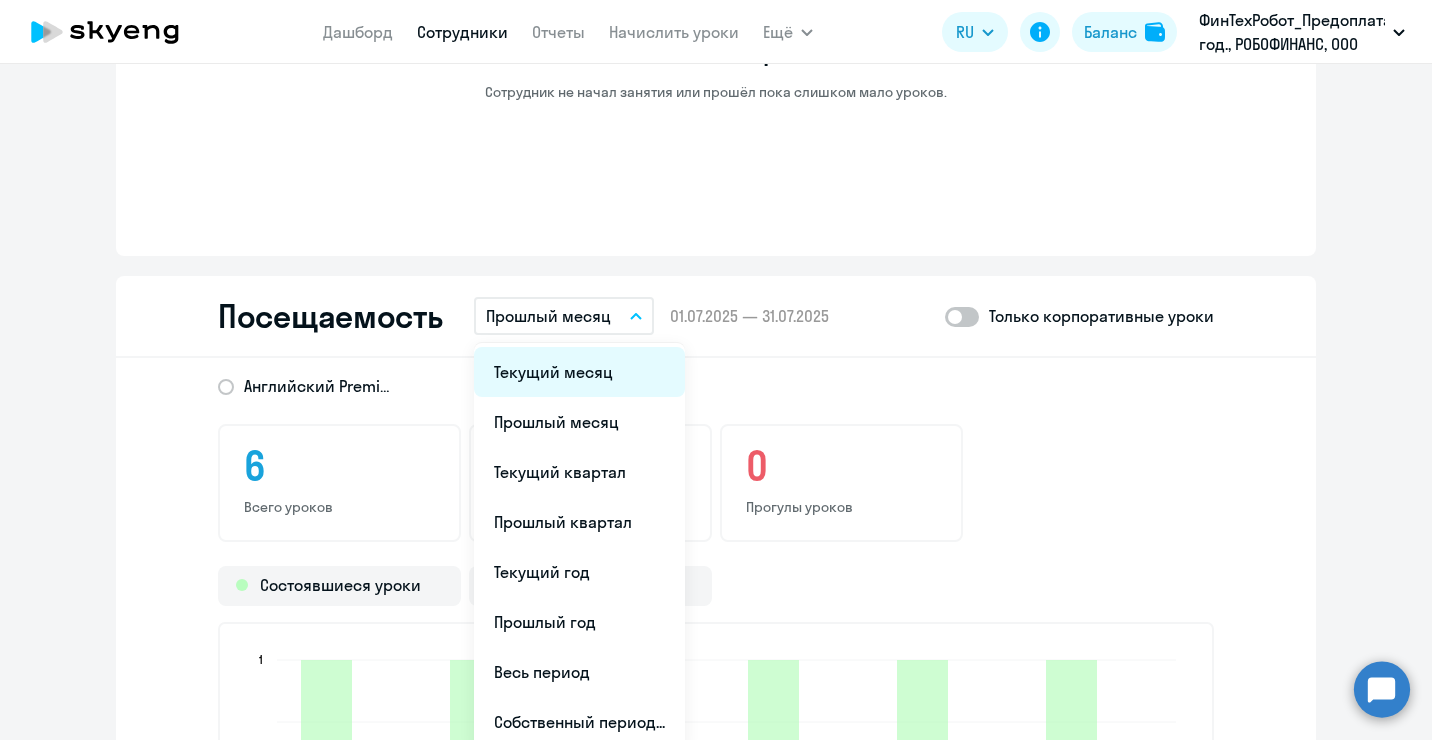 click on "Текущий месяц" at bounding box center (579, 372) 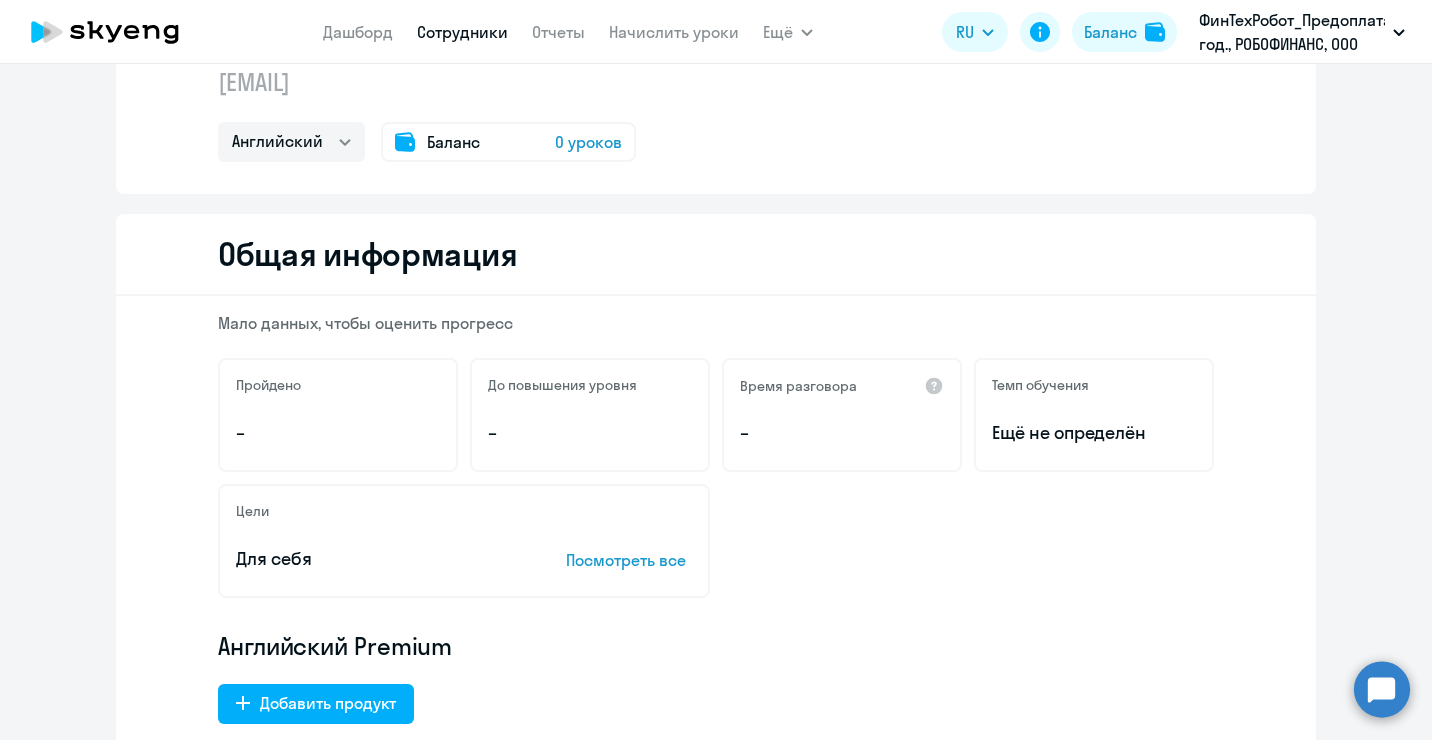 scroll, scrollTop: 0, scrollLeft: 0, axis: both 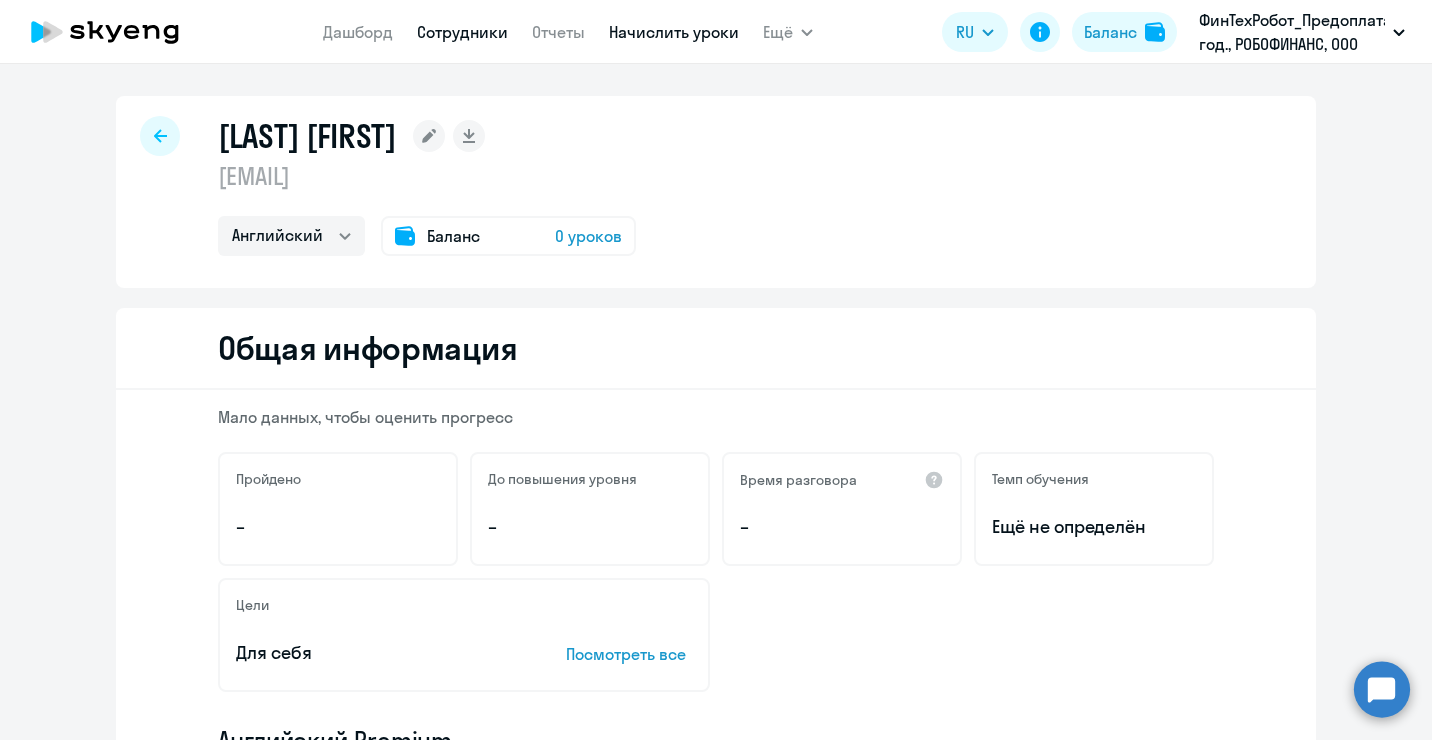 click on "Начислить уроки" at bounding box center (674, 32) 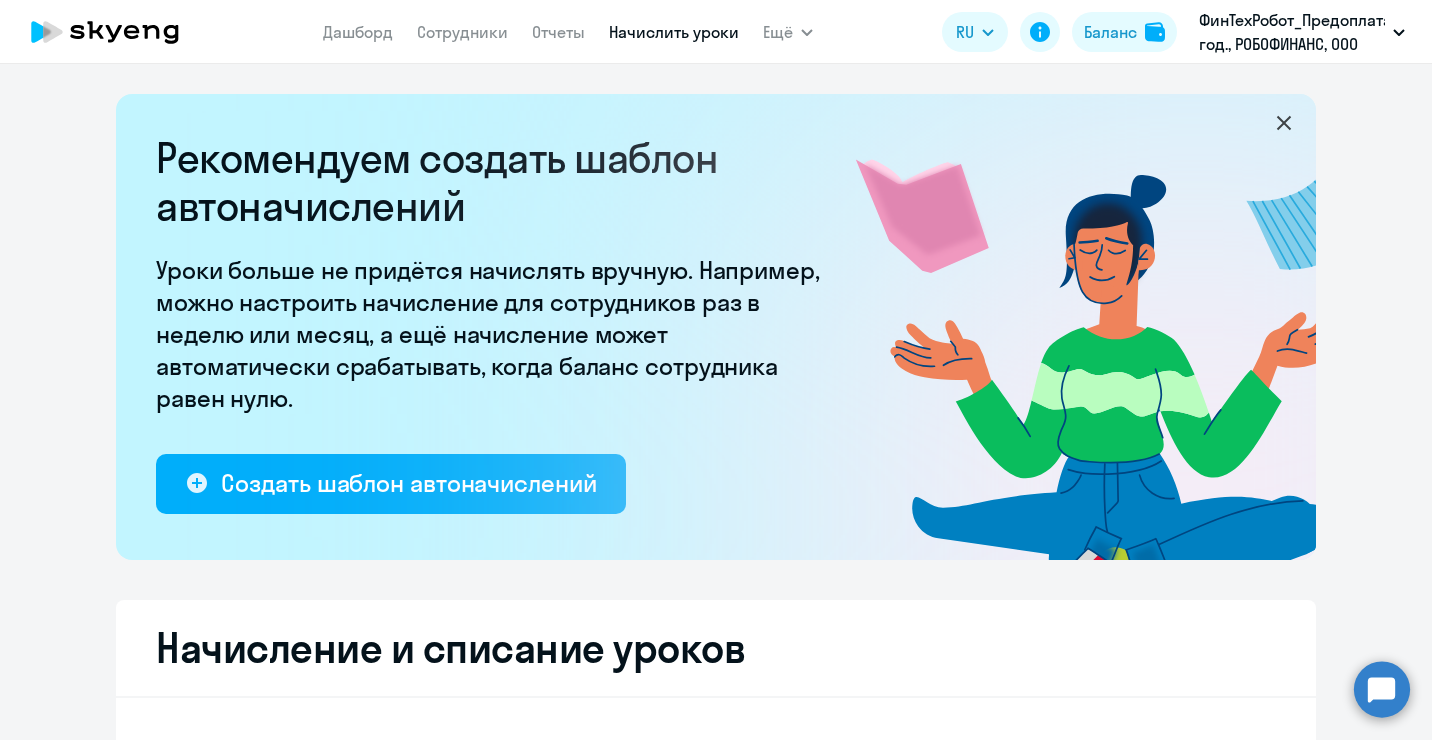 select on "10" 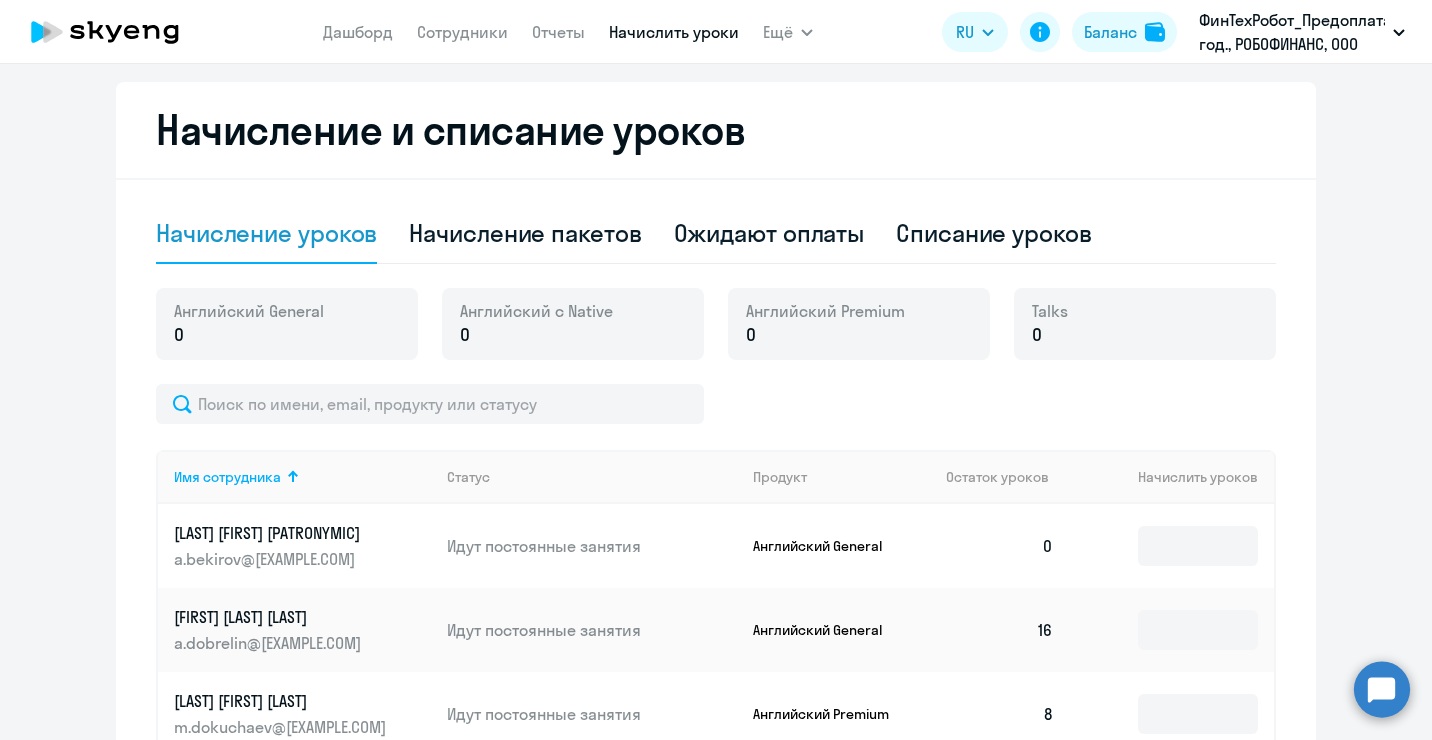 scroll, scrollTop: 600, scrollLeft: 0, axis: vertical 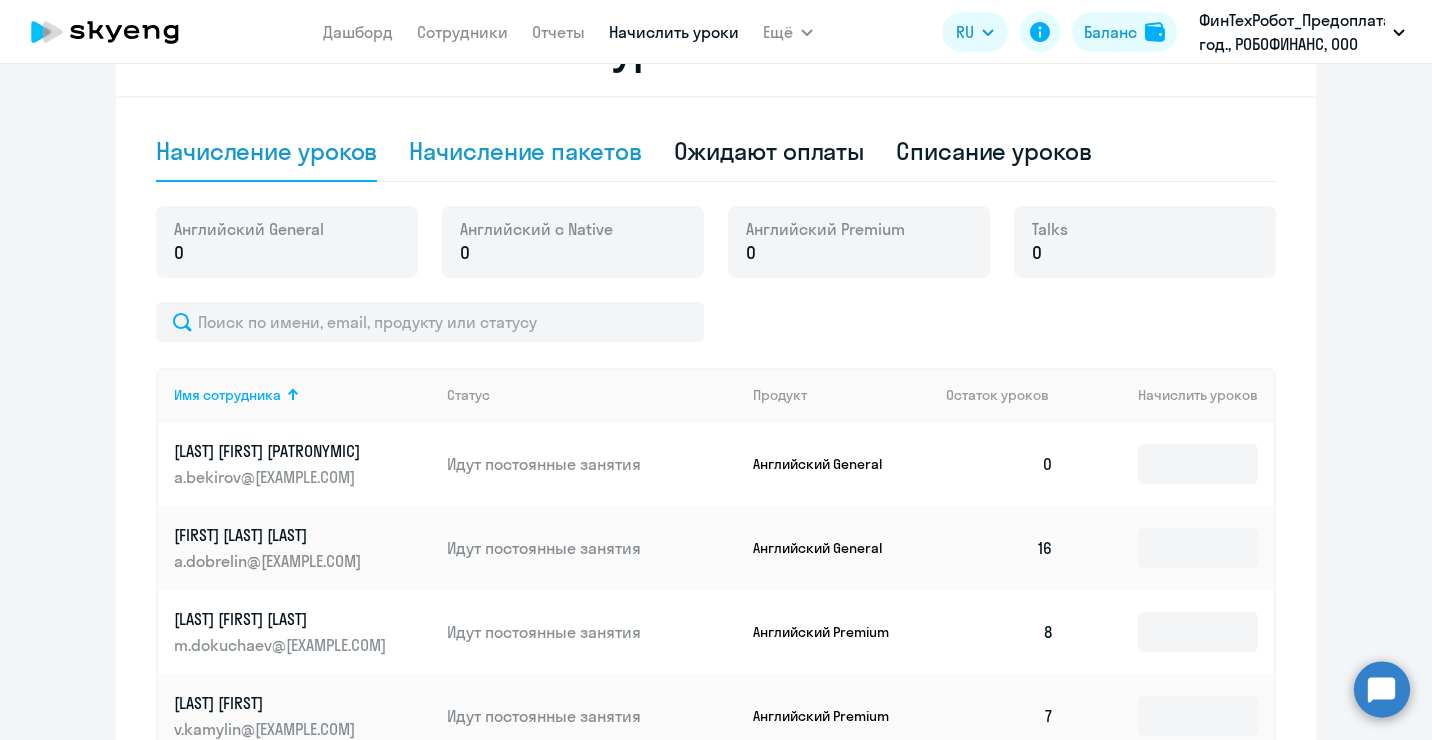 click on "Начисление пакетов" 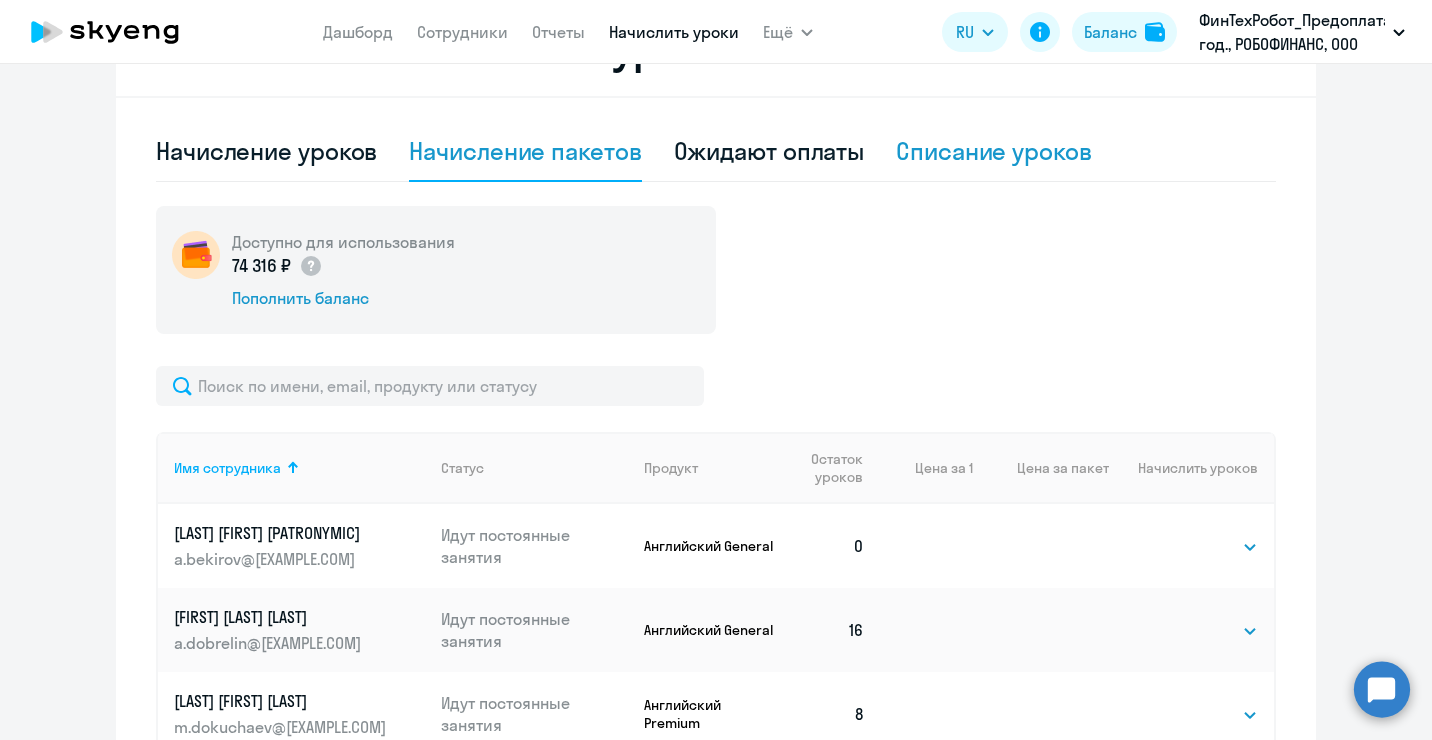 click on "Списание уроков" 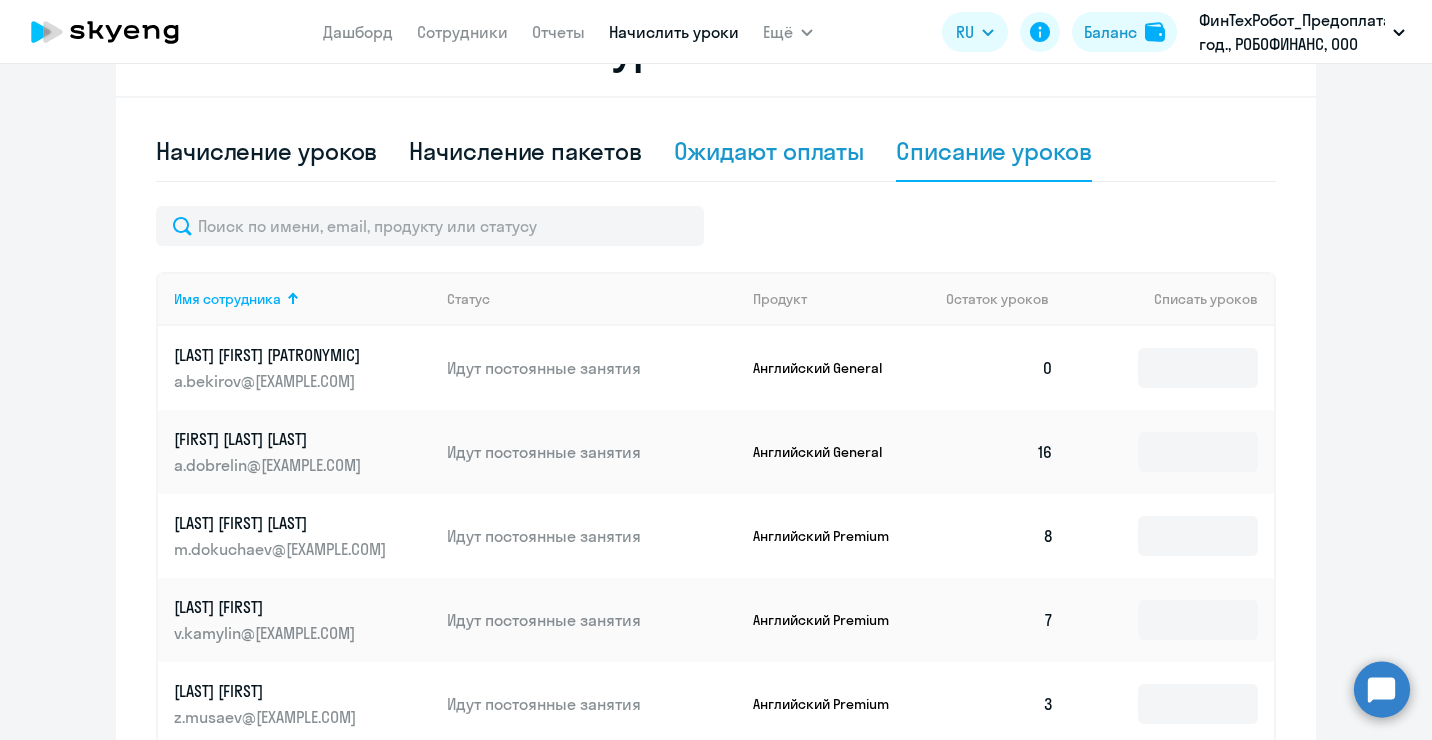drag, startPoint x: 794, startPoint y: 159, endPoint x: 583, endPoint y: 157, distance: 211.00948 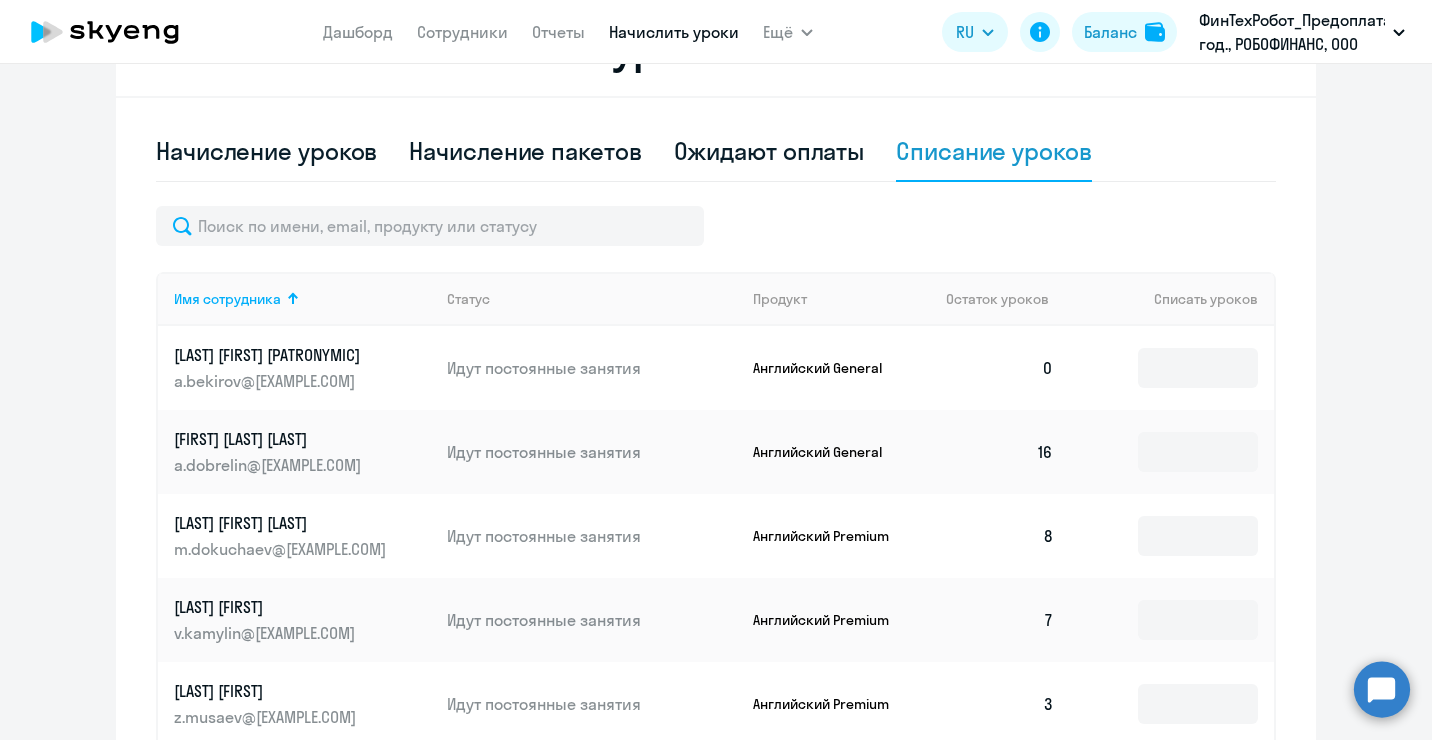 click on "Ожидают оплаты" 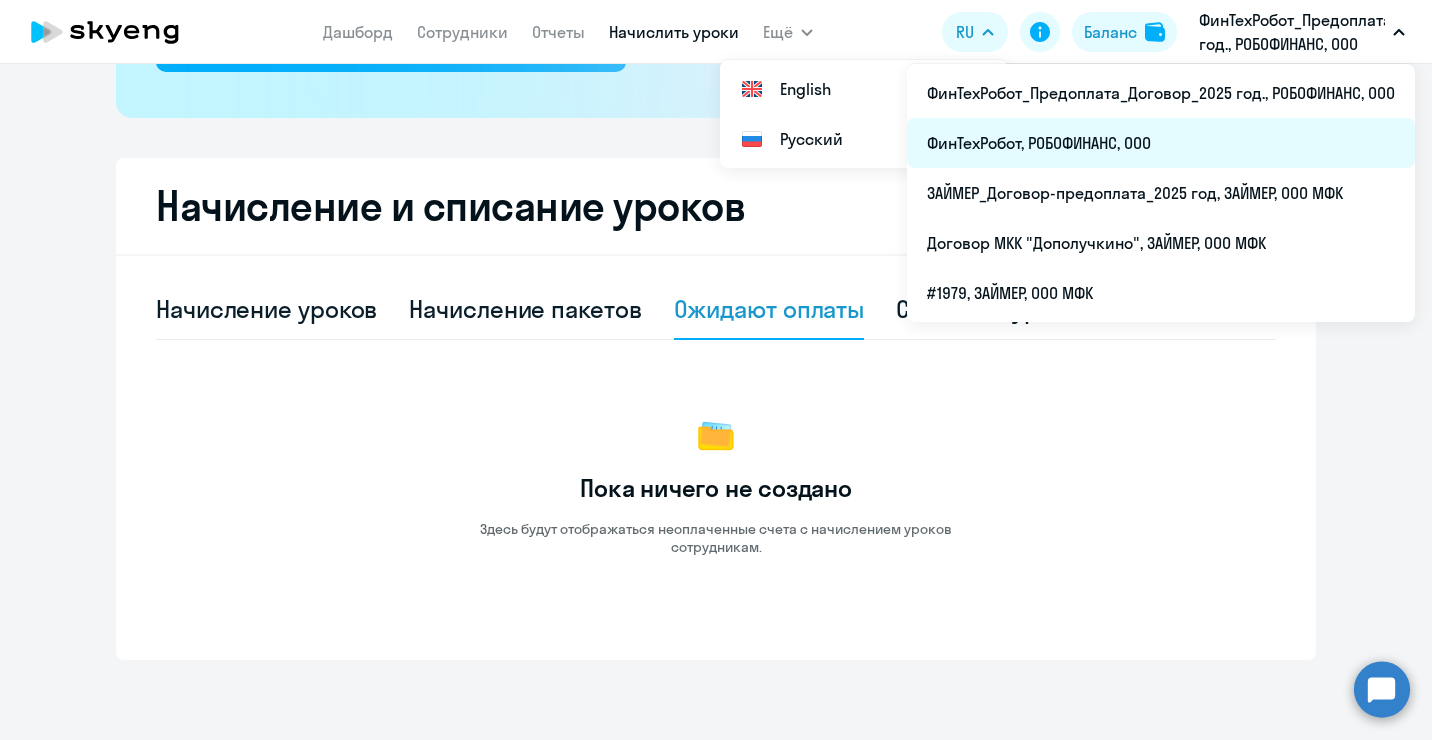 click on "ФинТехРобот, РОБОФИНАНС, ООО" at bounding box center [1161, 143] 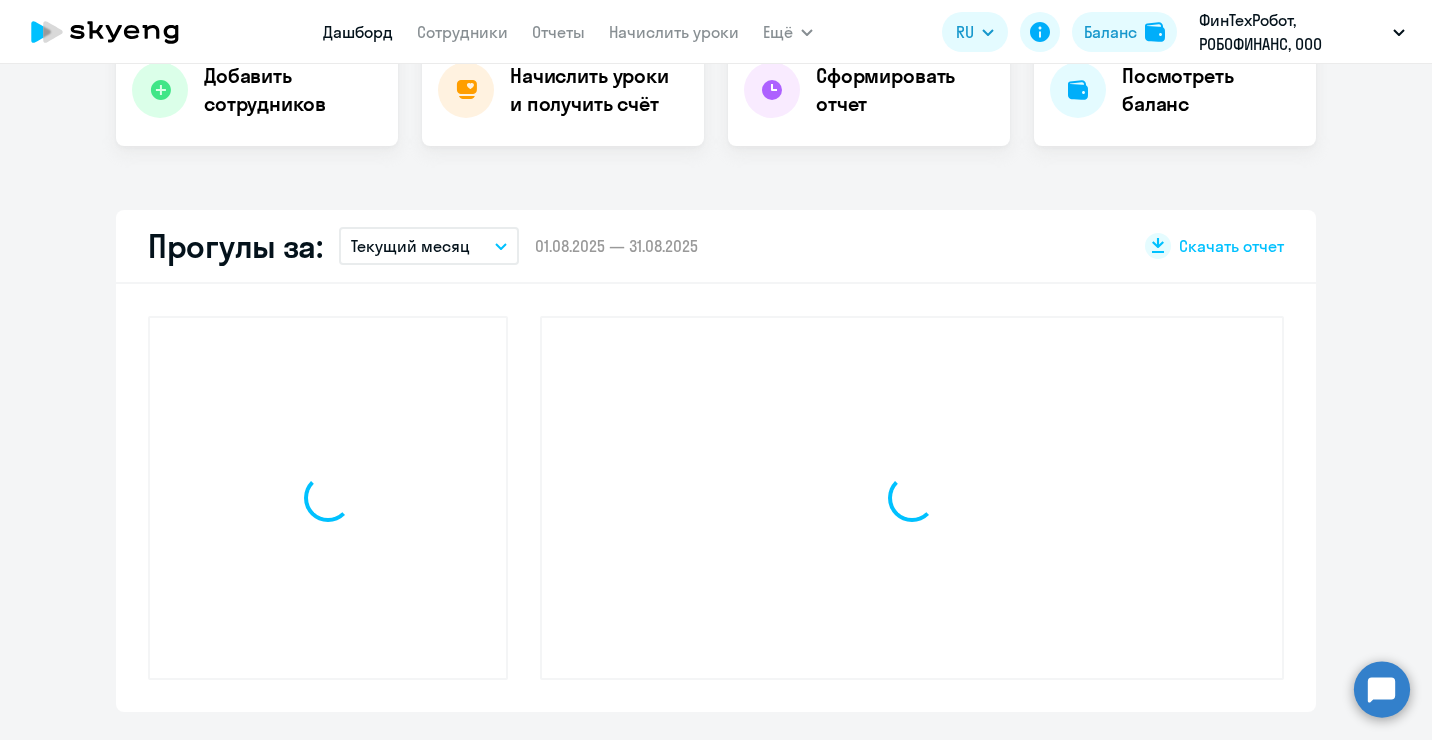 scroll, scrollTop: 622, scrollLeft: 0, axis: vertical 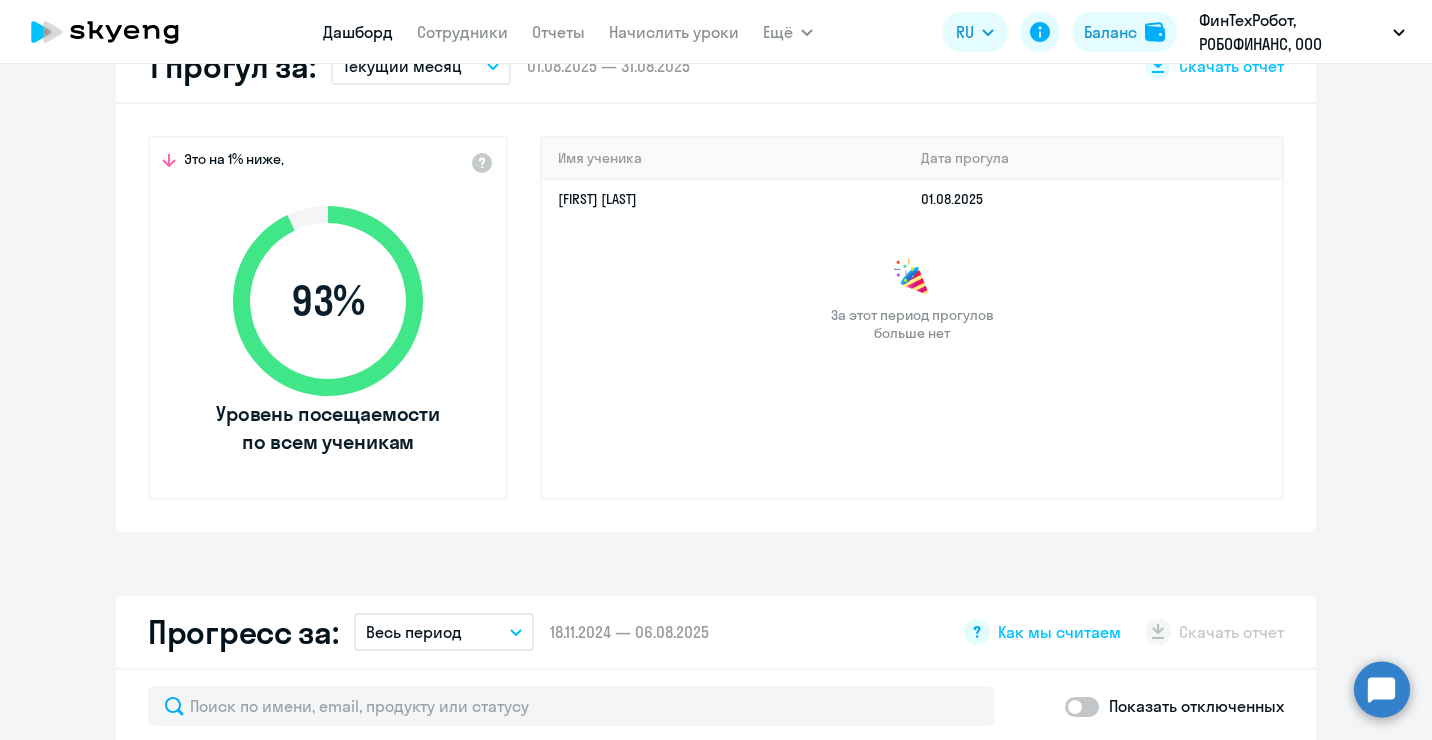 select on "30" 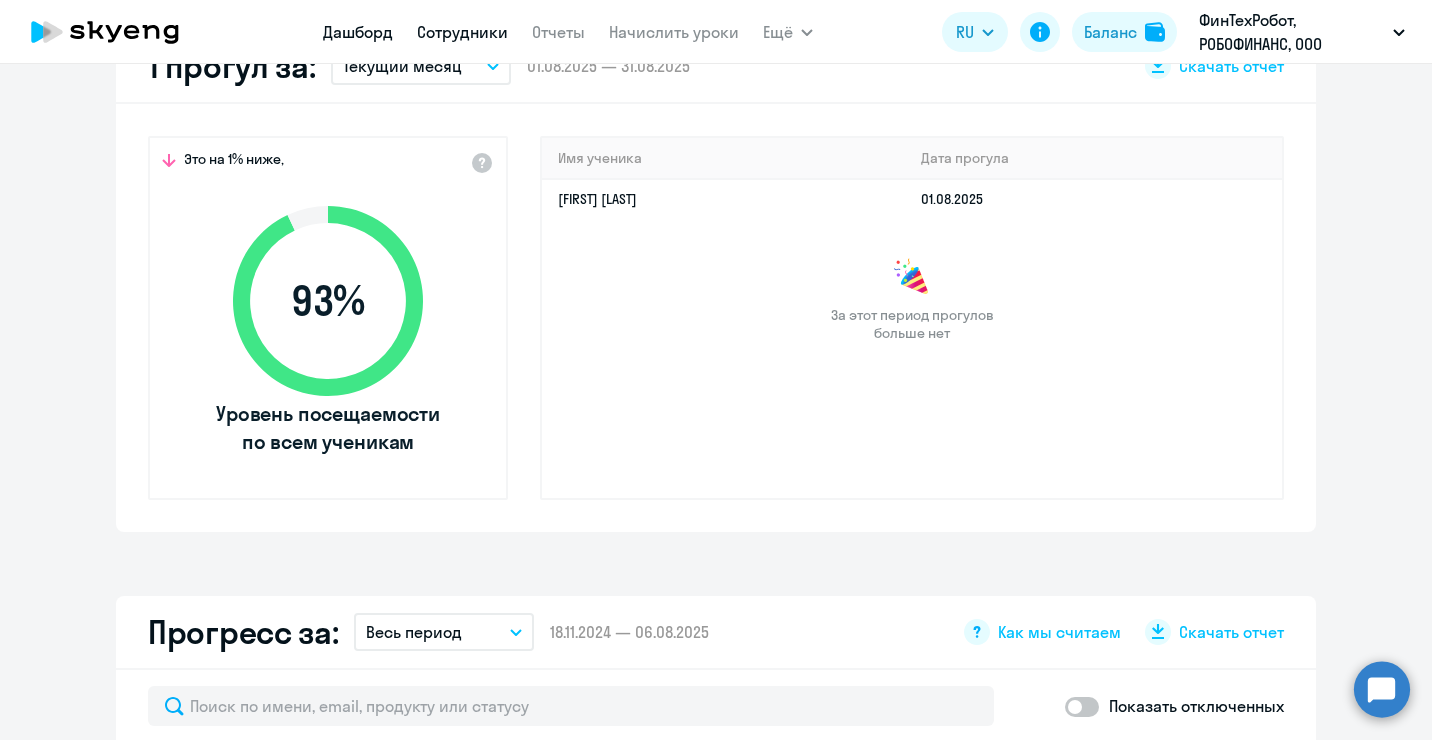 click on "Сотрудники" at bounding box center (462, 32) 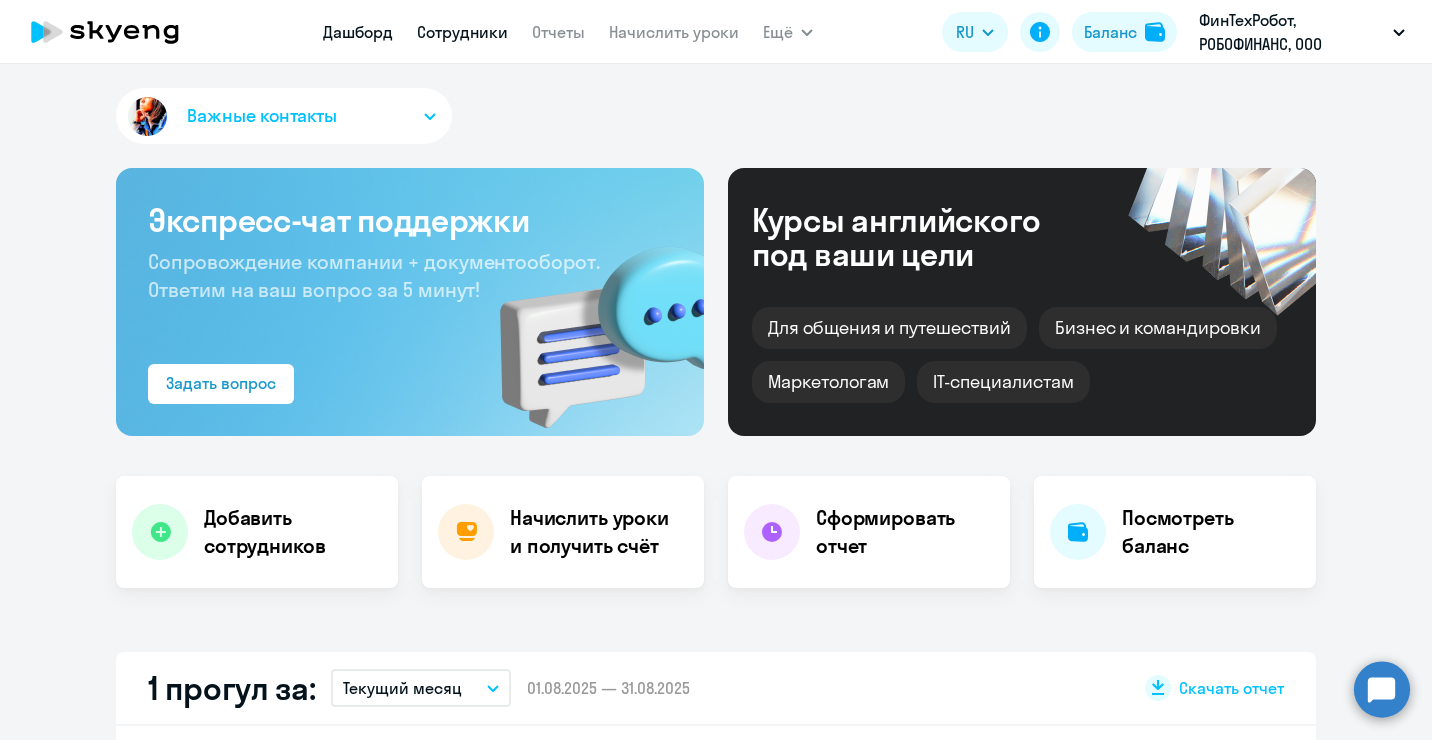 select on "30" 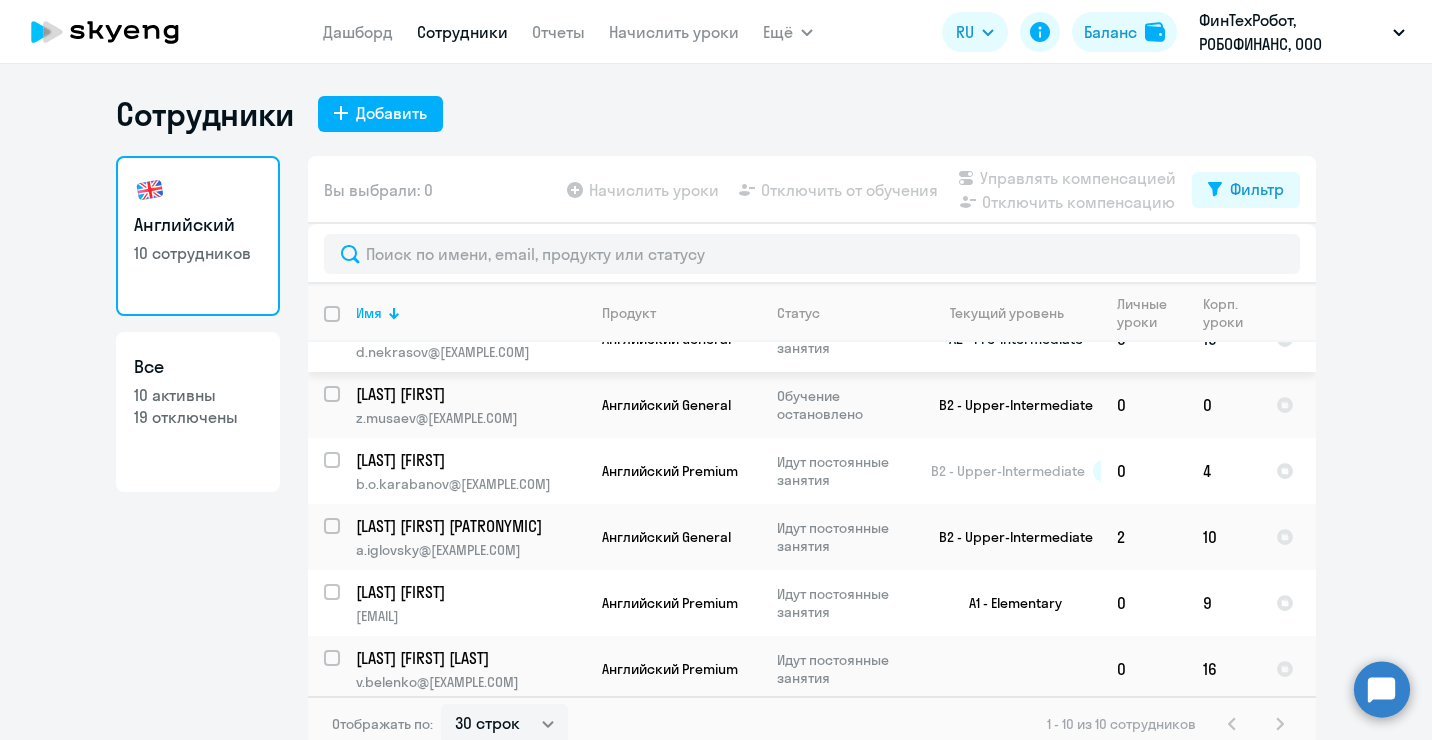 scroll, scrollTop: 301, scrollLeft: 0, axis: vertical 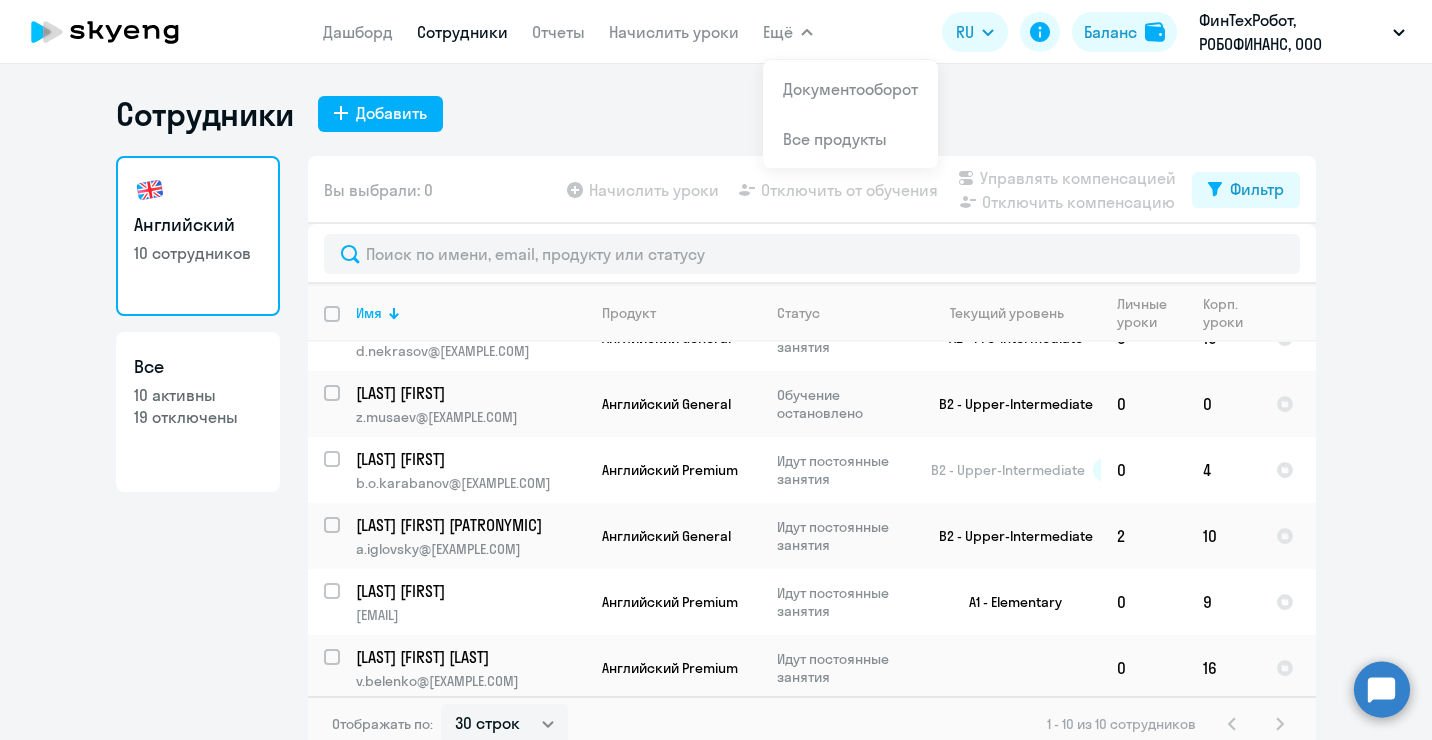 click on "Дашборд
Сотрудники
Отчеты
Начислить уроки
Ещё
Документооборот
Все продукты
Дашборд Сотрудники Отчеты Начислить уроки Документооборот Все продукты  RU
English Русский
Баланс   ФинТехРобот, РОБОФИНАНС, ООО
ФинТехРобот_Предоплата_Договор_2025 год., РОБОФИНАНС, ООО   ФинТехРобот, РОБОФИНАНС, ООО   ЗАЙМЕР_Договор-предоплата_2025 год, ЗАЙМЕР, ООО МФК   Договор МКК "Дополучкино", ЗАЙМЕР, ООО МФК   #1979, ЗАЙМЕР, ООО МФК" at bounding box center (716, 32) 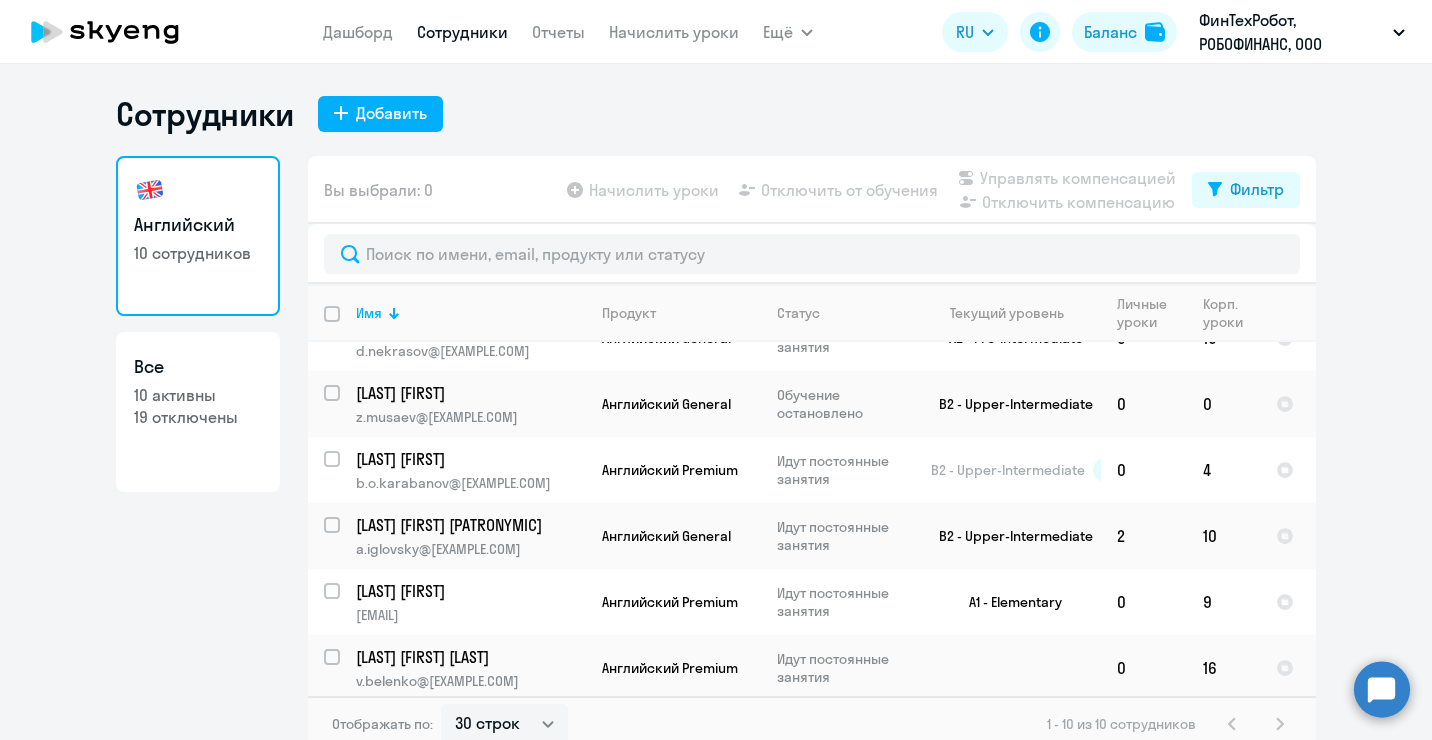 click on "Дашборд
Сотрудники
Отчеты
Начислить уроки
Ещё
Документооборот
Все продукты
Дашборд Сотрудники Отчеты Начислить уроки Документооборот Все продукты  RU
English Русский
Баланс   ФинТехРобот, РОБОФИНАНС, ООО
ФинТехРобот_Предоплата_Договор_2025 год., РОБОФИНАНС, ООО   ФинТехРобот, РОБОФИНАНС, ООО   ЗАЙМЕР_Договор-предоплата_2025 год, ЗАЙМЕР, ООО МФК   Договор МКК "Дополучкино", ЗАЙМЕР, ООО МФК   #1979, ЗАЙМЕР, ООО МФК" at bounding box center [716, 32] 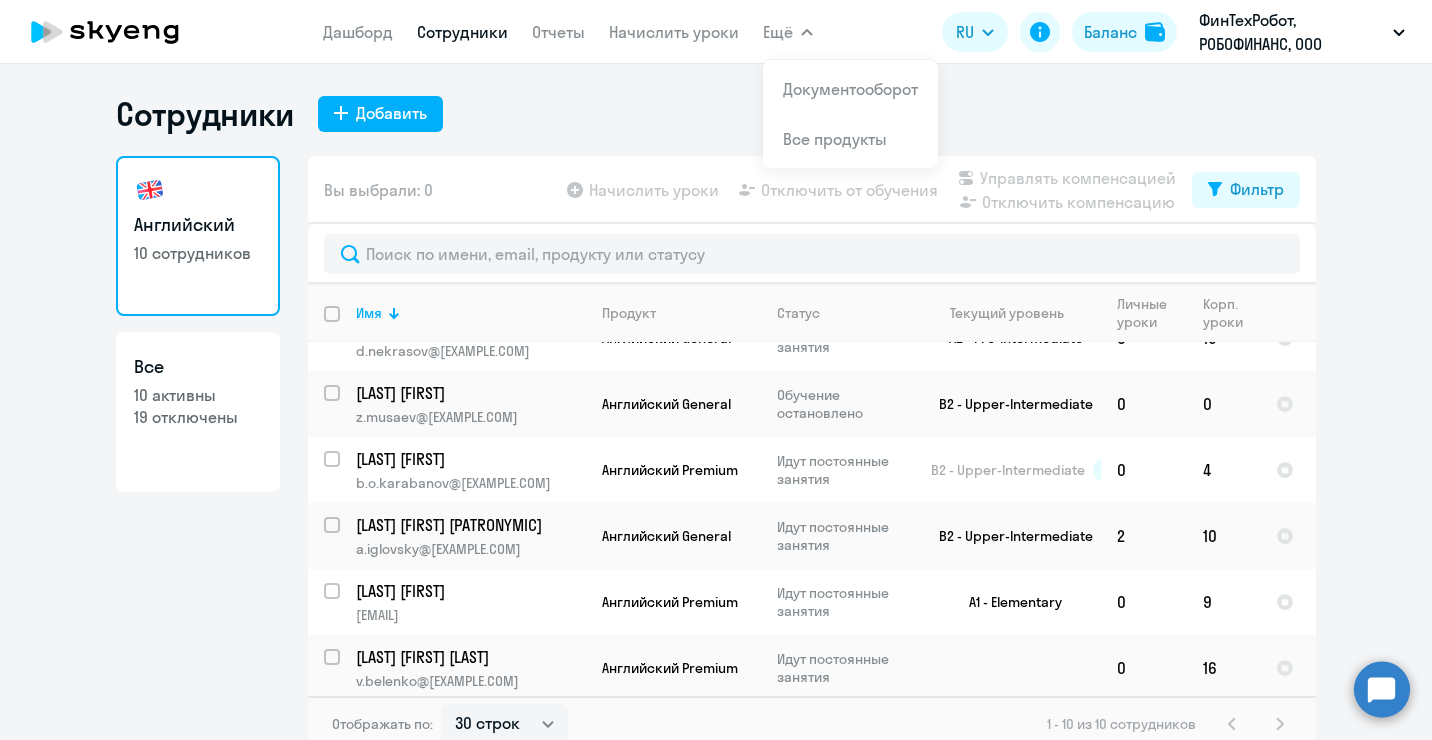 drag, startPoint x: 814, startPoint y: 27, endPoint x: 780, endPoint y: 45, distance: 38.470768 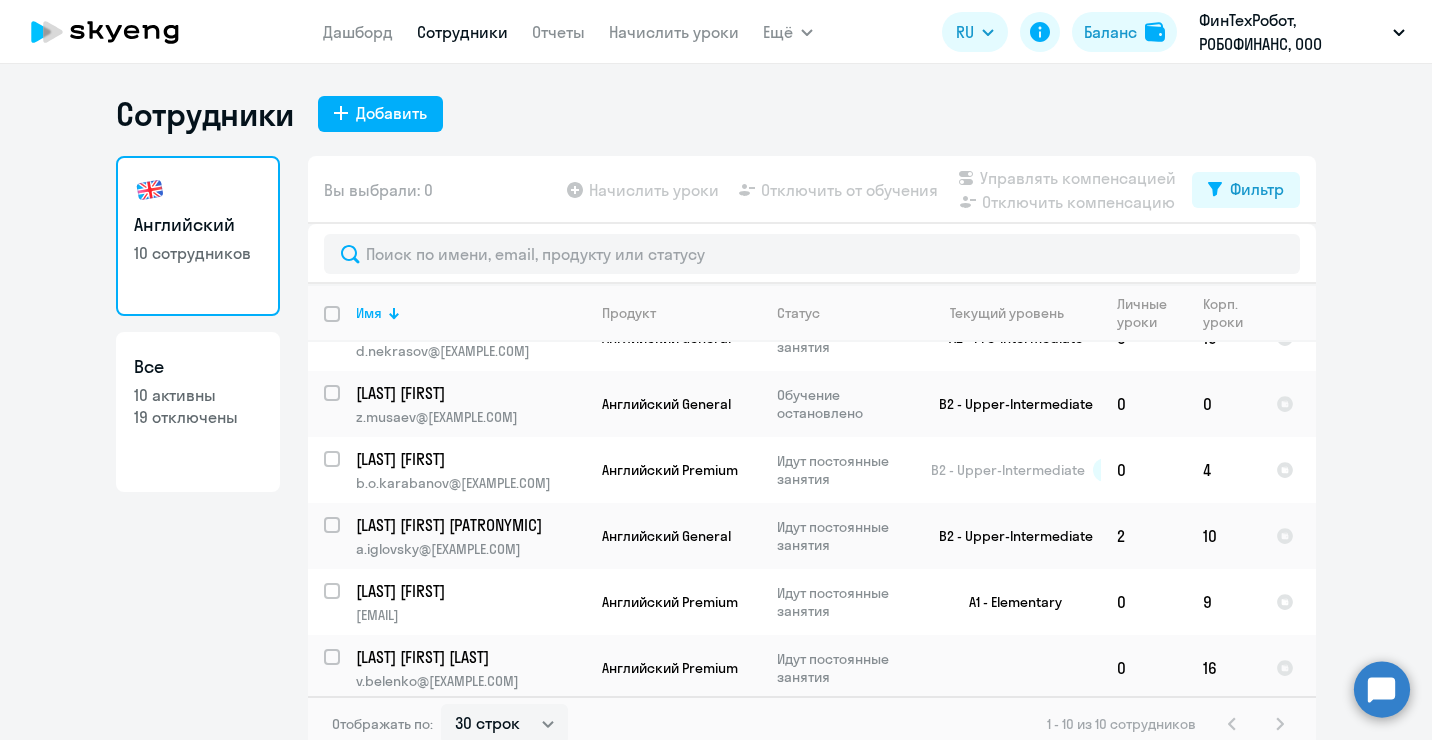 click on "Ещё" at bounding box center [778, 32] 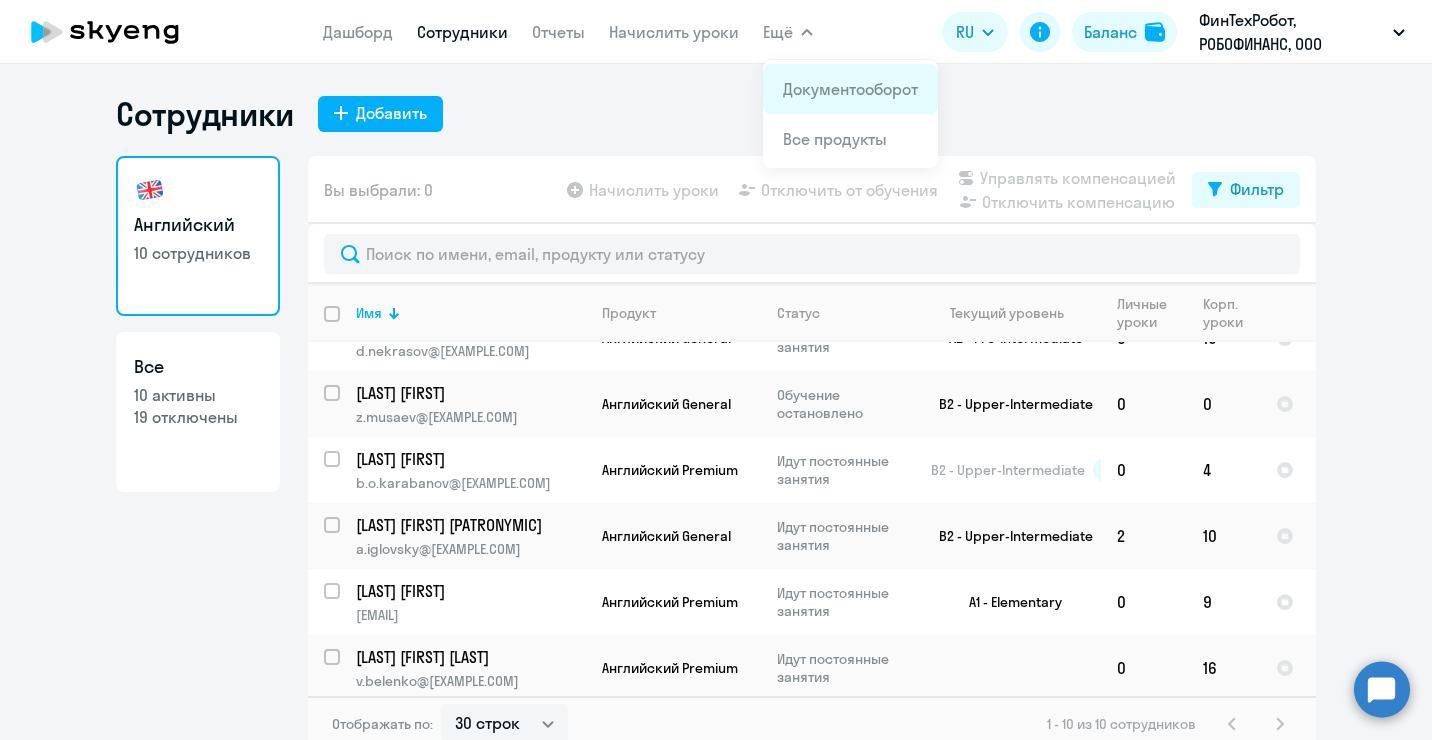 click on "Документооборот" at bounding box center (850, 89) 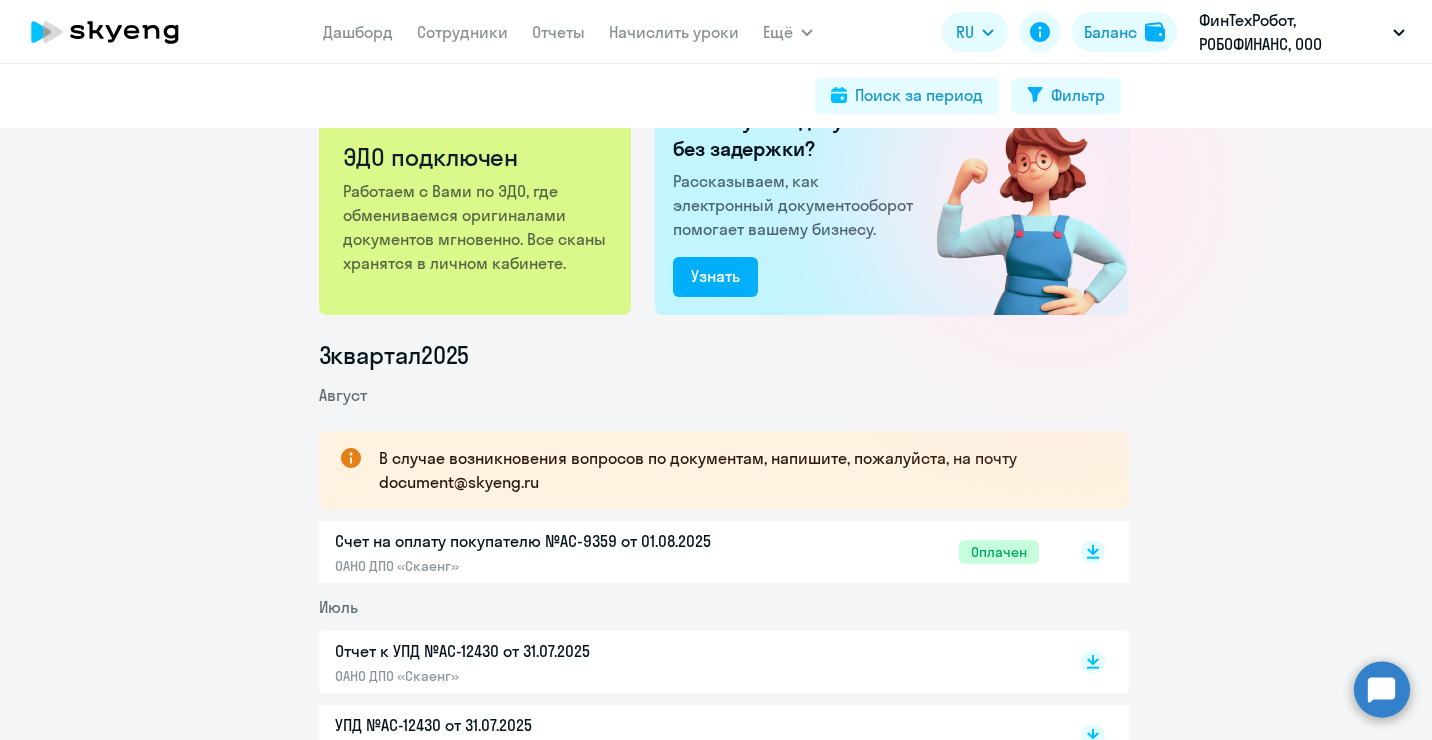 scroll, scrollTop: 200, scrollLeft: 0, axis: vertical 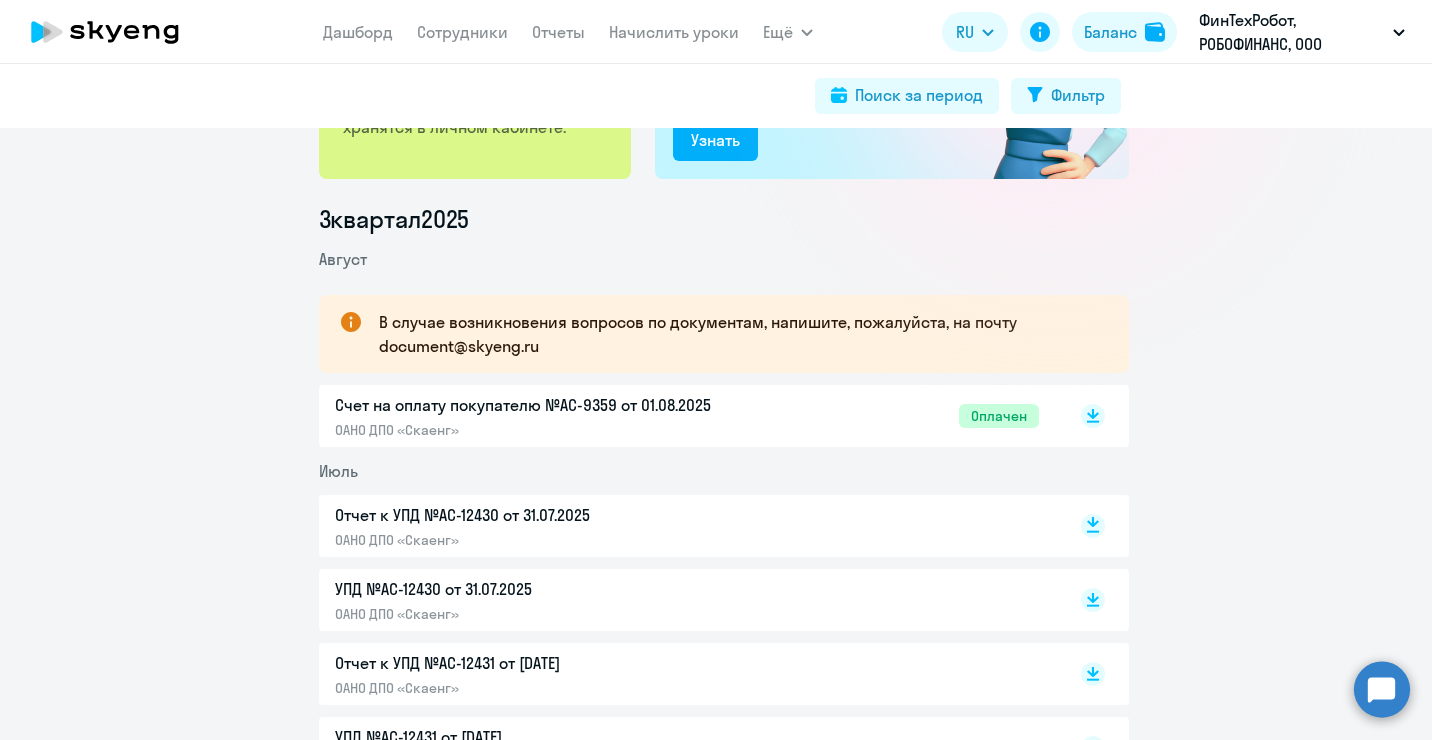 click 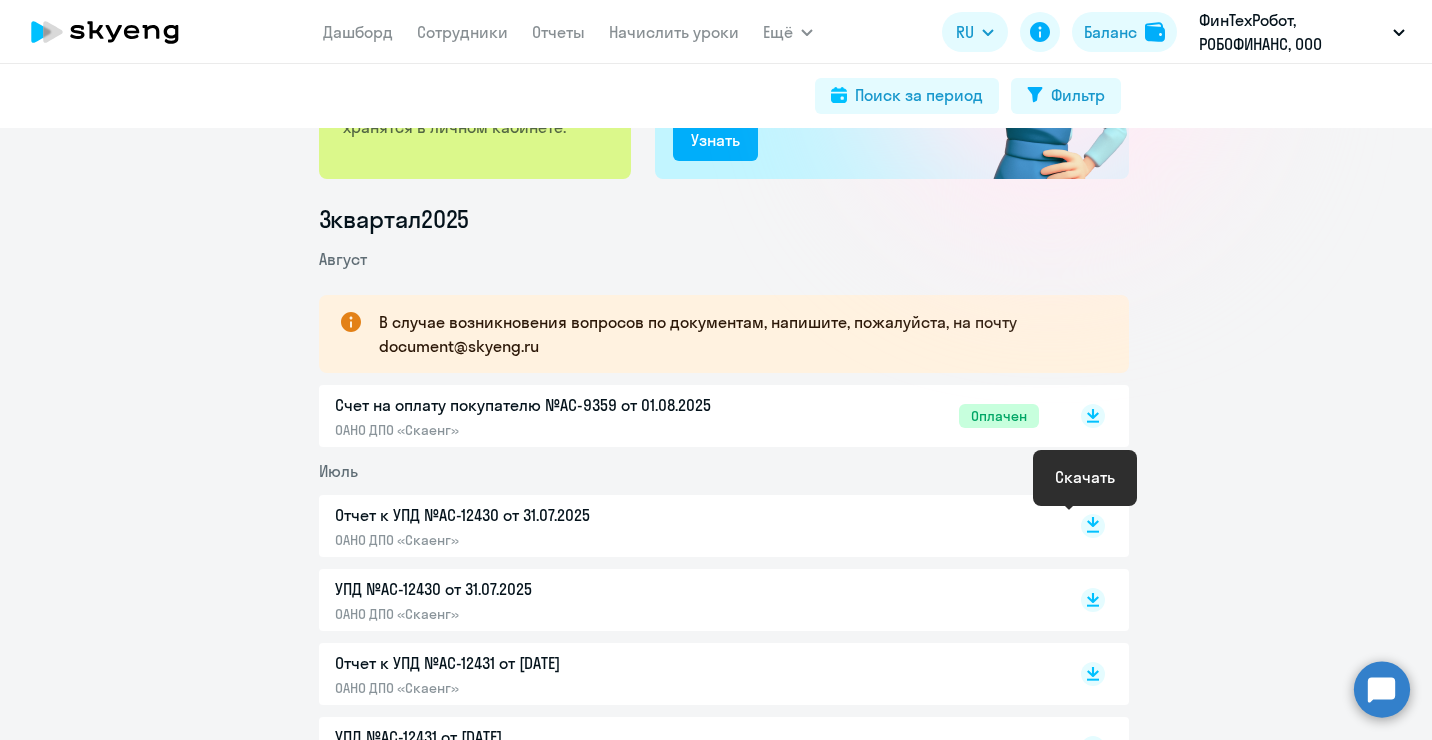 click 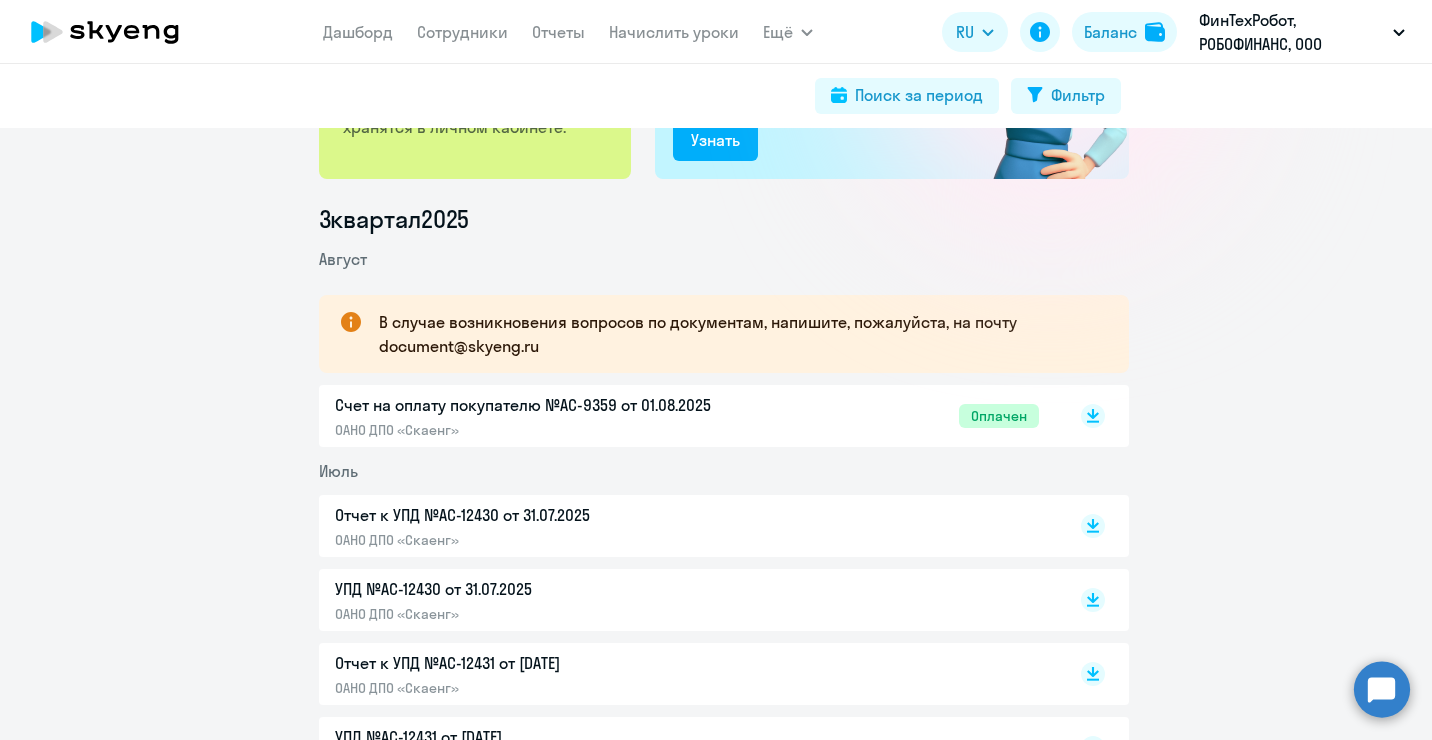 scroll, scrollTop: 300, scrollLeft: 0, axis: vertical 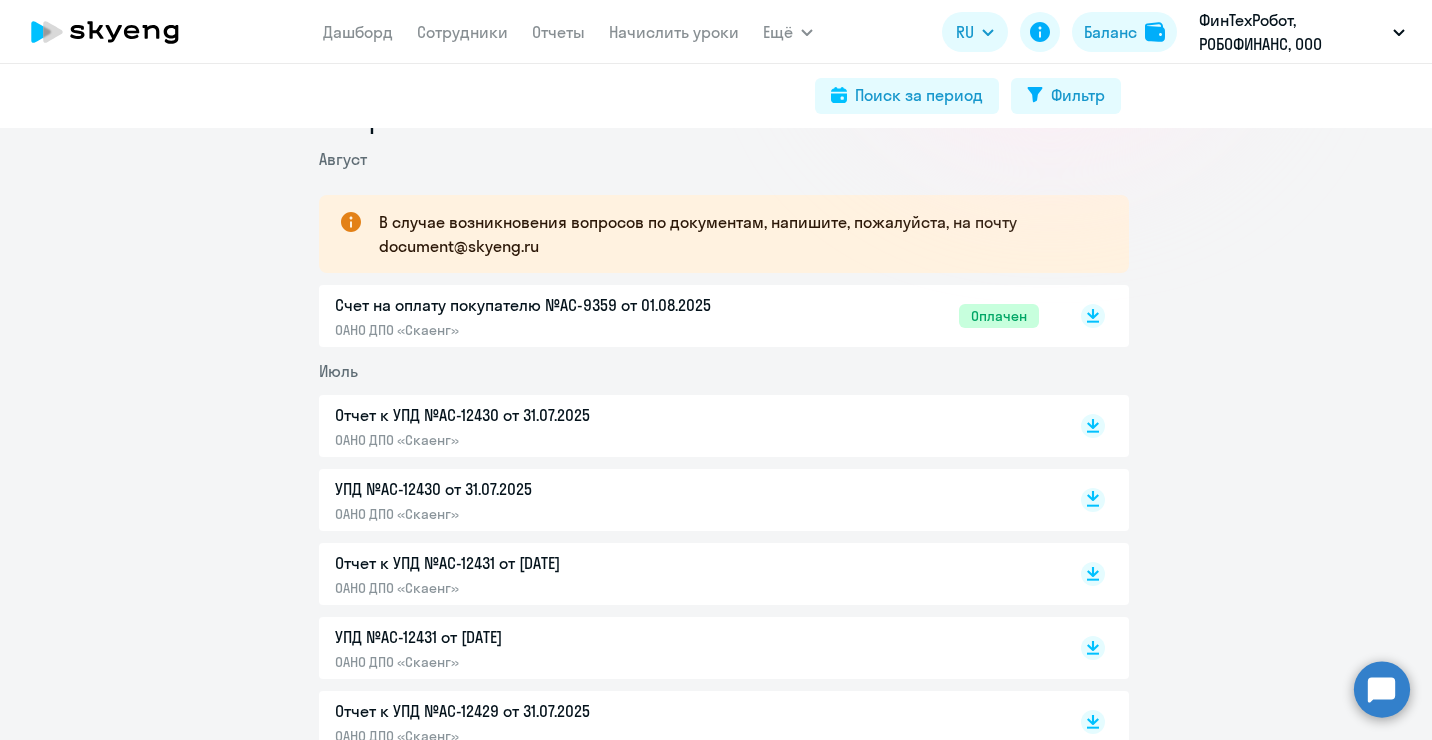 click 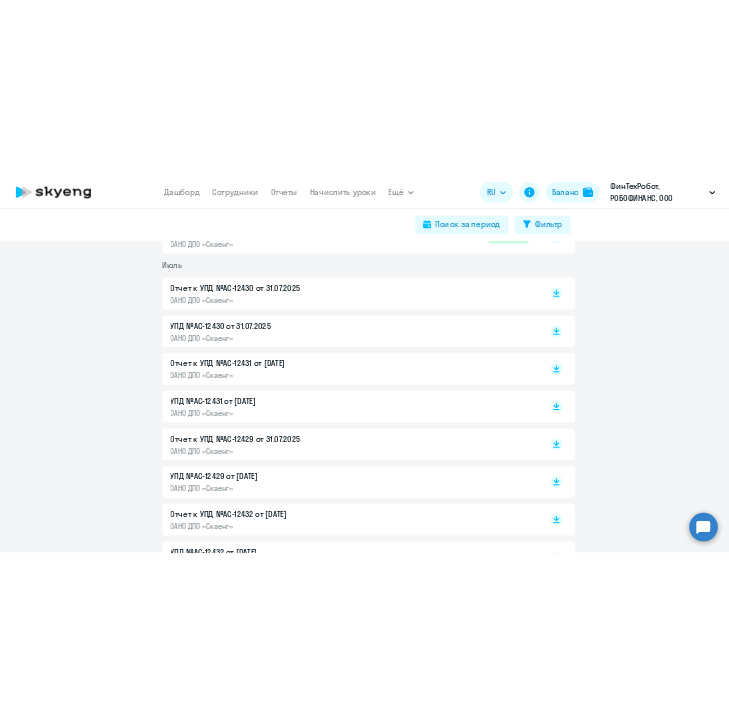 scroll, scrollTop: 400, scrollLeft: 0, axis: vertical 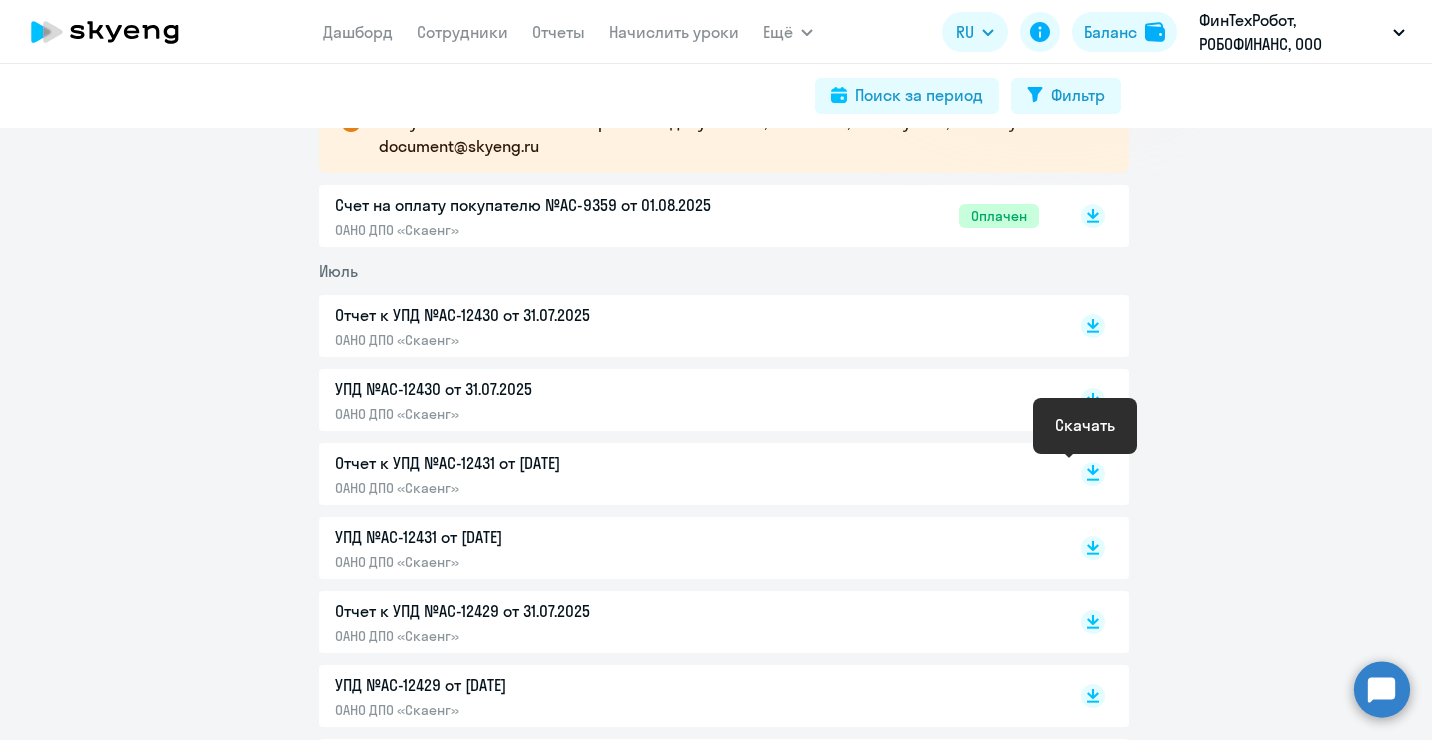 click 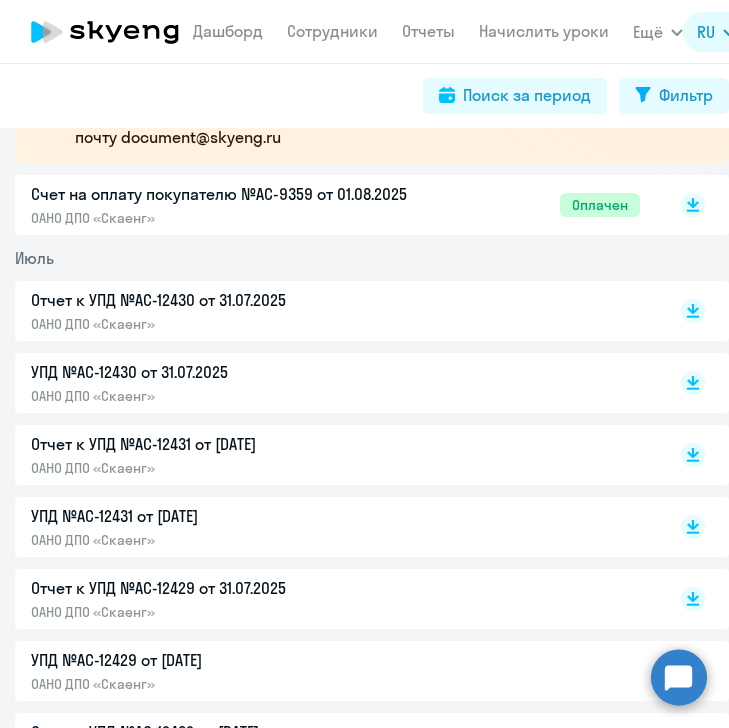 scroll, scrollTop: 394, scrollLeft: 0, axis: vertical 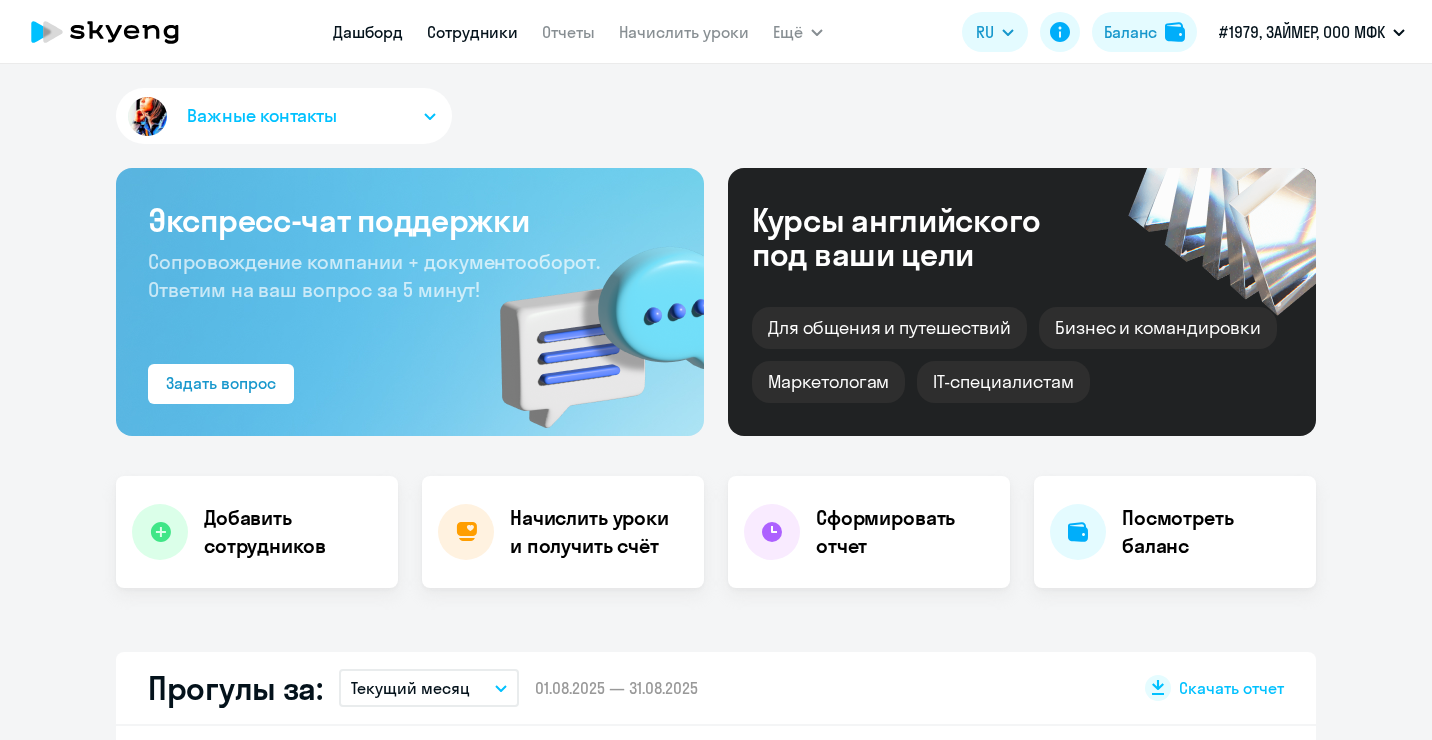 click on "Сотрудники" at bounding box center [472, 32] 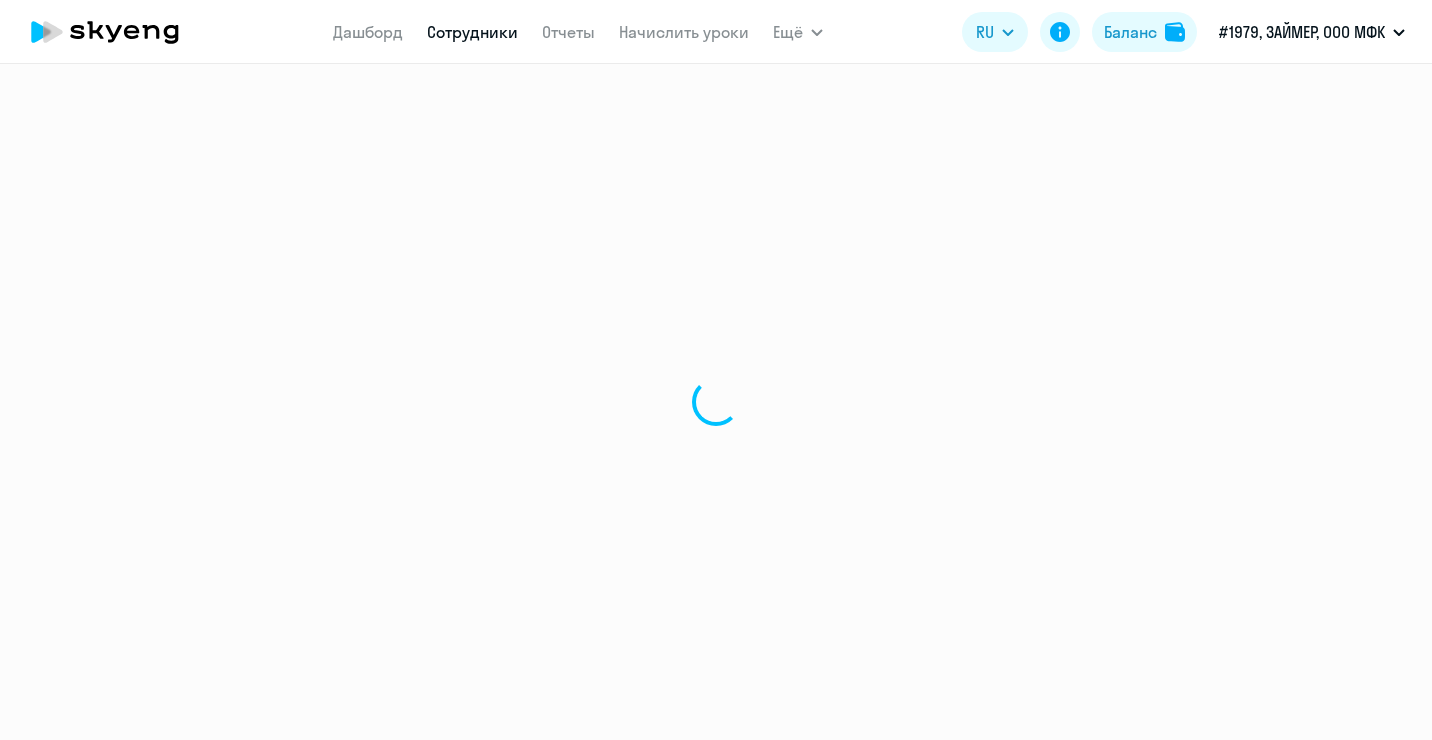 select on "30" 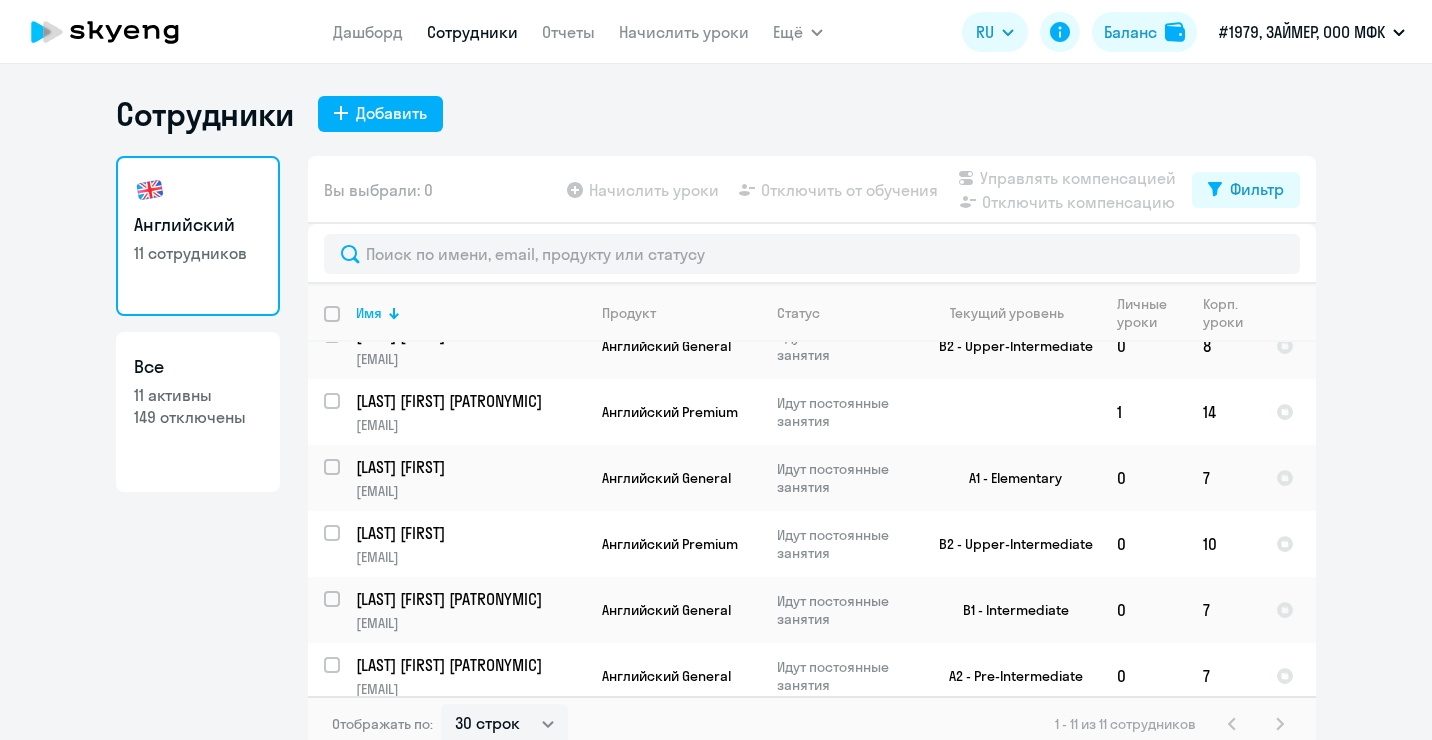 scroll, scrollTop: 415, scrollLeft: 0, axis: vertical 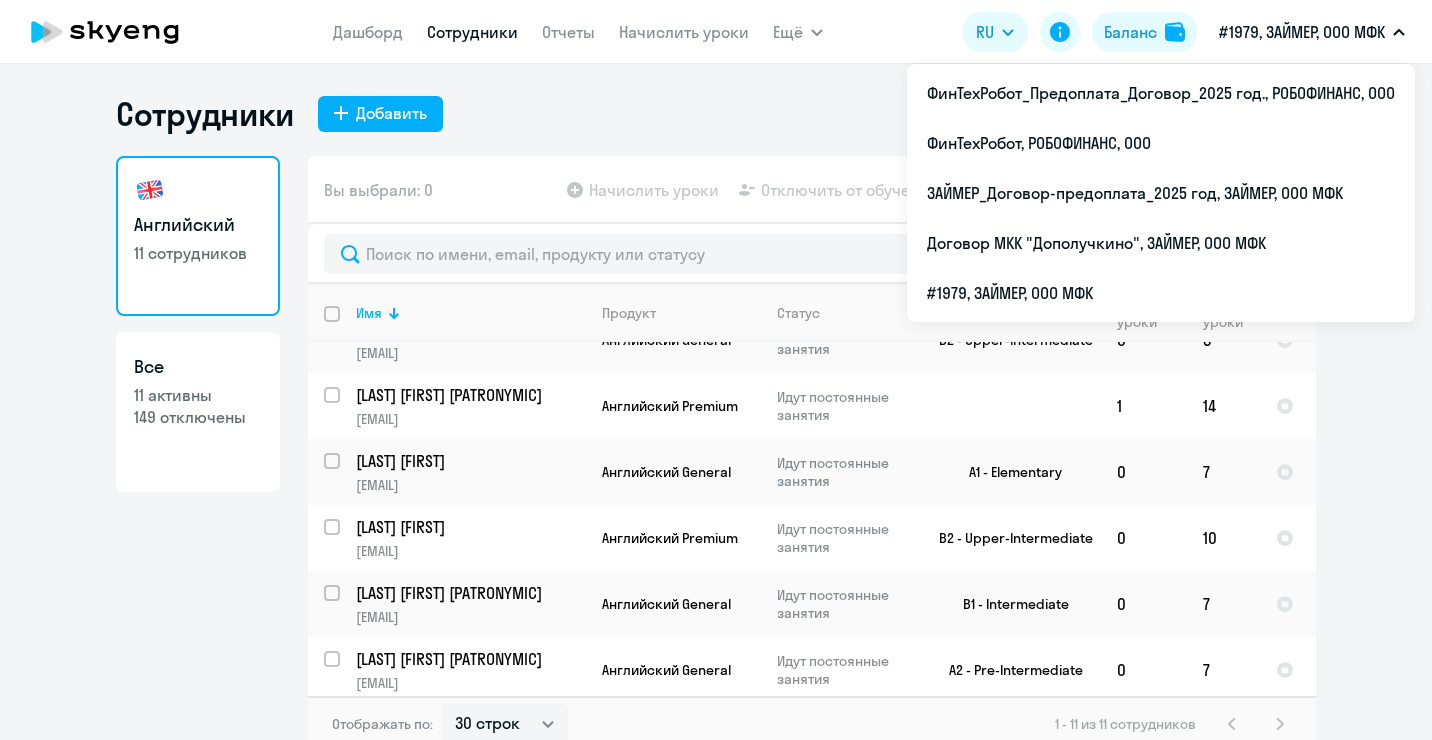 click on "#1979, ЗАЙМЕР, ООО МФК" at bounding box center [1302, 32] 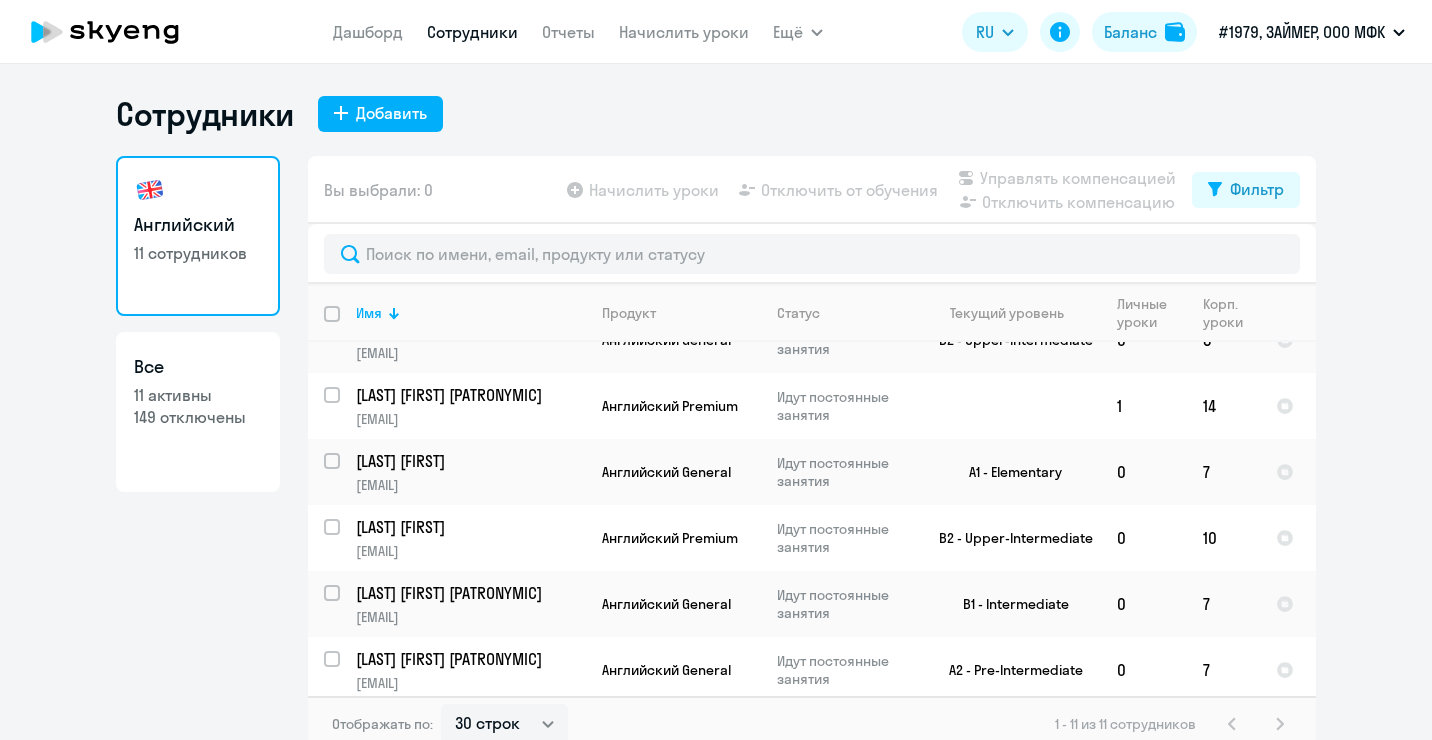click on "#1979, ЗАЙМЕР, ООО МФК" at bounding box center [1302, 32] 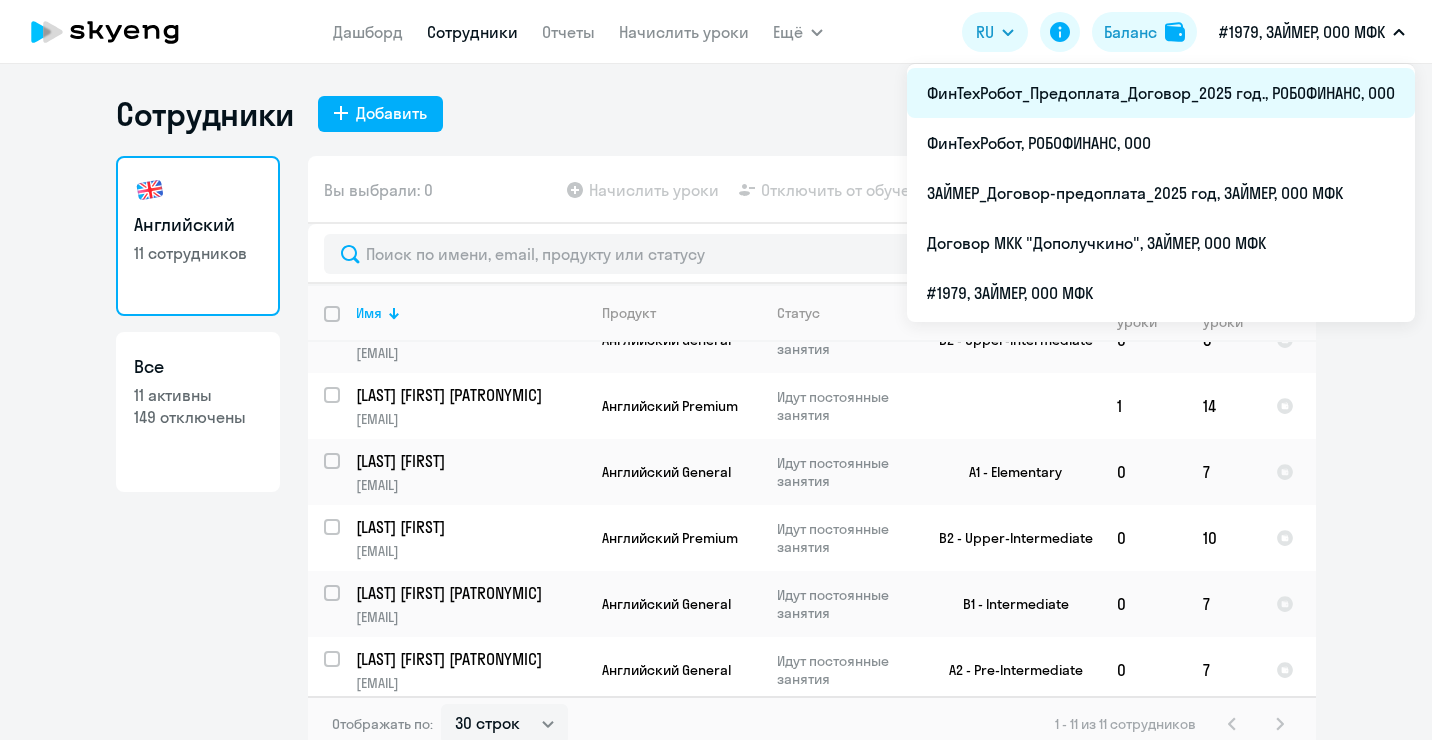 click on "ФинТехРобот_Предоплата_Договор_2025 год., РОБОФИНАНС, ООО" at bounding box center [1161, 93] 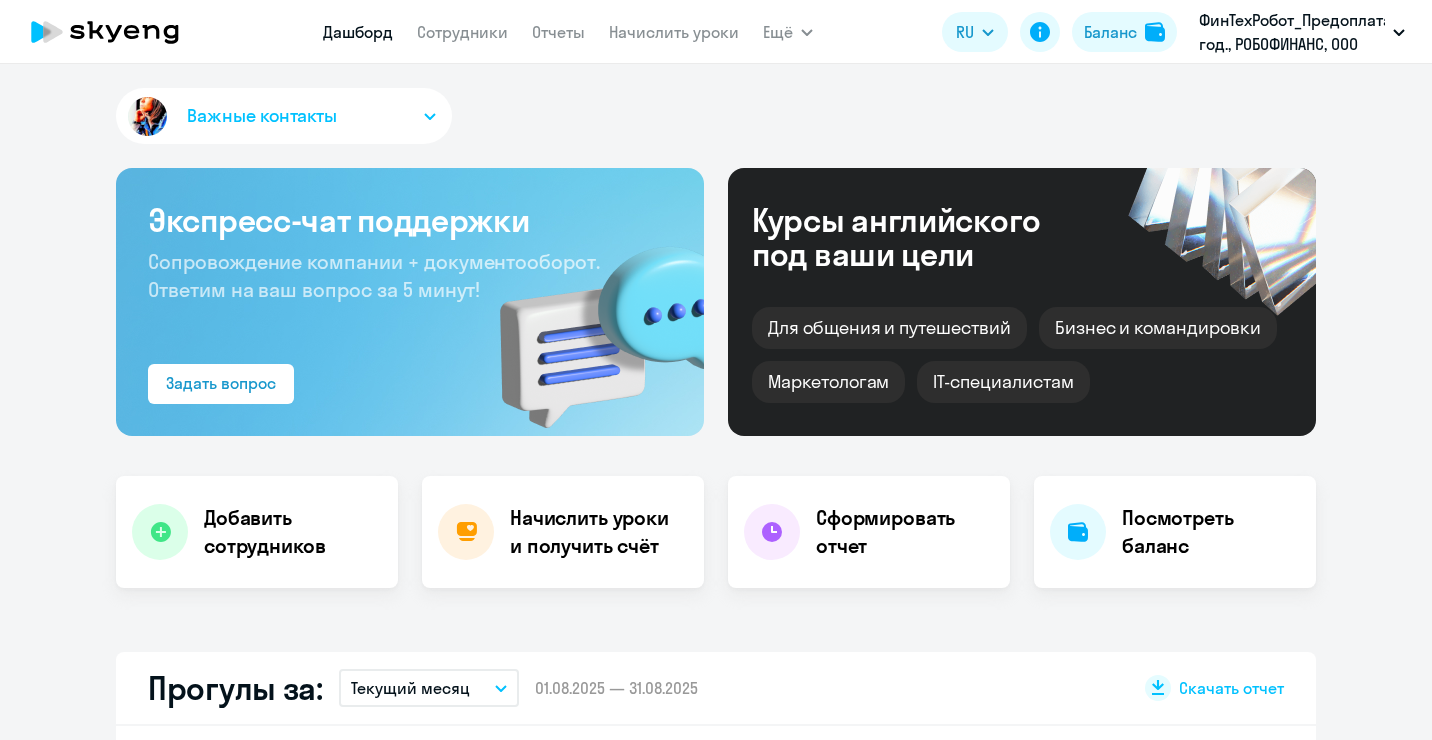select on "30" 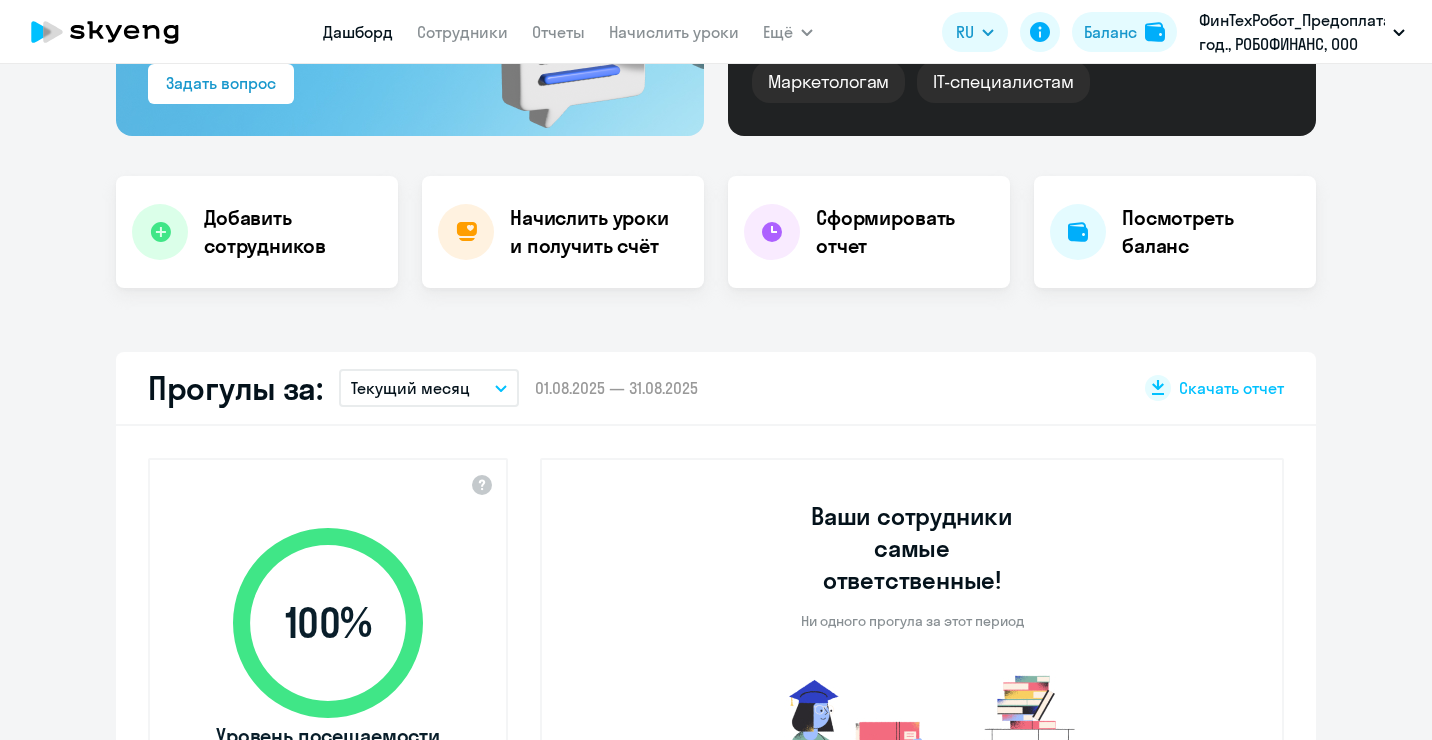 scroll, scrollTop: 0, scrollLeft: 0, axis: both 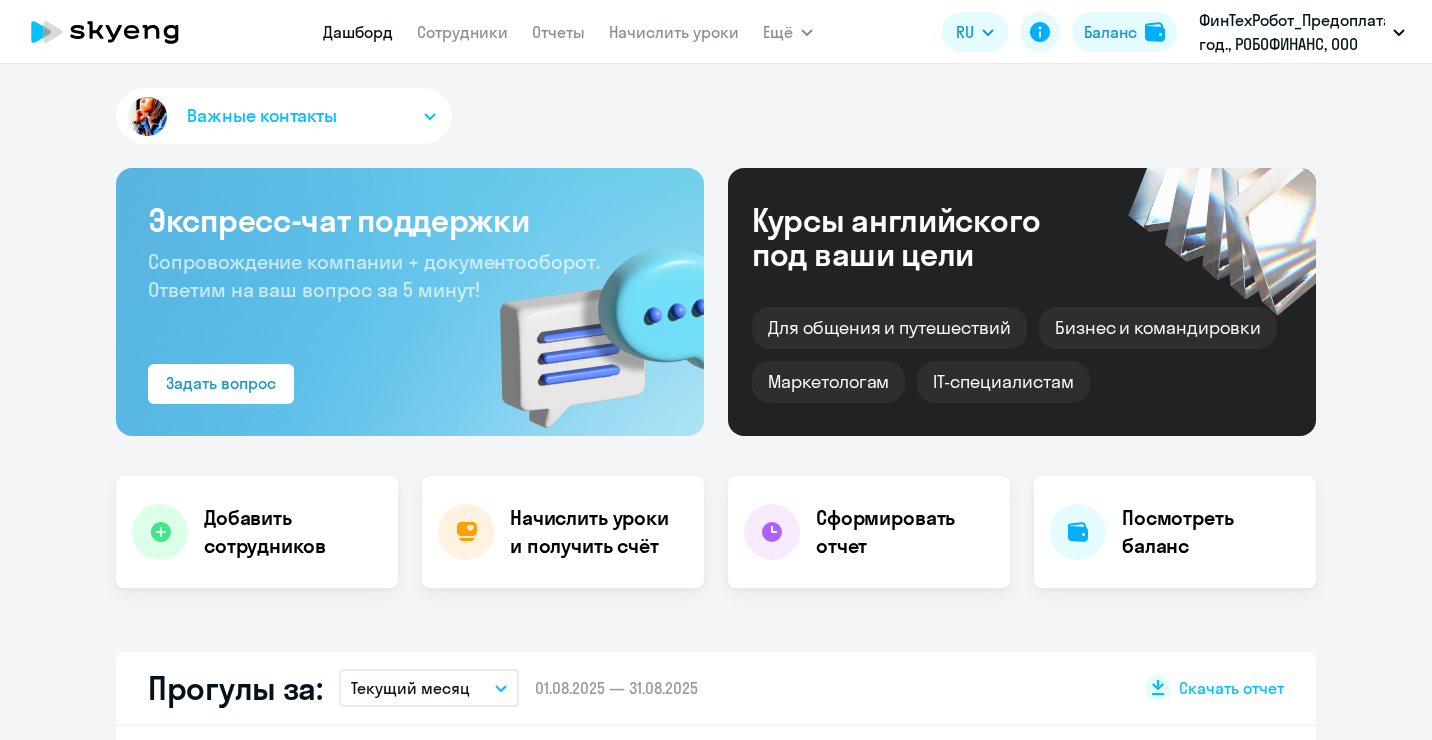 click on "Дашборд
Сотрудники
Отчеты
Начислить уроки" 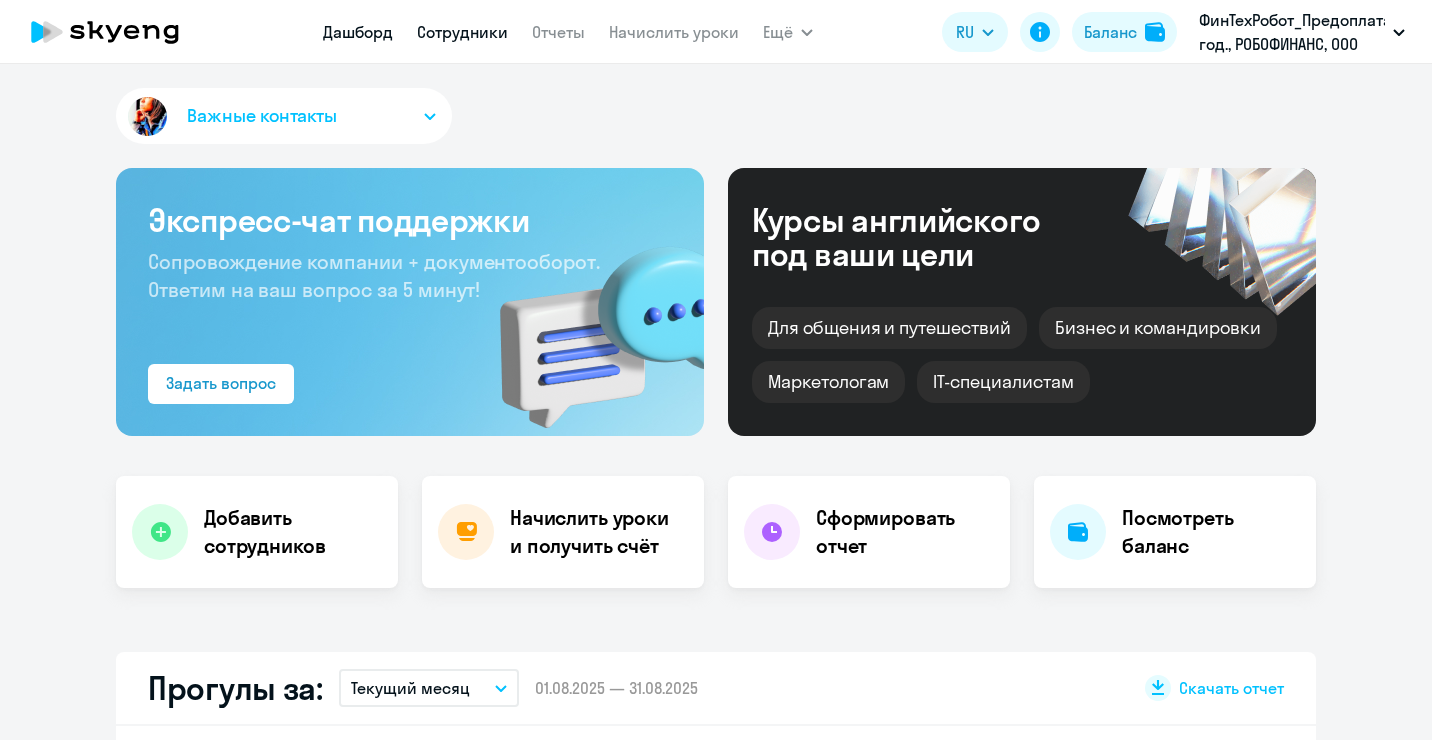click on "Сотрудники" at bounding box center (462, 32) 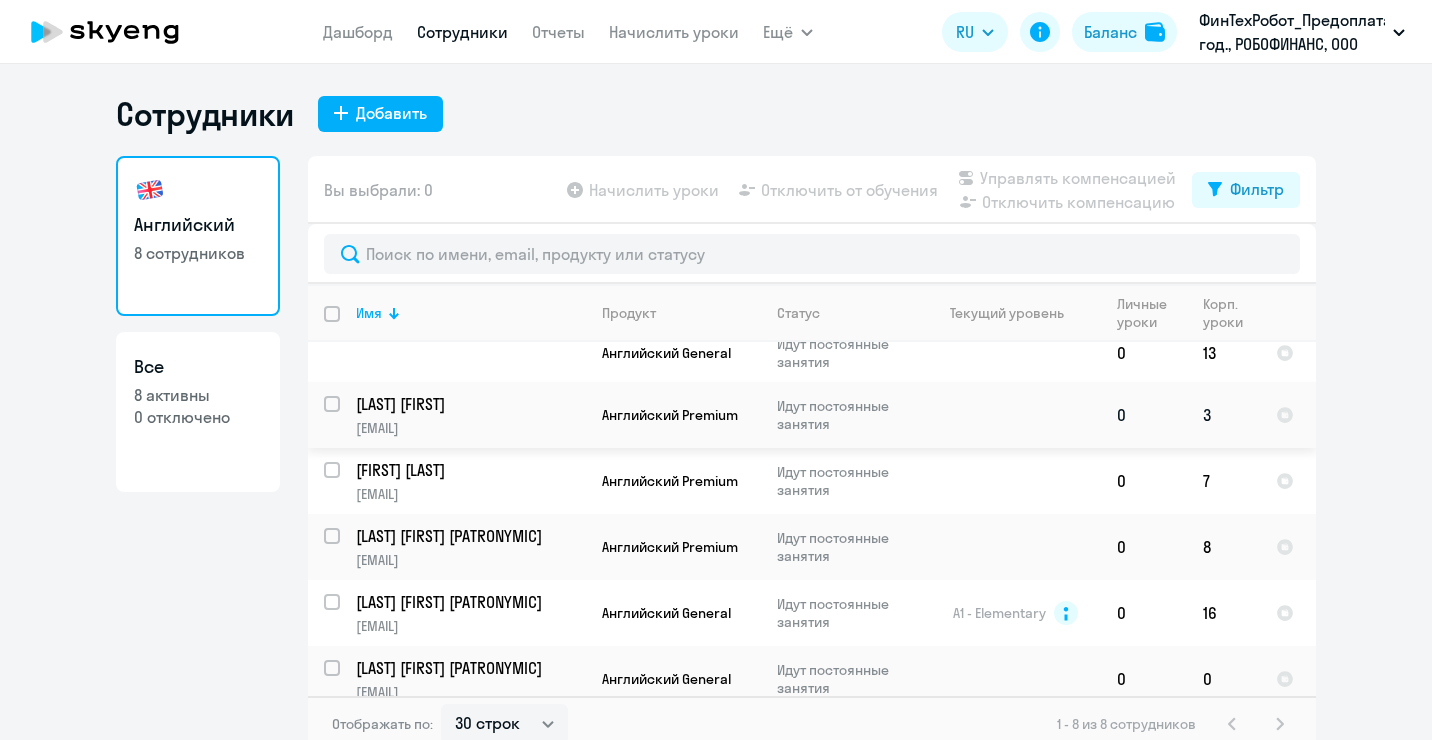 scroll, scrollTop: 218, scrollLeft: 0, axis: vertical 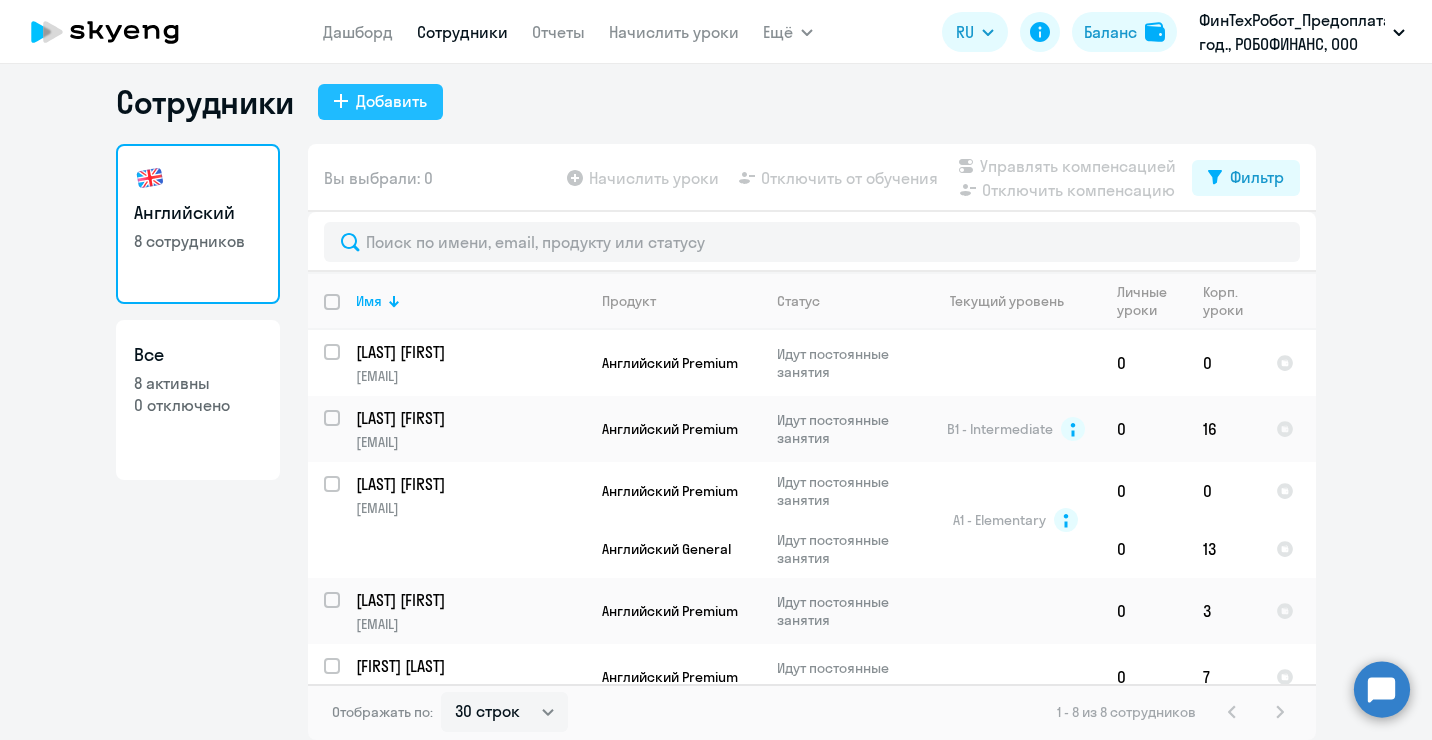 click on "Добавить" 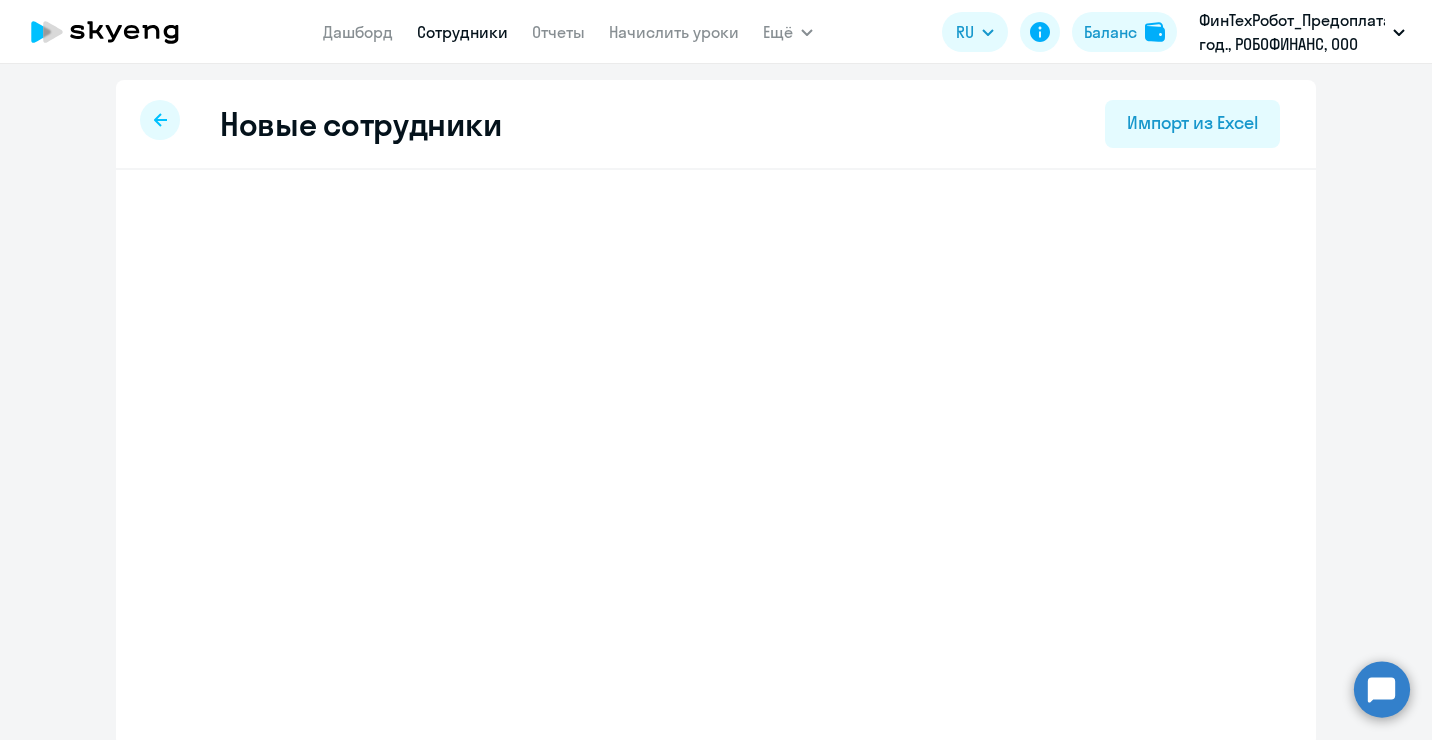 select on "english_adult_not_native_speaker" 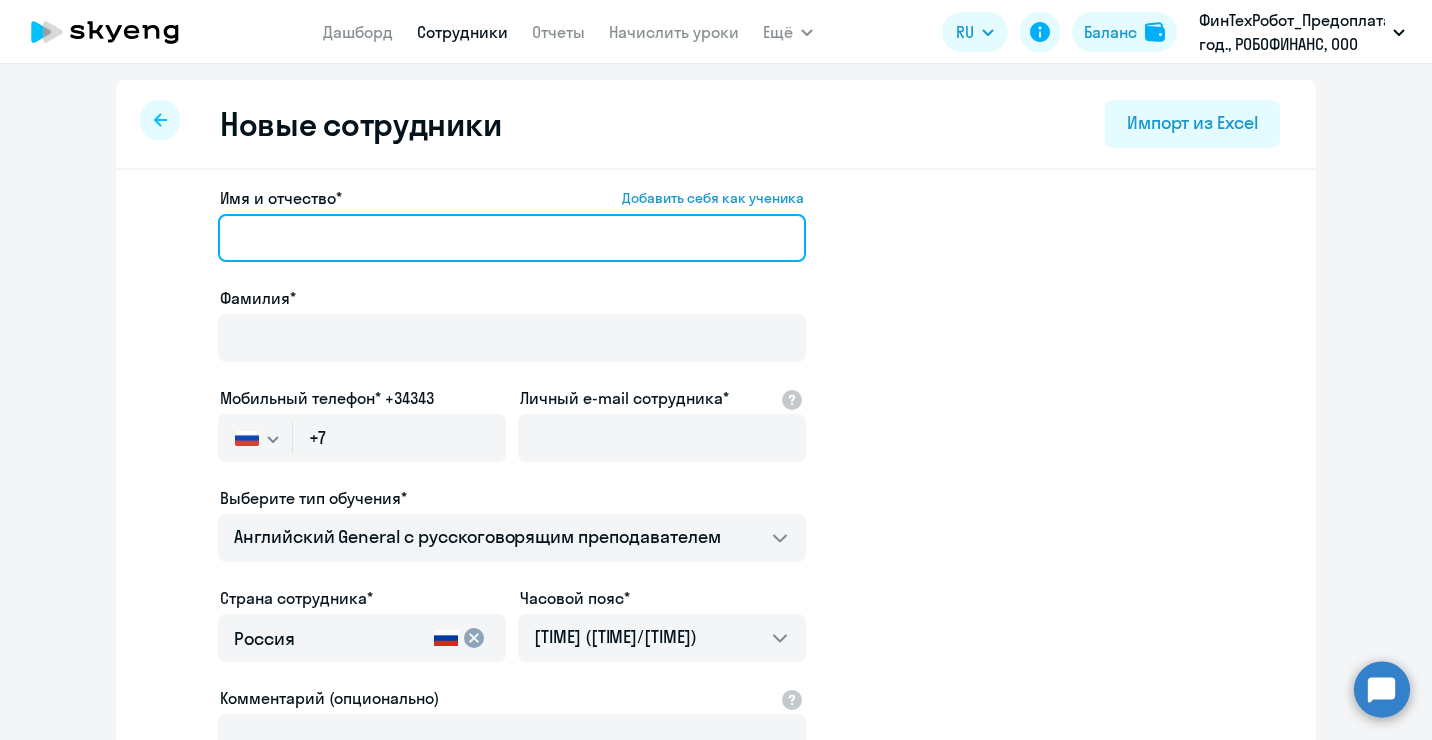 click on "Имя и отчество*  Добавить себя как ученика" at bounding box center [512, 238] 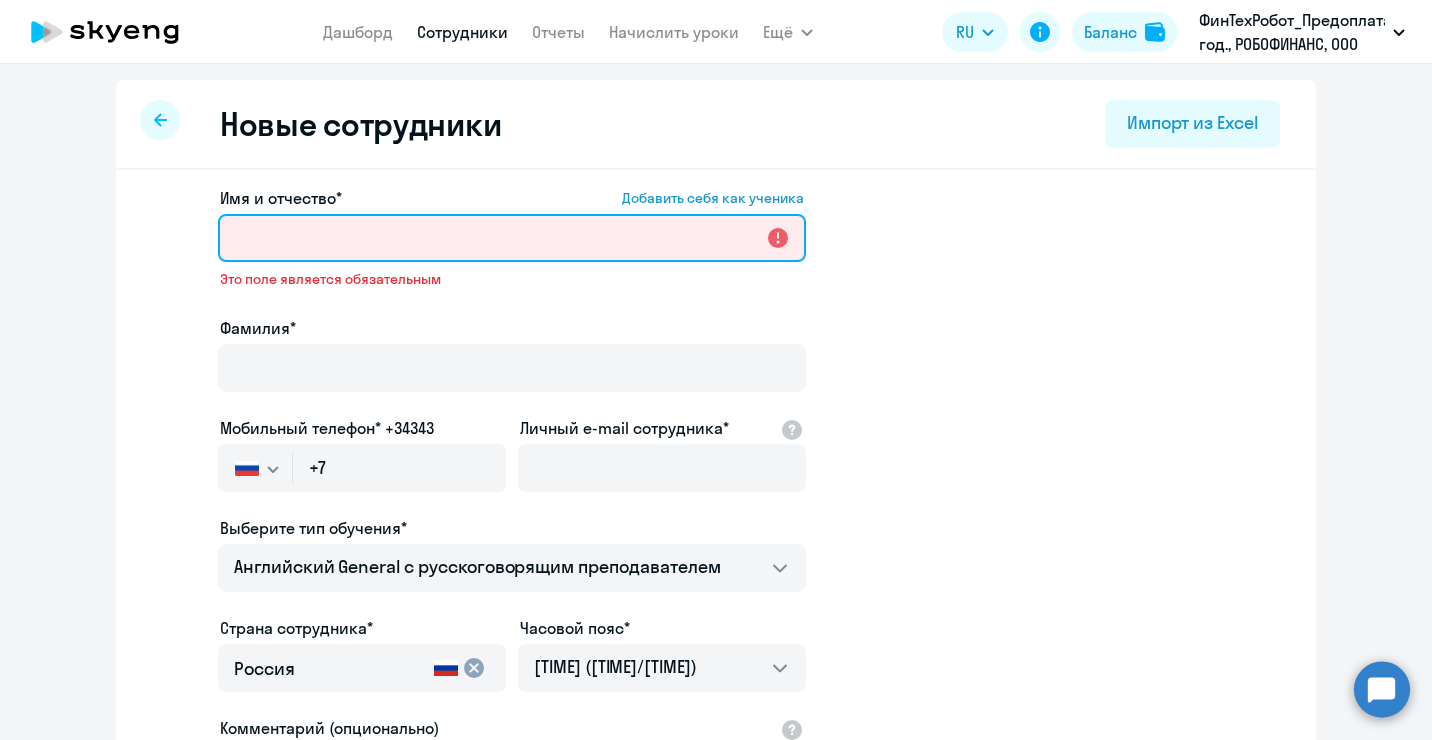 click on "Имя и отчество*  Добавить себя как ученика" at bounding box center [512, 238] 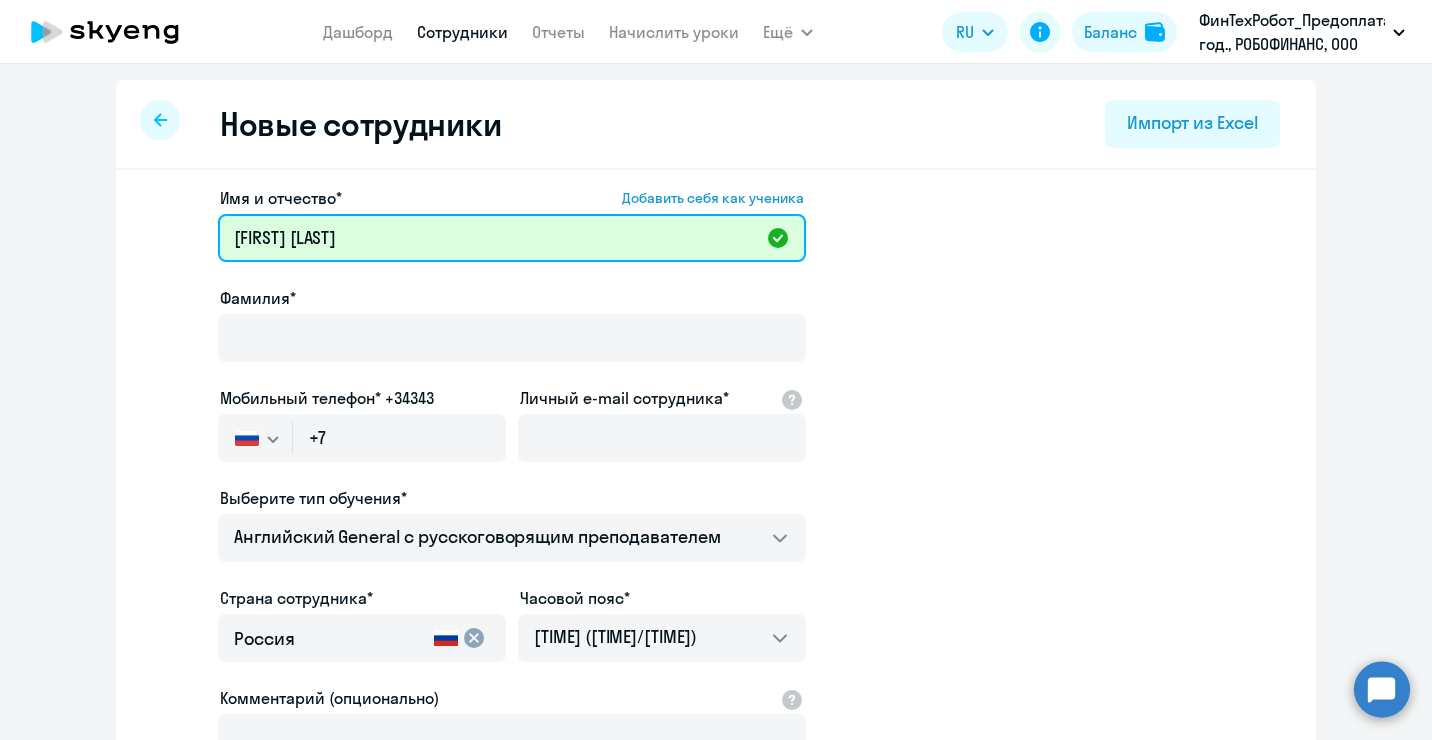 drag, startPoint x: 314, startPoint y: 238, endPoint x: -4, endPoint y: 220, distance: 318.50903 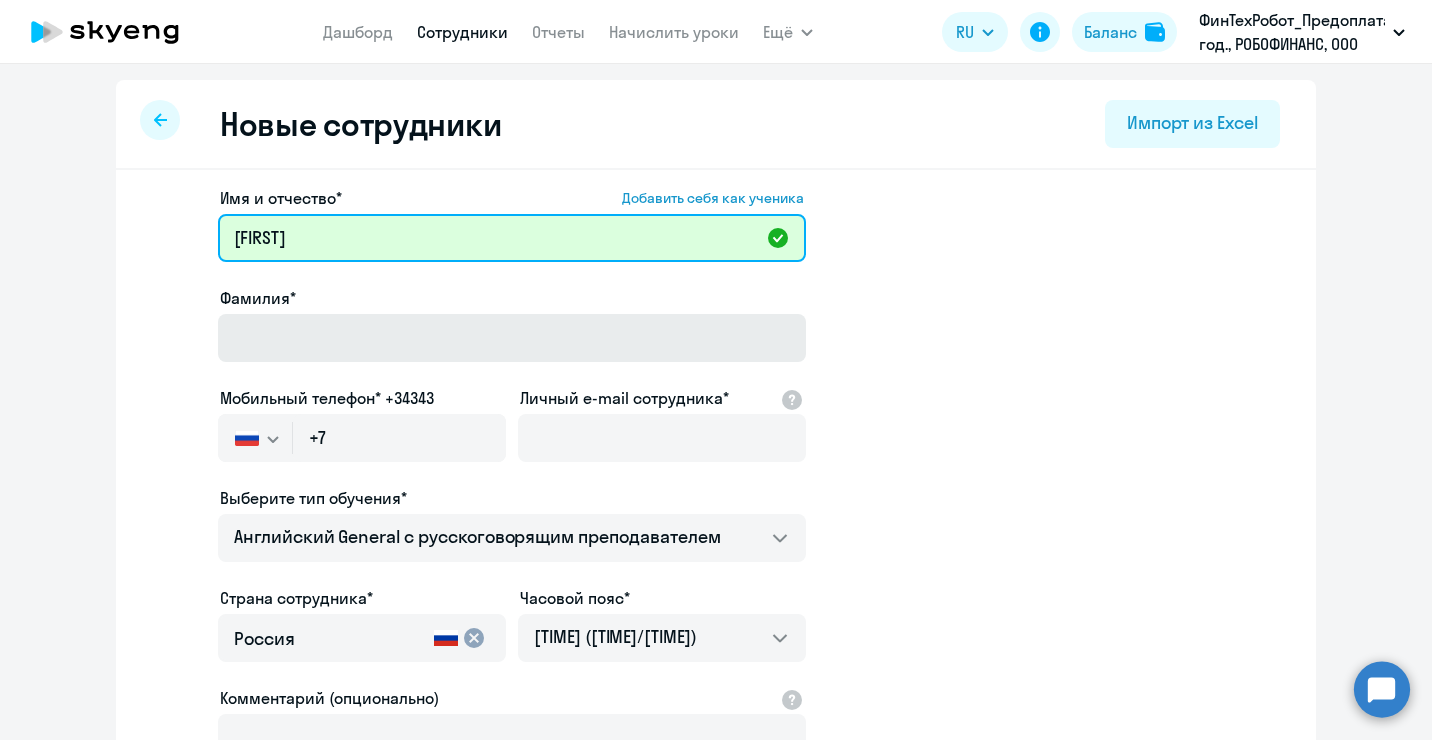 type on "Виктор" 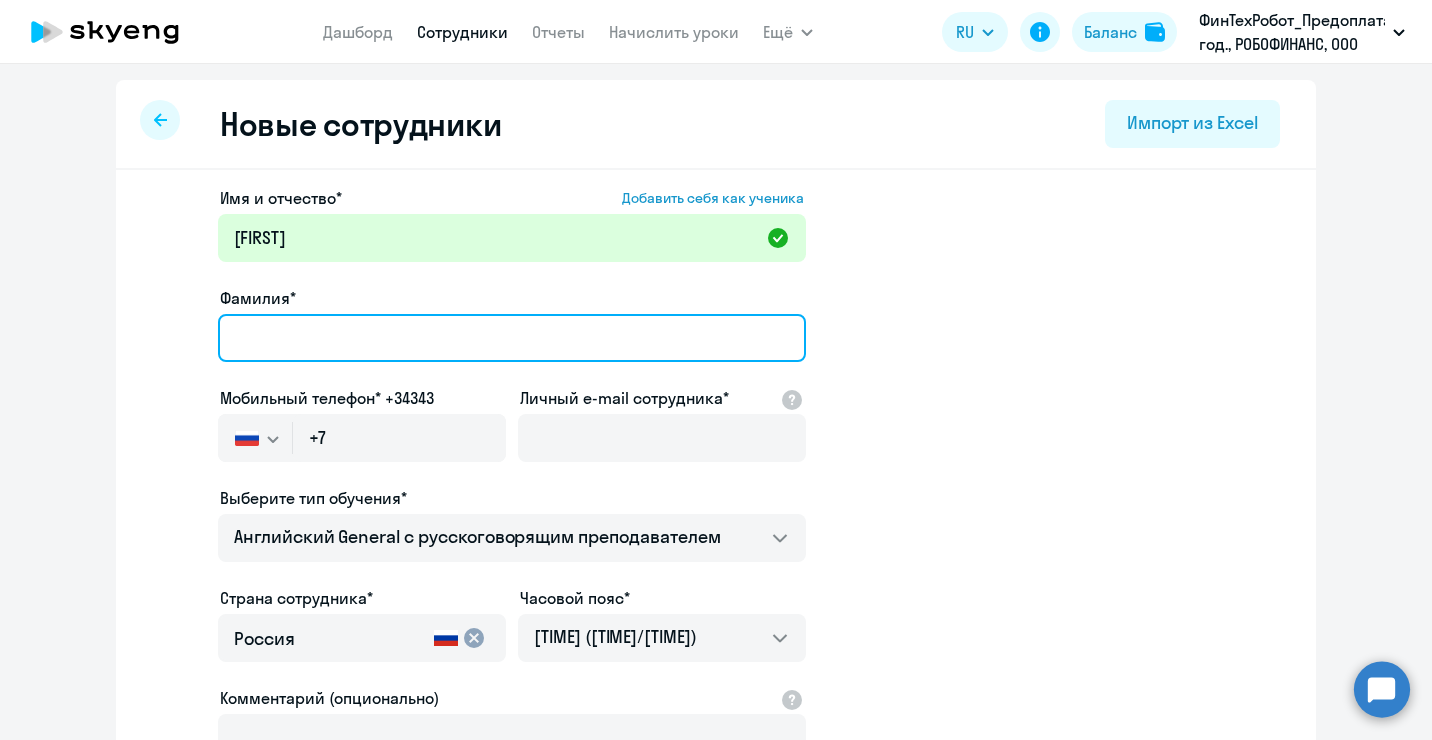 click on "Фамилия*" at bounding box center [512, 338] 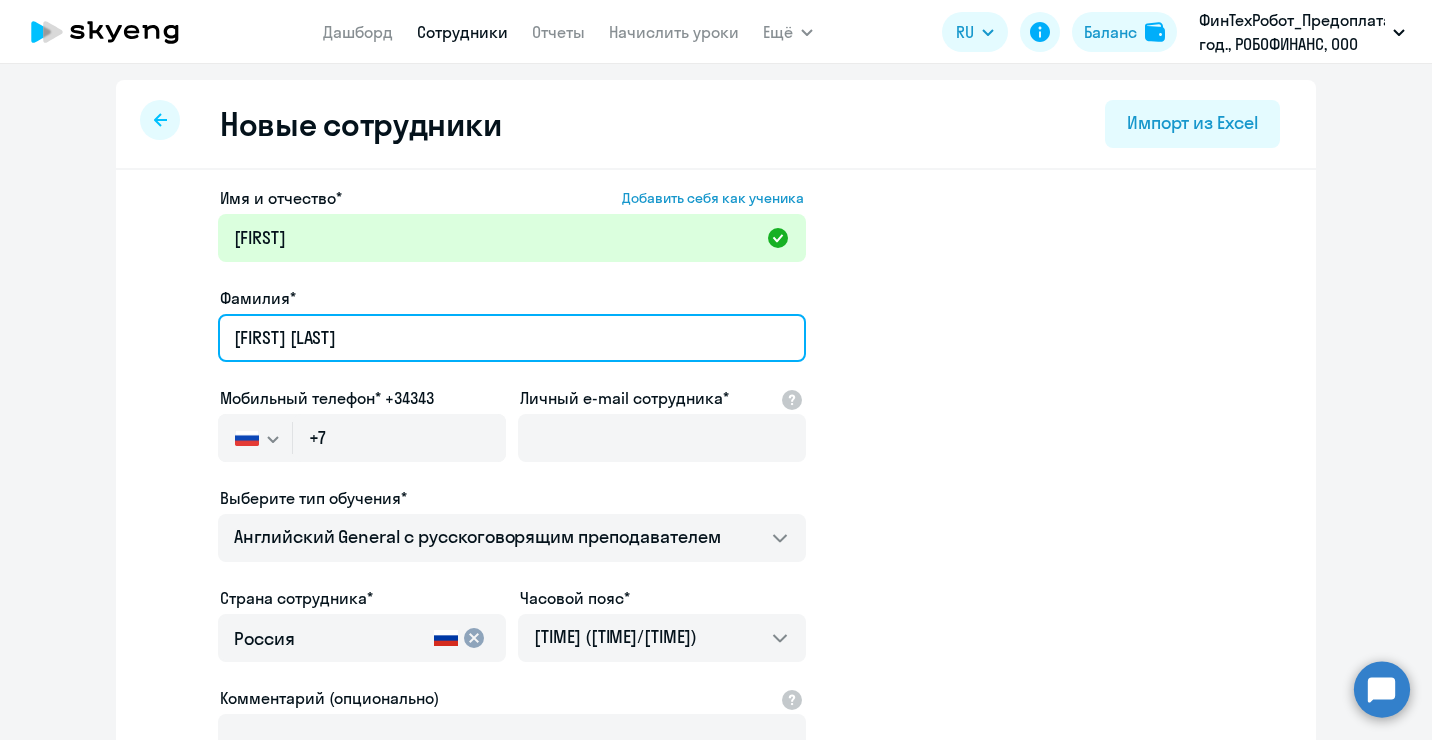 drag, startPoint x: 453, startPoint y: 334, endPoint x: 302, endPoint y: 347, distance: 151.55856 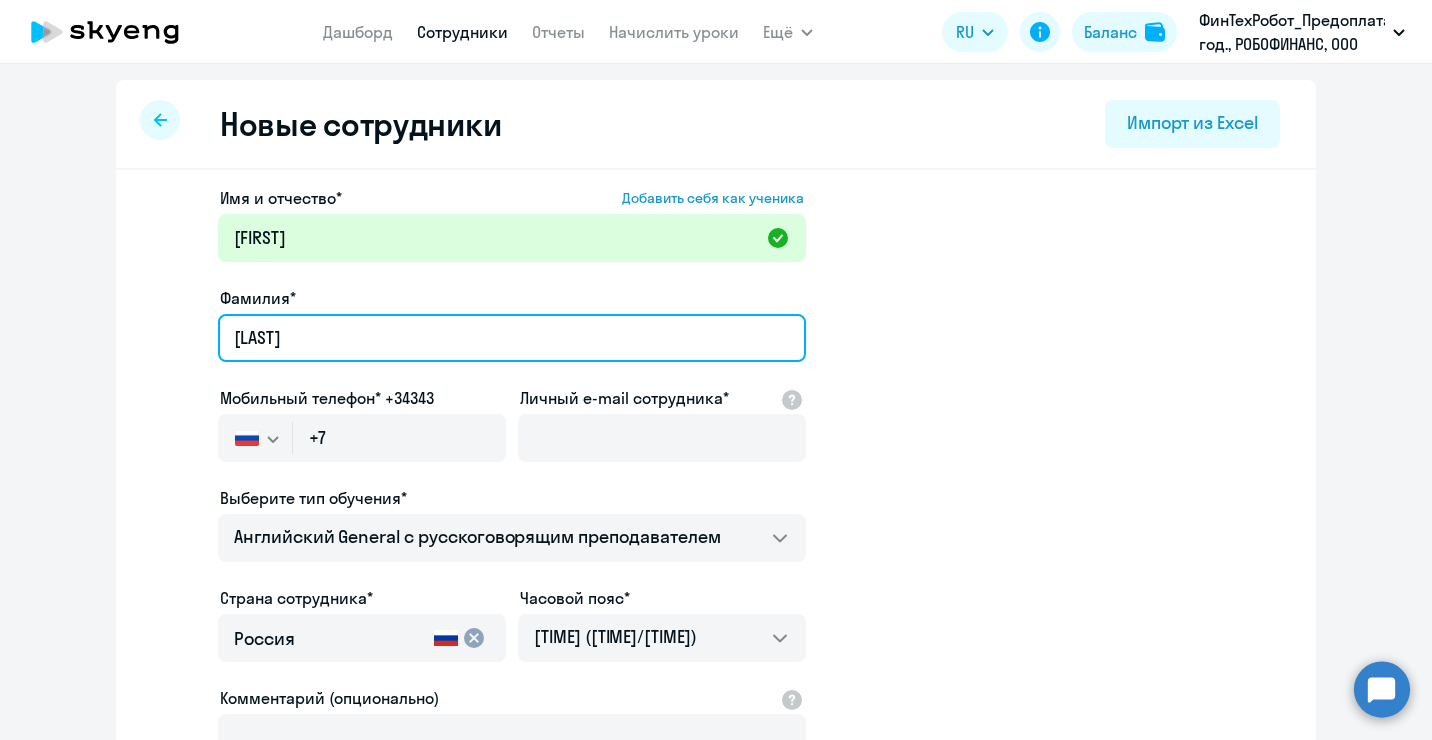 type on "Сотников" 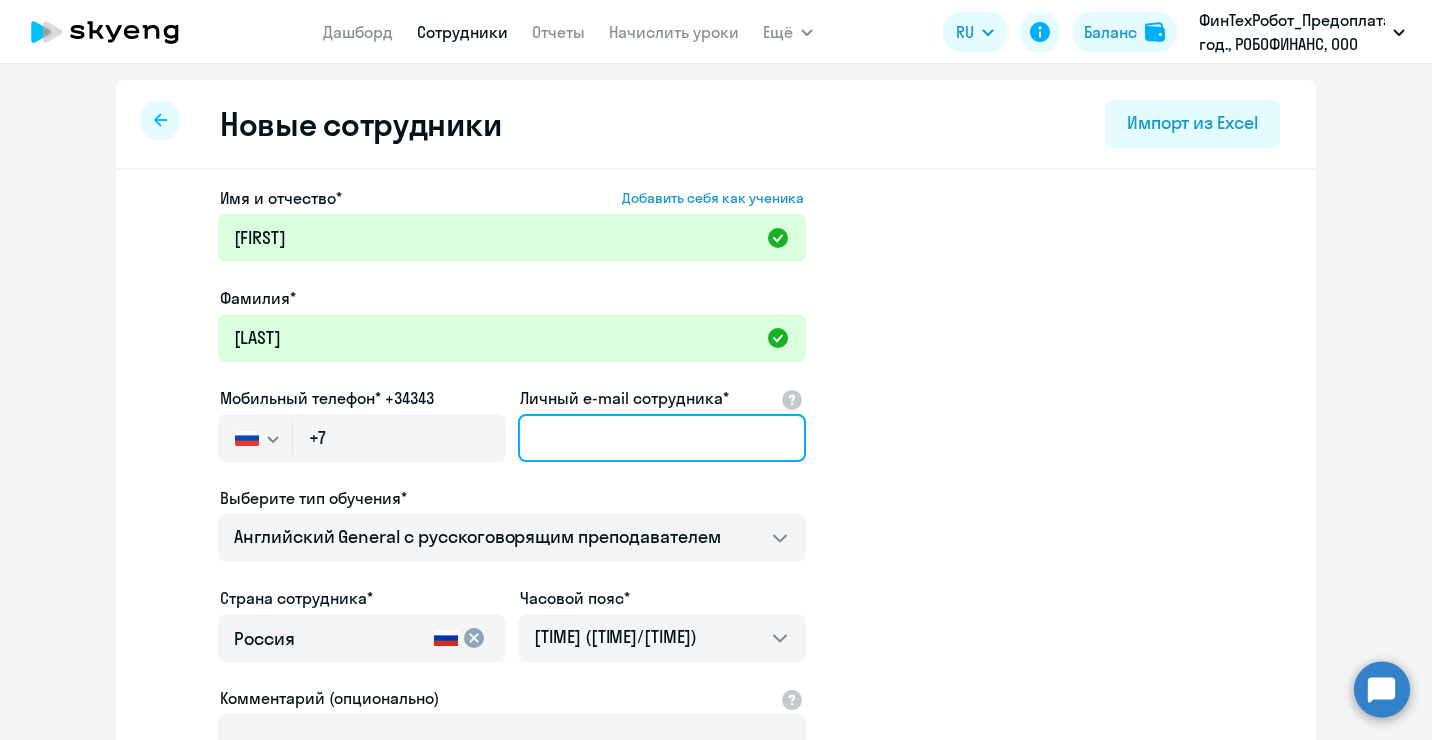 click on "Личный e-mail сотрудника*" at bounding box center (662, 438) 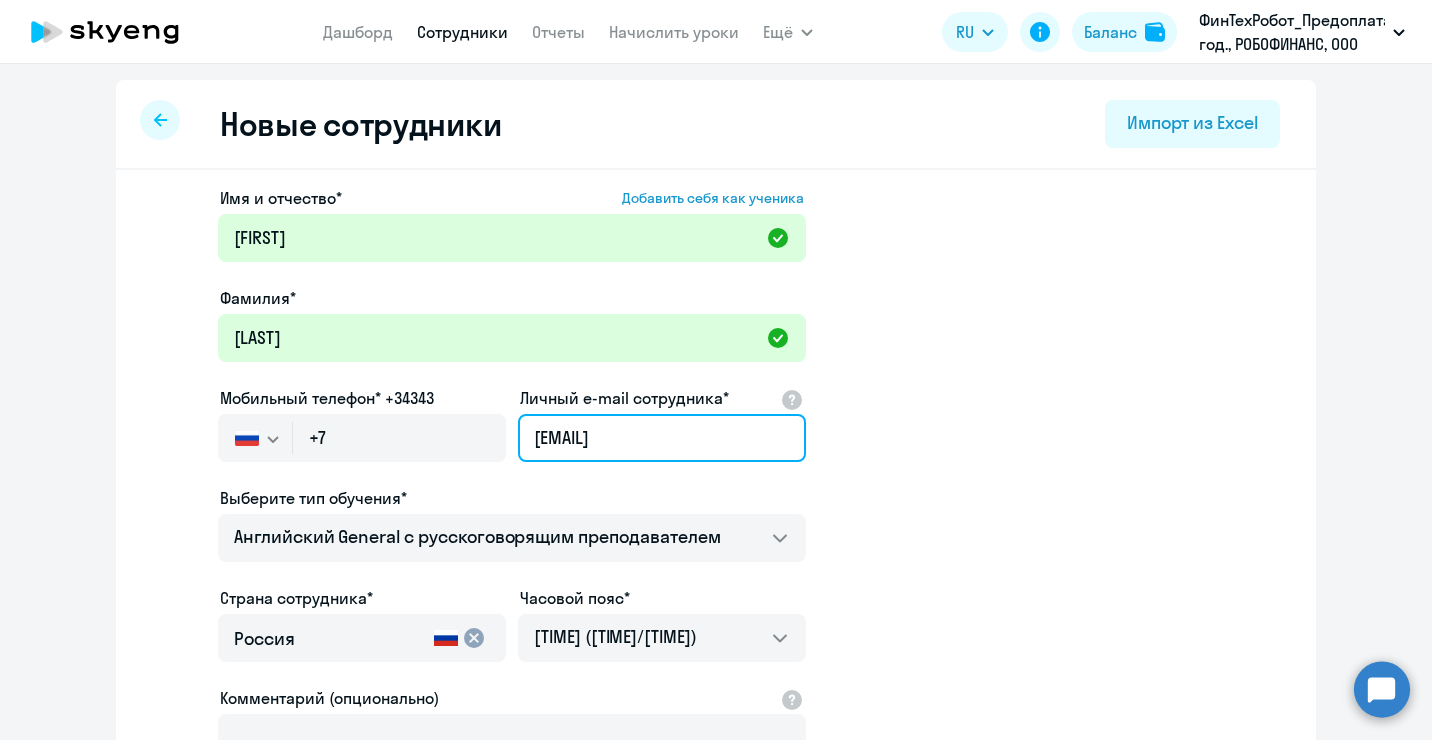type on "[EMAIL]" 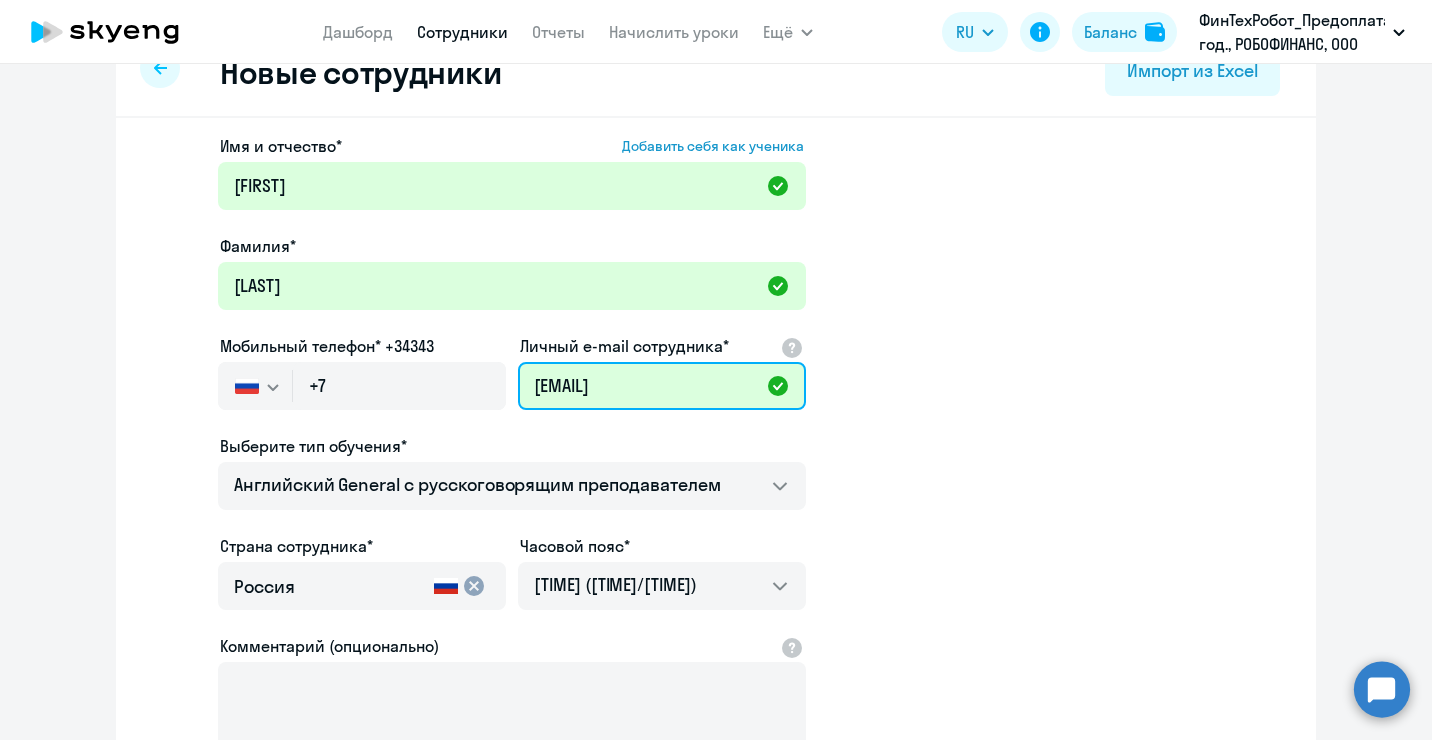 scroll, scrollTop: 100, scrollLeft: 0, axis: vertical 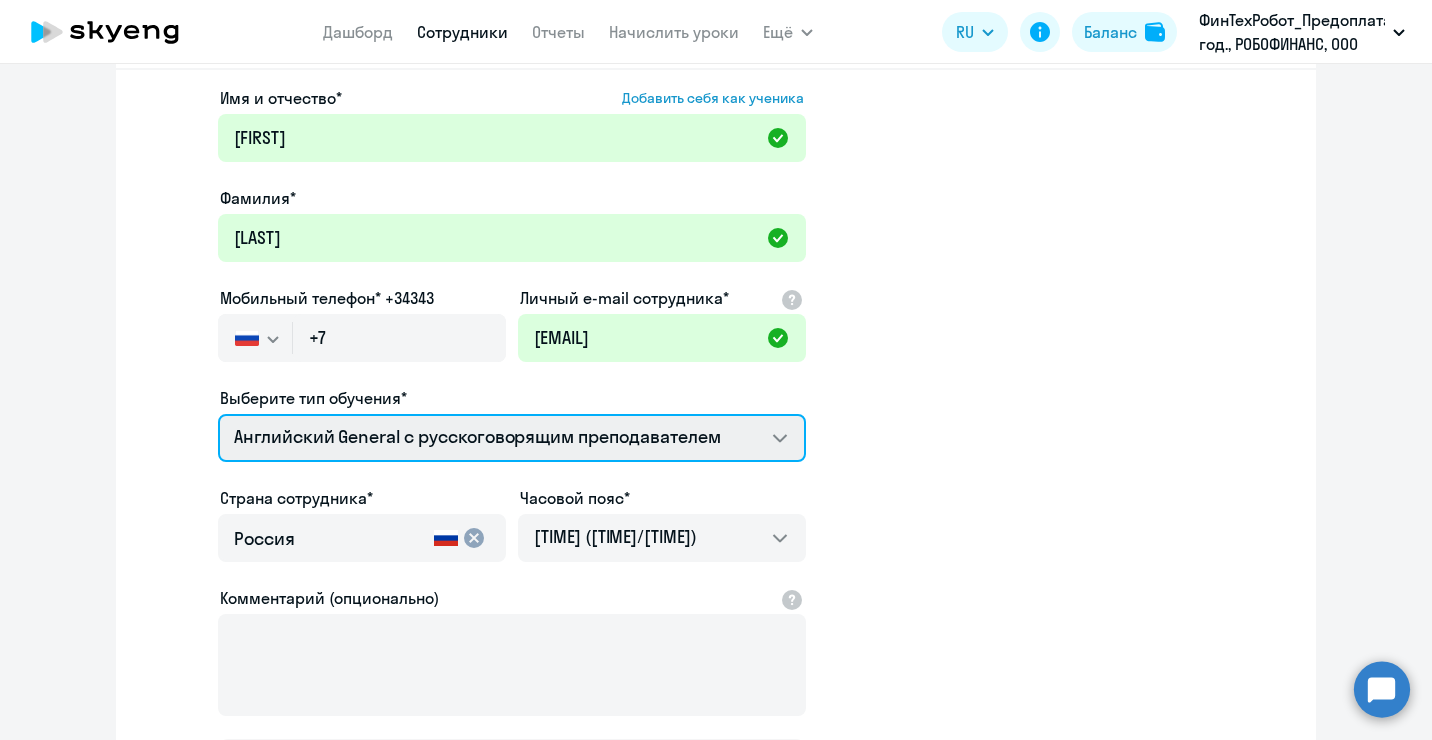 click on "Английский General с русскоговорящим преподавателем   Английский General с англоговорящим преподавателем   Премиум английский с русскоговорящим преподавателем" at bounding box center [512, 438] 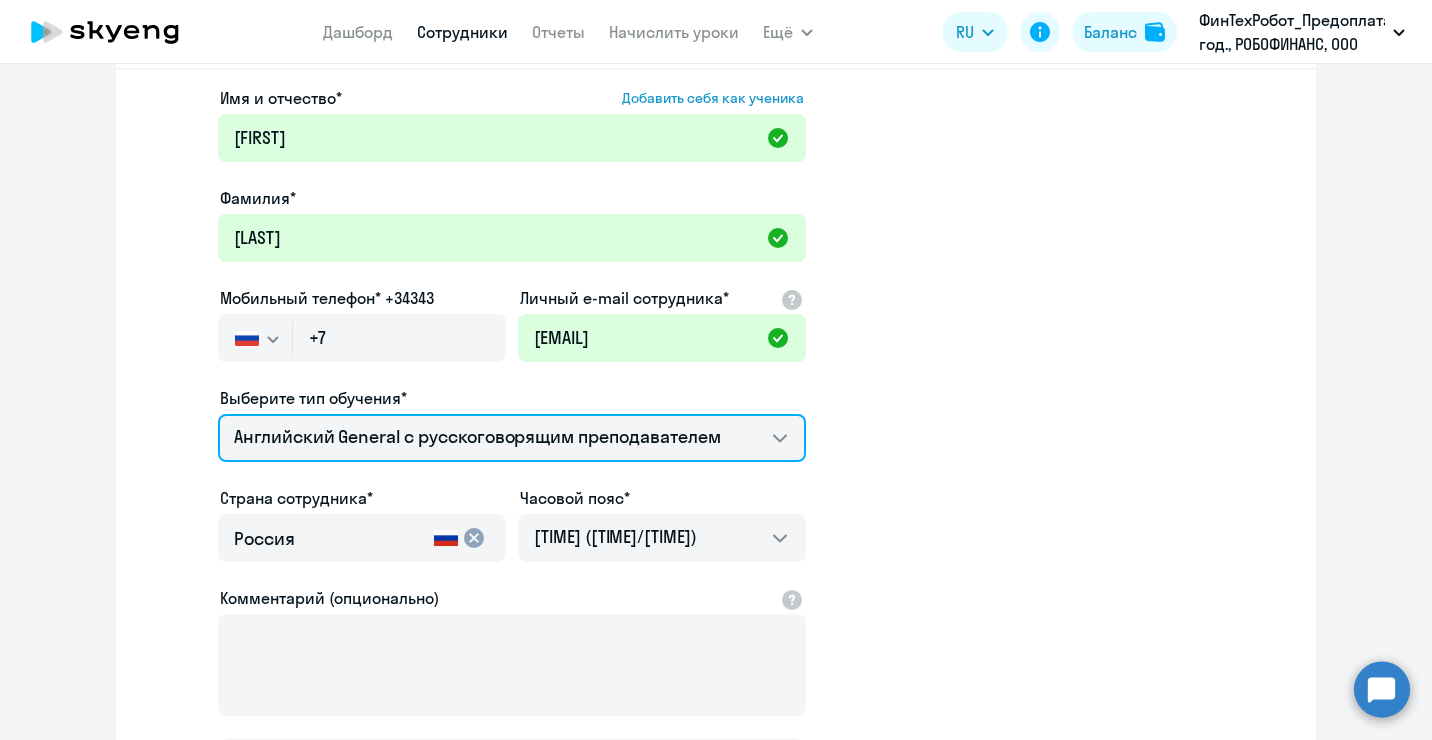 select on "english_adult_not_native_speaker_premium" 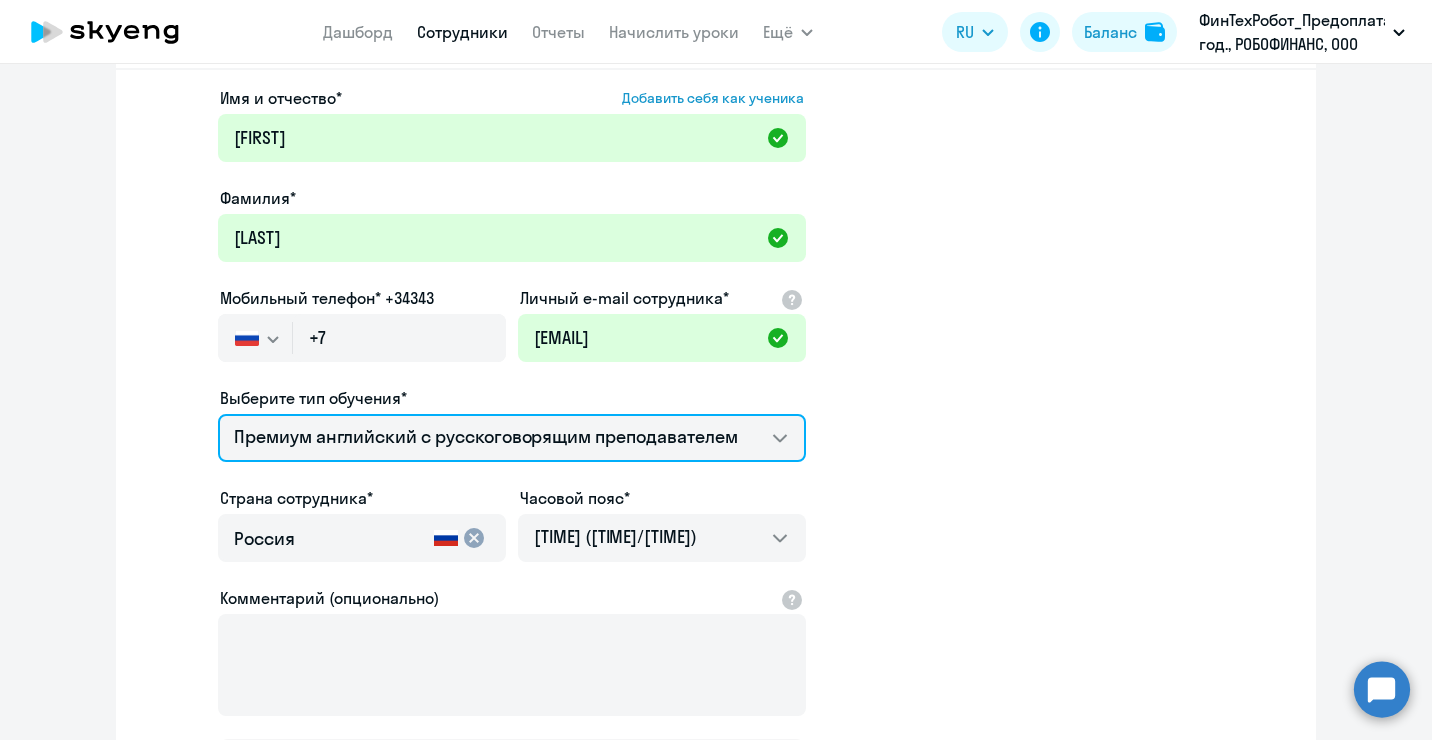 click on "Английский General с русскоговорящим преподавателем   Английский General с англоговорящим преподавателем   Премиум английский с русскоговорящим преподавателем" at bounding box center (512, 438) 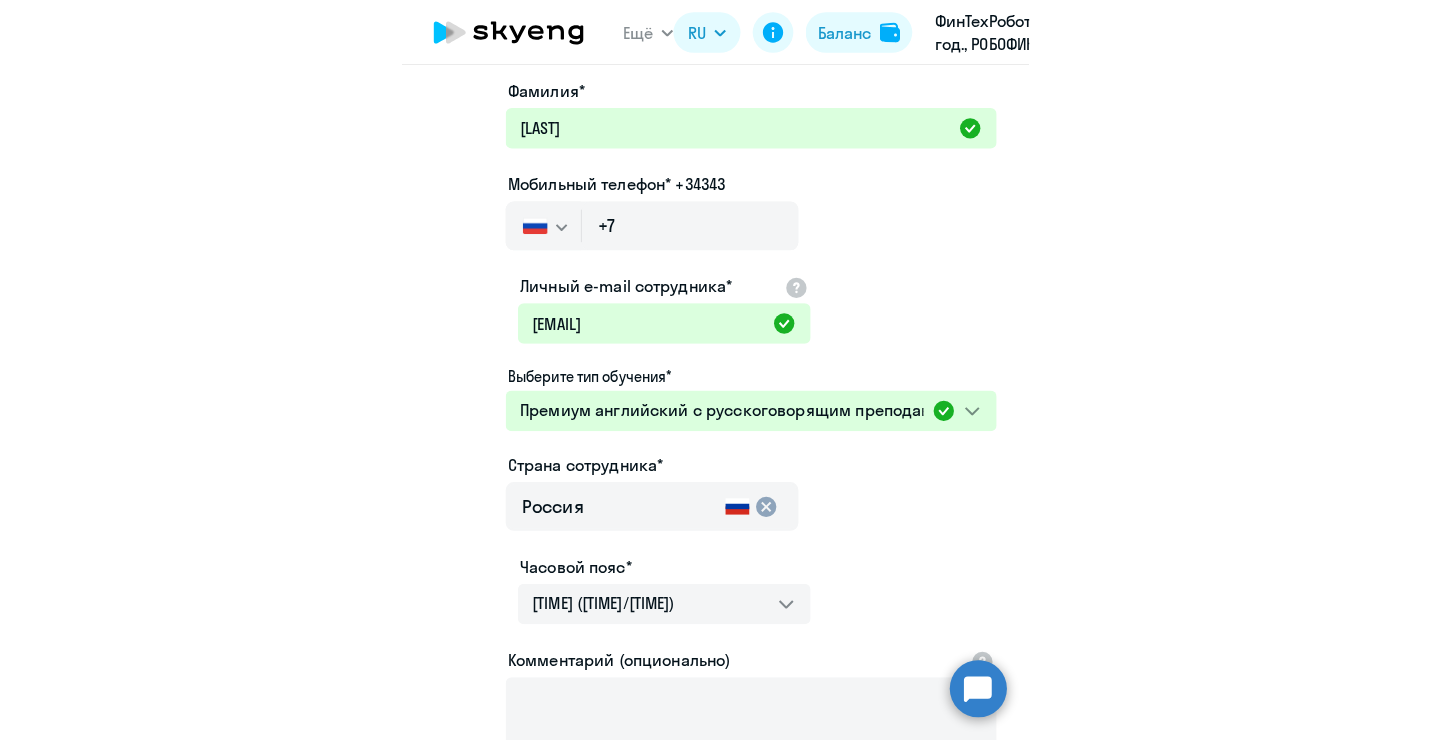 scroll, scrollTop: 192, scrollLeft: 0, axis: vertical 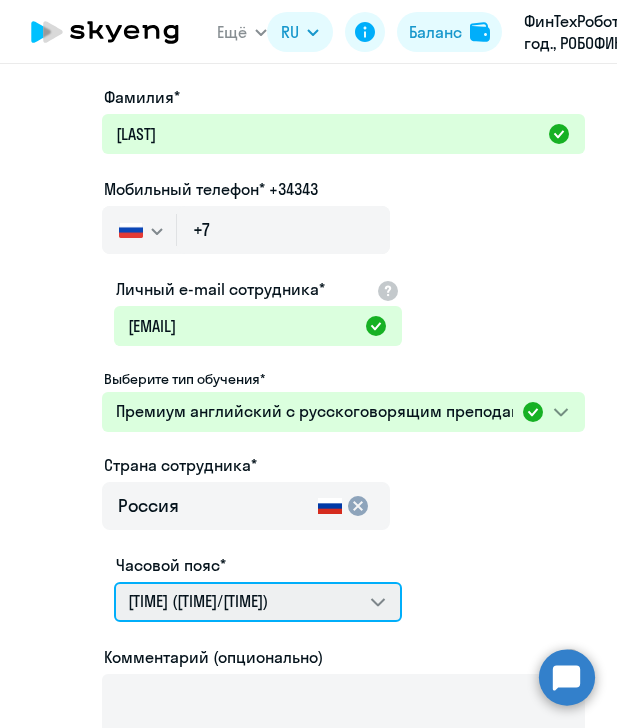 click on "22:14 (MSK-14/UTC-11)   23:14 (MSK-13/UTC-10)   00:14 (MSK-12/UTC-9)   01:14 (MSK-11/UTC-8)   02:14 (MSK-10/UTC-7)   03:14 (MSK-9/UTC-6)   04:14 (MSK-8/UTC-5)   05:14 (MSK-7/UTC-4)   06:14 (MSK-6/UTC-3)   07:14 (MSK-5/UTC-2)   08:14 (MSK-4/UTC-1)   09:14 (MSK-3/UTC+0)   10:14 (MSK-2/UTC+1)   11:14 (MSK-1/UTC+2)   12:14 (MSK+0/UTC+3)   13:14 (MSK+1/UTC+4)   14:14 (MSK+2/UTC+5)   15:14 (MSK+3/UTC+6)   16:14 (MSK+4/UTC+7)   17:14 (MSK+5/UTC+8)   18:14 (MSK+6/UTC+9)   19:14 (MSK+7/UTC+10)   20:14 (MSK+8/UTC+11)   21:14 (MSK+9/UTC+12)   22:14 (MSK+10/UTC+13)   23:14 (MSK+11/UTC+14)" at bounding box center (258, 602) 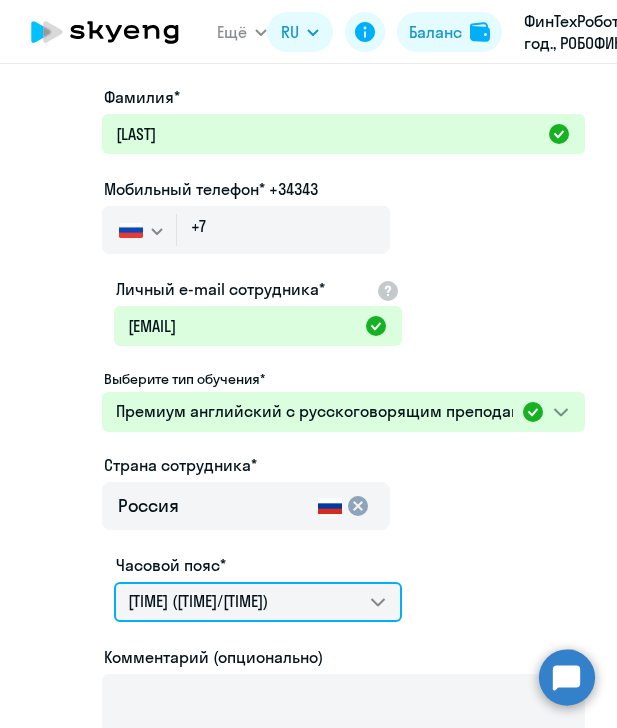 click on "22:14 (MSK-14/UTC-11)   23:14 (MSK-13/UTC-10)   00:14 (MSK-12/UTC-9)   01:14 (MSK-11/UTC-8)   02:14 (MSK-10/UTC-7)   03:14 (MSK-9/UTC-6)   04:14 (MSK-8/UTC-5)   05:14 (MSK-7/UTC-4)   06:14 (MSK-6/UTC-3)   07:14 (MSK-5/UTC-2)   08:14 (MSK-4/UTC-1)   09:14 (MSK-3/UTC+0)   10:14 (MSK-2/UTC+1)   11:14 (MSK-1/UTC+2)   12:14 (MSK+0/UTC+3)   13:14 (MSK+1/UTC+4)   14:14 (MSK+2/UTC+5)   15:14 (MSK+3/UTC+6)   16:14 (MSK+4/UTC+7)   17:14 (MSK+5/UTC+8)   18:14 (MSK+6/UTC+9)   19:14 (MSK+7/UTC+10)   20:14 (MSK+8/UTC+11)   21:14 (MSK+9/UTC+12)   22:14 (MSK+10/UTC+13)   23:14 (MSK+11/UTC+14)" at bounding box center (258, 602) 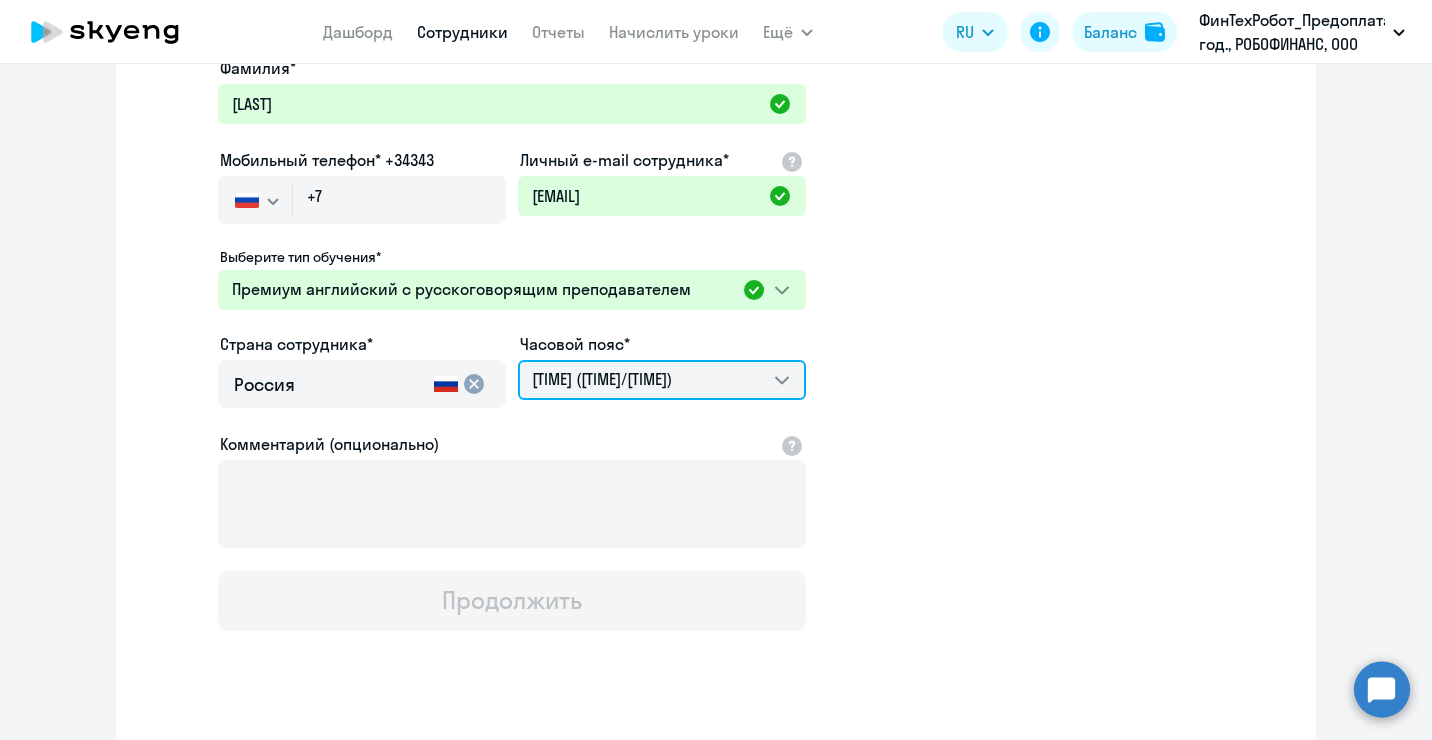 scroll, scrollTop: 261, scrollLeft: 0, axis: vertical 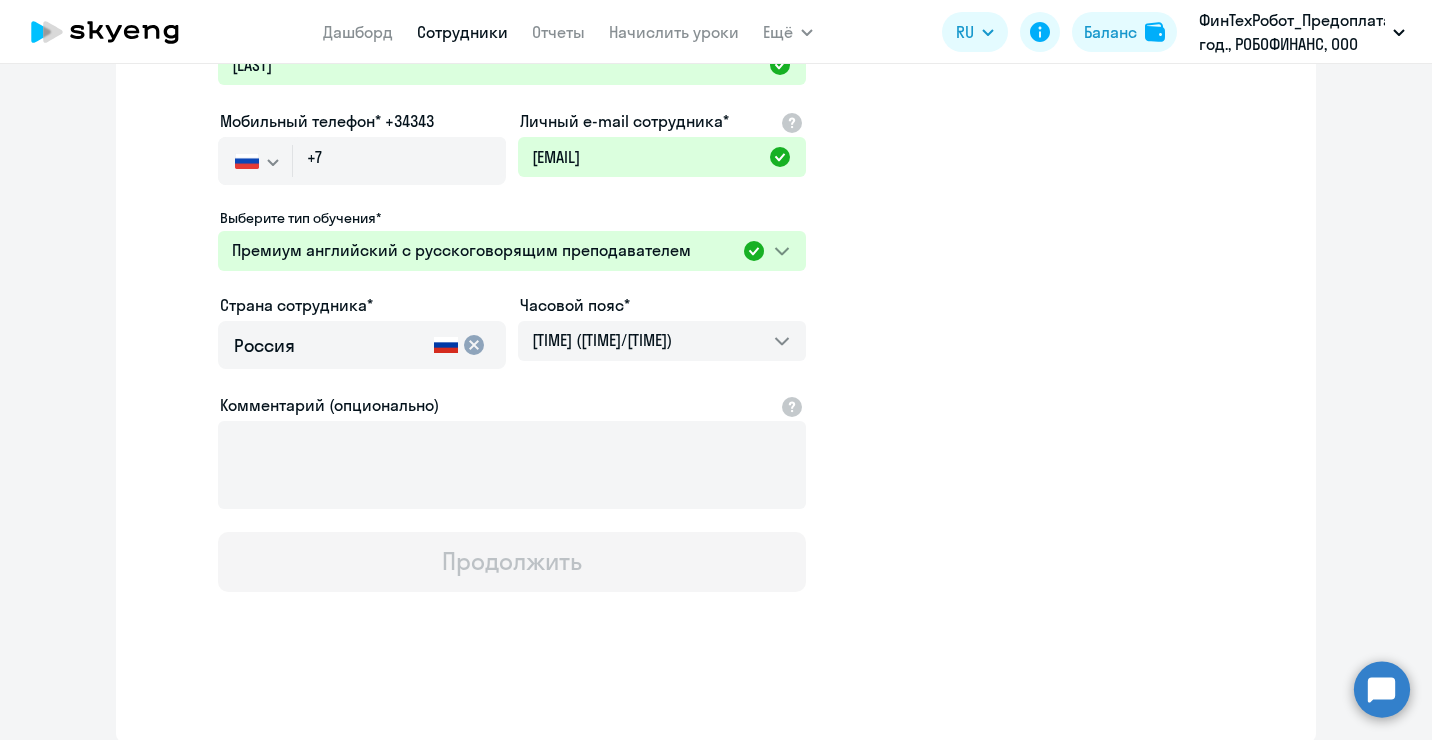 click on "Имя и отчество*  Добавить себя как ученика  Виктор Фамилия* Сотников  Мобильный телефон* +34343
Россия +7 Казахстан +7 Украина +380 Беларусь (Белоруссия) +375 Австралия +61 Австрия +43 Азербайджан +994 Албания +355 Алжир +213 Ангилья +1(264) Ангола +244 Андорра +376 Антигуа и Барбуда +1(268) Аргентина +54 Армения +374 Аруба +297 Афганистан +93 Багамские Острова +1(242) Бангладеш +880 Барбадос +1(246) Бахрейн +973 Белиз +501 Бельгия +32 Бенин +229 Бермудские острова +1(441) Бирма (Мьянма) +95 Болгария +359 Боливия +591 Бонайре, Синт-Эстатиус и Саба +599 Босния и Герцеговина +387 Ботсвана +267 Бразилия +55 +1(284) +673 +226 Бурунди" 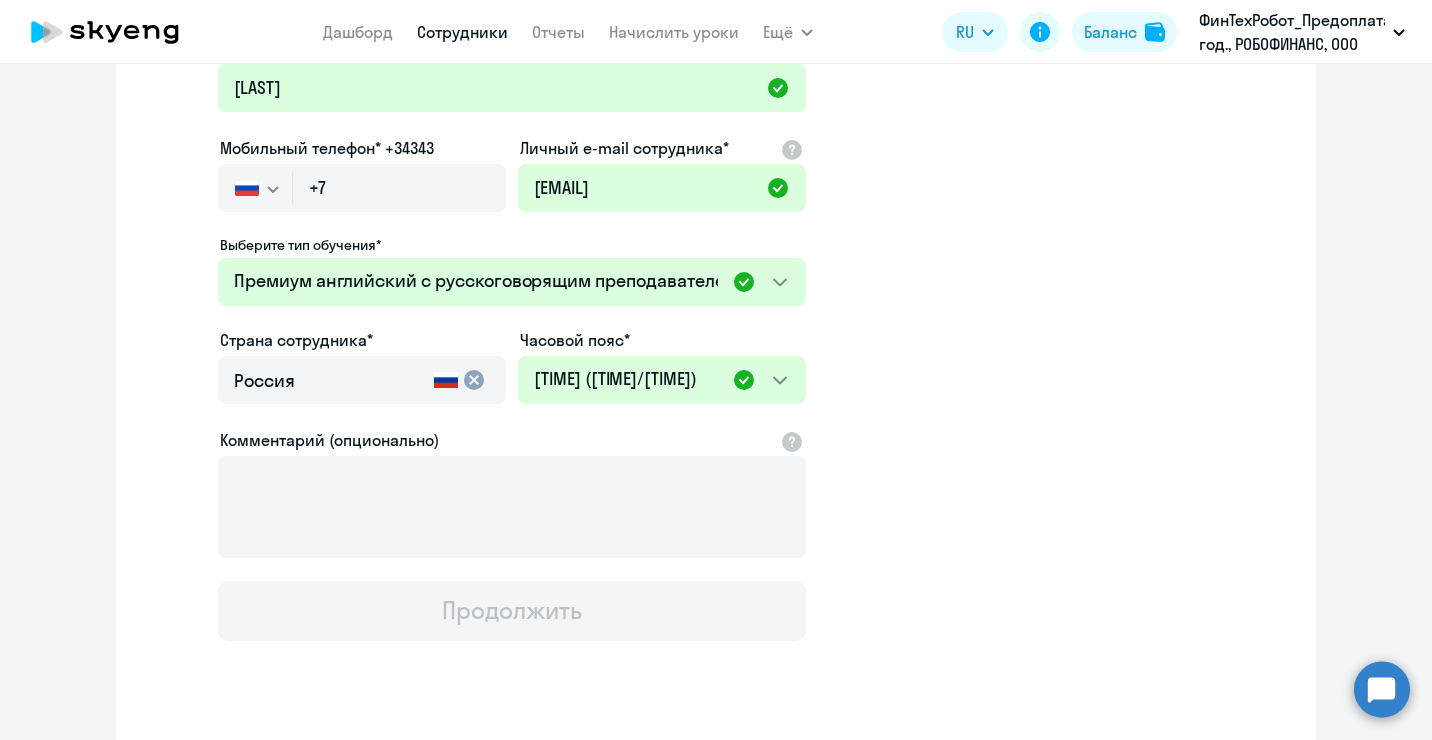 scroll, scrollTop: 299, scrollLeft: 0, axis: vertical 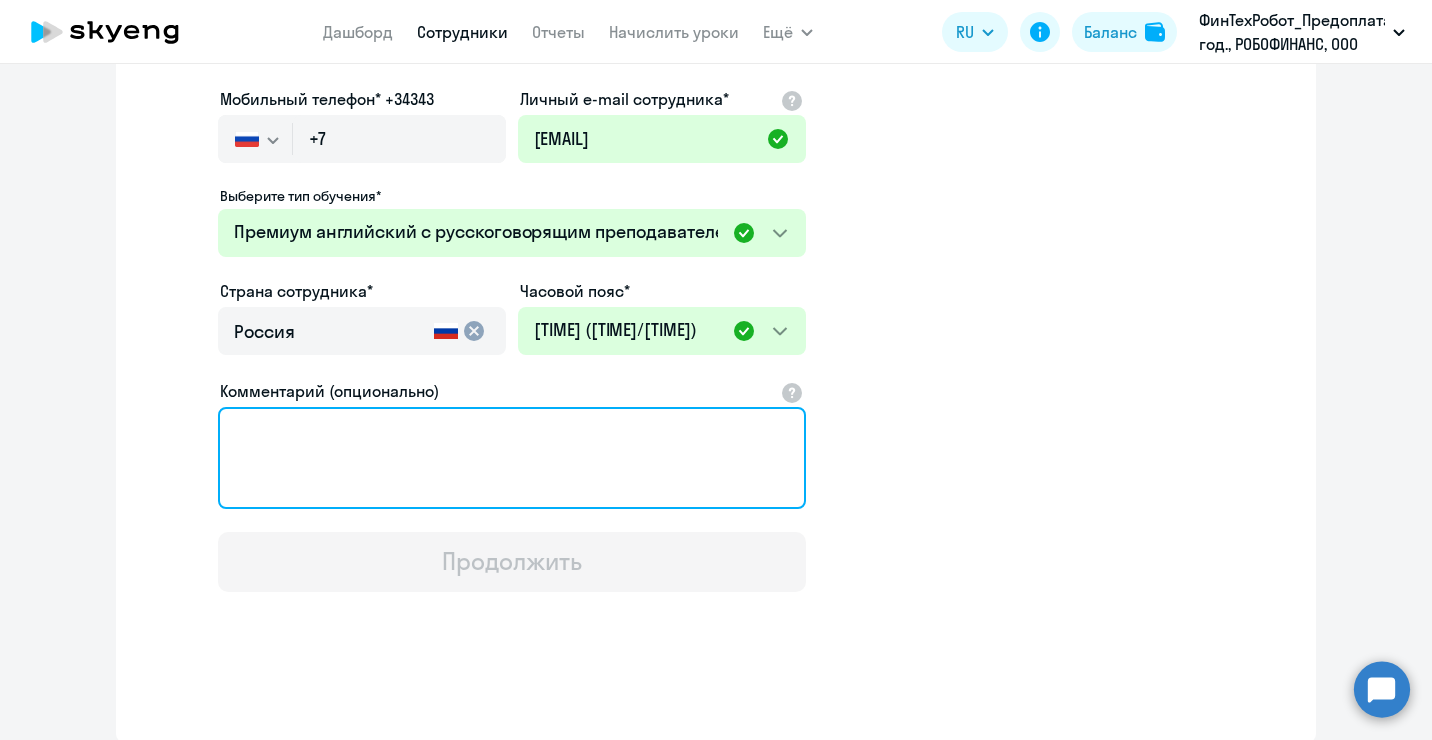 click on "Комментарий (опционально)" at bounding box center [512, 458] 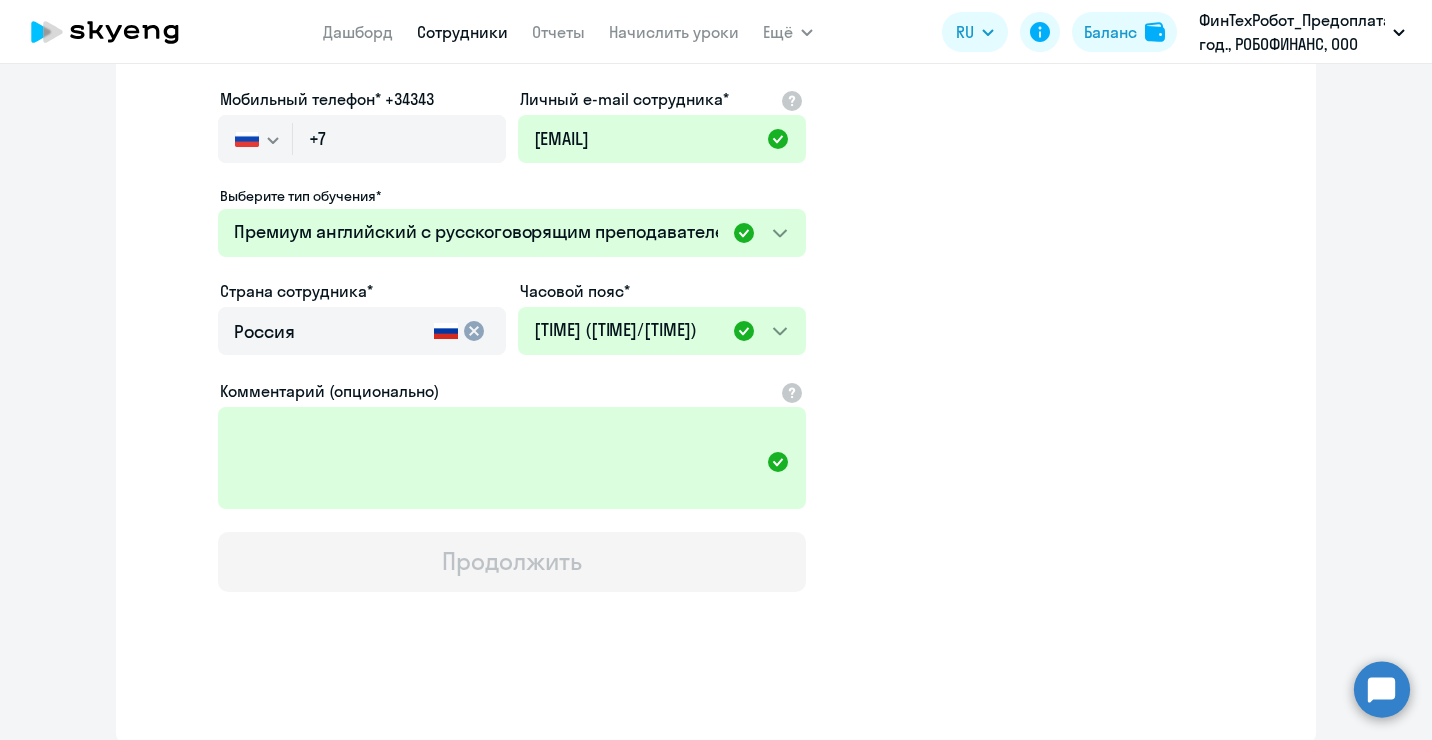 click on "Имя и отчество*  Добавить себя как ученика  Виктор Фамилия* Сотников  Мобильный телефон* +34343
Россия +7 Казахстан +7 Украина +380 Беларусь (Белоруссия) +375 Австралия +61 Австрия +43 Азербайджан +994 Албания +355 Алжир +213 Ангилья +1(264) Ангола +244 Андорра +376 Антигуа и Барбуда +1(268) Аргентина +54 Армения +374 Аруба +297 Афганистан +93 Багамские Острова +1(242) Бангладеш +880 Барбадос +1(246) Бахрейн +973 Белиз +501 Бельгия +32 Бенин +229 Бермудские острова +1(441) Бирма (Мьянма) +95 Болгария +359 Боливия +591 Бонайре, Синт-Эстатиус и Саба +599 Босния и Герцеговина +387 Ботсвана +267 Бразилия +55 +1(284) +673 +226 Бурунди" 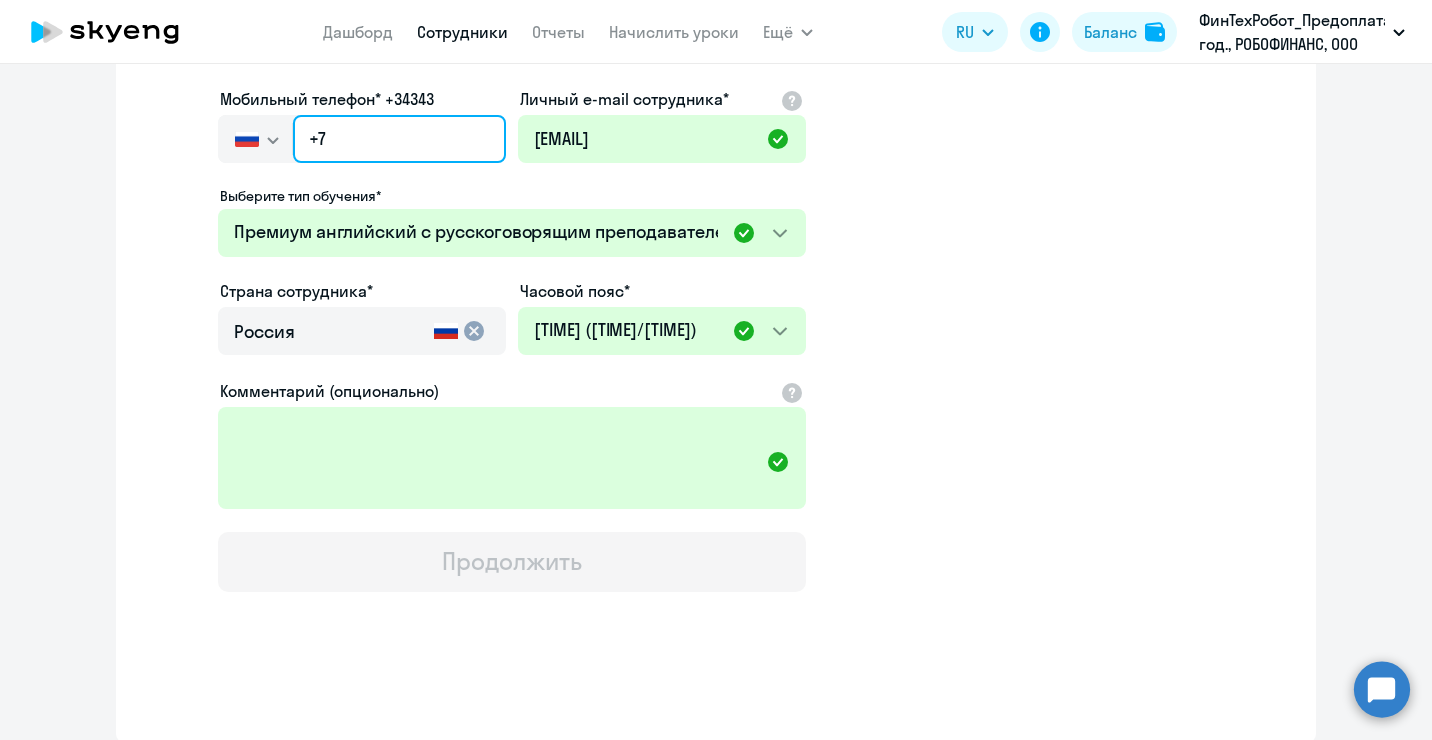 click on "+7" 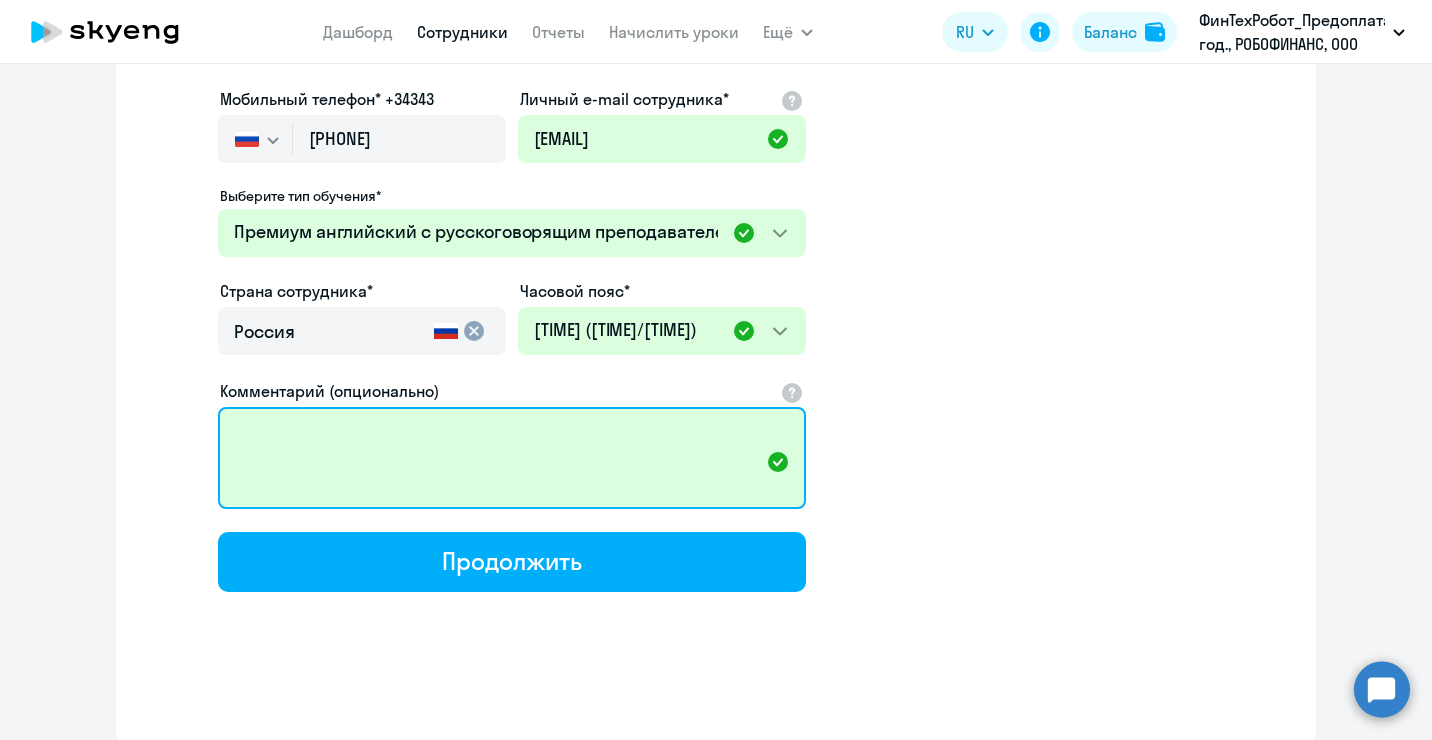 click on "Комментарий (опционально)" at bounding box center [512, 458] 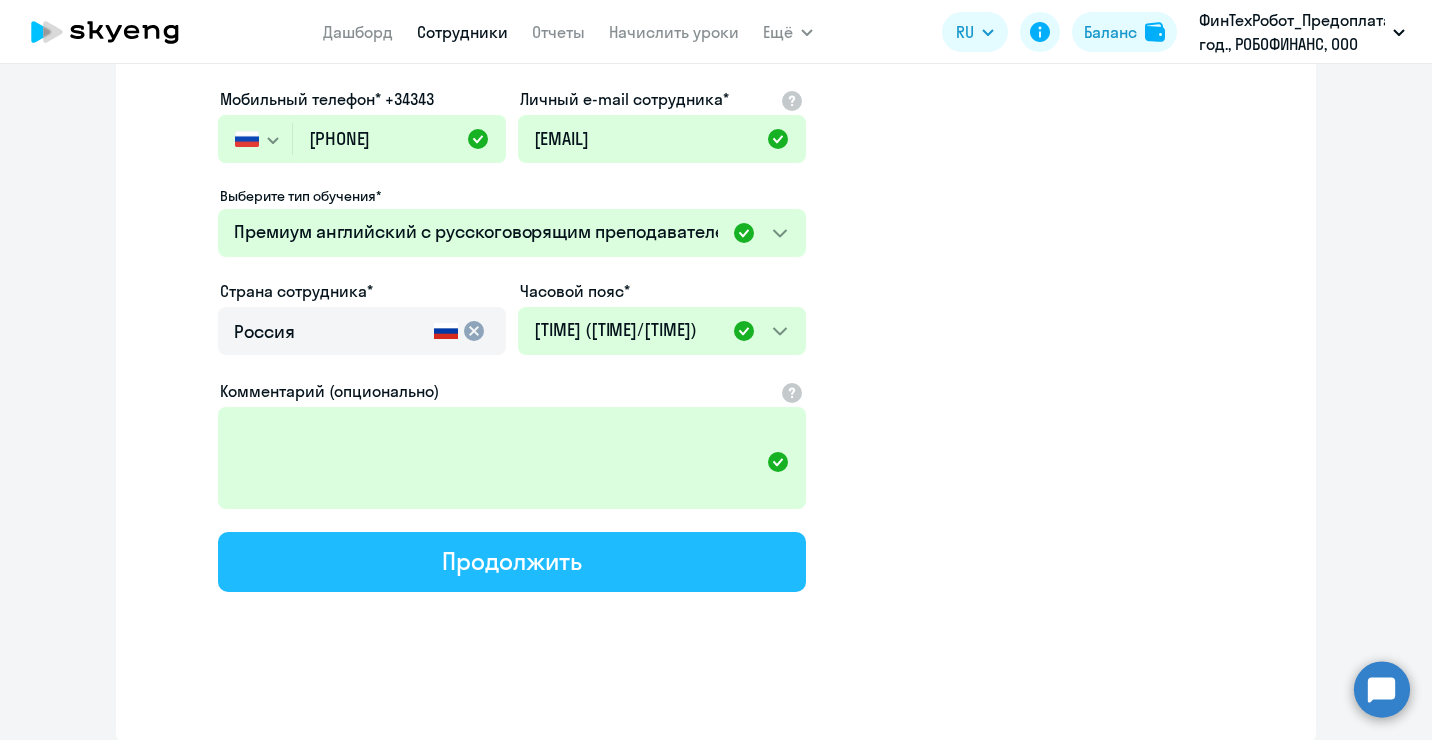 click on "Продолжить" 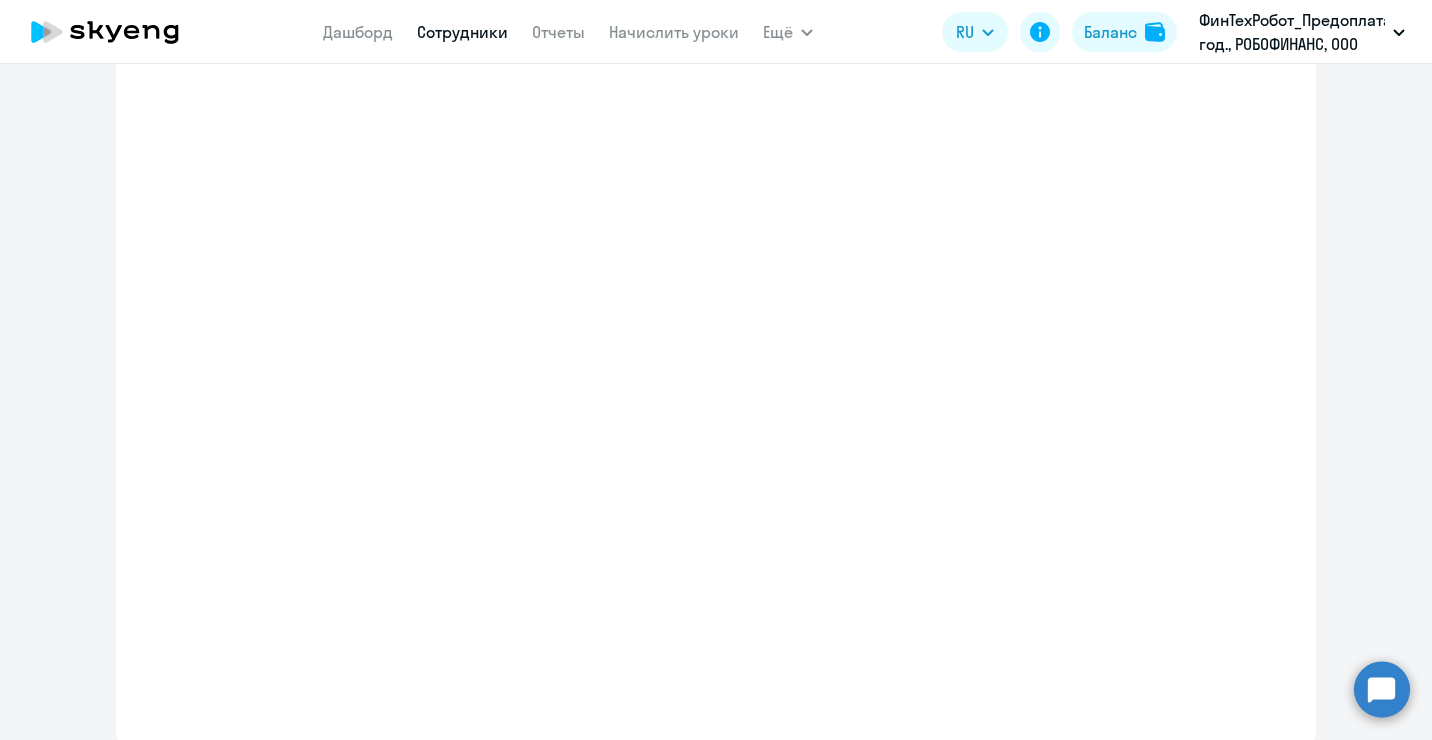 select on "english_adult_not_native_speaker_premium" 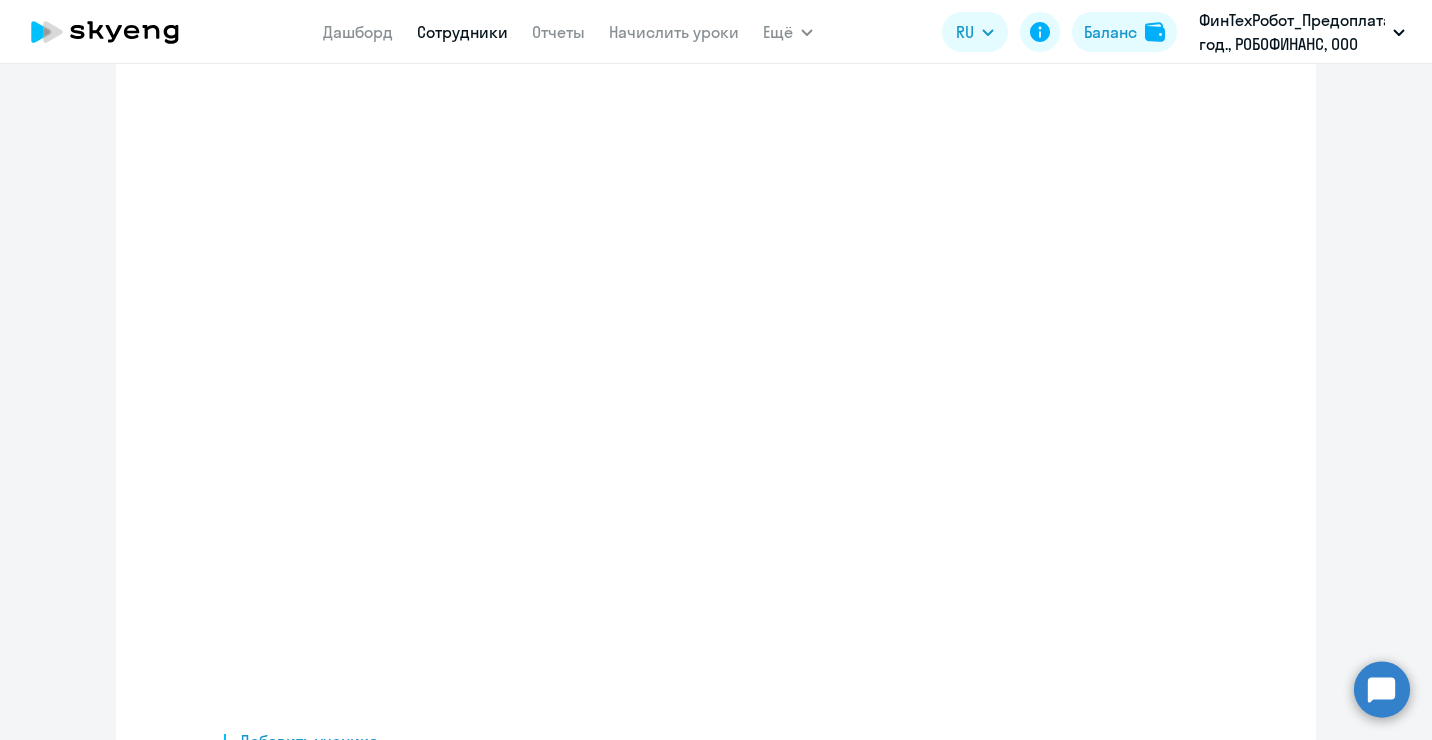scroll, scrollTop: 0, scrollLeft: 0, axis: both 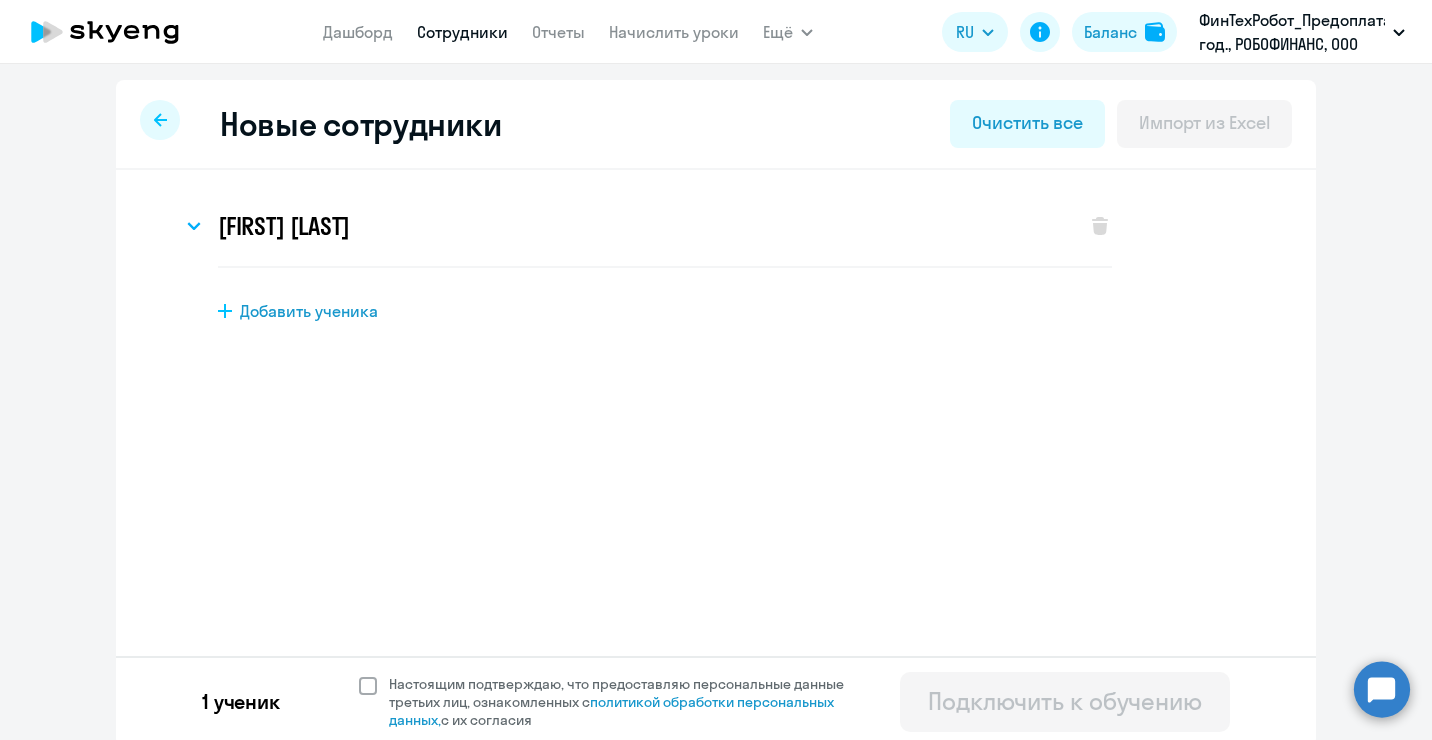 click 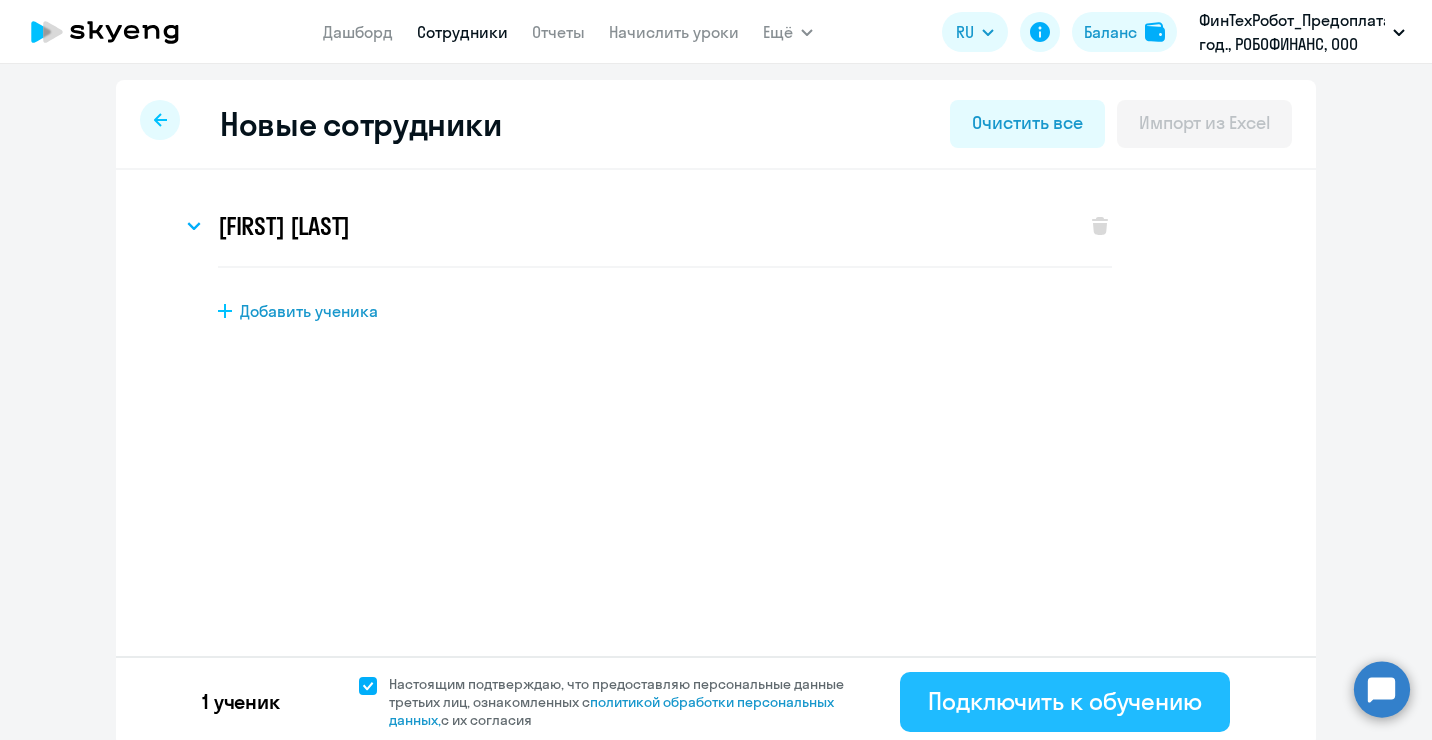 click on "Подключить к обучению" 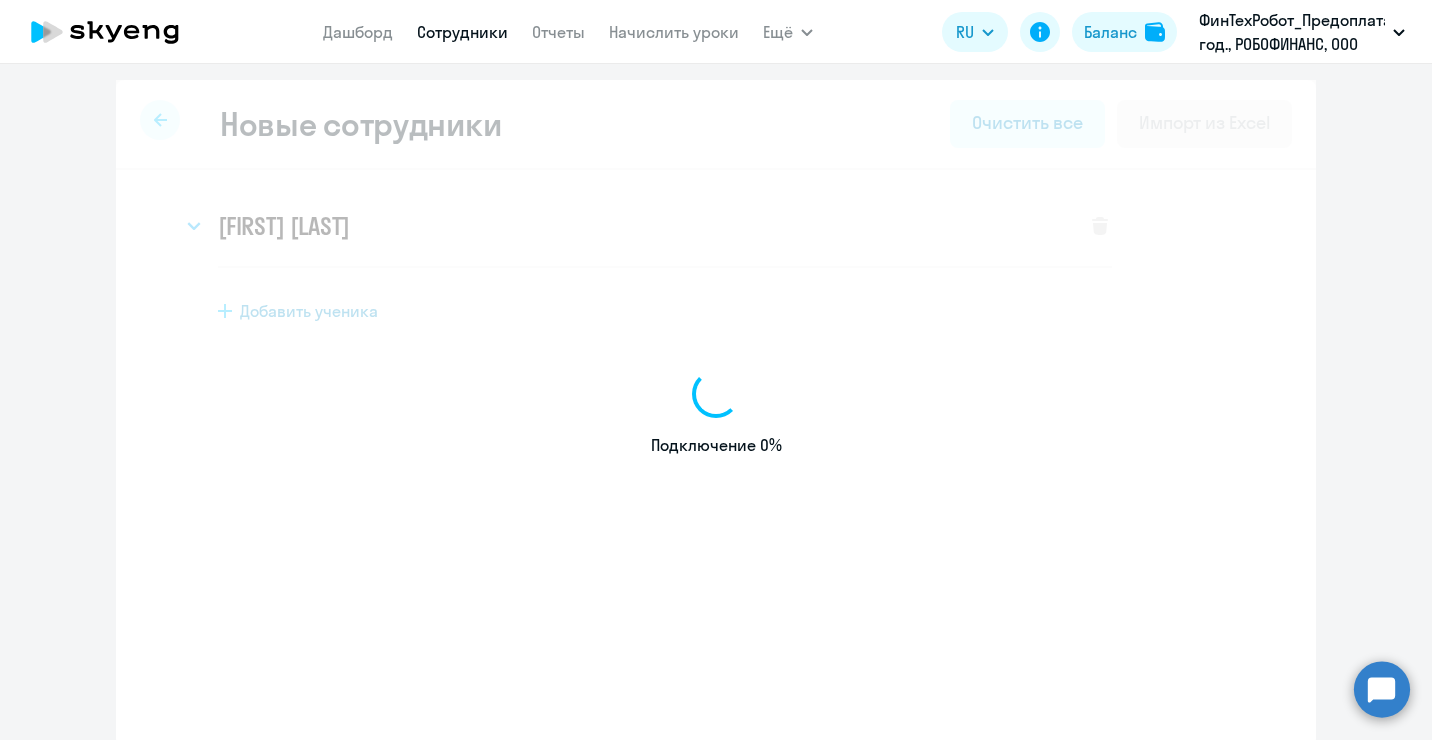 select on "english_adult_not_native_speaker" 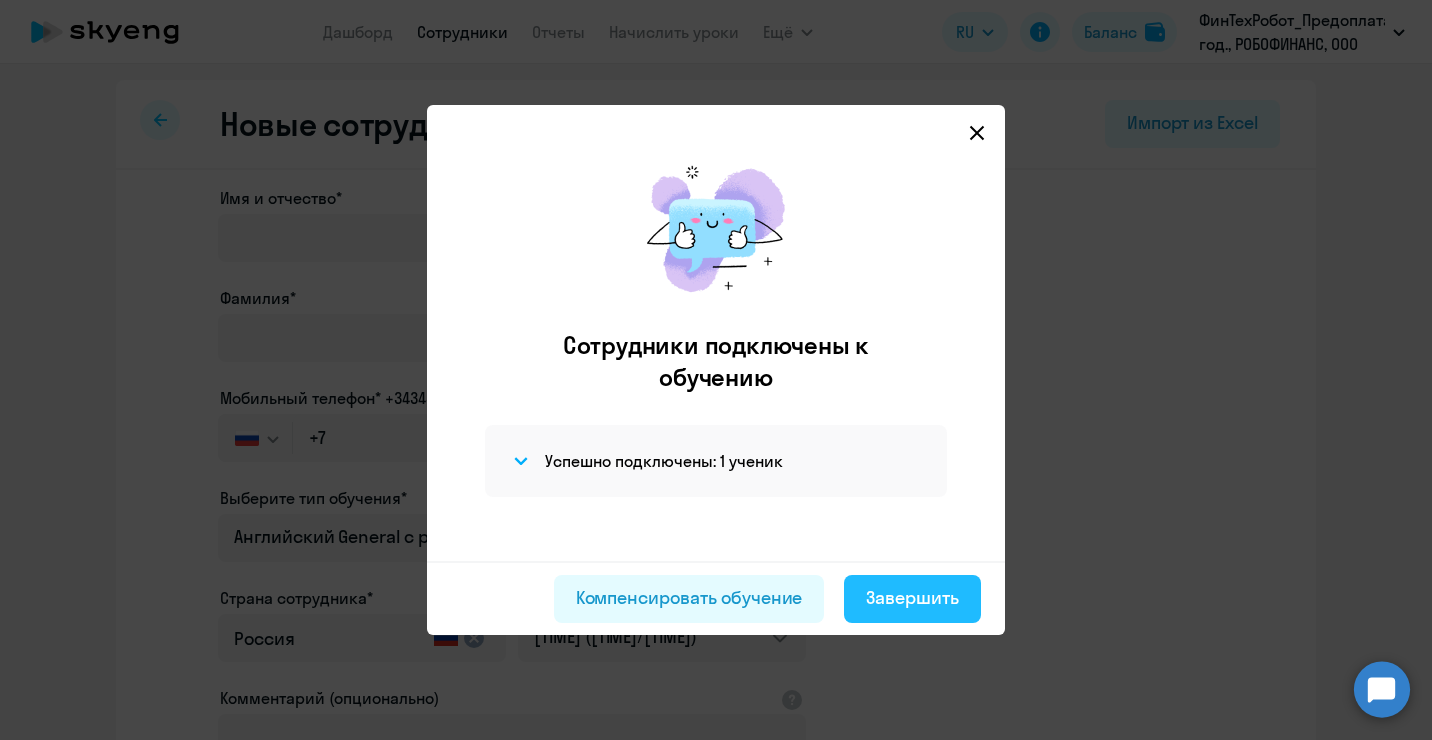 click on "Завершить" at bounding box center [912, 598] 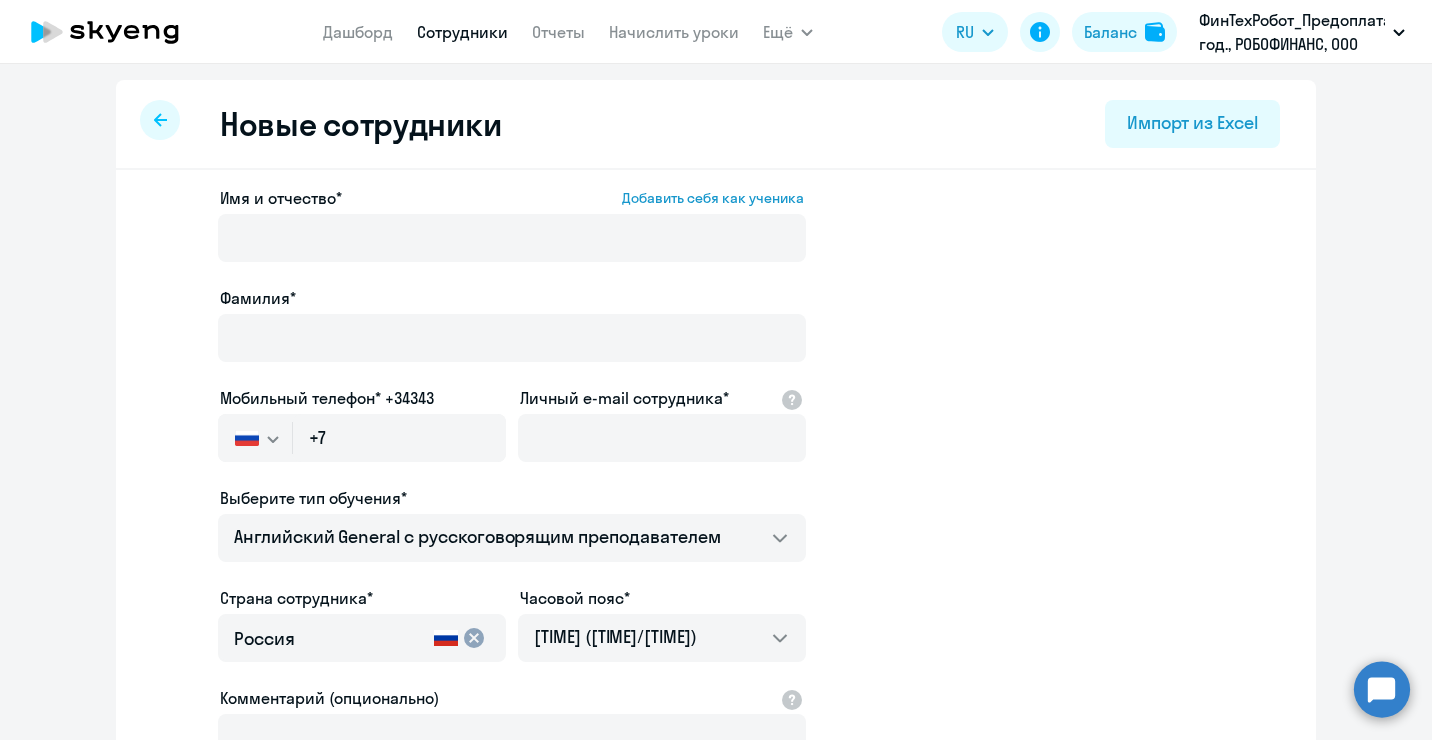 select on "30" 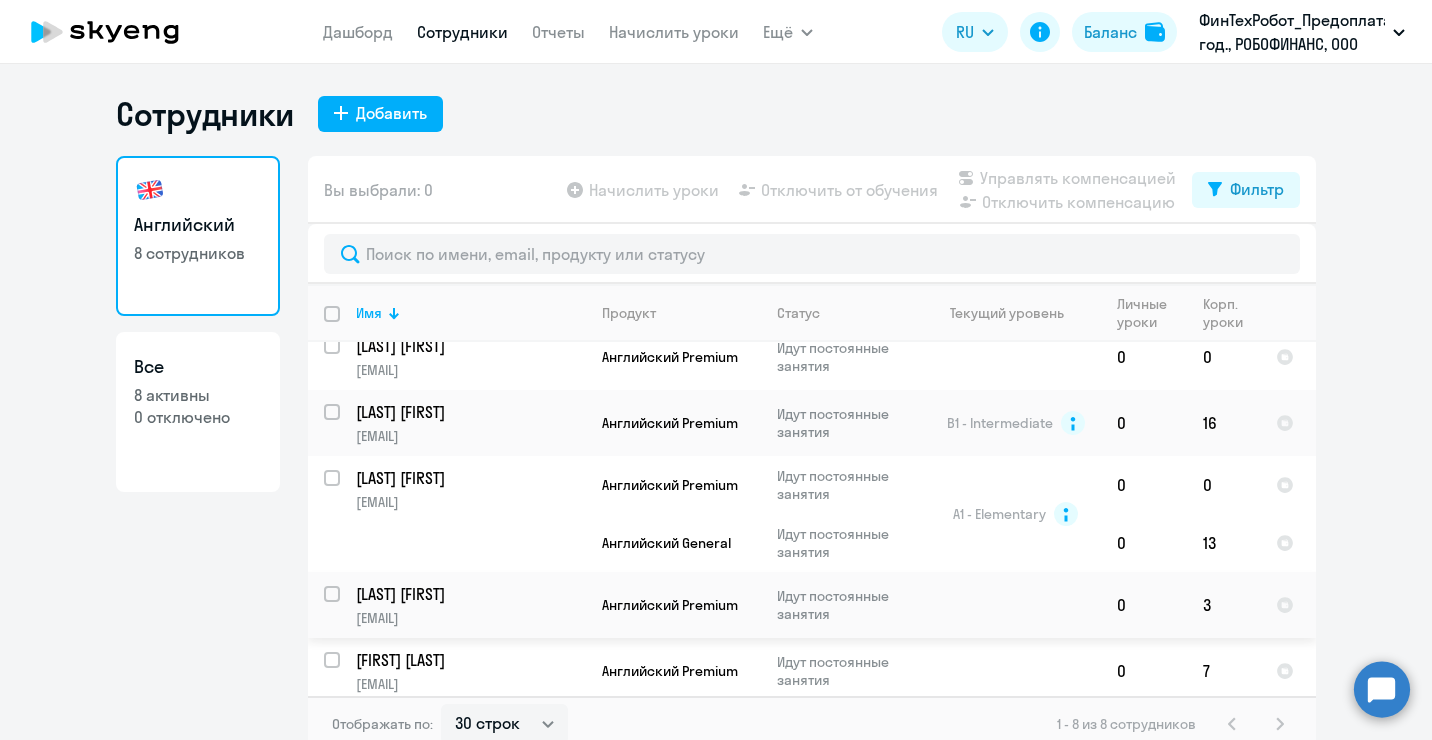 scroll, scrollTop: 0, scrollLeft: 0, axis: both 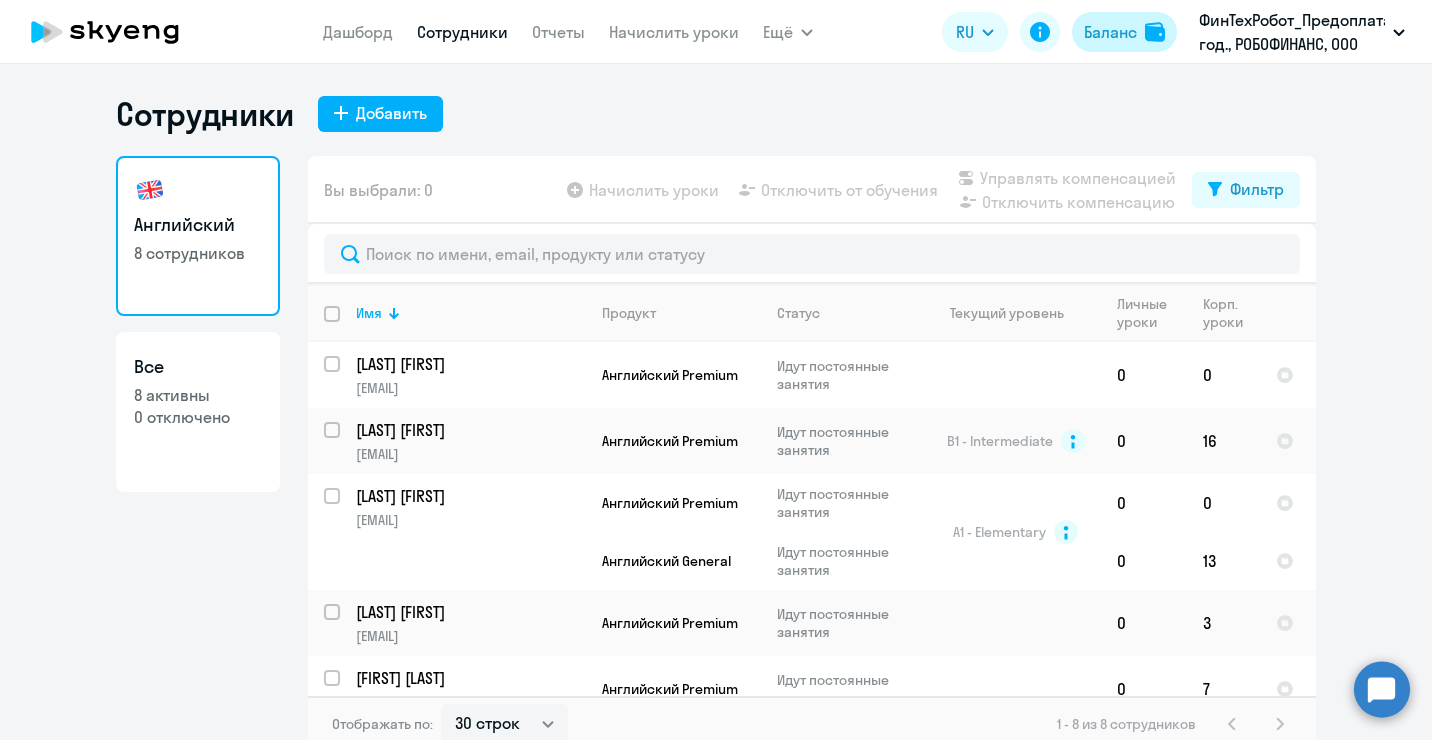 click on "Баланс" 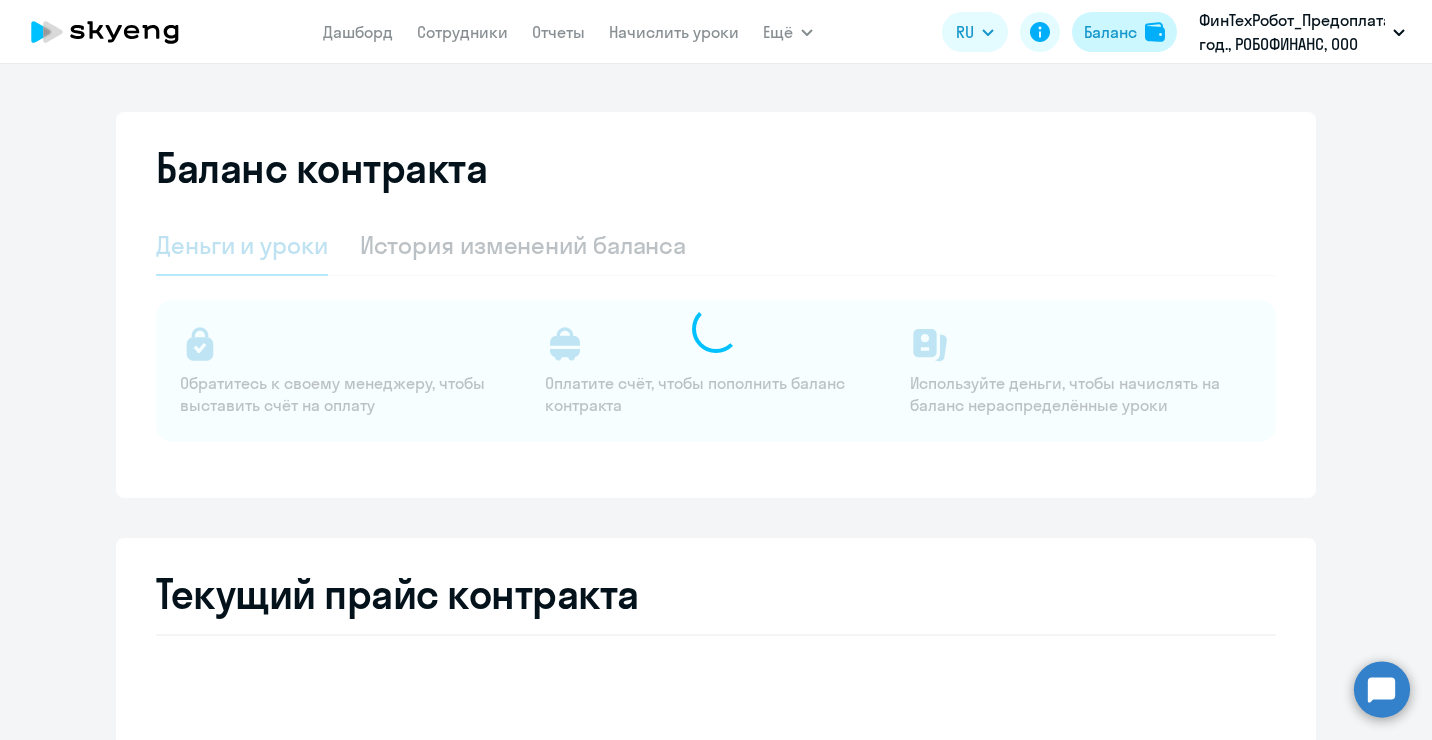 select on "english_adult_not_native_speaker" 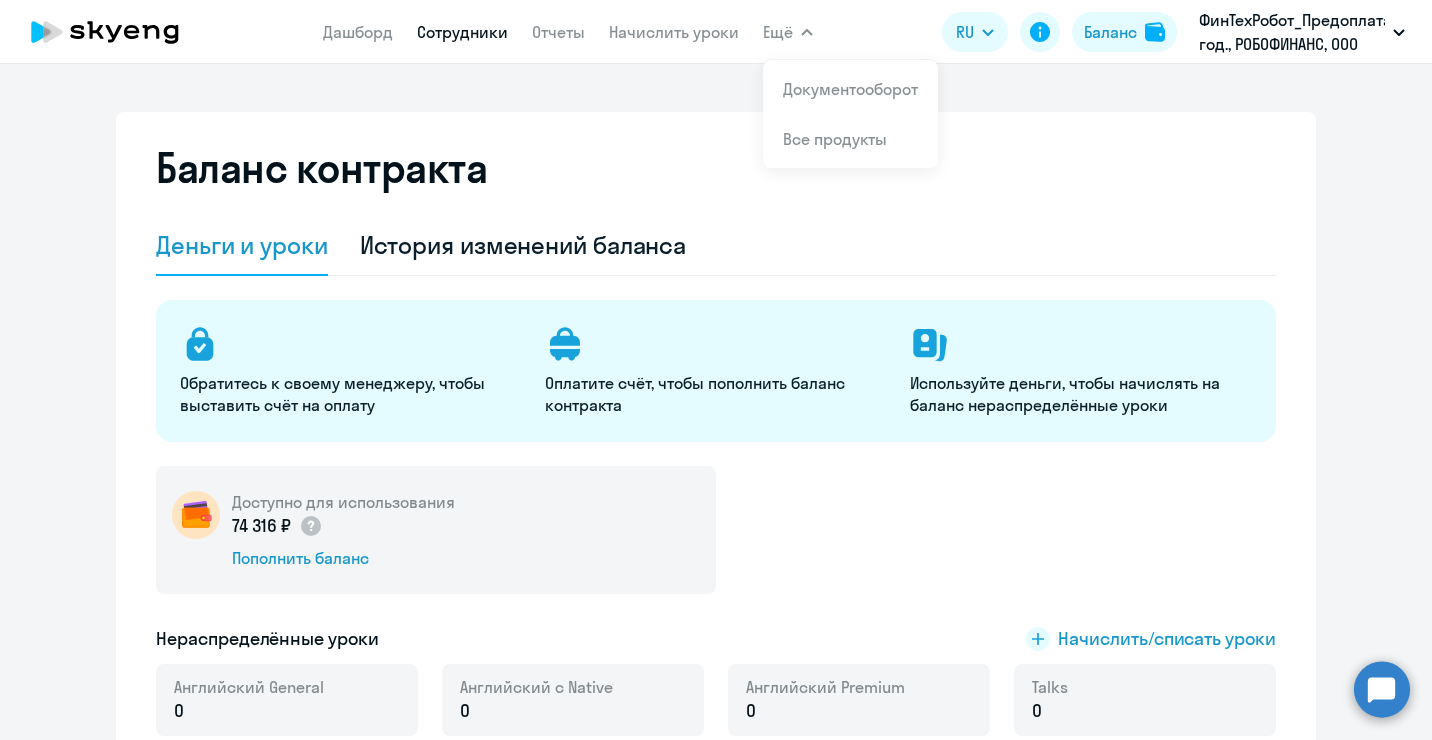 click on "Сотрудники" at bounding box center [462, 32] 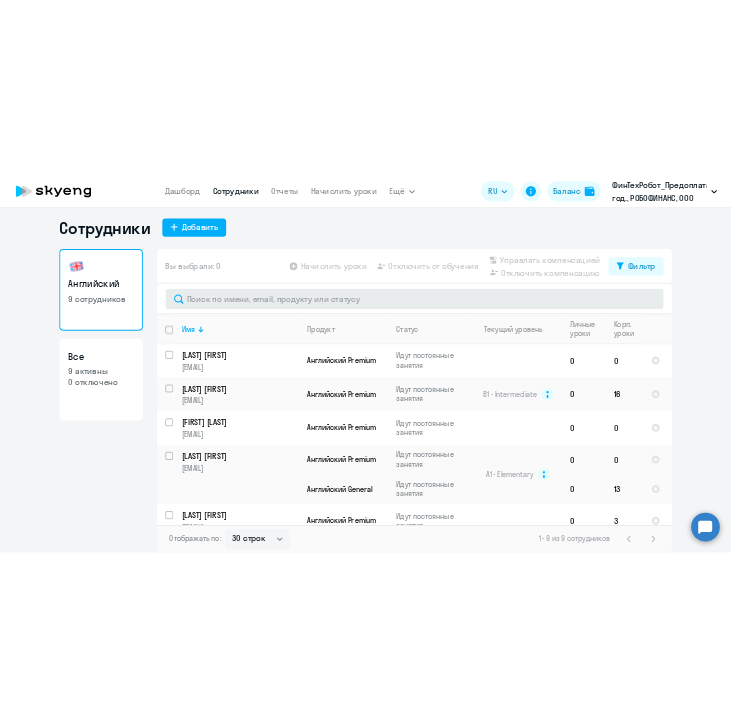 scroll, scrollTop: 12, scrollLeft: 0, axis: vertical 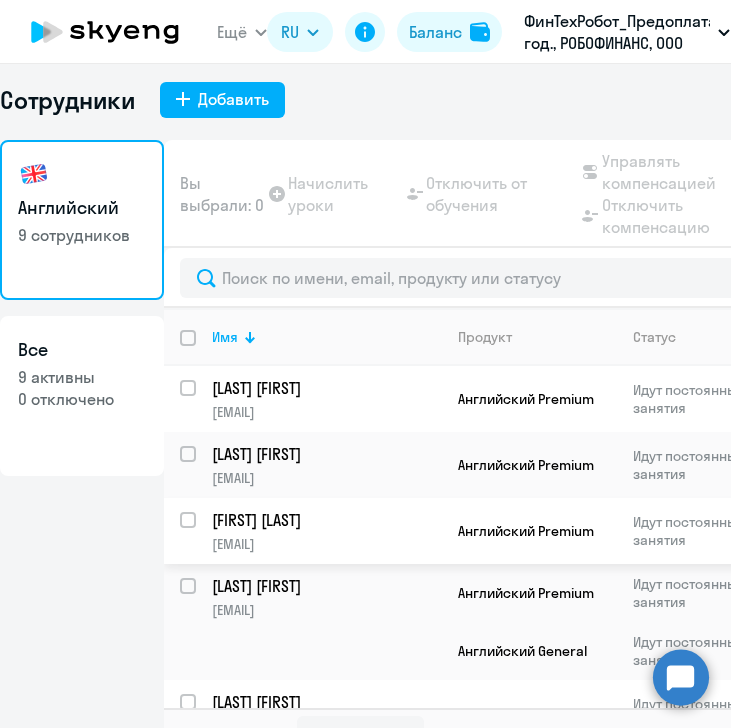 click on "[LAST] [FIRST]" 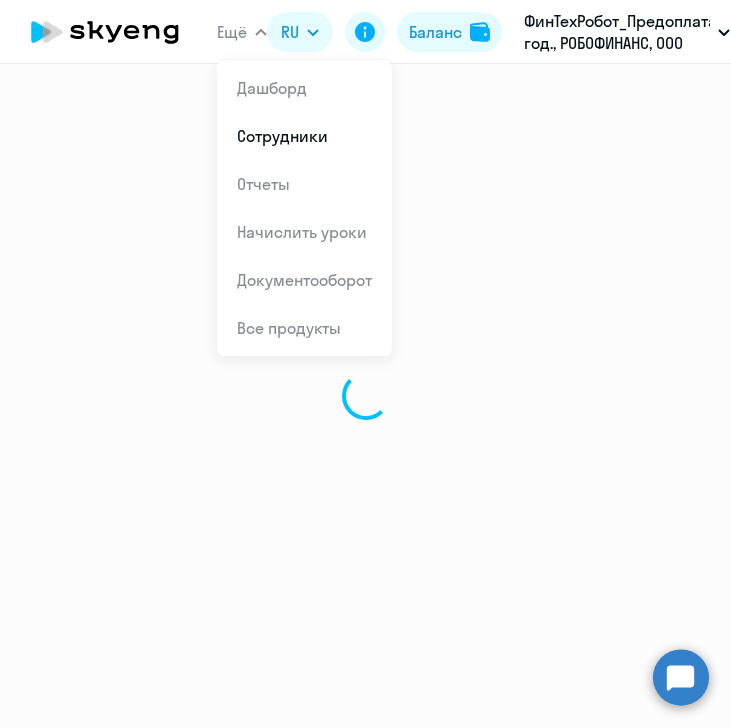 select on "english" 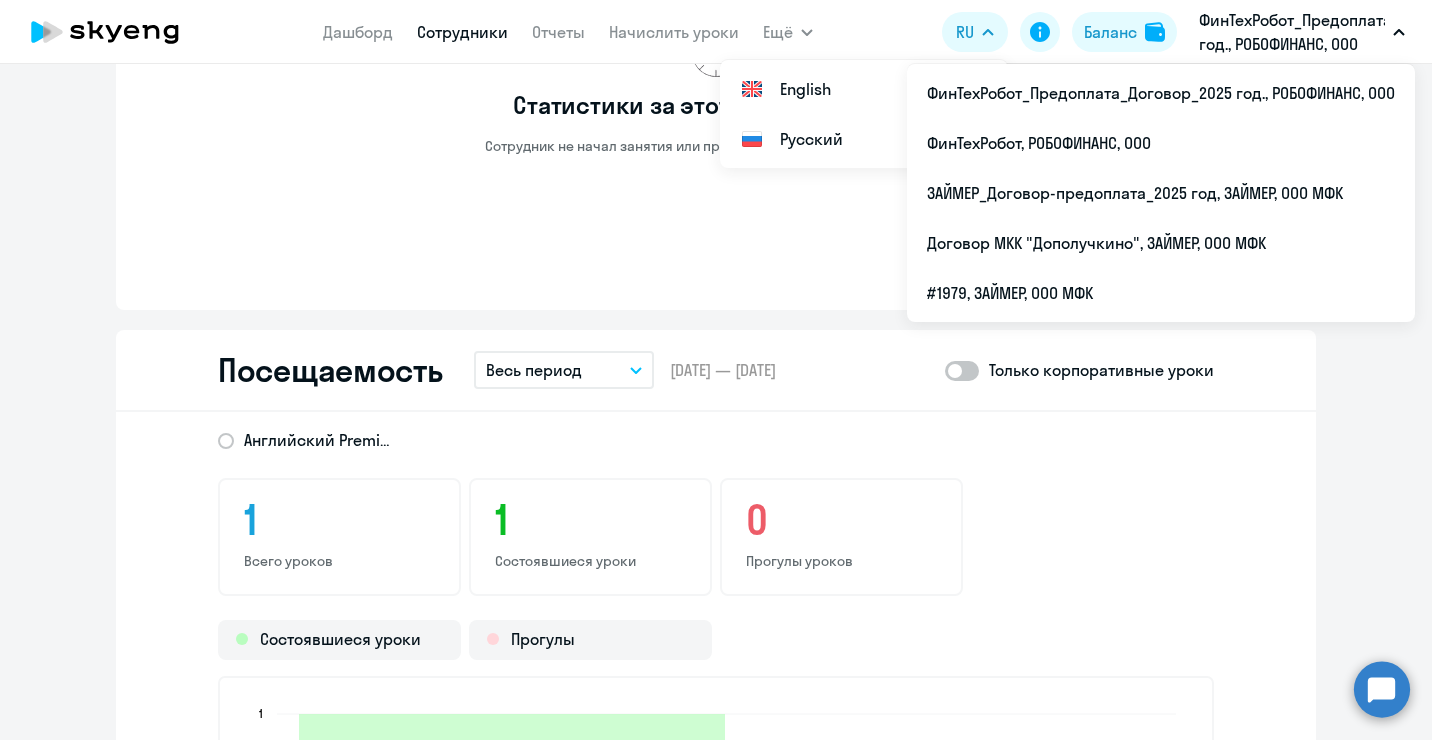 scroll, scrollTop: 1900, scrollLeft: 0, axis: vertical 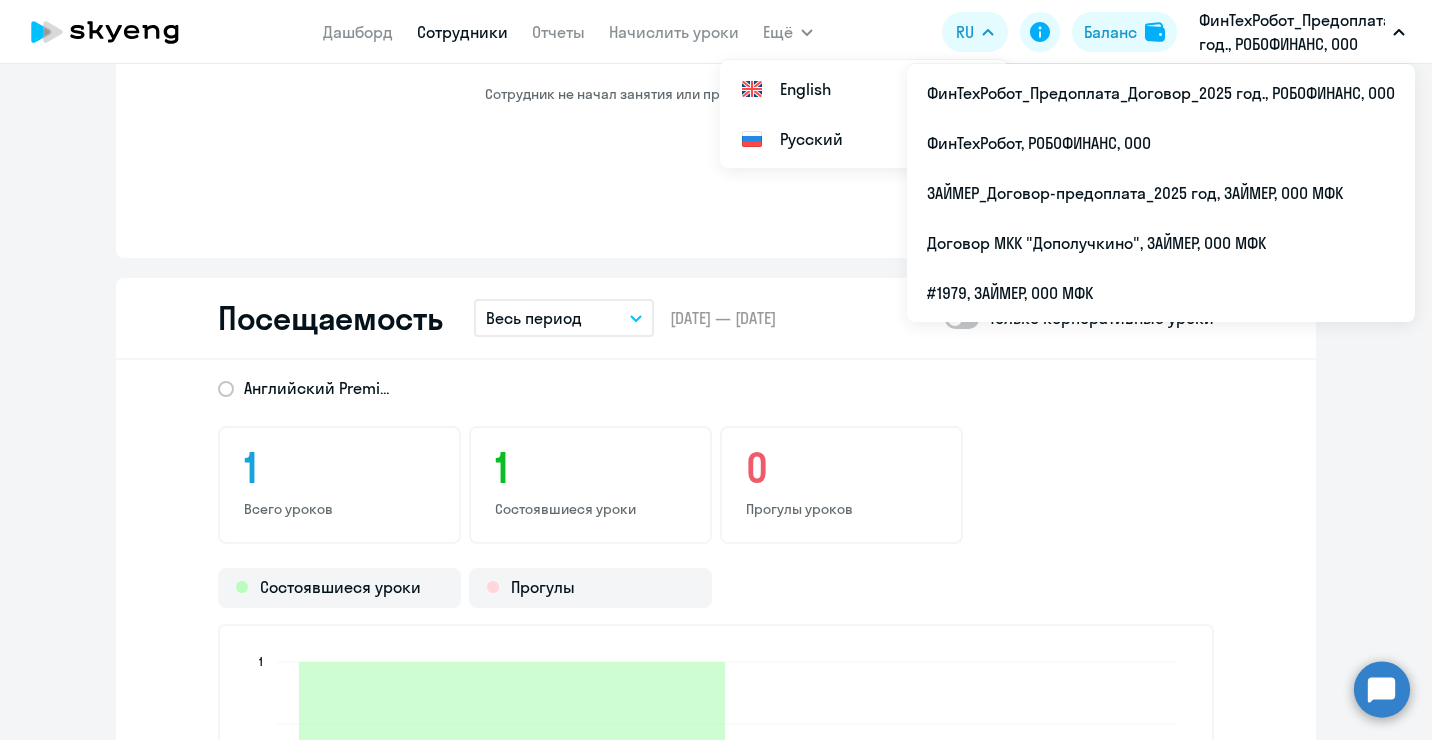 click on "Весь период" at bounding box center [564, 318] 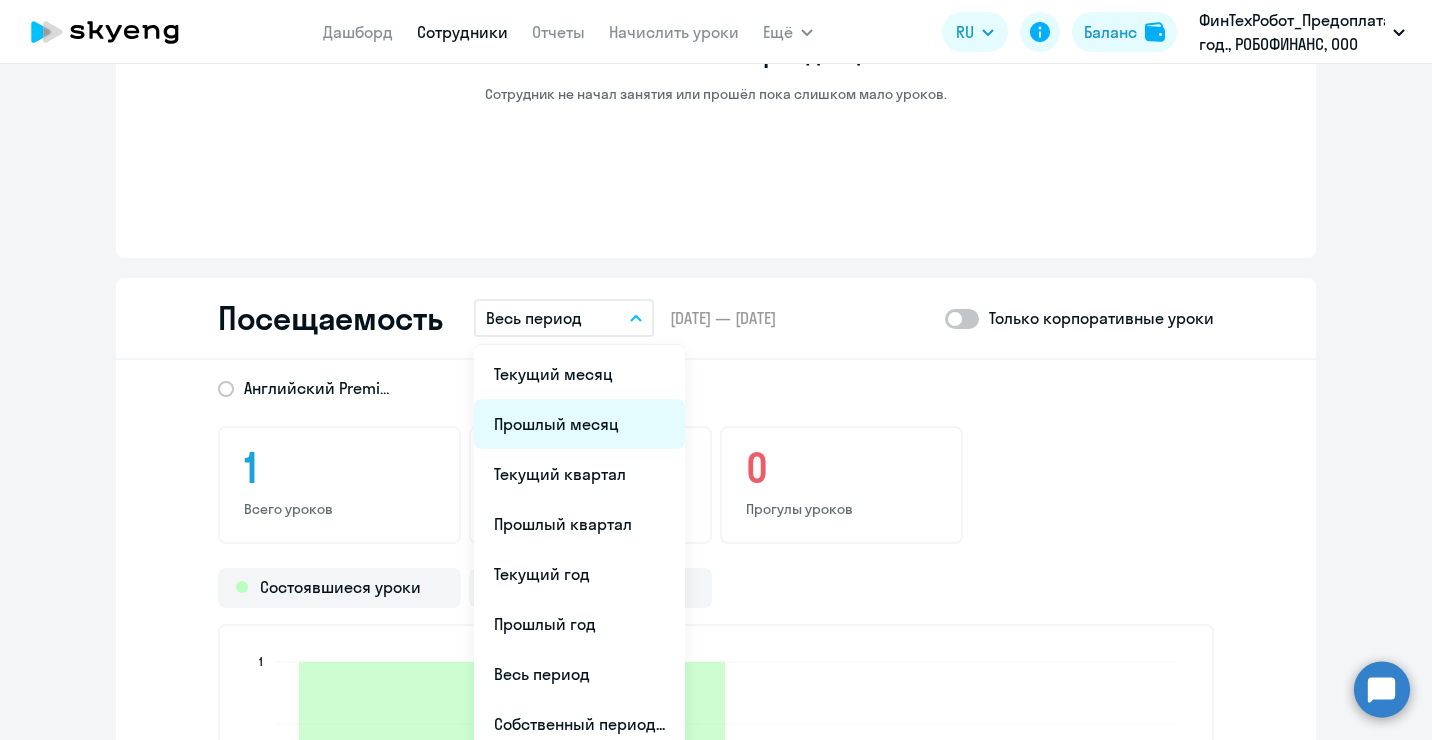 click on "Прошлый месяц" at bounding box center (579, 424) 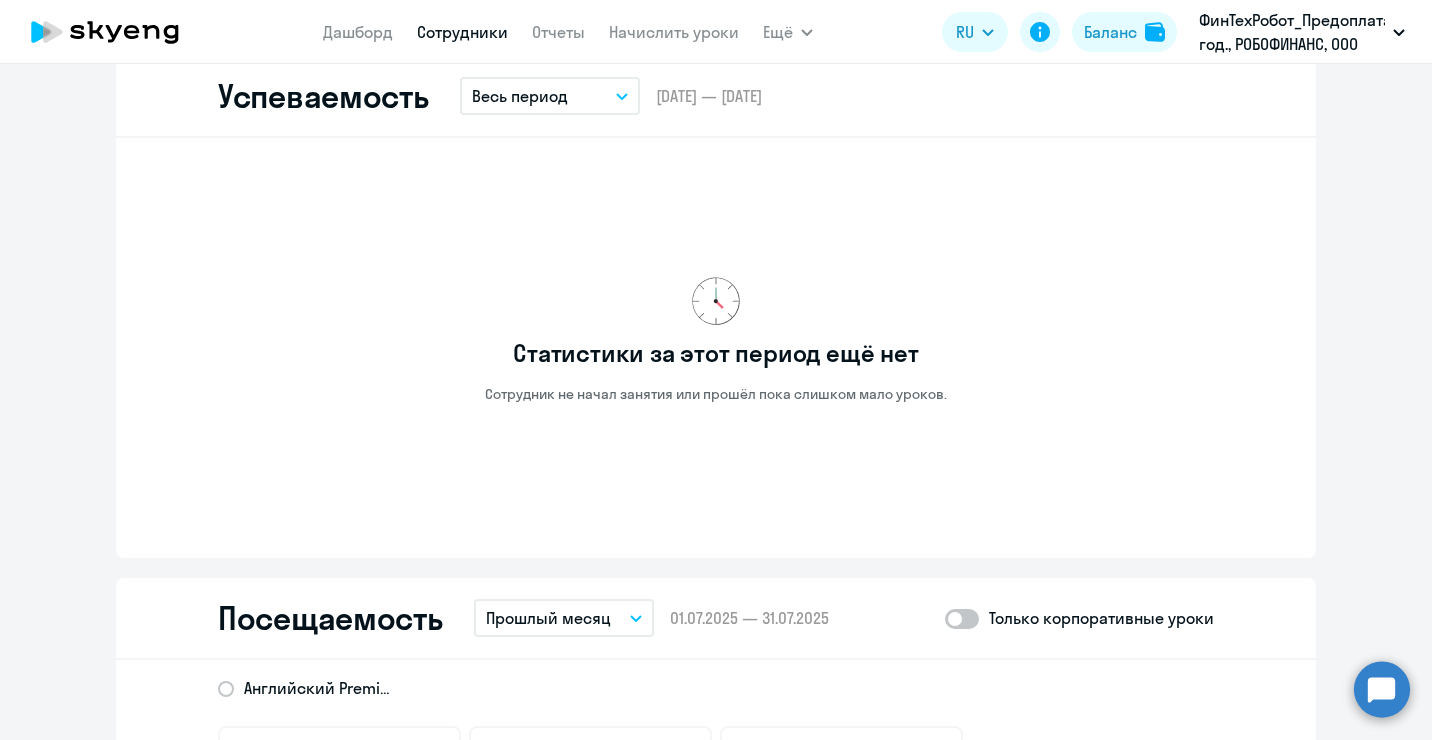 scroll, scrollTop: 2000, scrollLeft: 0, axis: vertical 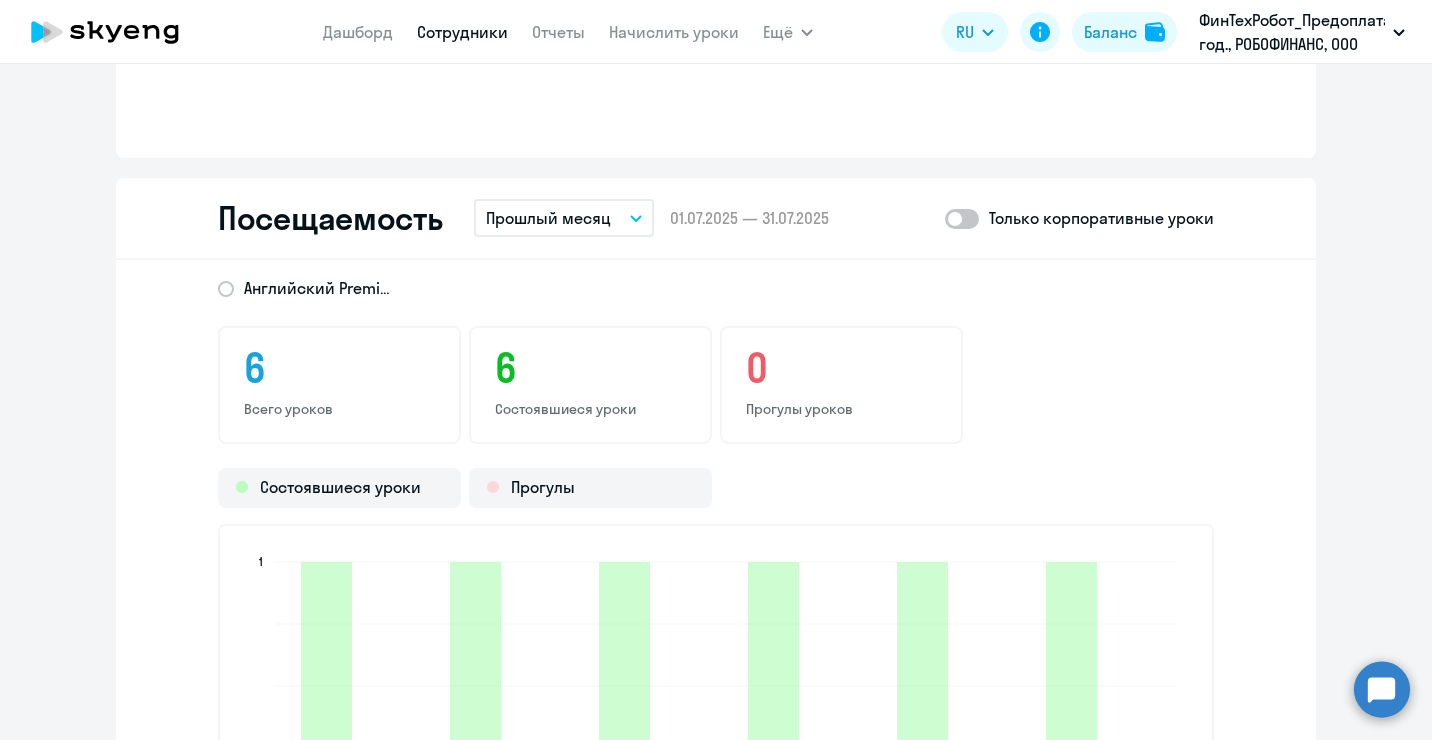 click 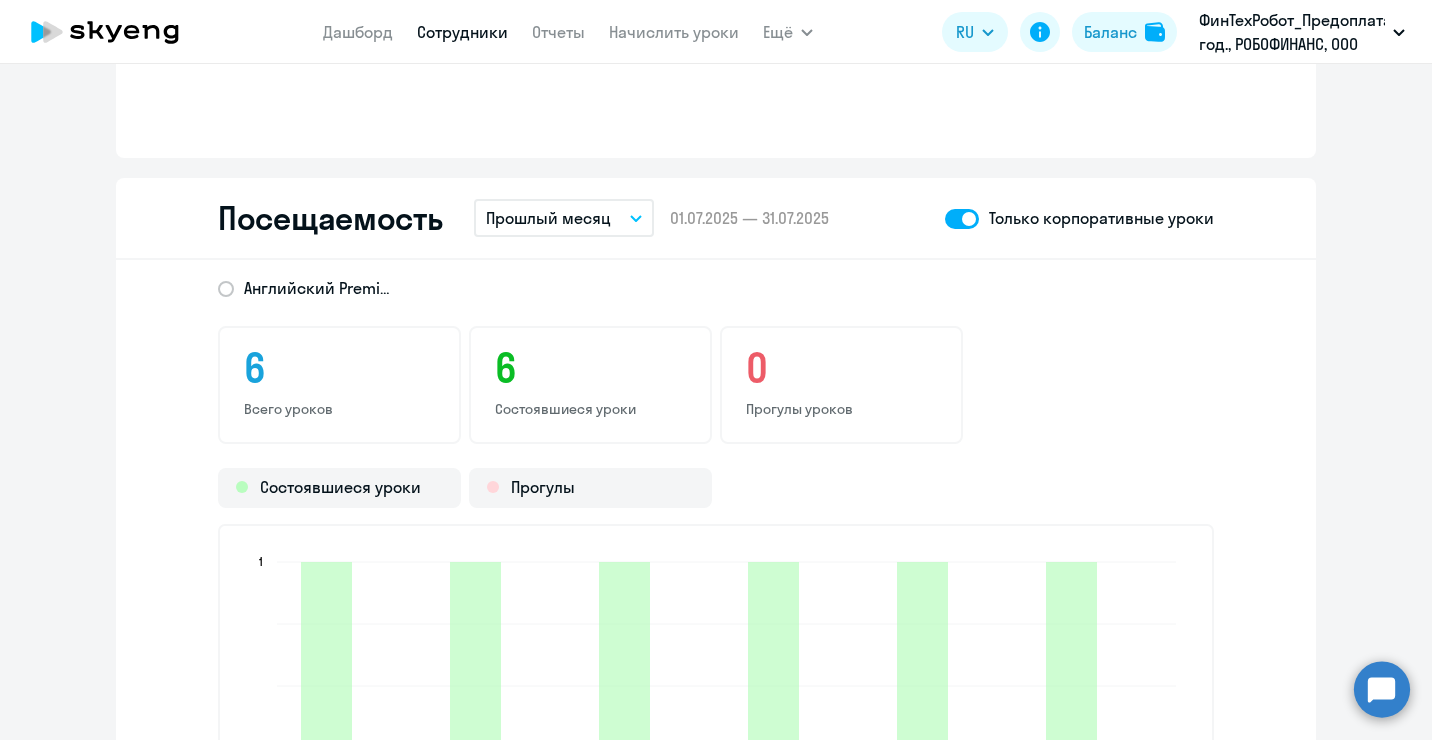 click on "Прошлый месяц" at bounding box center (564, 218) 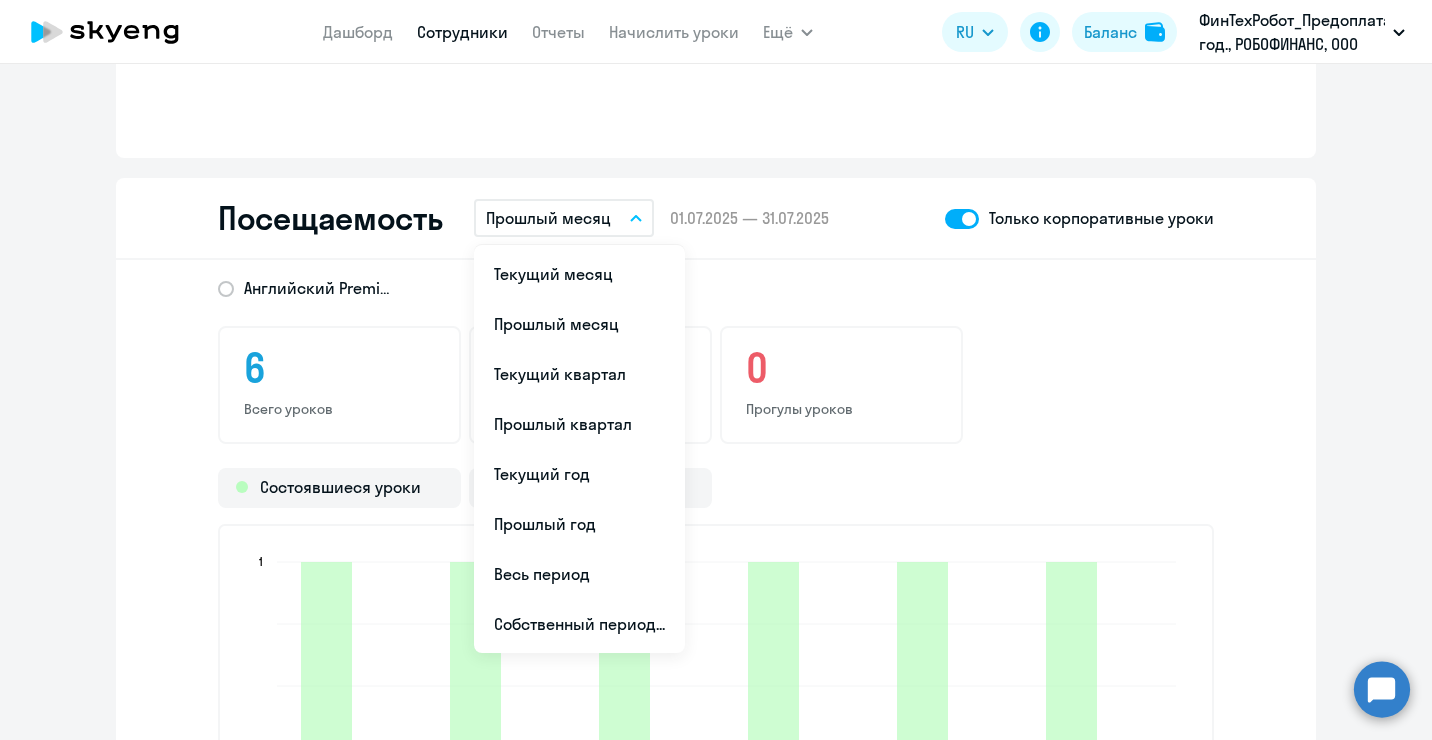 drag, startPoint x: 608, startPoint y: 248, endPoint x: 608, endPoint y: 263, distance: 15 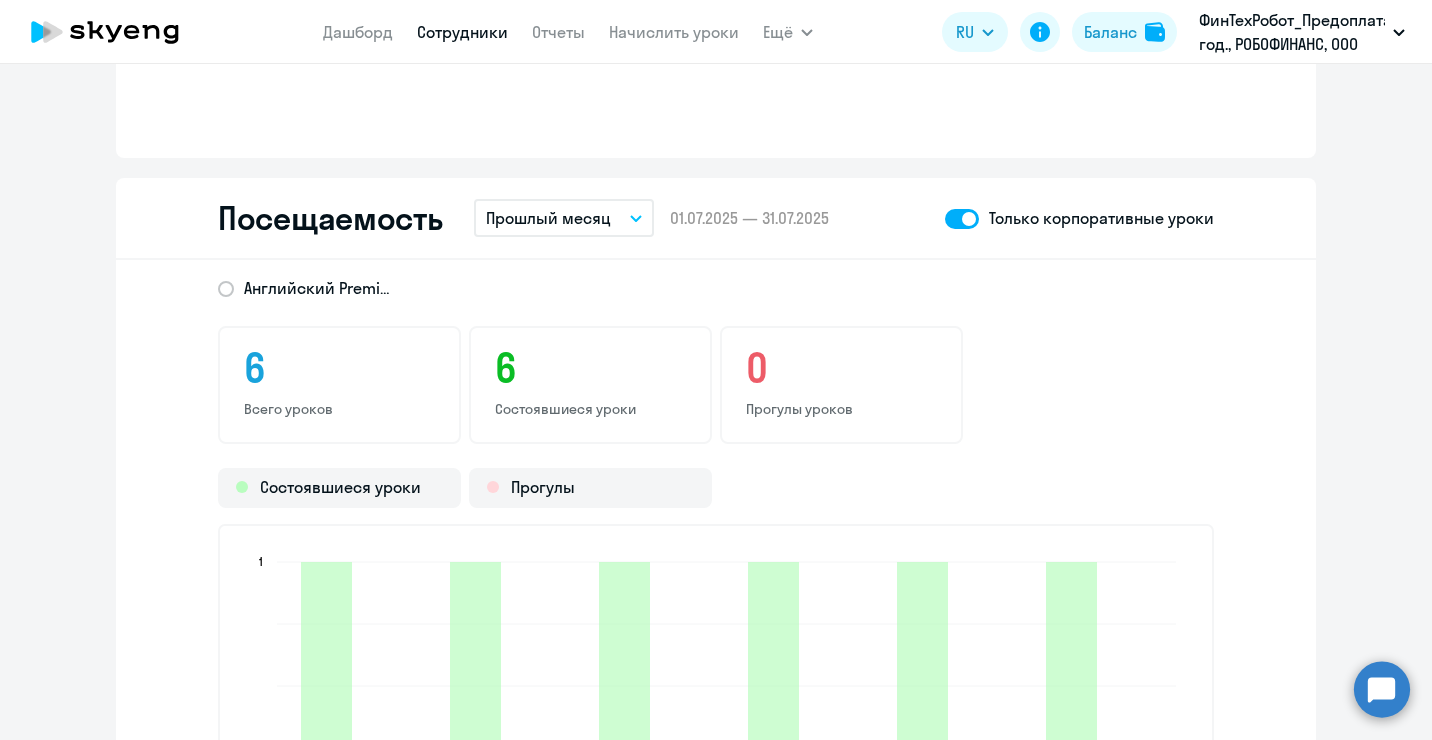 click on "Прошлый месяц" at bounding box center (548, 218) 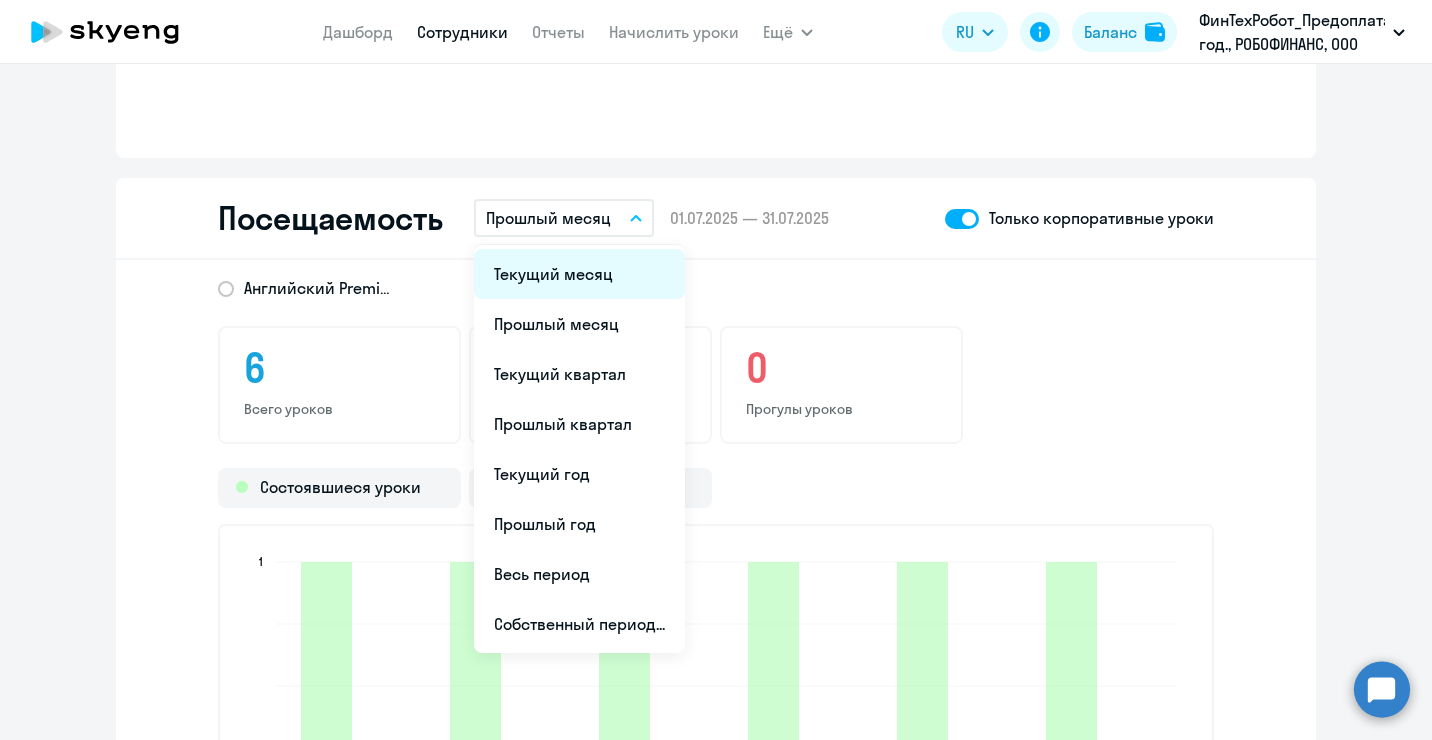 click on "Текущий месяц" at bounding box center [579, 274] 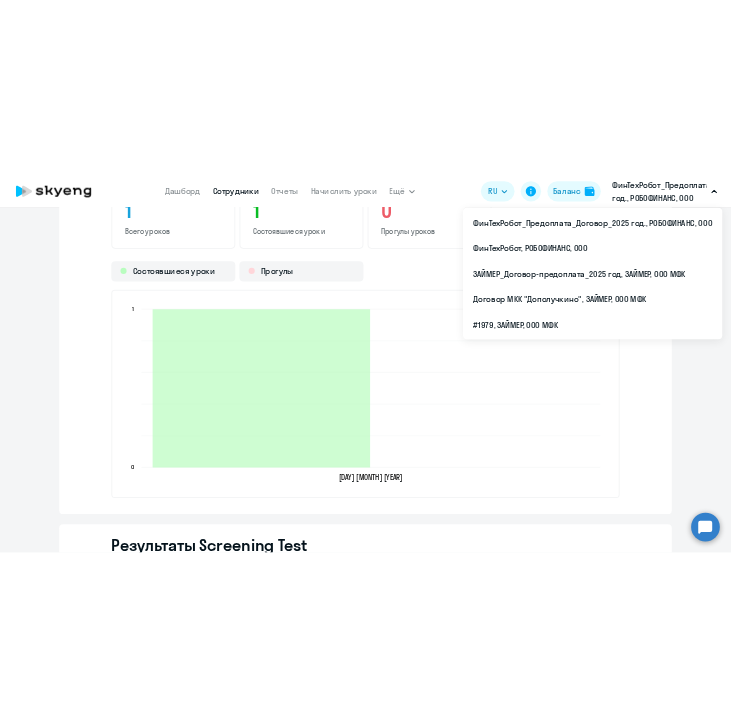 scroll, scrollTop: 2345, scrollLeft: 0, axis: vertical 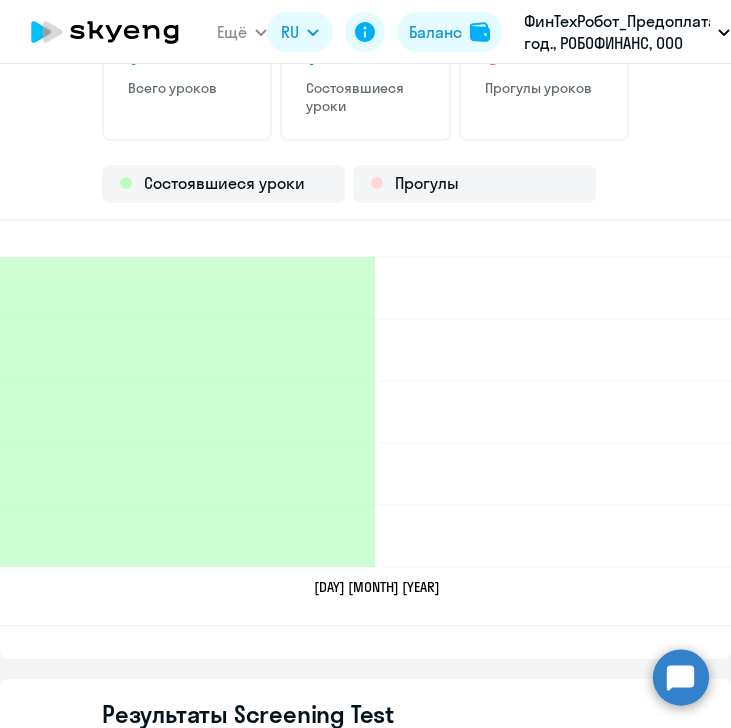 click on "6 авг. 2025  6 авг. 2025  0  0  1  1" 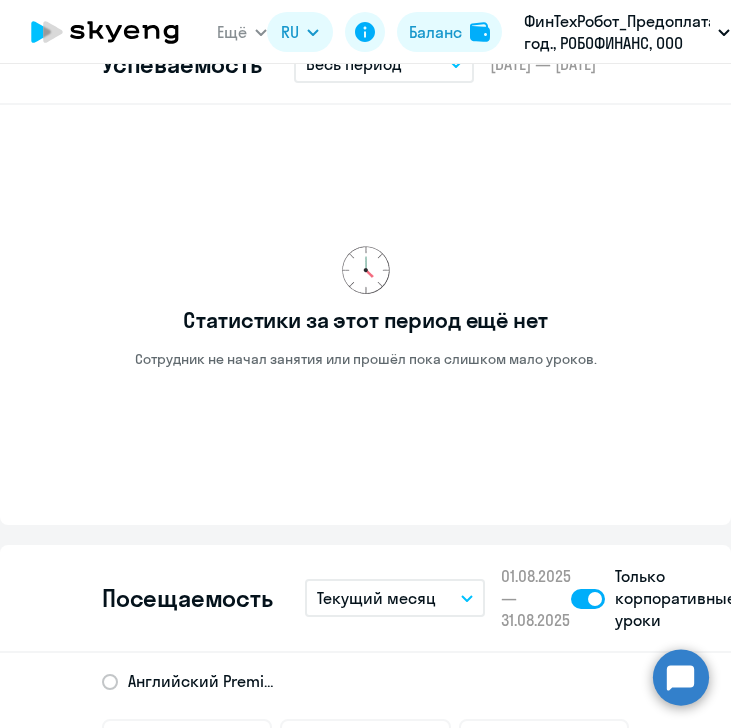 scroll, scrollTop: 1645, scrollLeft: 0, axis: vertical 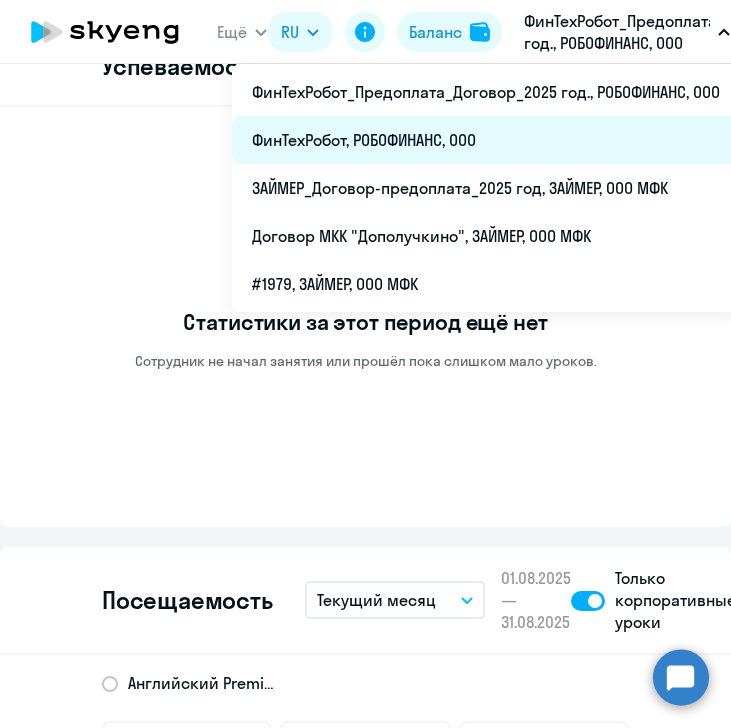 click on "ФинТехРобот, РОБОФИНАНС, ООО" at bounding box center [486, 140] 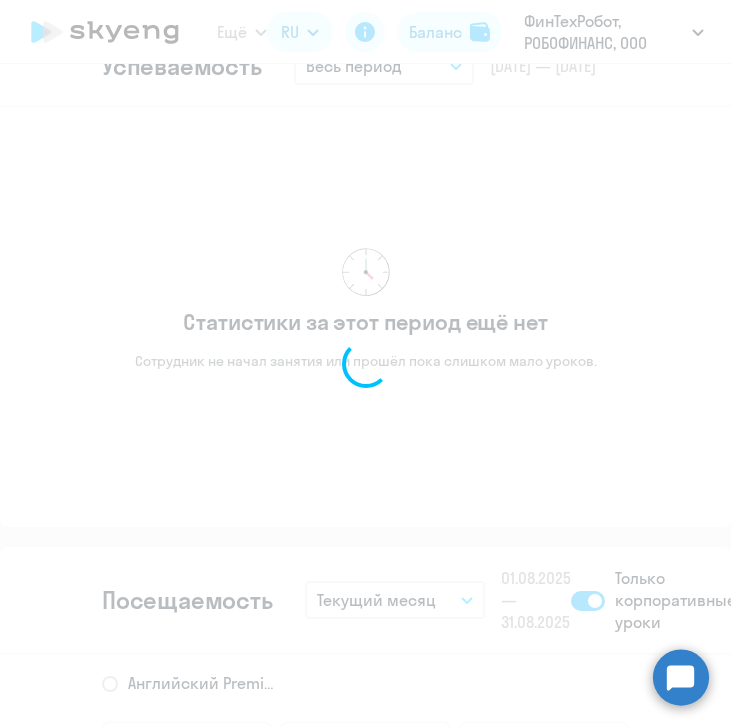 scroll, scrollTop: 1672, scrollLeft: 0, axis: vertical 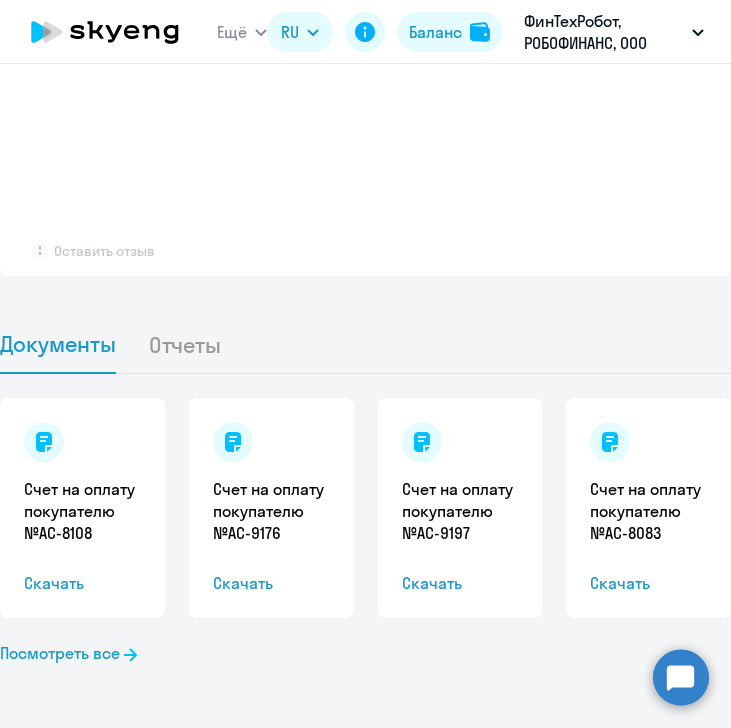 select on "30" 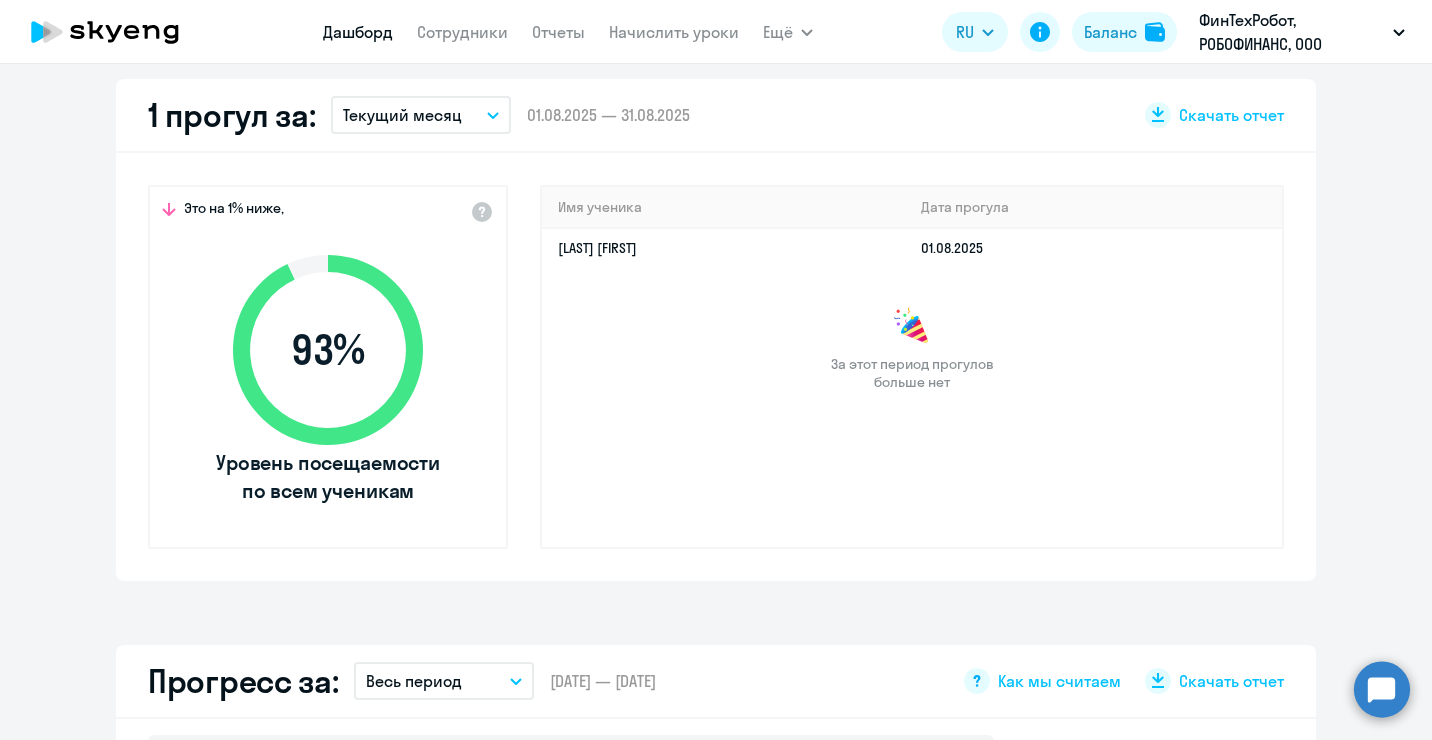 scroll, scrollTop: 542, scrollLeft: 0, axis: vertical 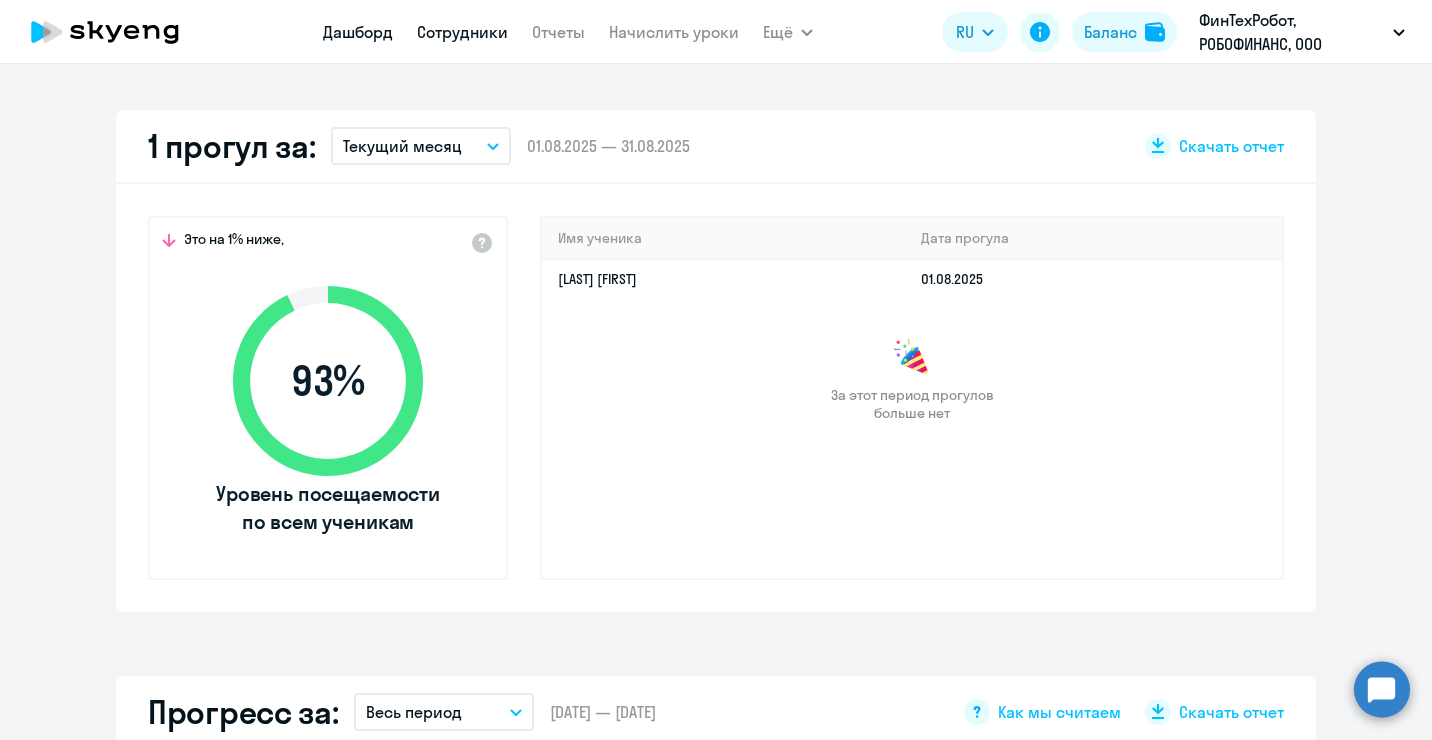 click on "Сотрудники" at bounding box center [462, 32] 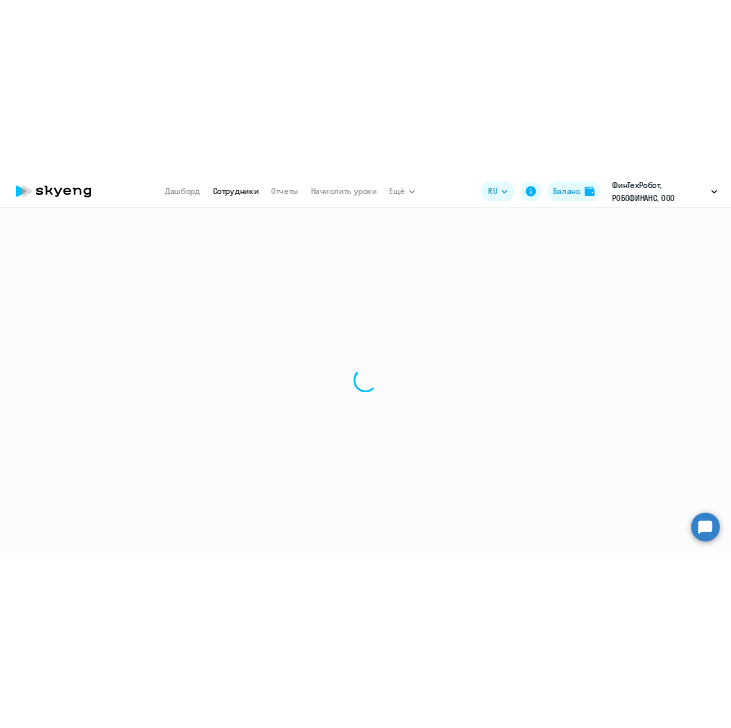 scroll, scrollTop: 0, scrollLeft: 0, axis: both 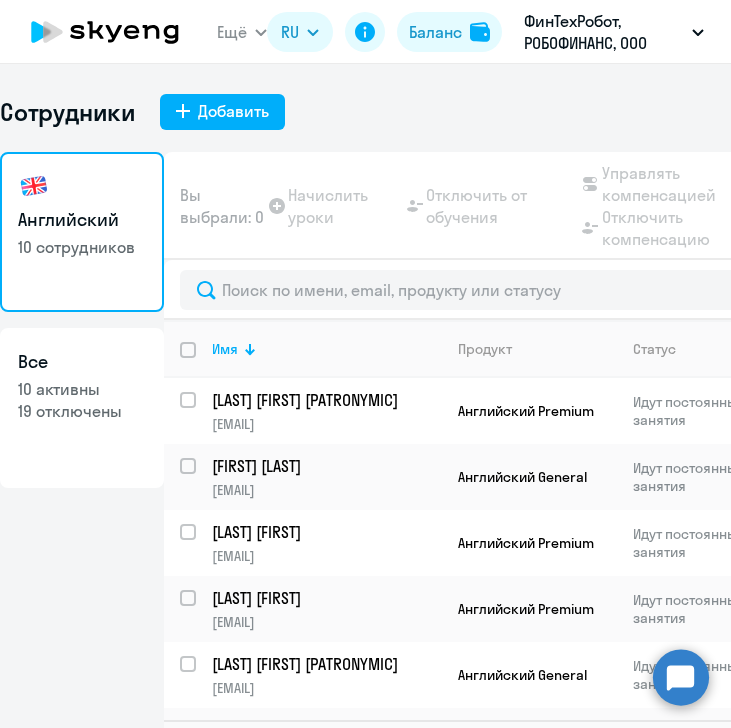 drag, startPoint x: 93, startPoint y: 524, endPoint x: 110, endPoint y: 520, distance: 17.464249 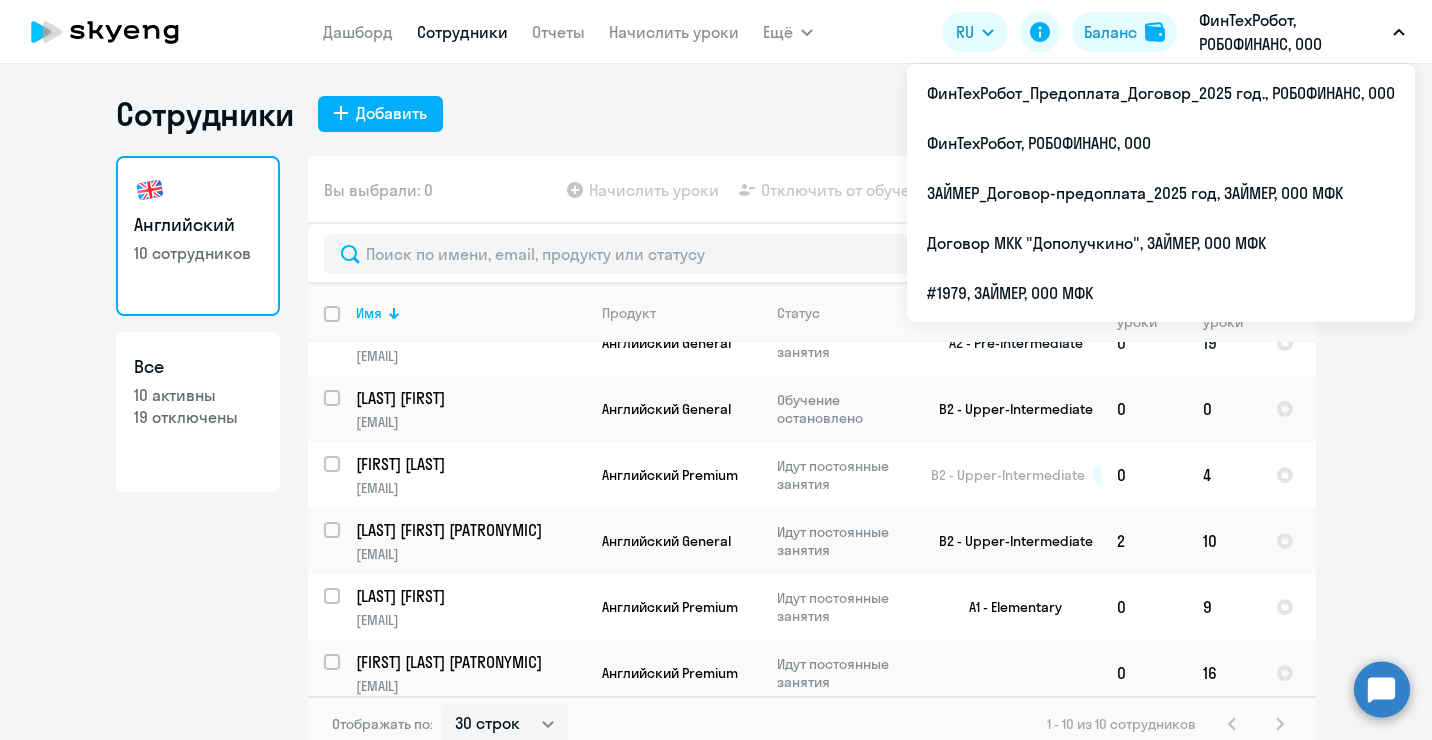 scroll, scrollTop: 301, scrollLeft: 0, axis: vertical 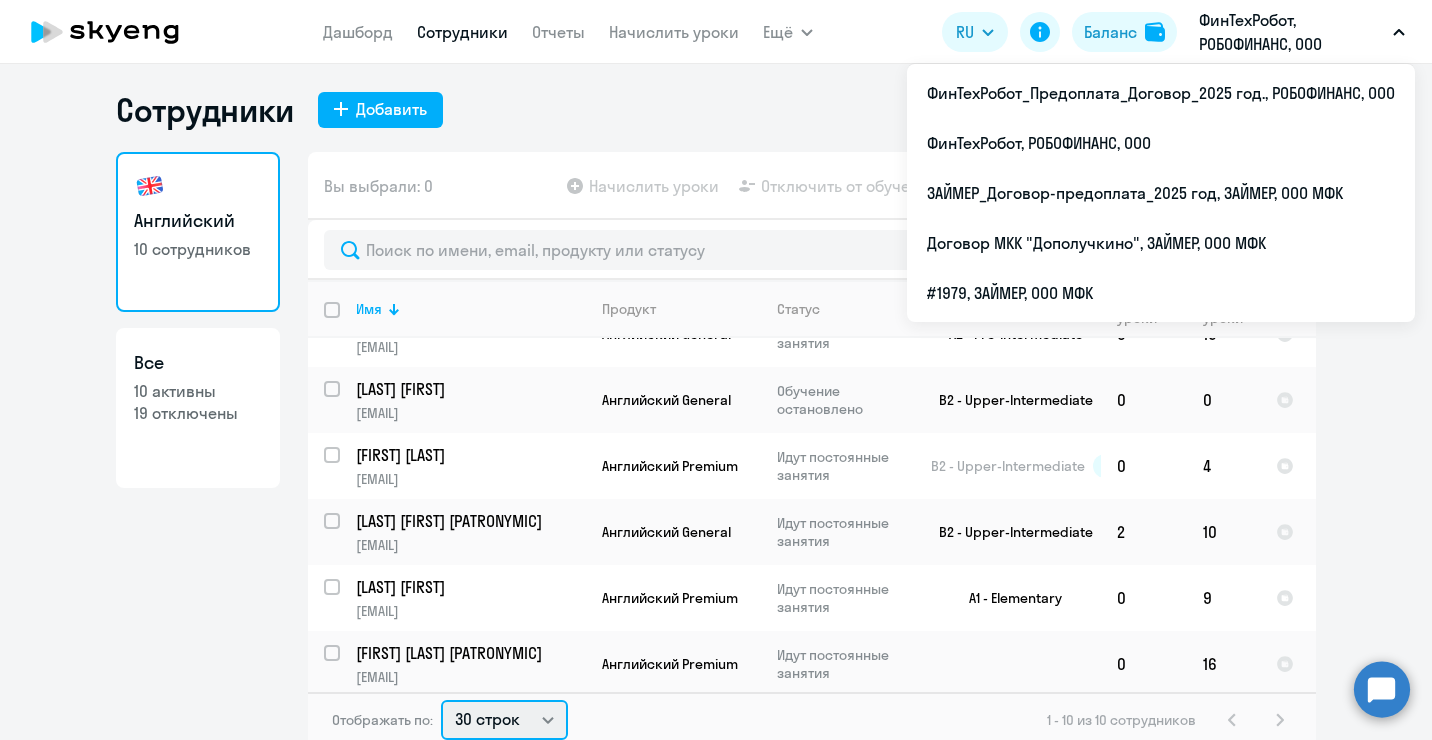 click on "30 строк   50 строк   100 строк" 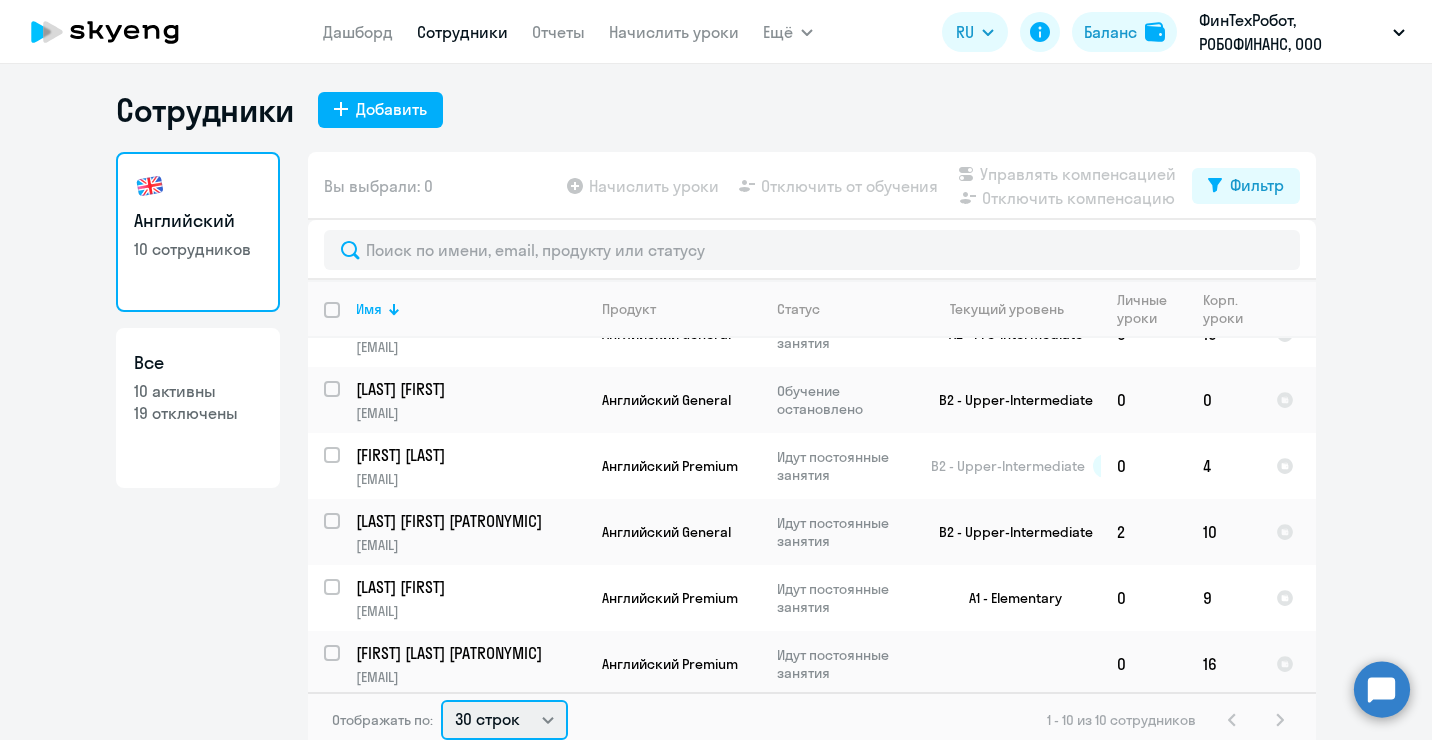 select on "50" 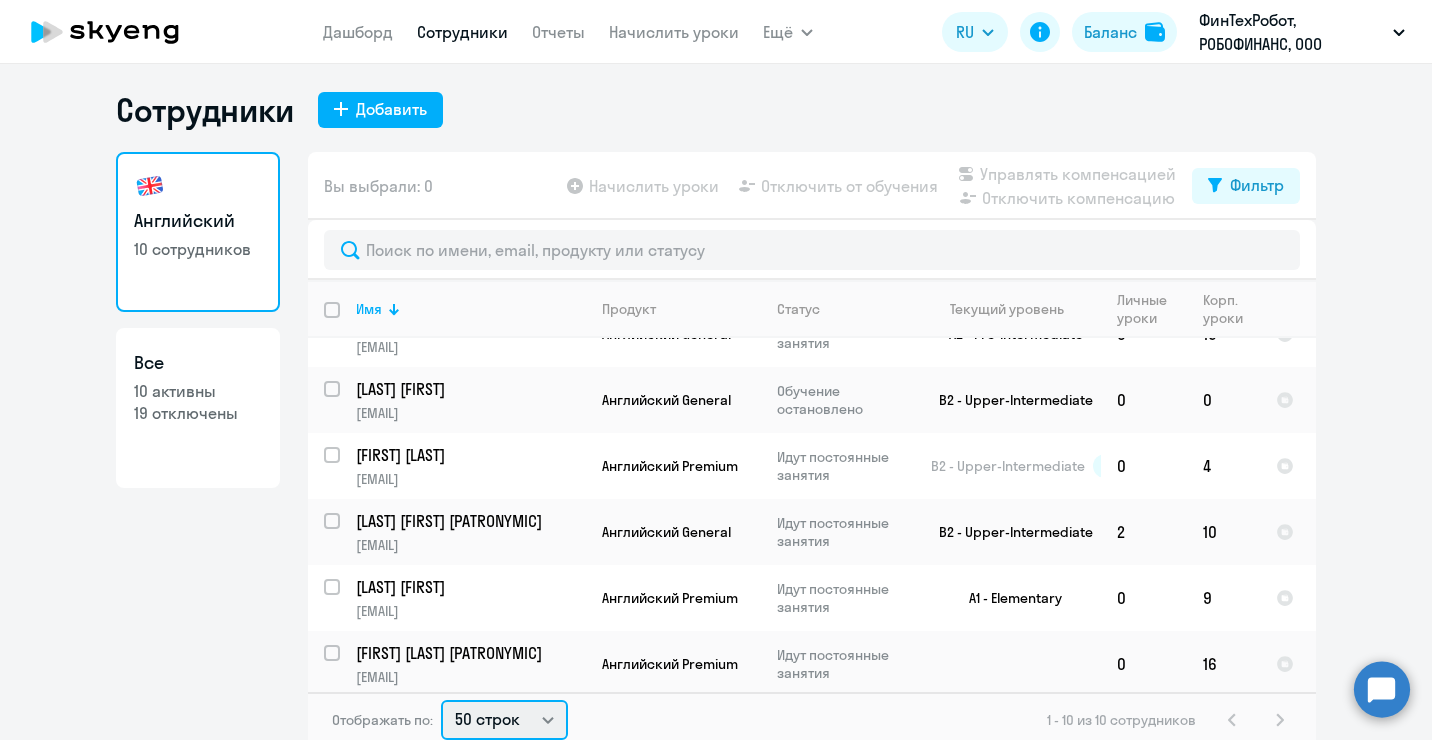 click on "30 строк   50 строк   100 строк" 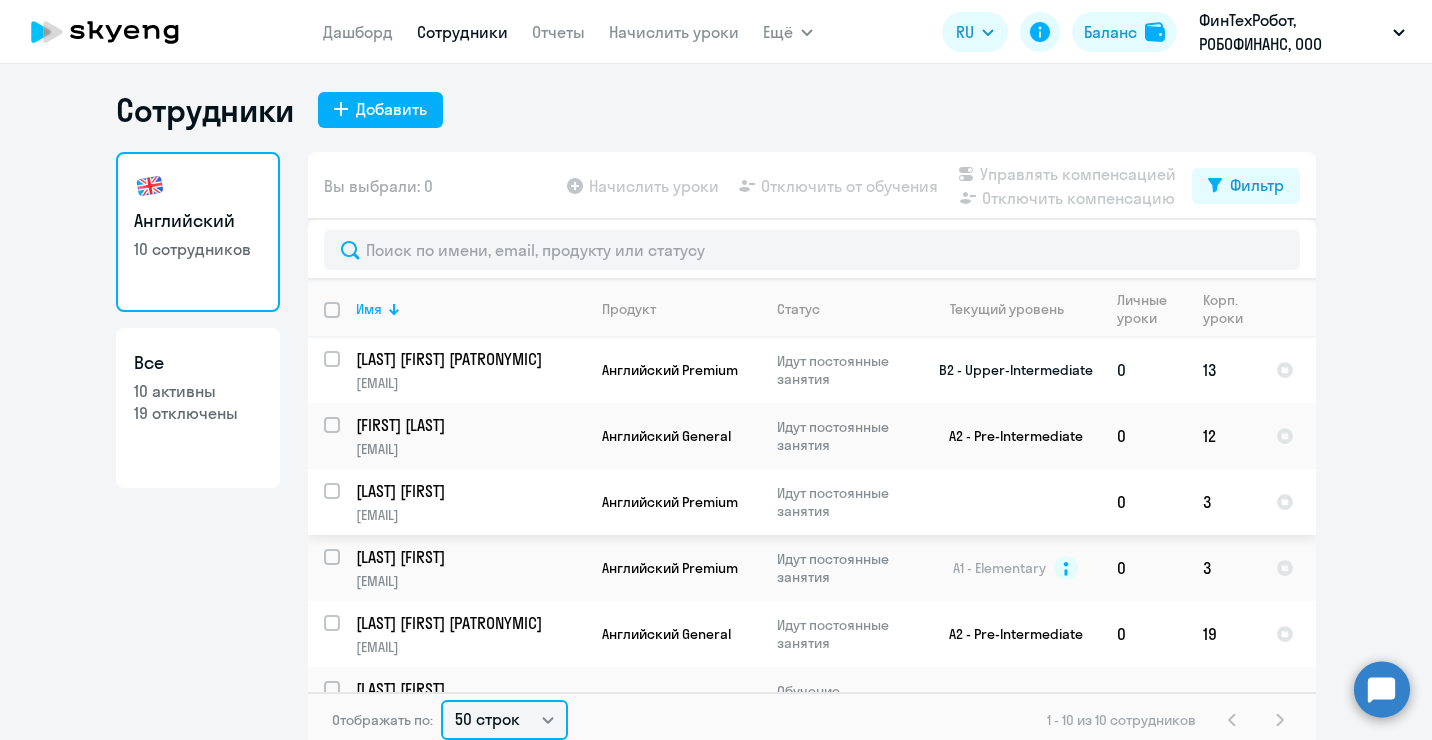 scroll, scrollTop: 0, scrollLeft: 0, axis: both 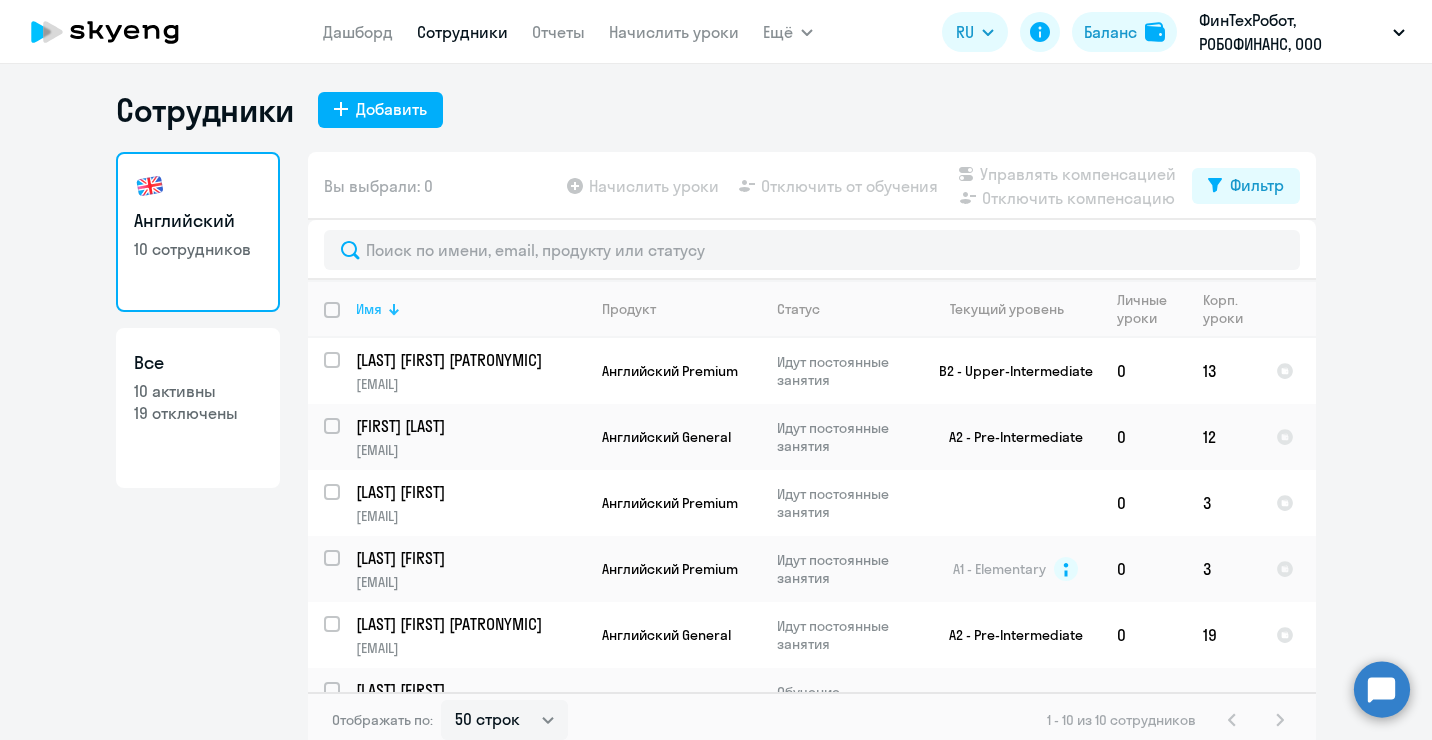 click on "Имя" 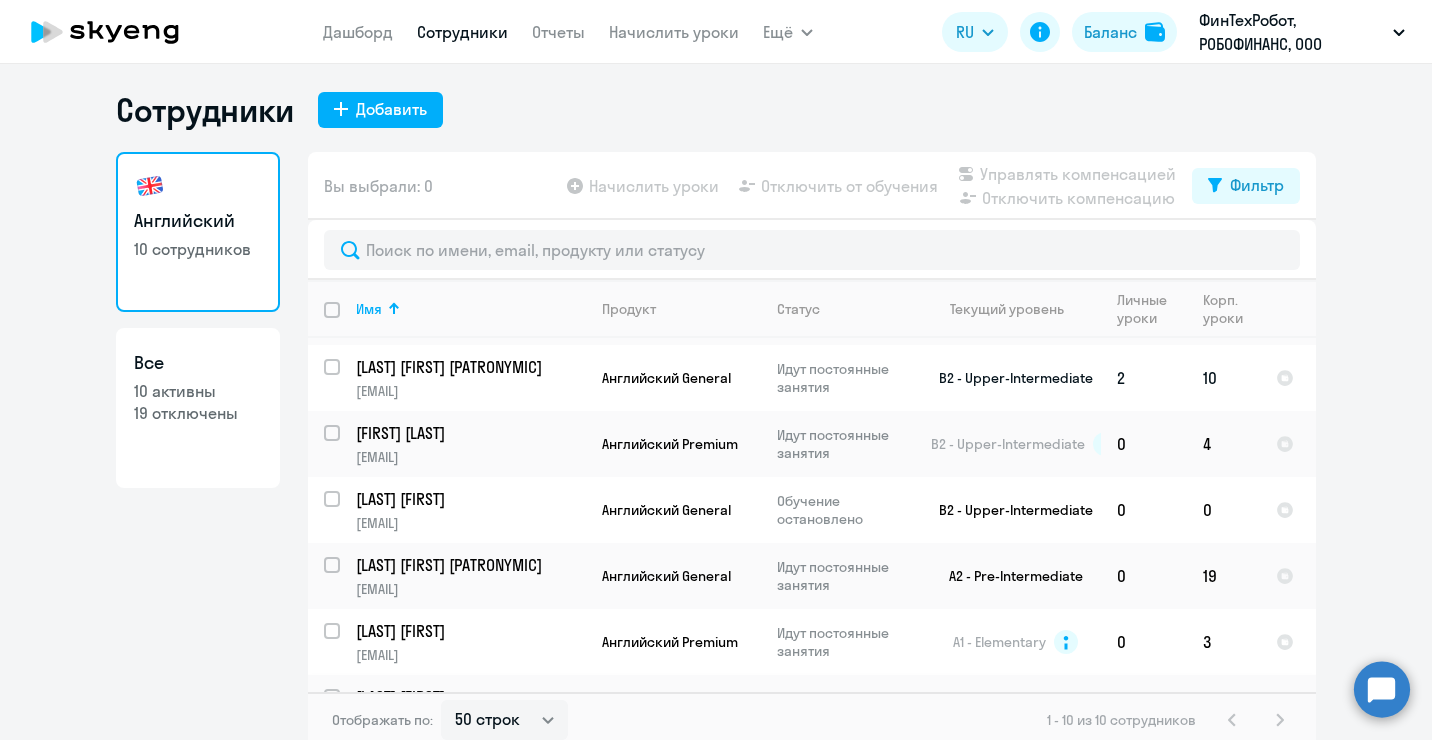 scroll, scrollTop: 0, scrollLeft: 0, axis: both 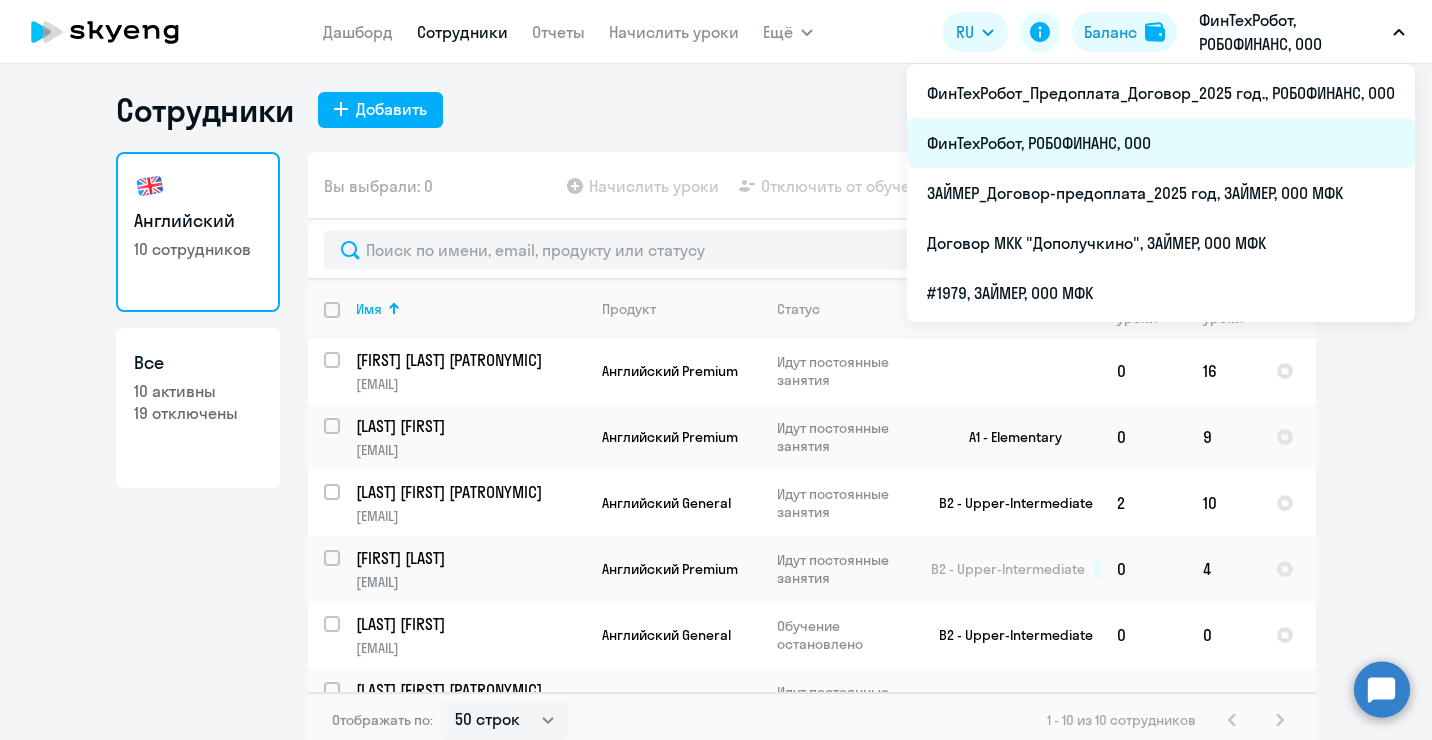 click on "ФинТехРобот, РОБОФИНАНС, ООО" at bounding box center [1161, 143] 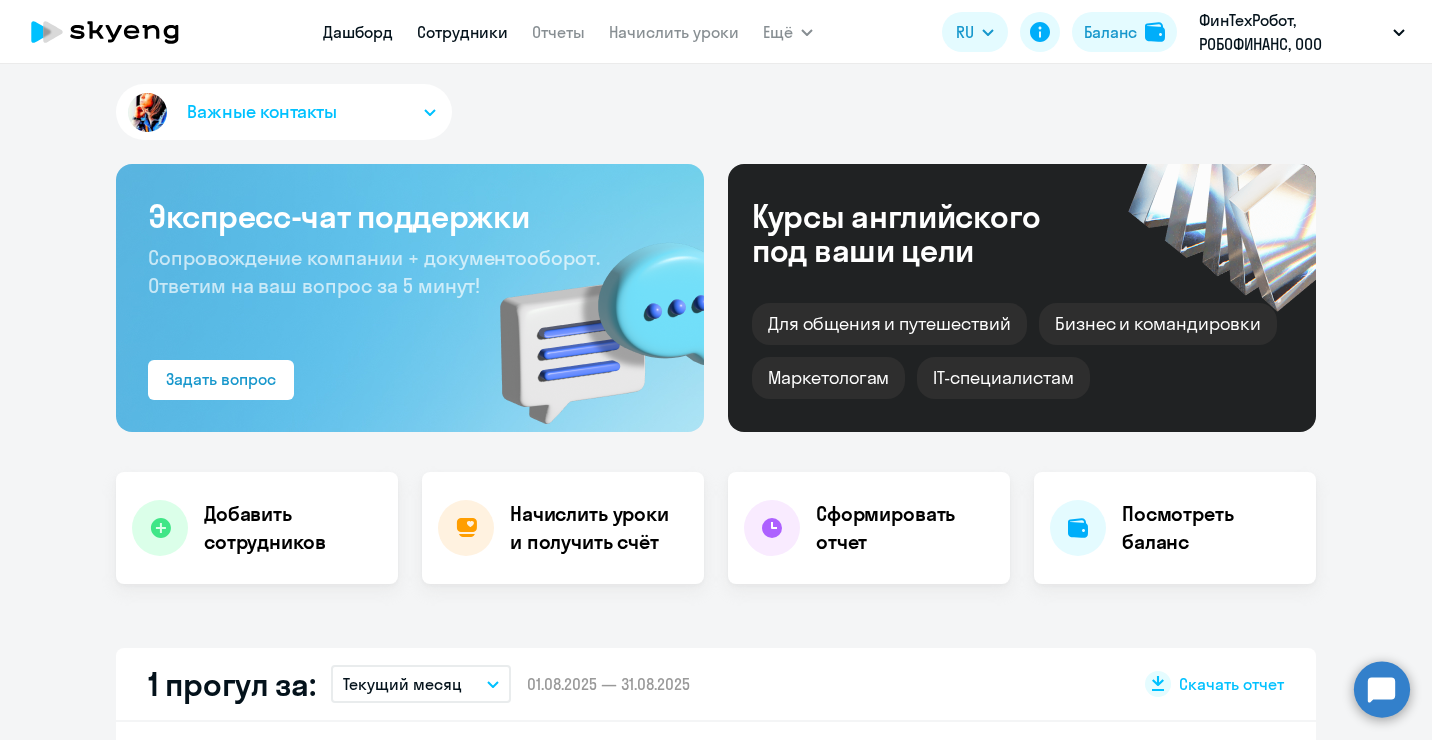 select on "30" 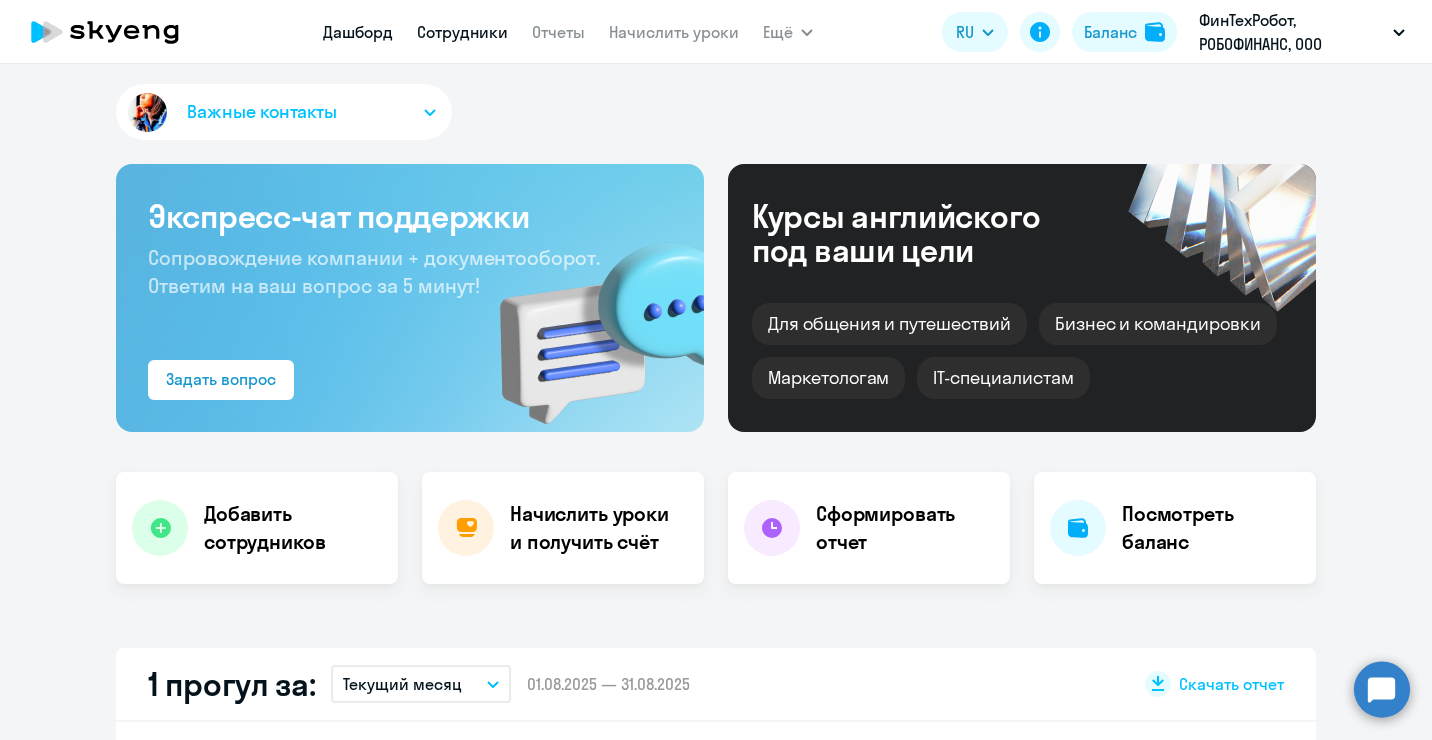 click on "Сотрудники" at bounding box center [462, 32] 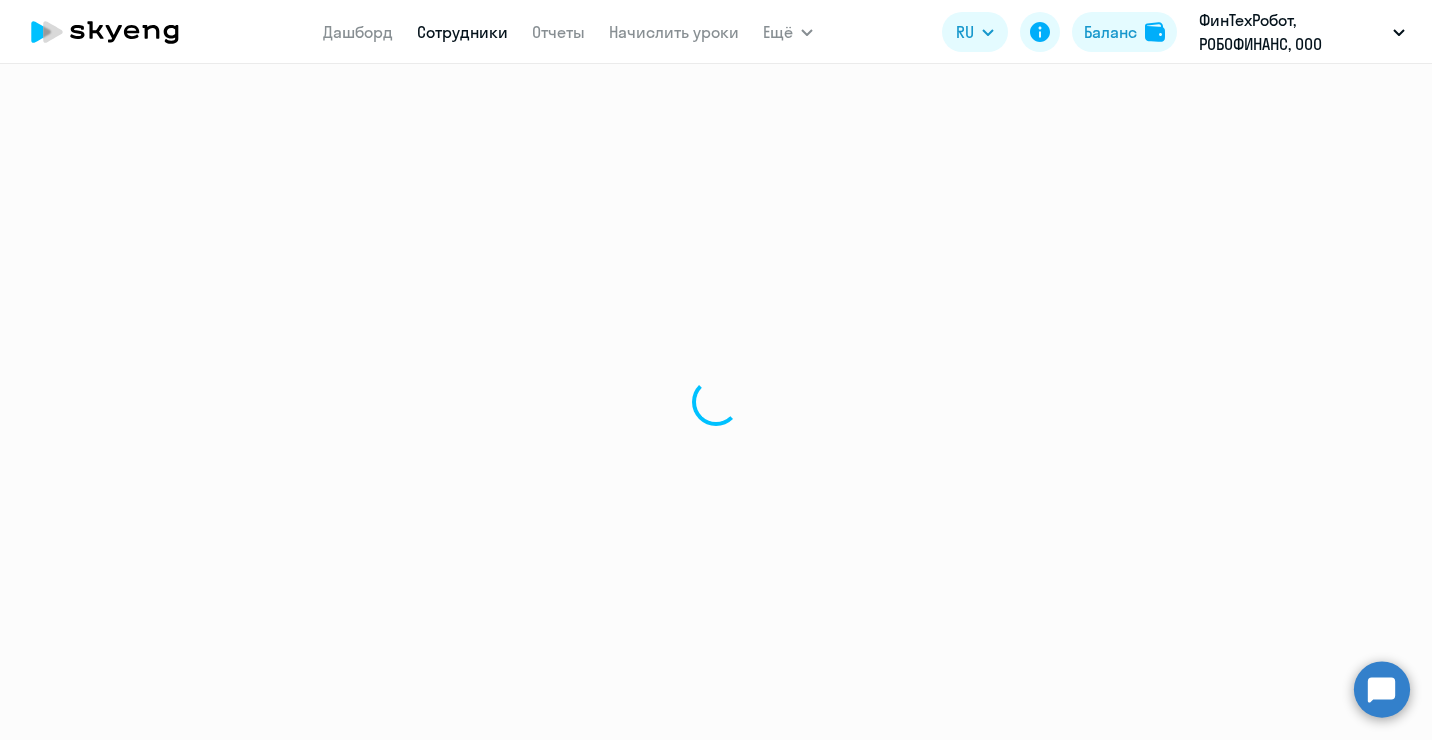 scroll, scrollTop: 0, scrollLeft: 0, axis: both 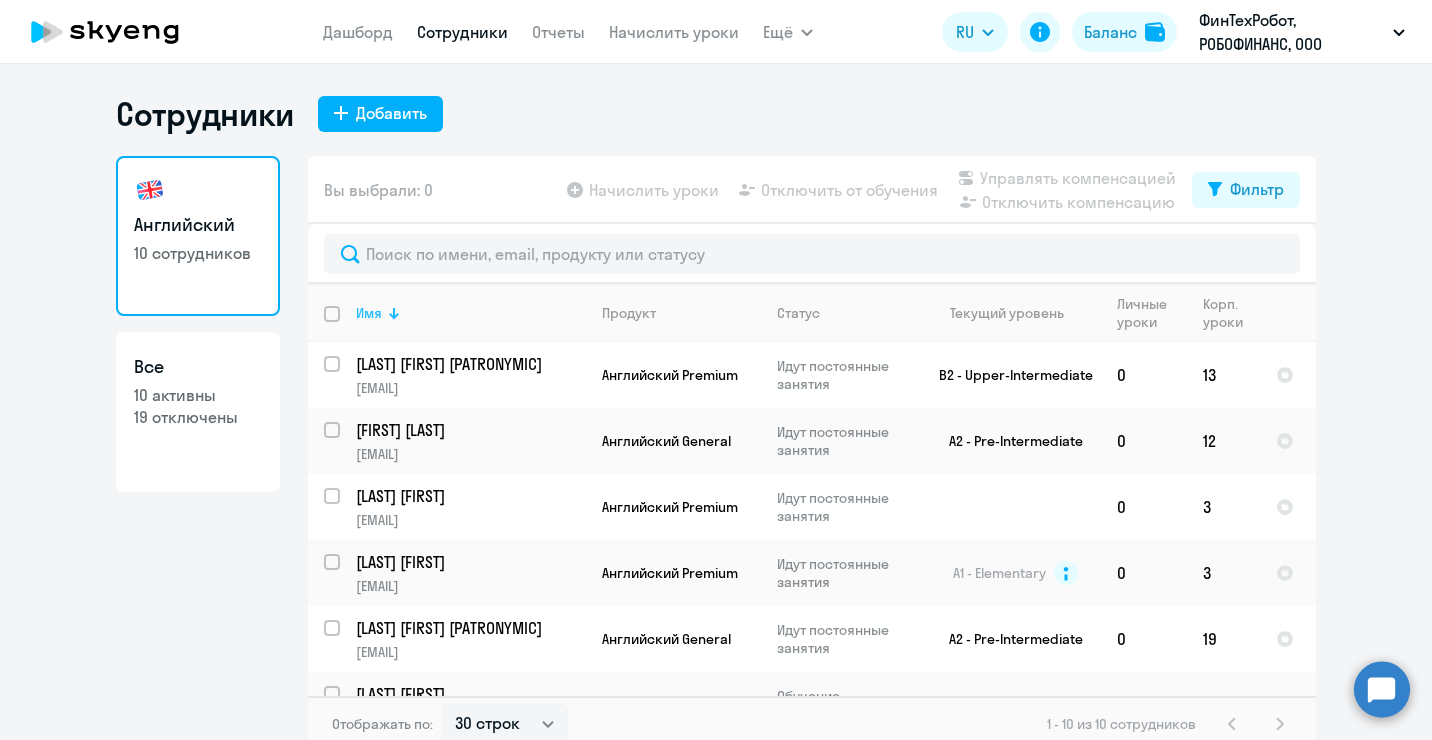 click on "Имя" 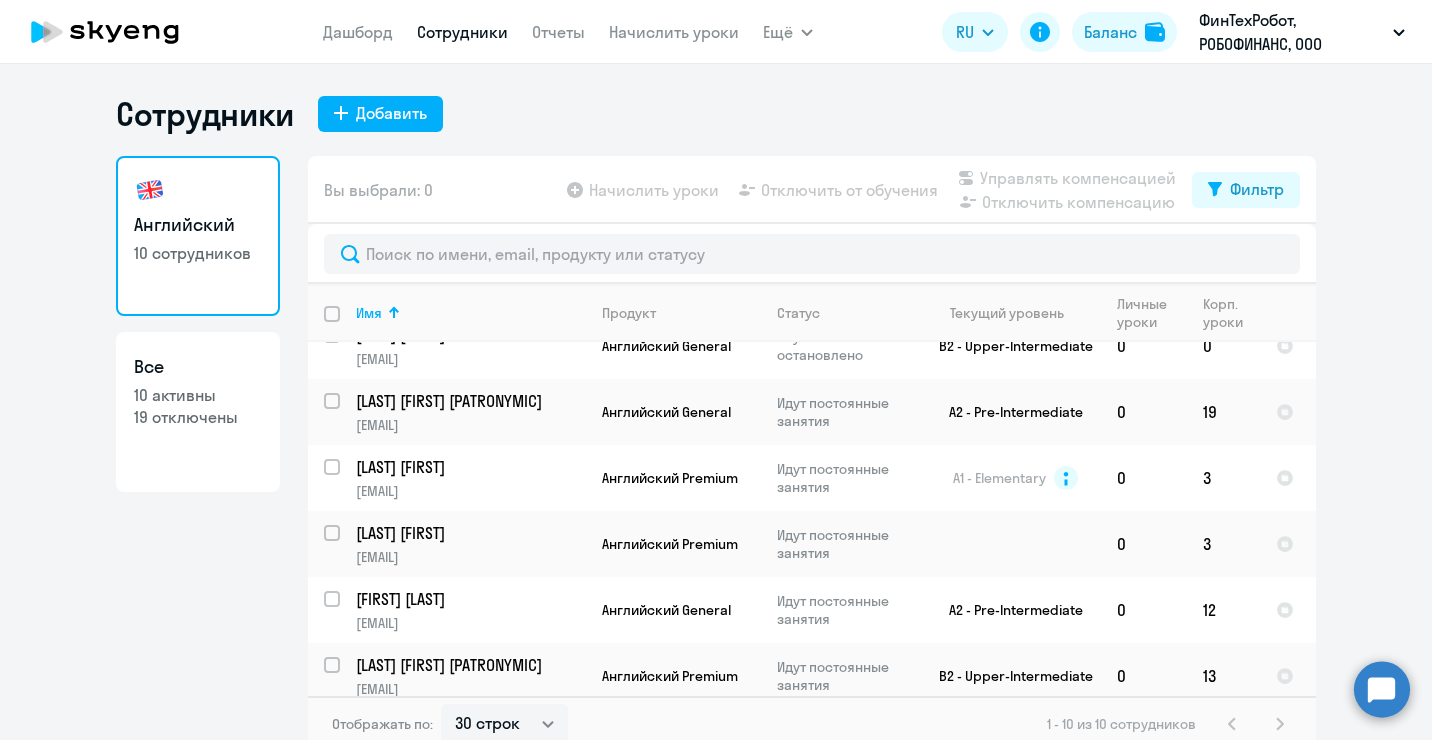 scroll, scrollTop: 301, scrollLeft: 0, axis: vertical 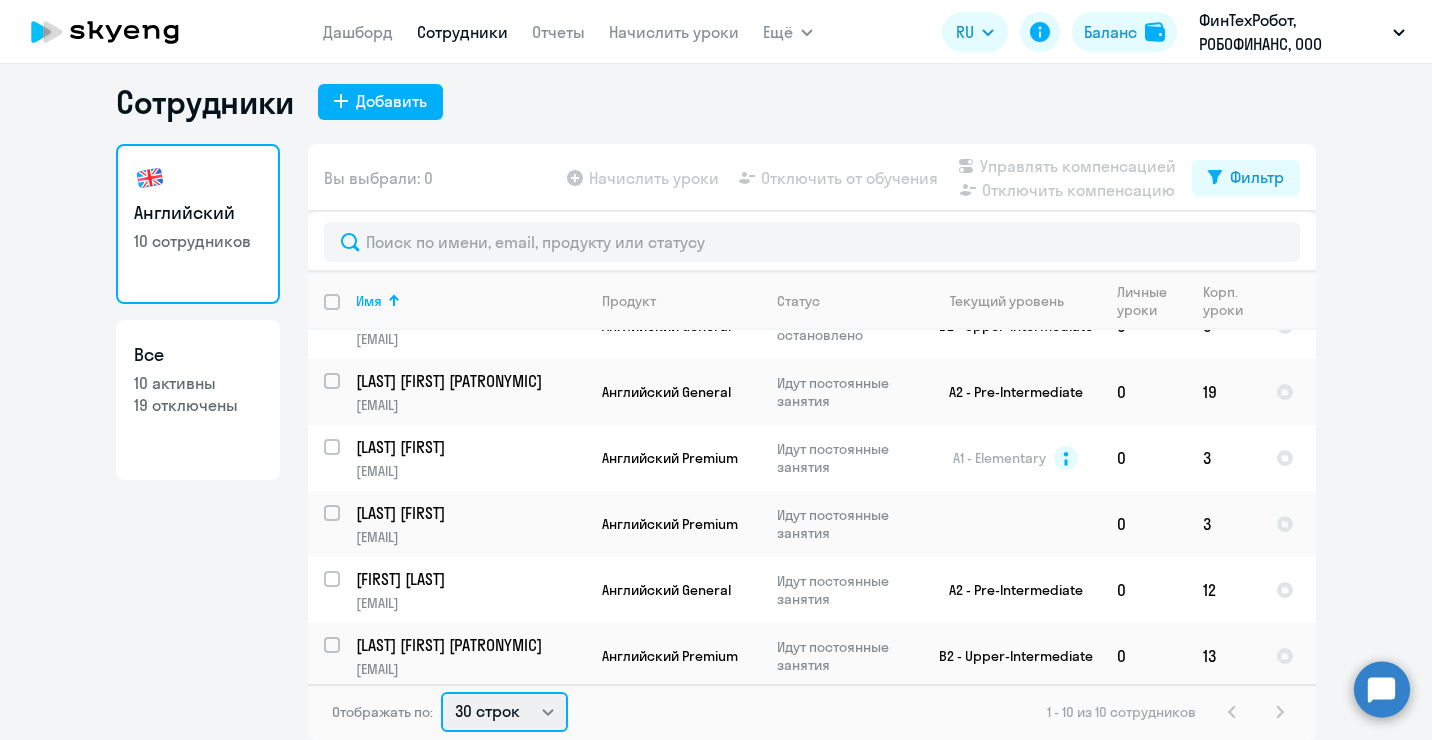 click on "30 строк   50 строк   100 строк" 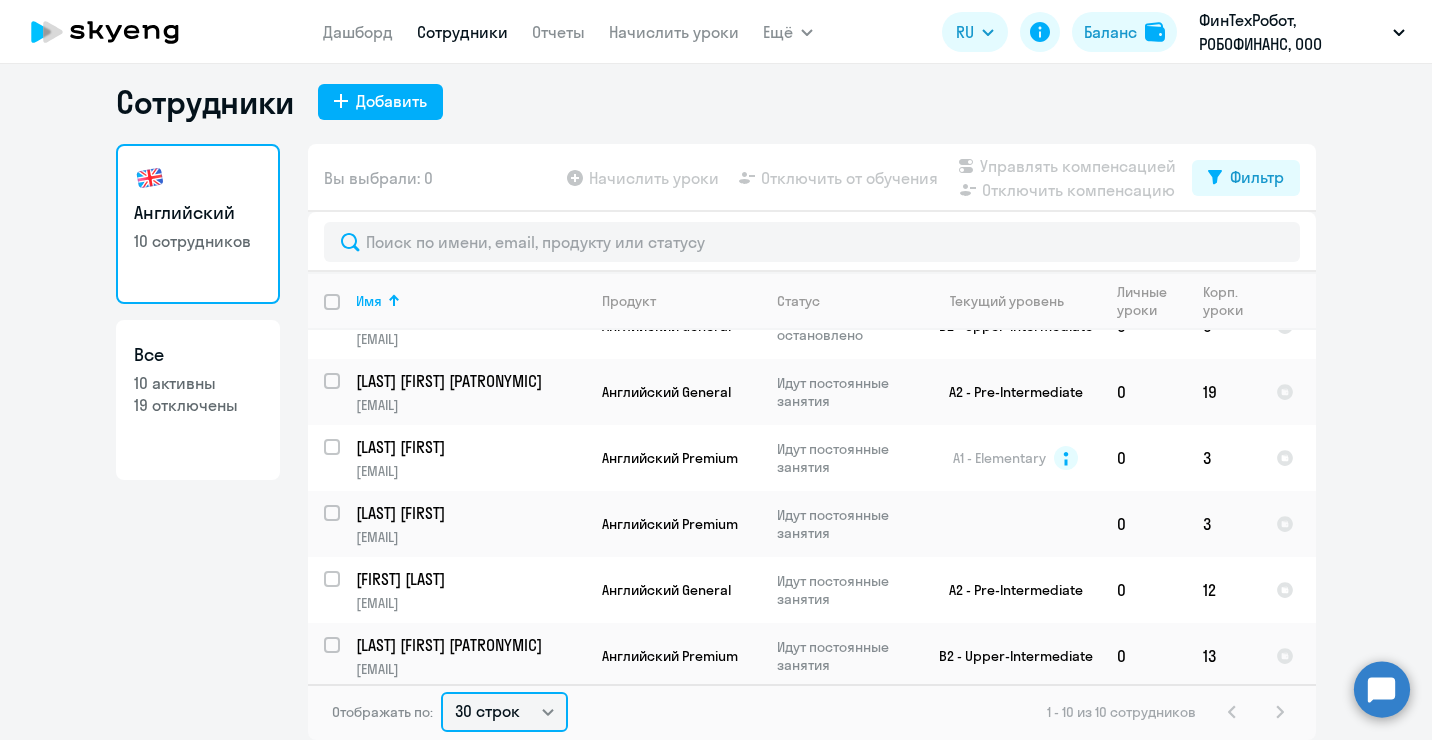 select on "100" 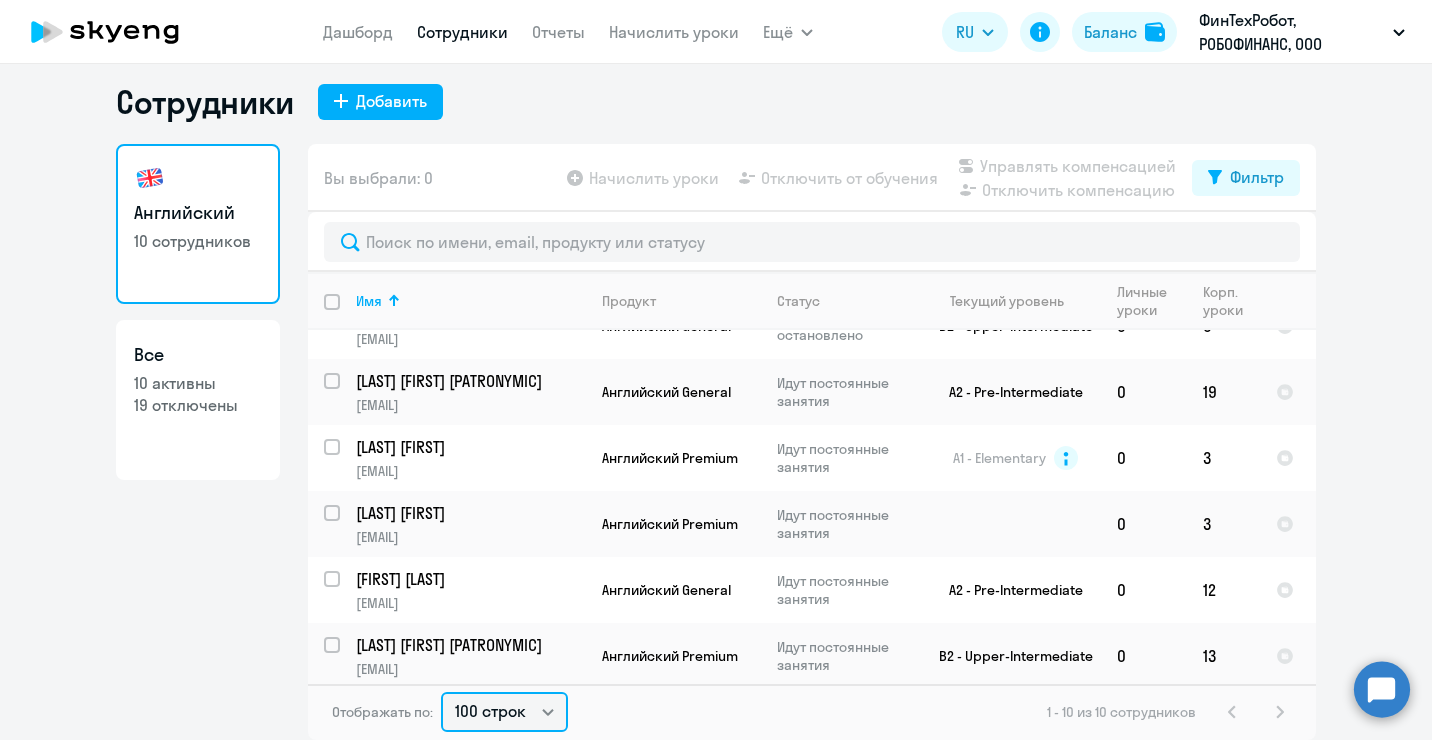 click on "30 строк   50 строк   100 строк" 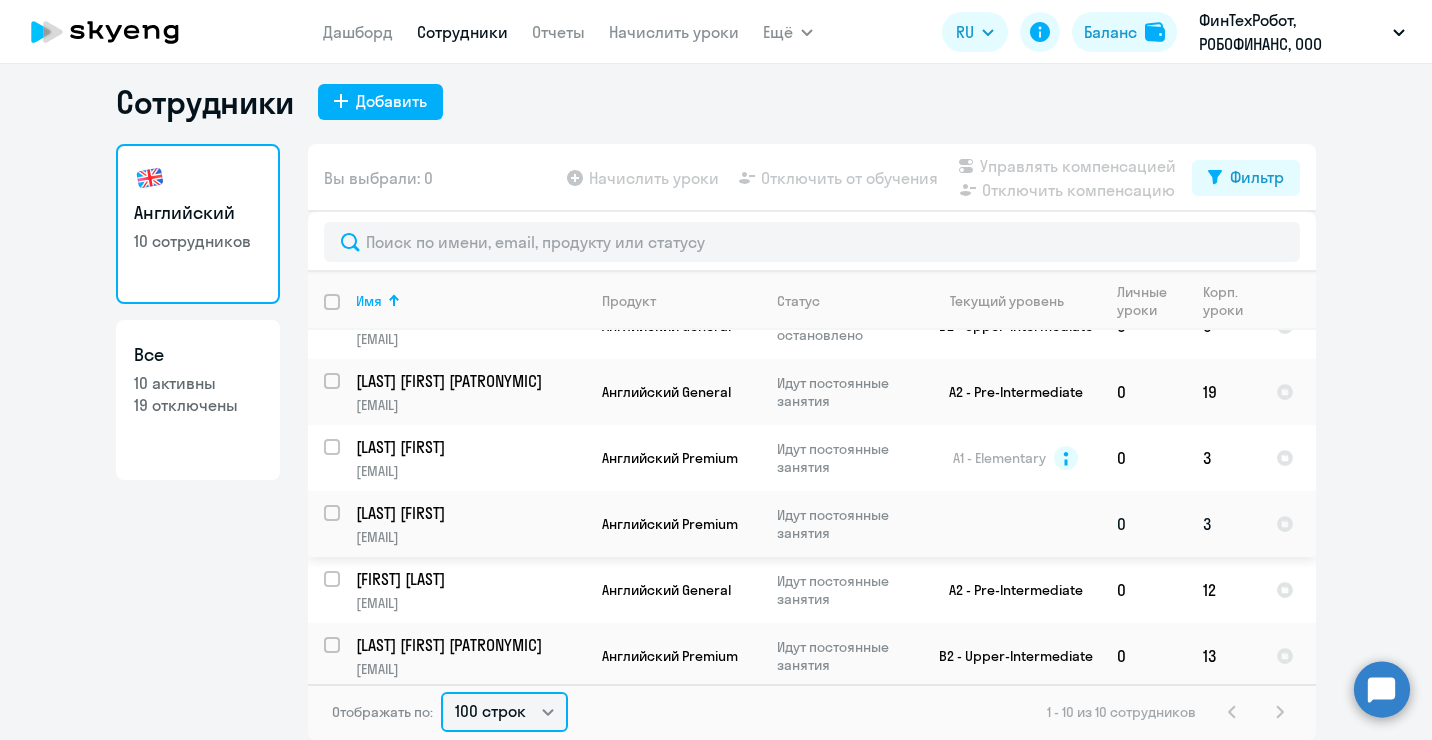 scroll, scrollTop: 0, scrollLeft: 0, axis: both 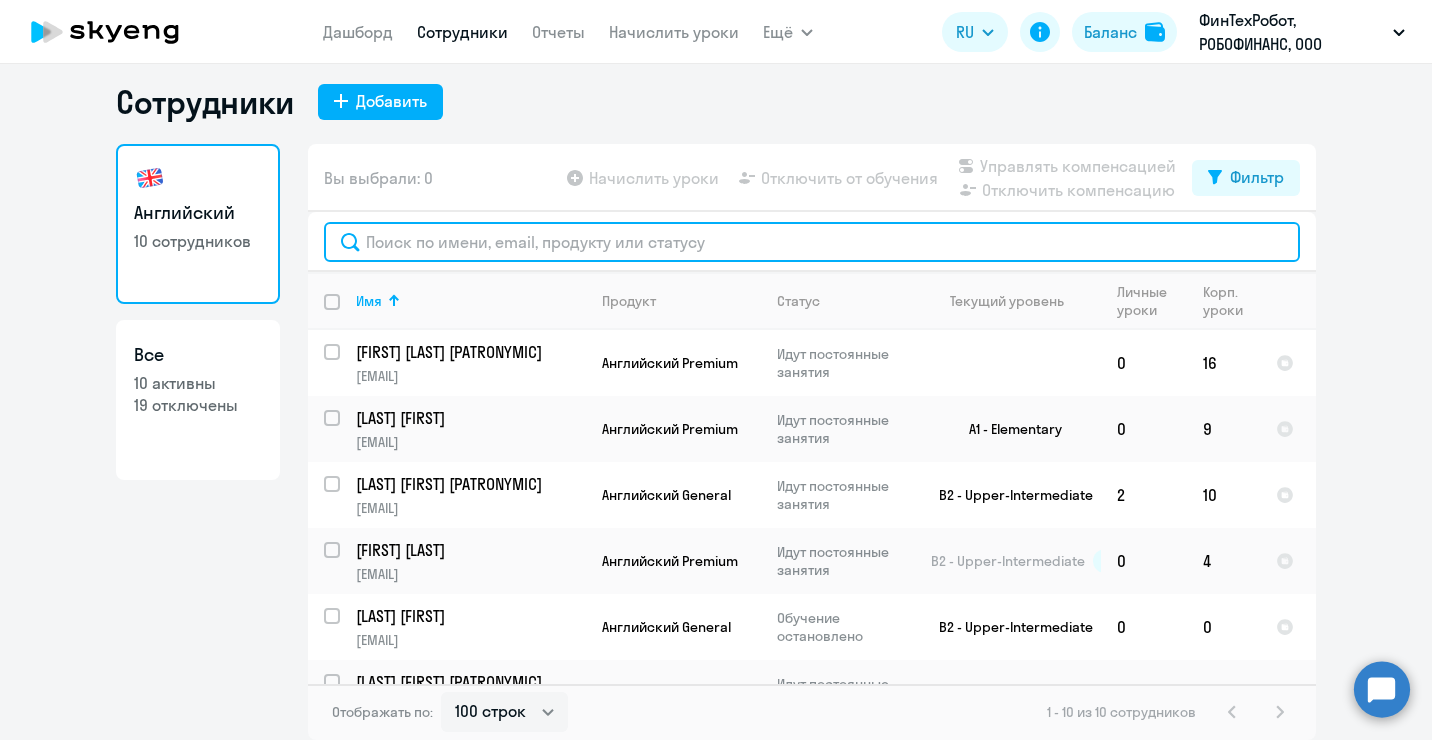 click 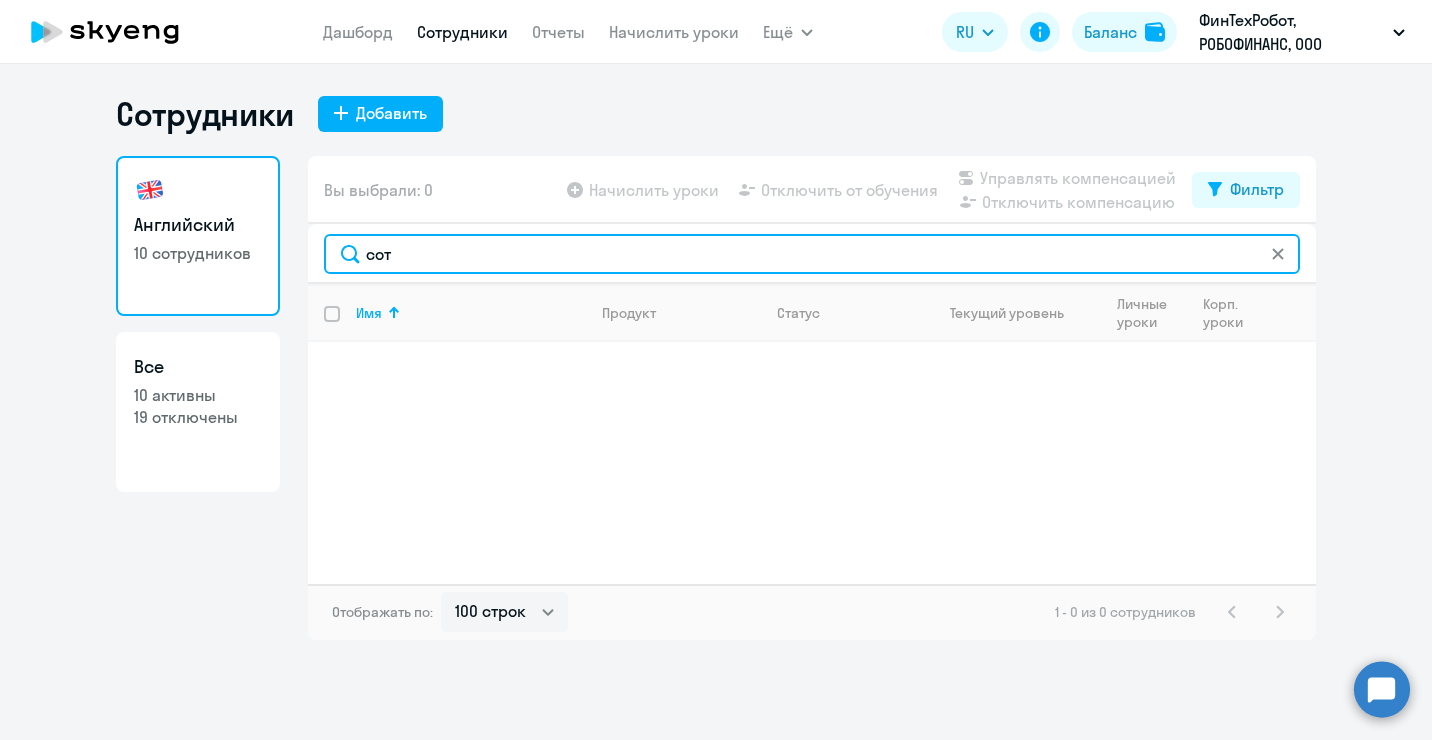 scroll, scrollTop: 0, scrollLeft: 0, axis: both 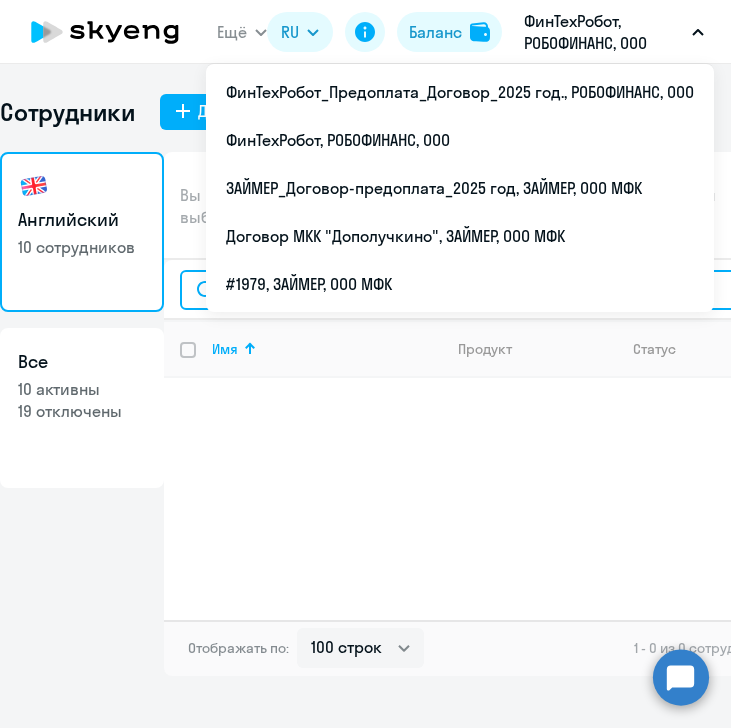 type on "сот" 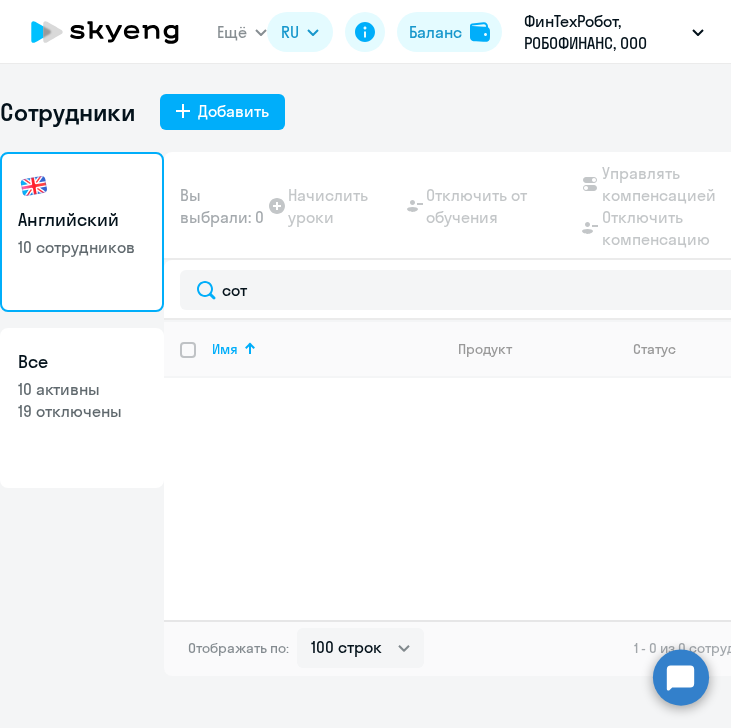 click on "Имя   Продукт   Статус   Текущий уровень   Личные уроки   Корп. уроки" 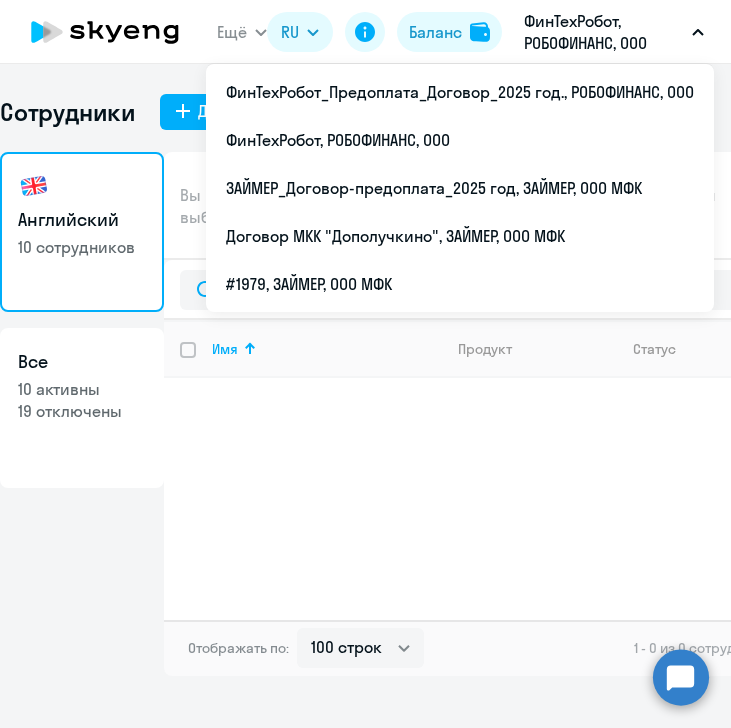 click on "ФинТехРобот, РОБОФИНАНС, ООО" at bounding box center (604, 32) 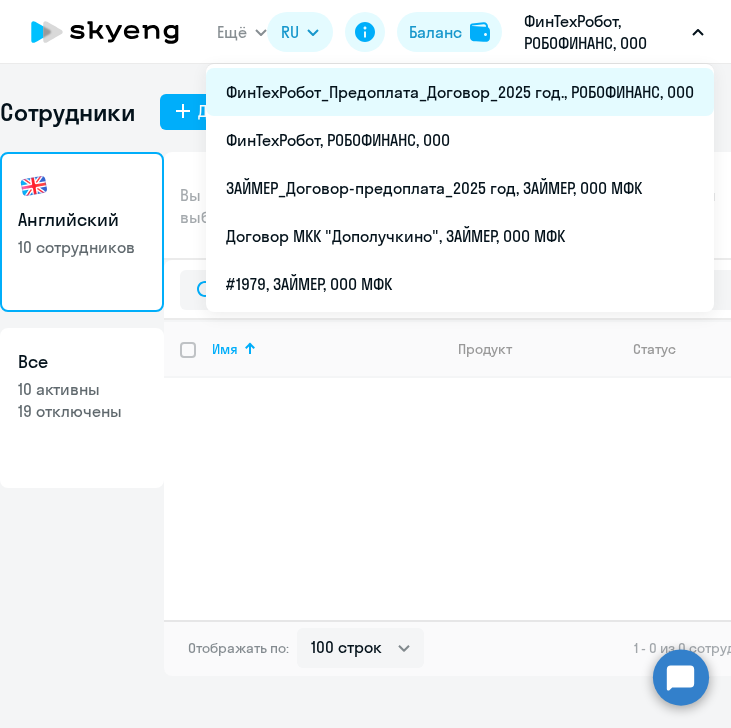 click on "ФинТехРобот_Предоплата_Договор_2025 год., РОБОФИНАНС, ООО" at bounding box center (460, 92) 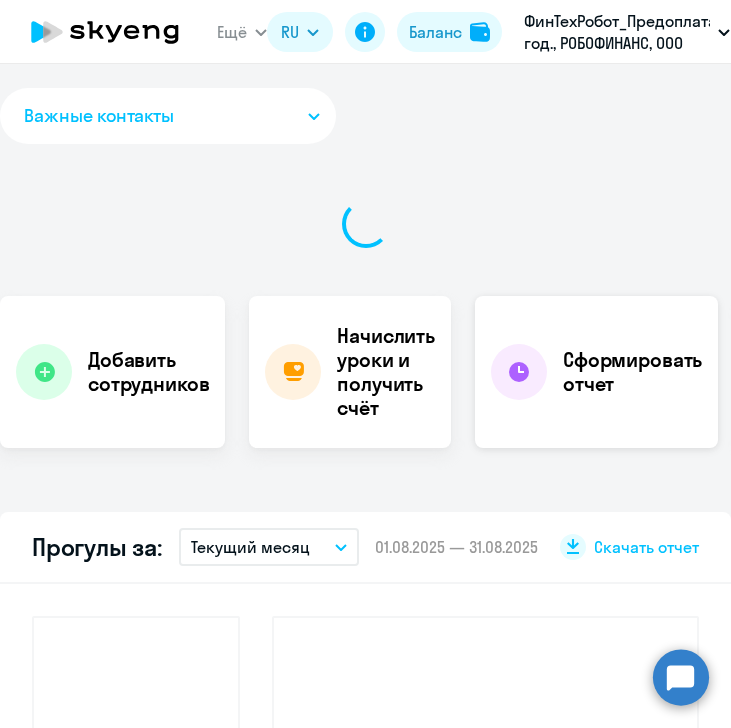 select on "30" 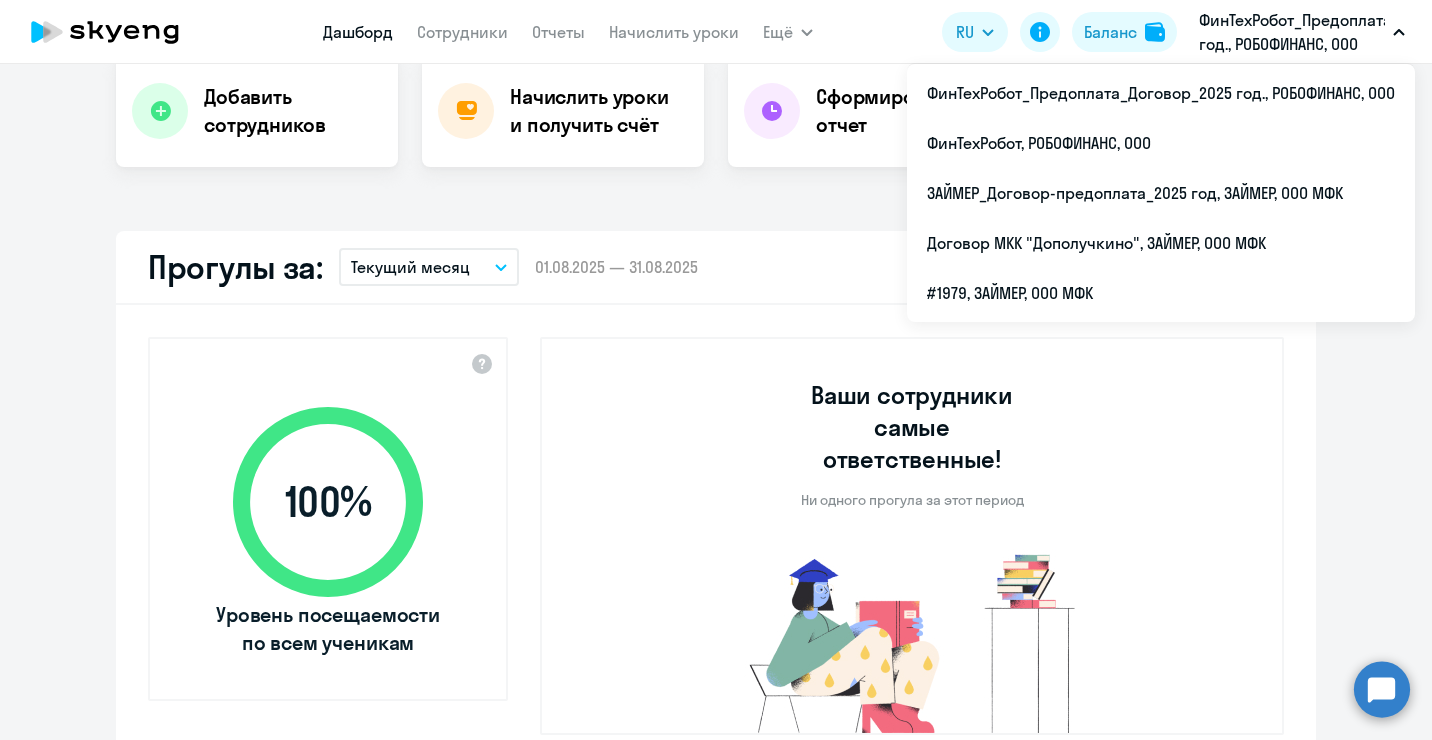 scroll, scrollTop: 100, scrollLeft: 0, axis: vertical 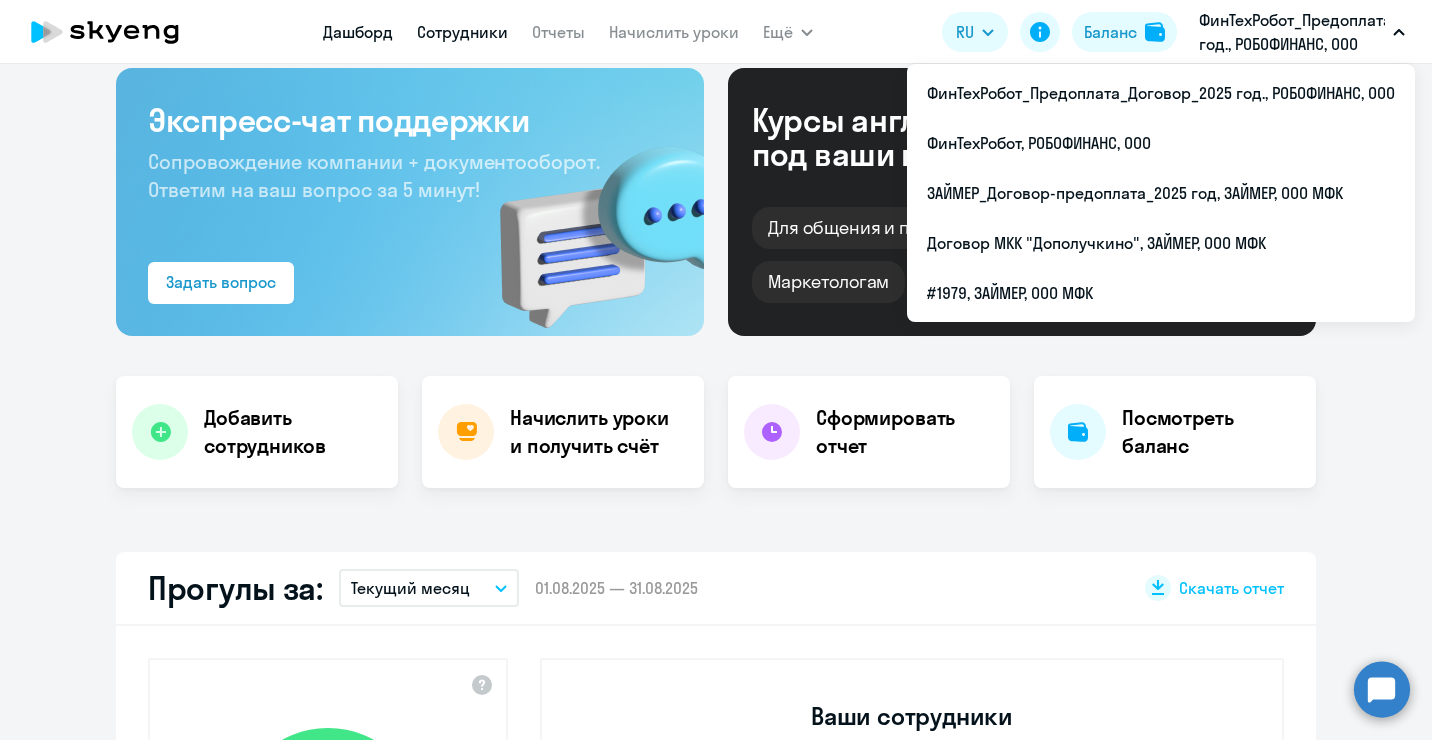click on "Сотрудники" at bounding box center (462, 32) 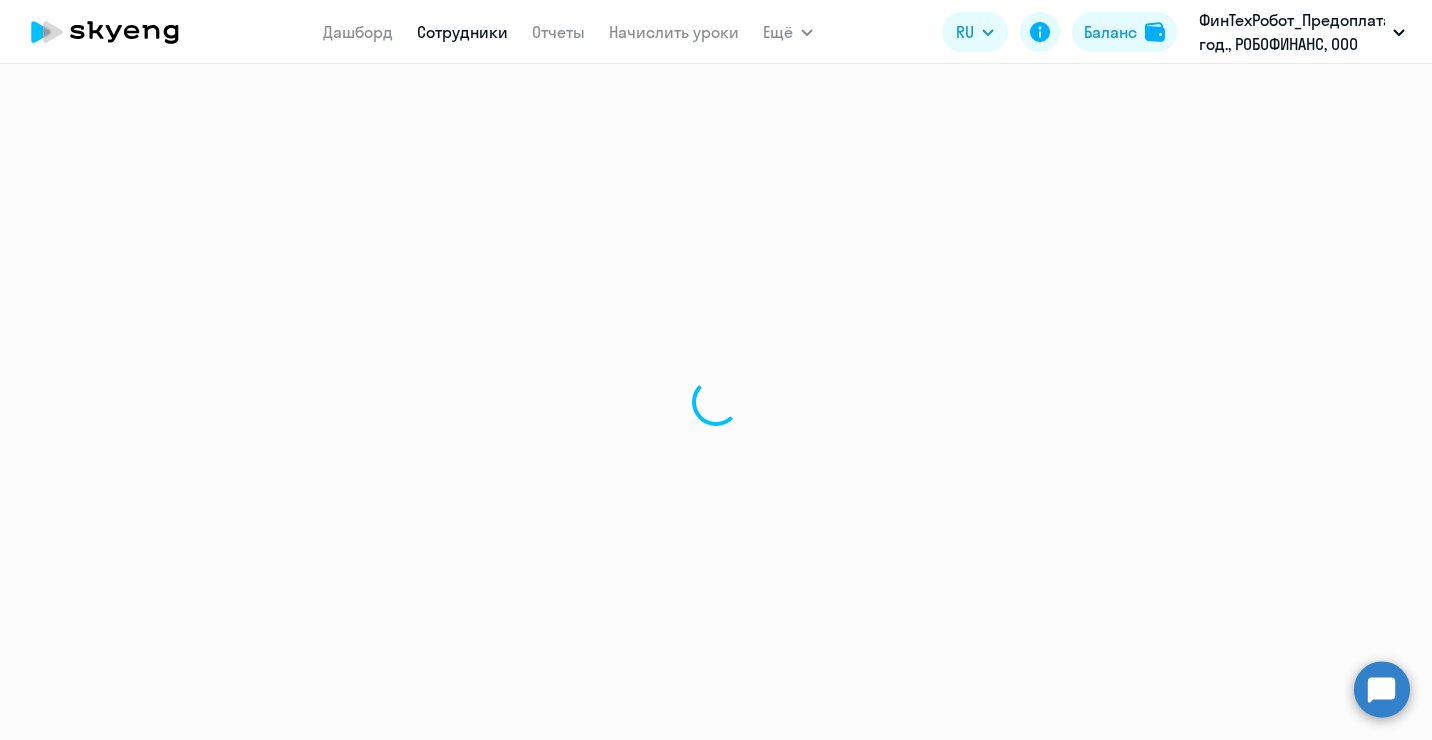 scroll, scrollTop: 0, scrollLeft: 0, axis: both 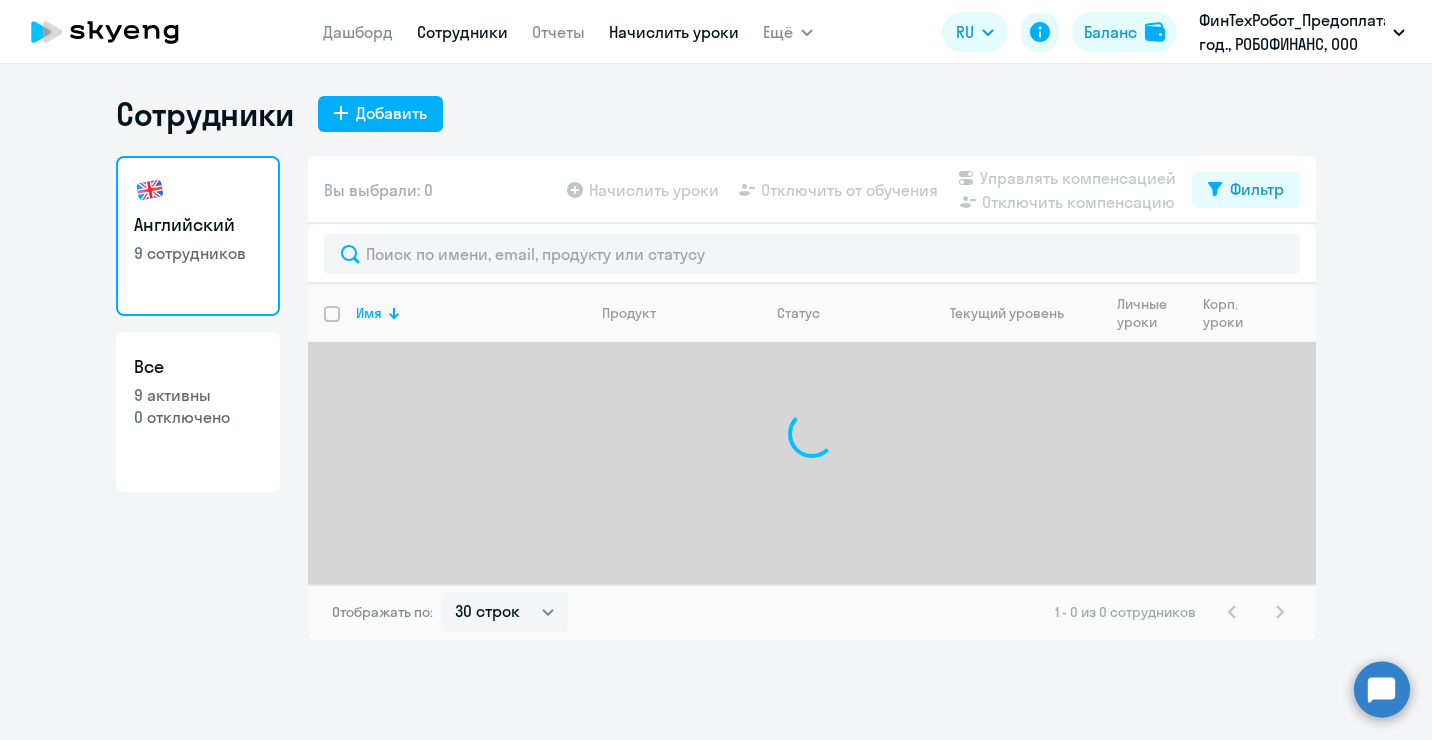 click on "Начислить уроки" at bounding box center (674, 32) 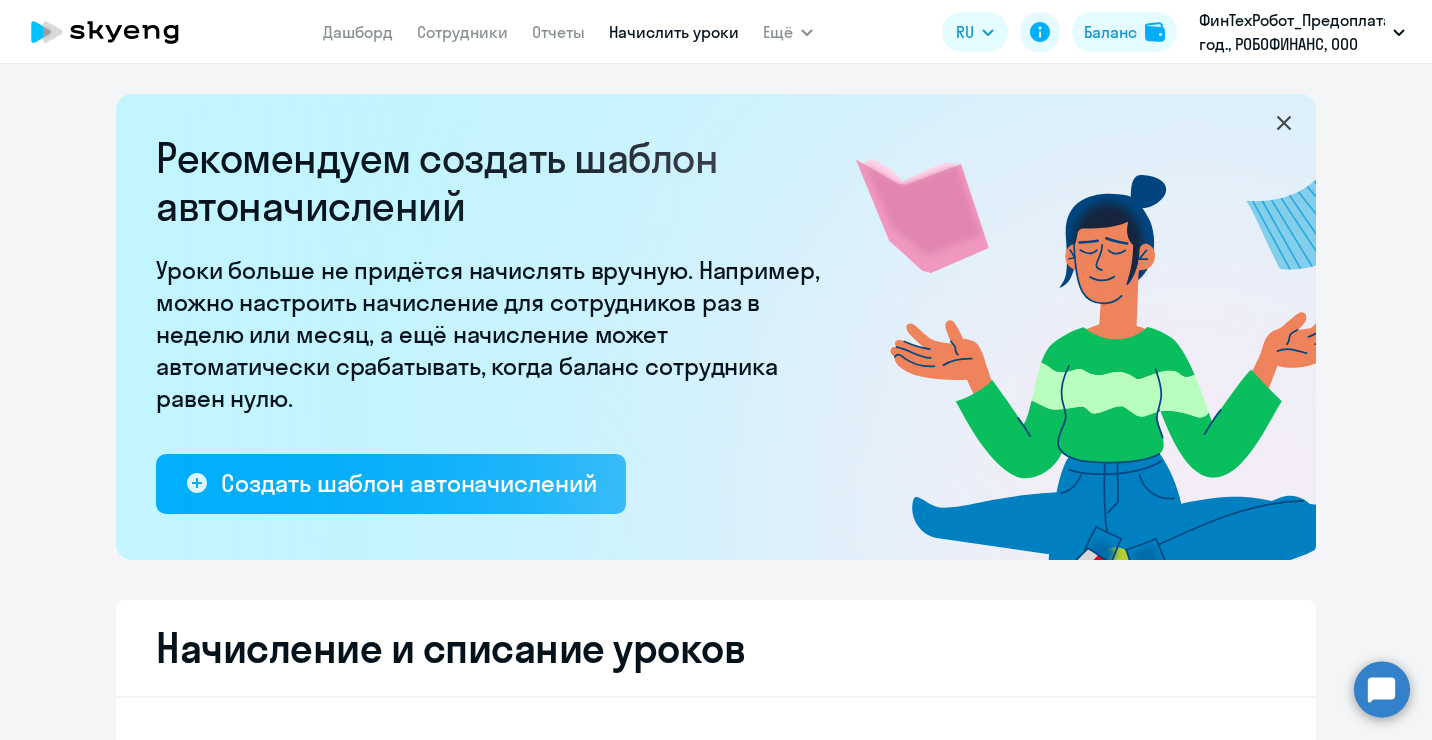 select on "10" 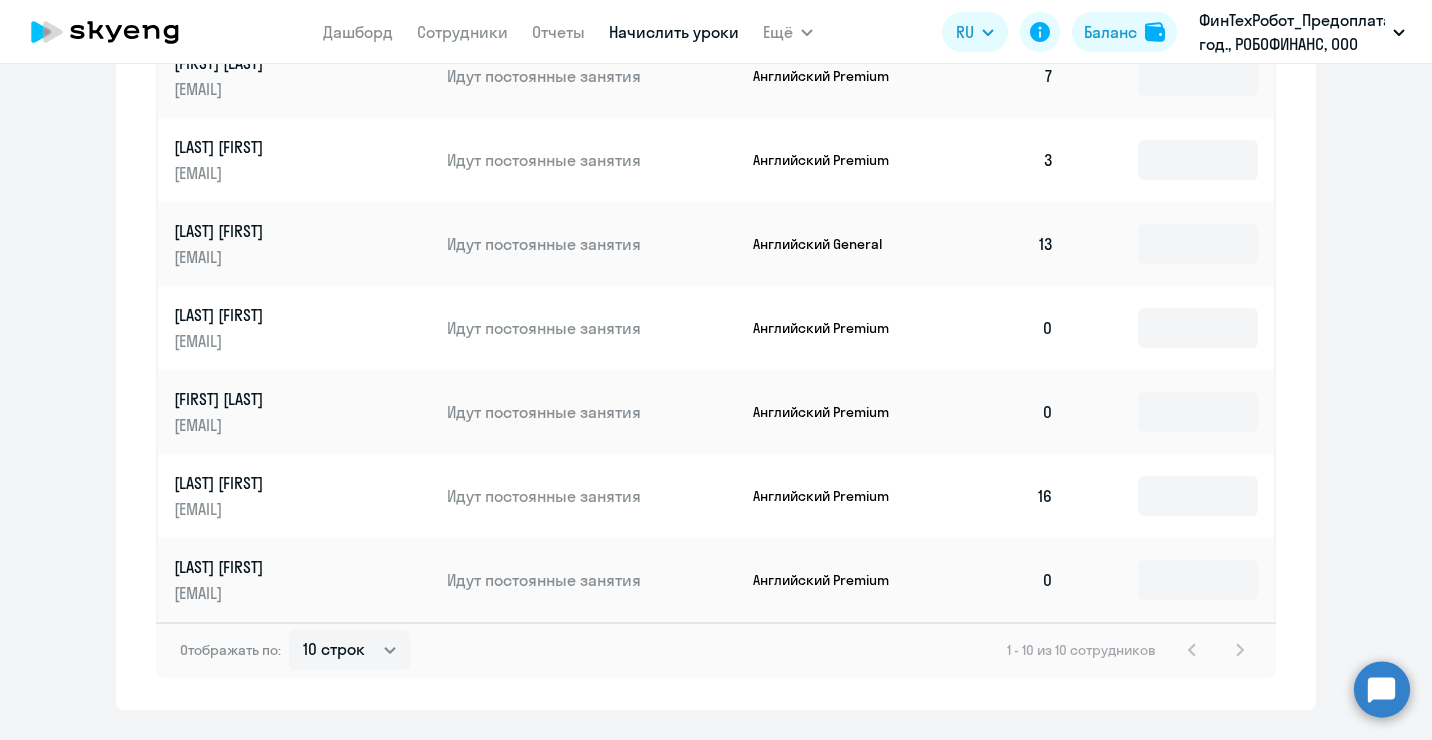 scroll, scrollTop: 1290, scrollLeft: 0, axis: vertical 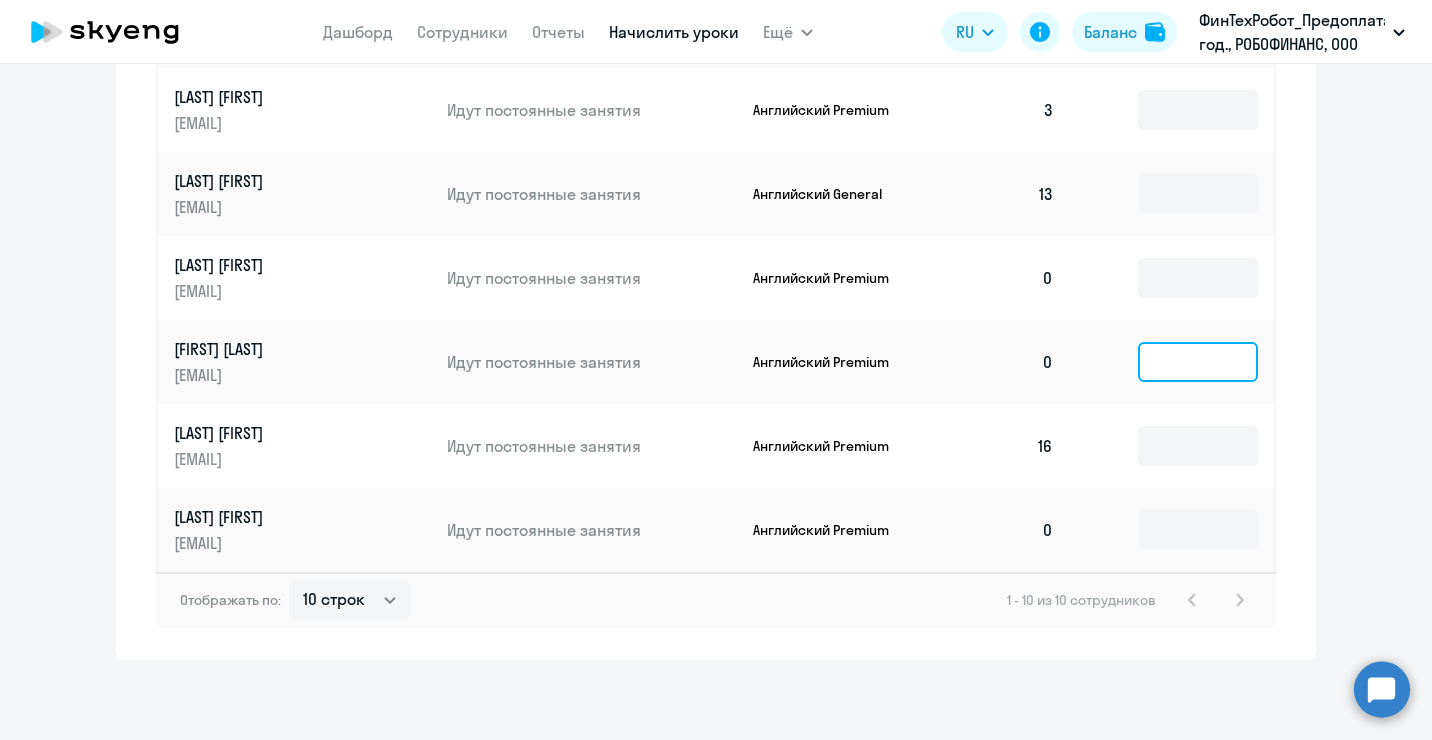 click 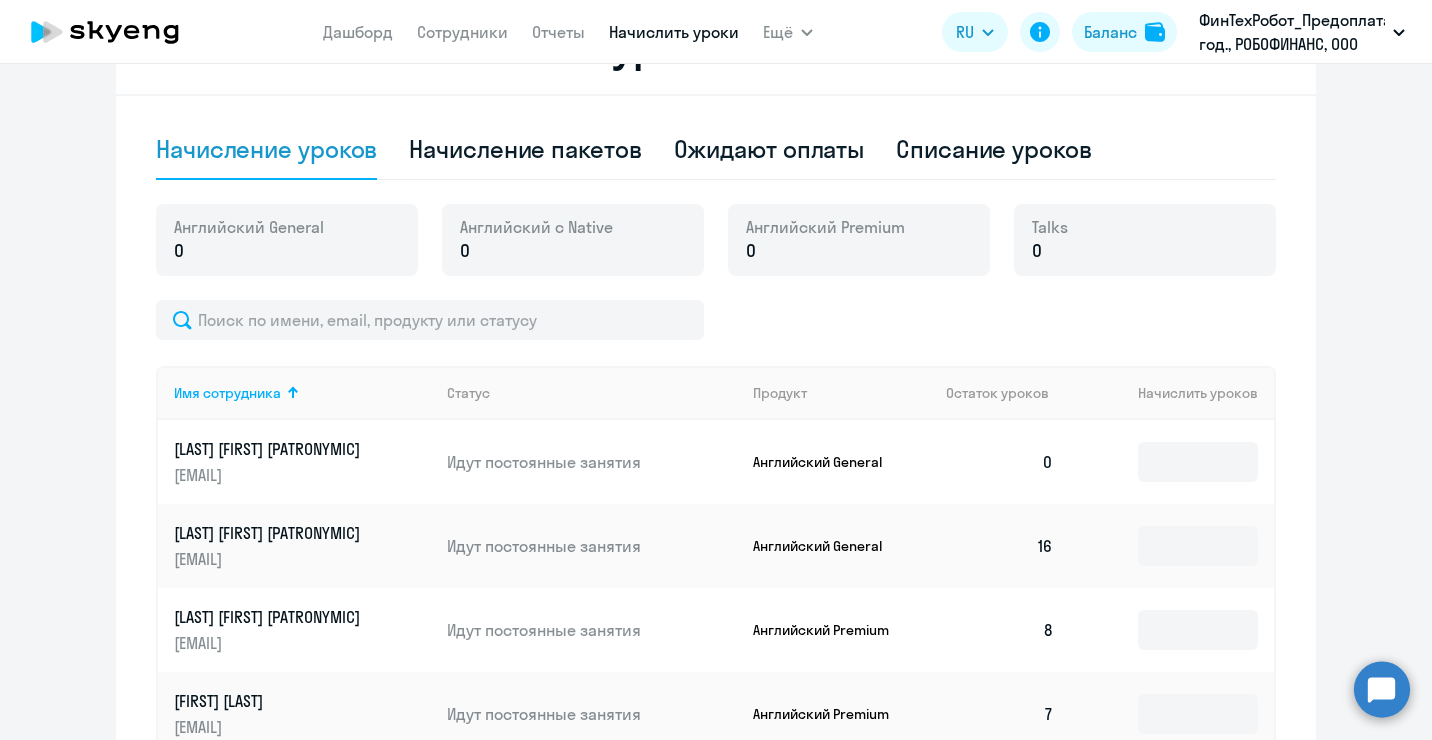 scroll, scrollTop: 590, scrollLeft: 0, axis: vertical 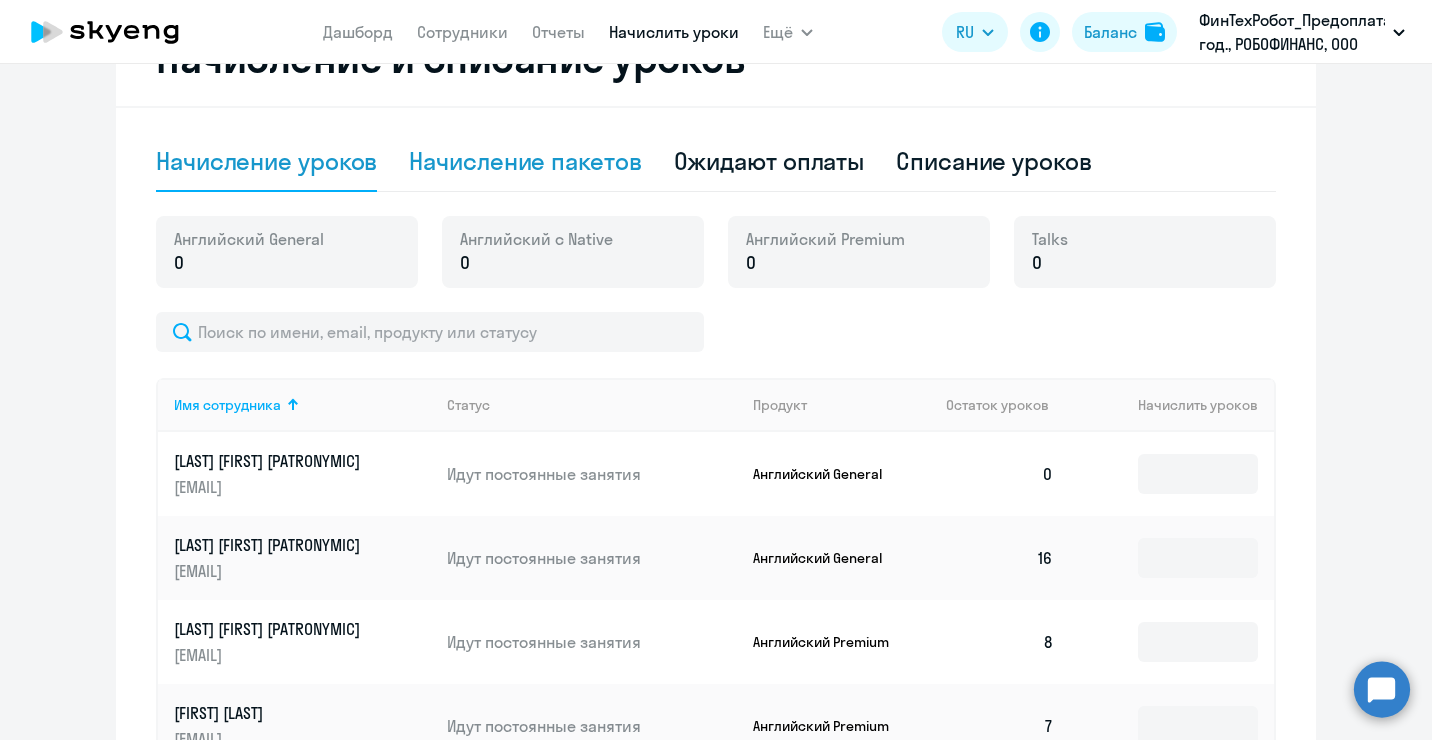 click on "Начисление пакетов" 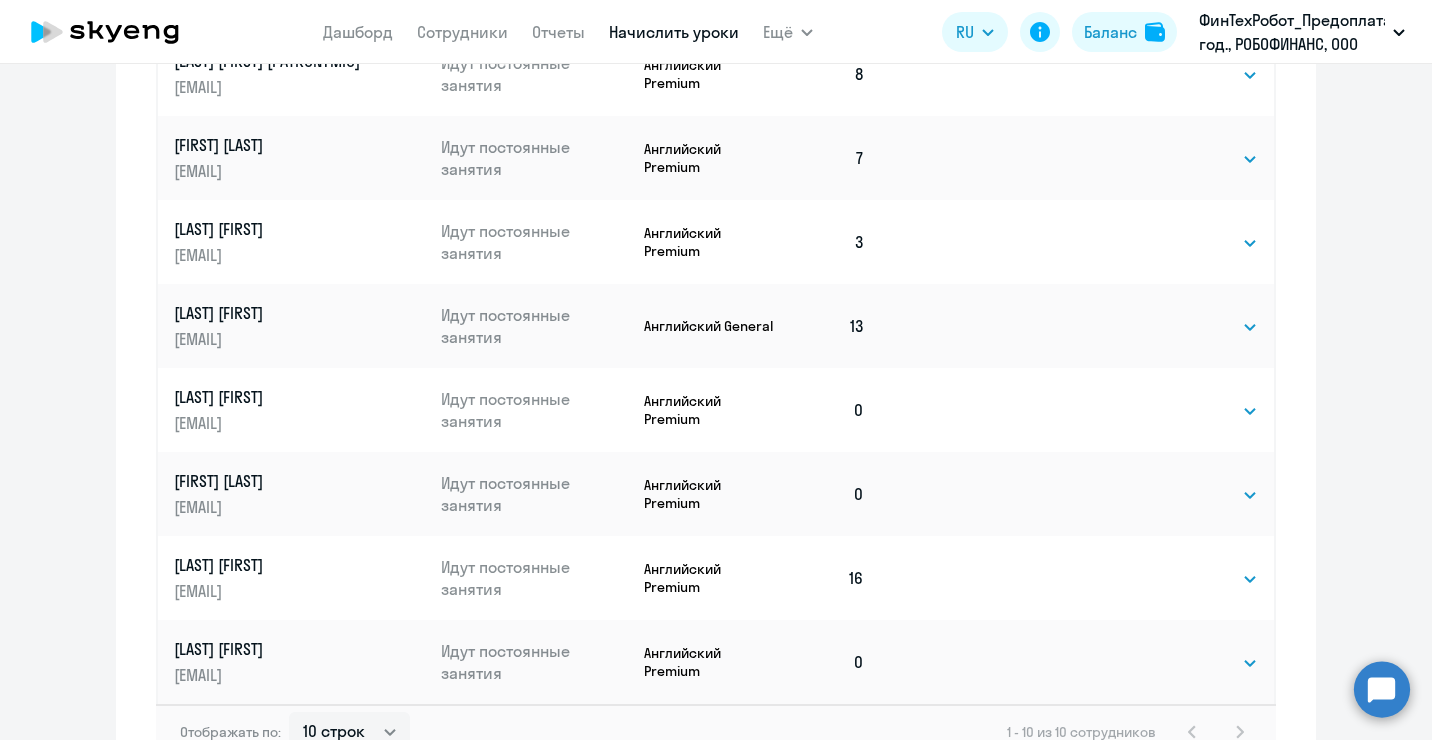 scroll, scrollTop: 1290, scrollLeft: 0, axis: vertical 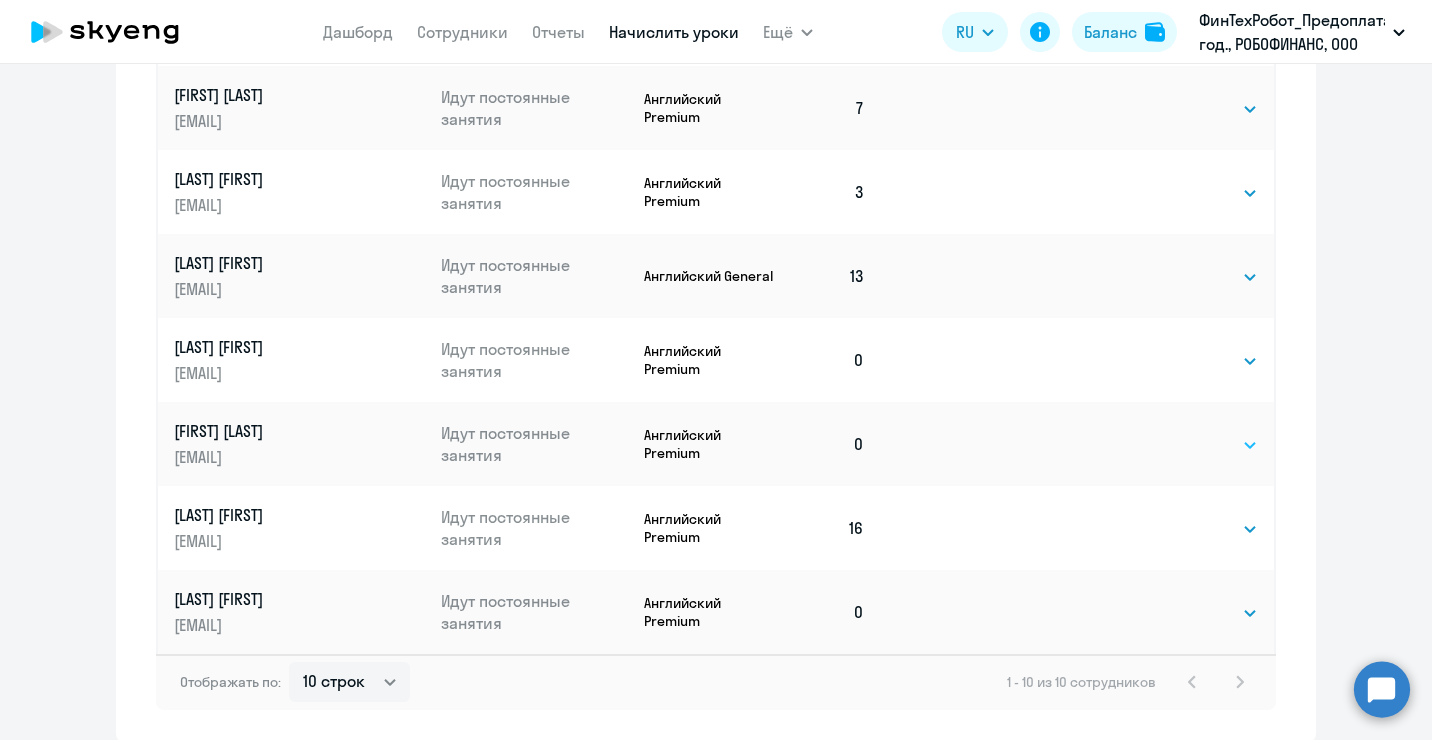 click on "Выбрать   1   4   8   16   32   64   96   128" 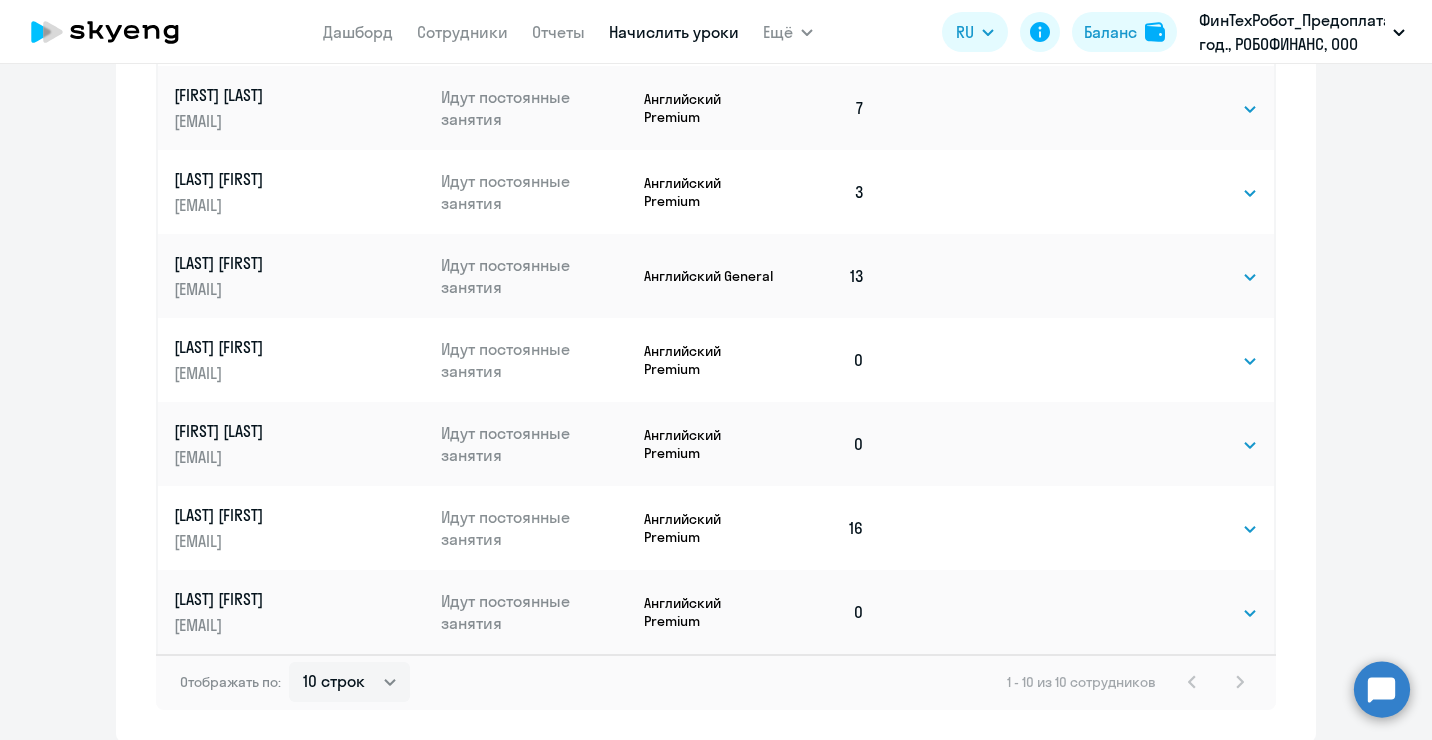 select on "8" 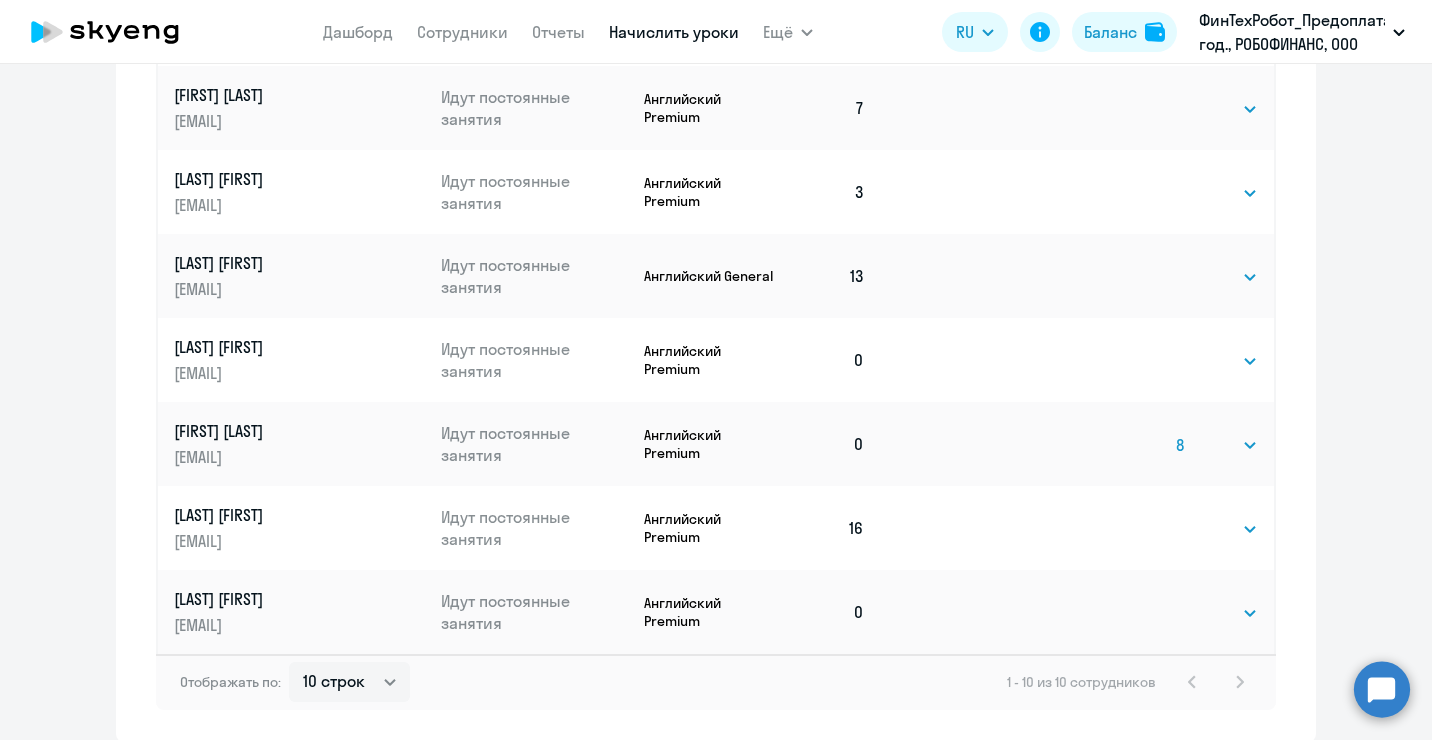 click on "Выбрать   1   4   8   16   32   64   96   128" 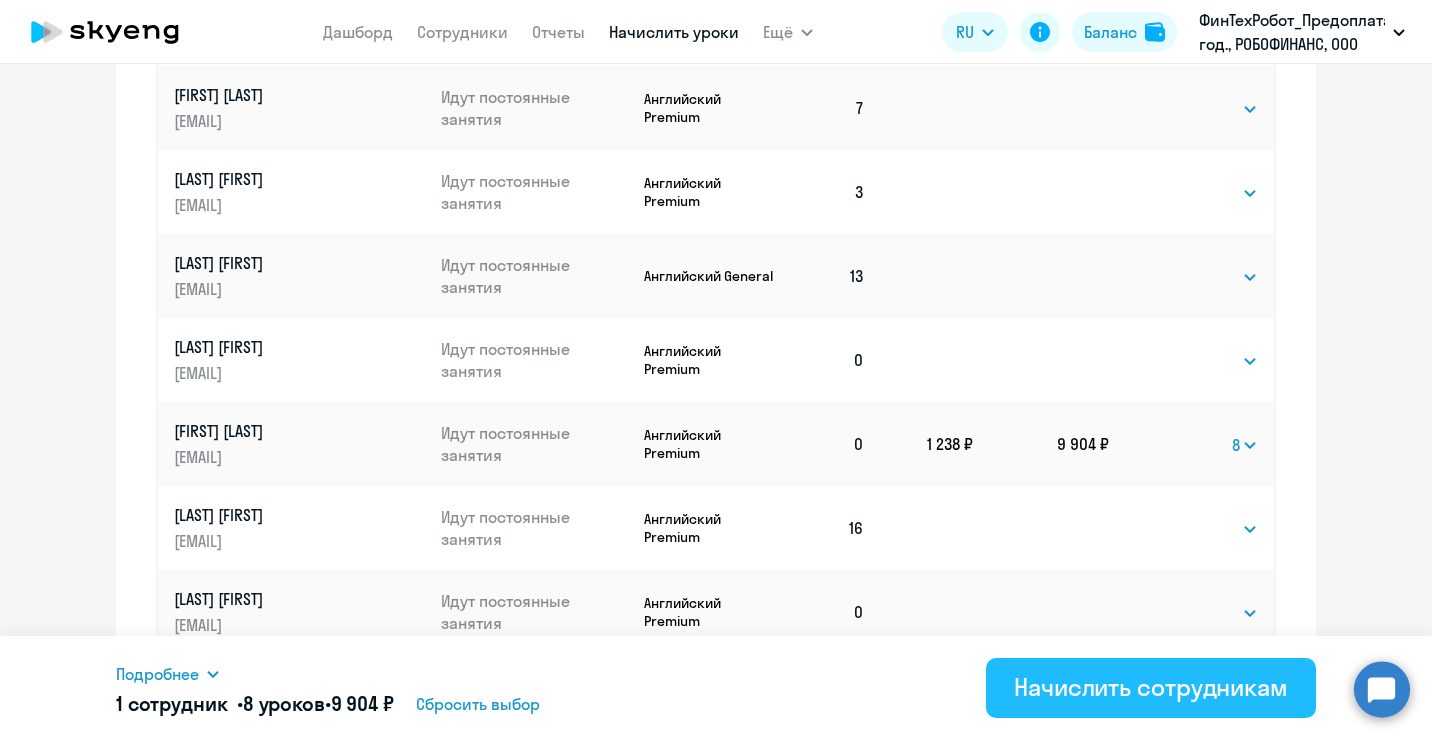 click on "Начислить сотрудникам" at bounding box center [1151, 687] 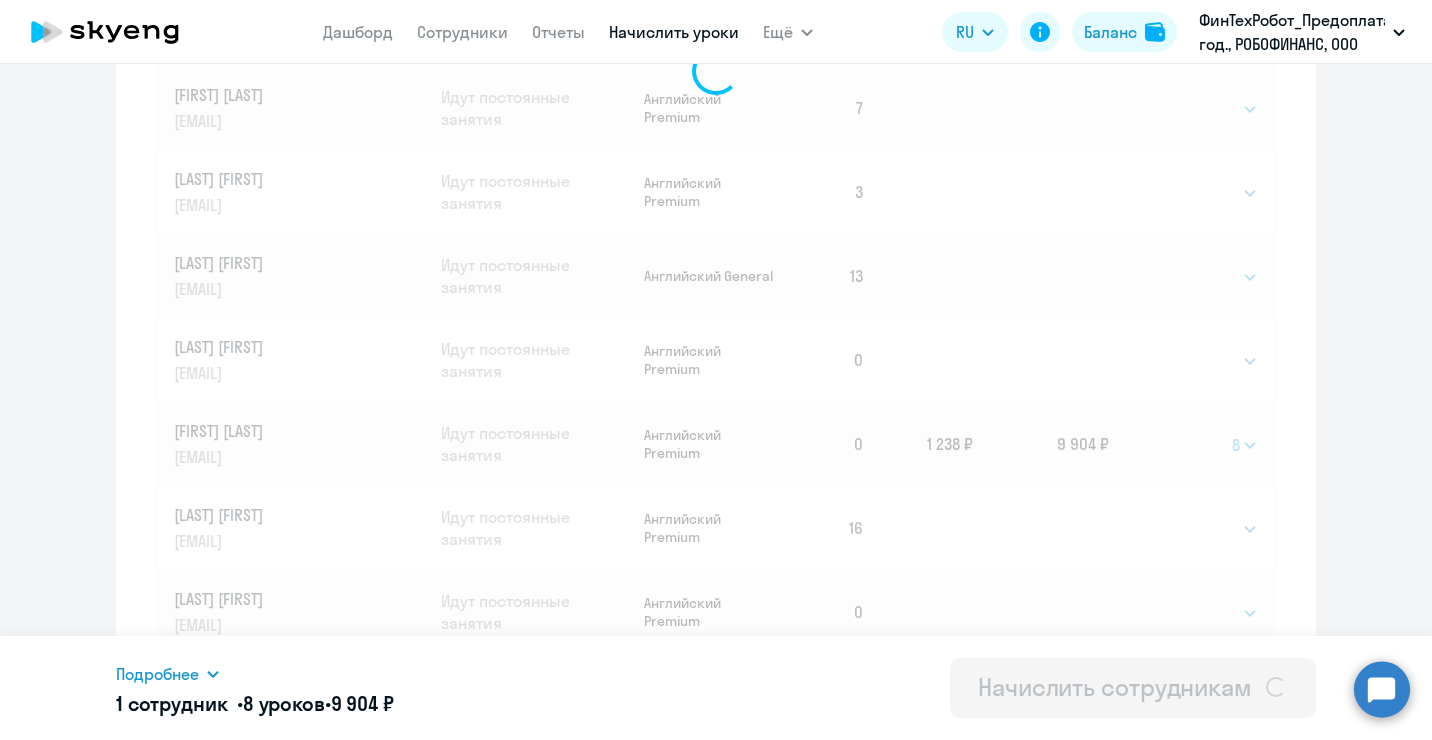select 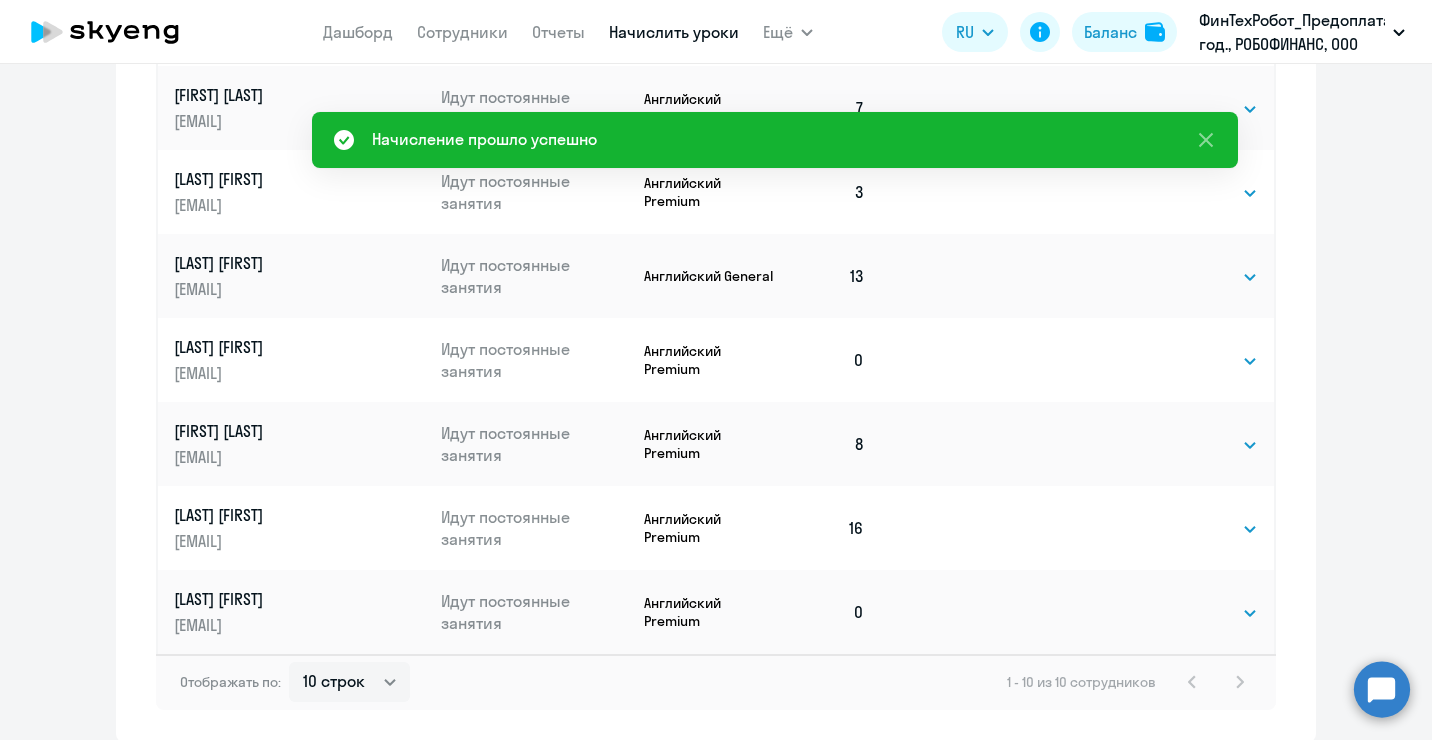 scroll, scrollTop: 450, scrollLeft: 0, axis: vertical 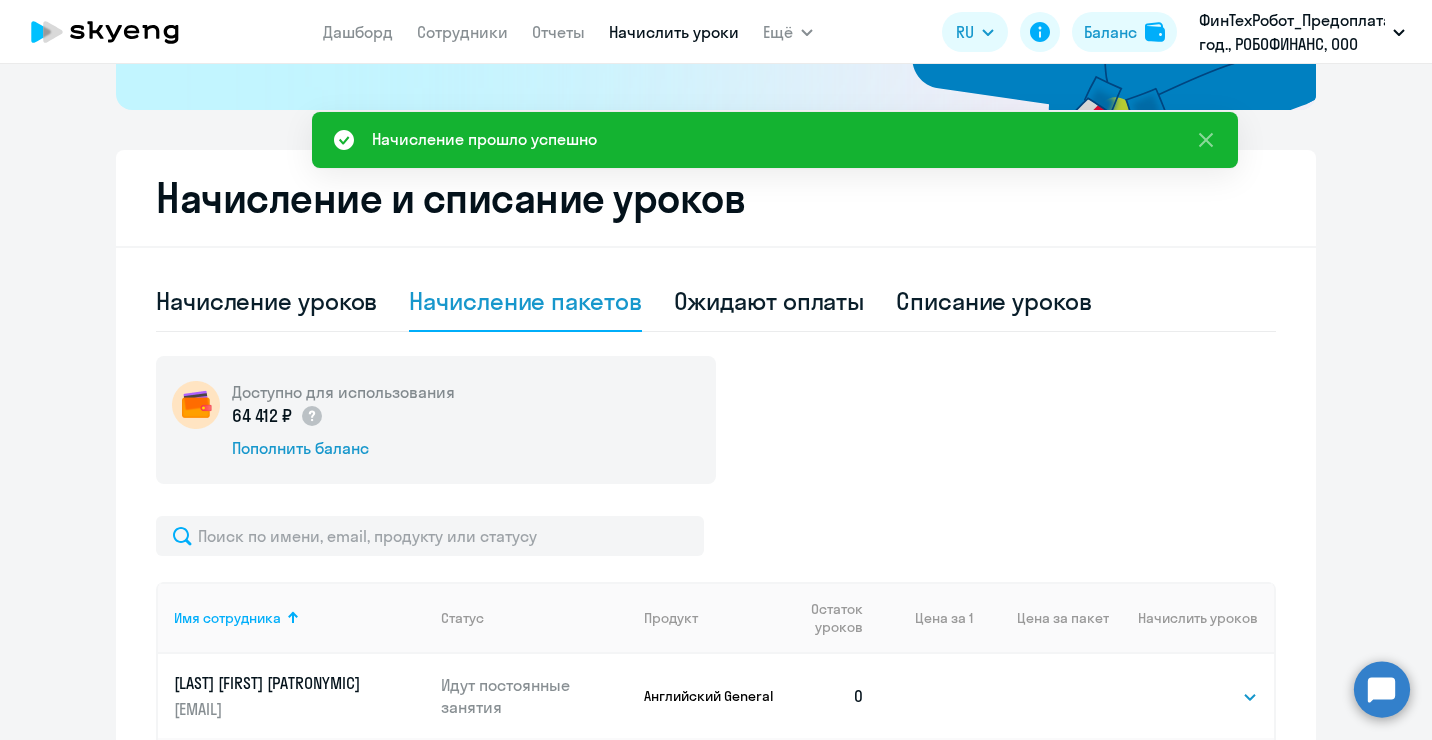 click 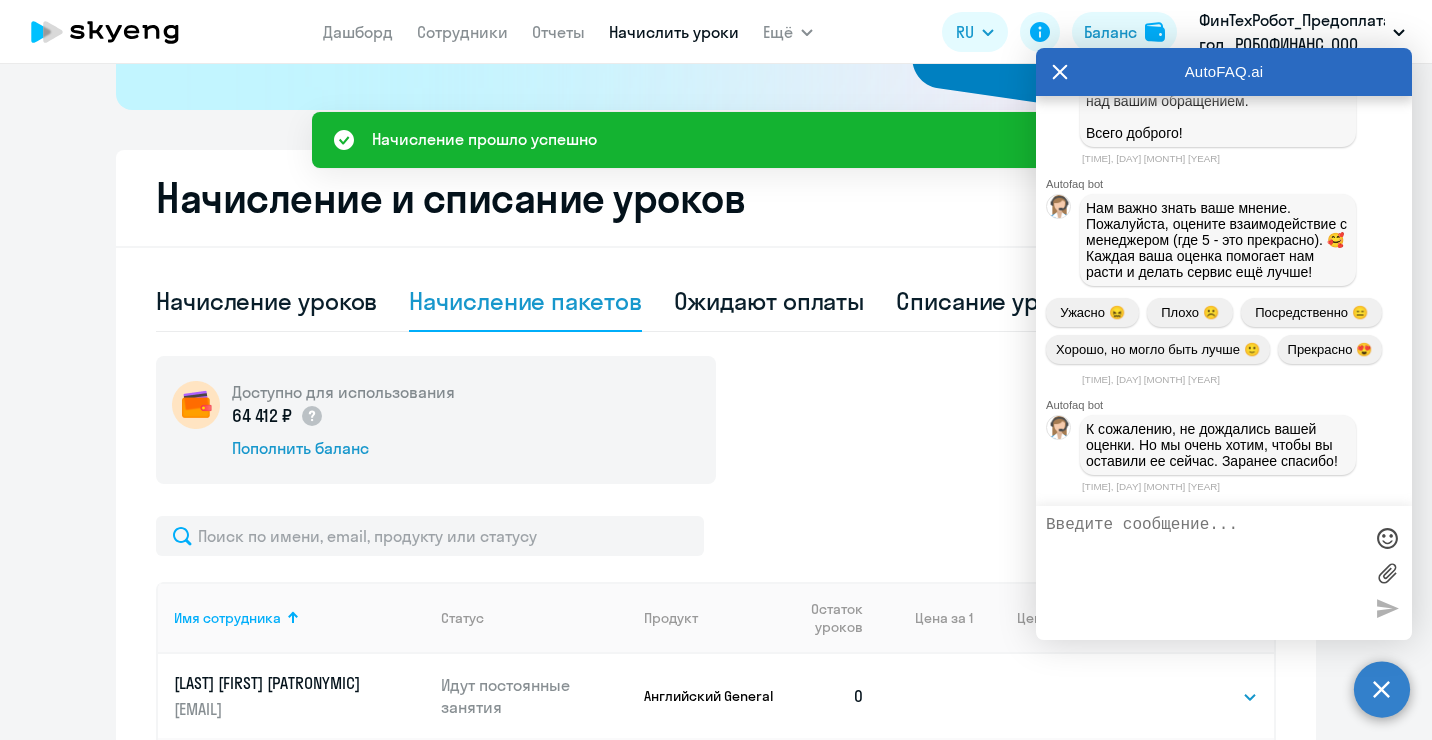 scroll, scrollTop: 5405, scrollLeft: 0, axis: vertical 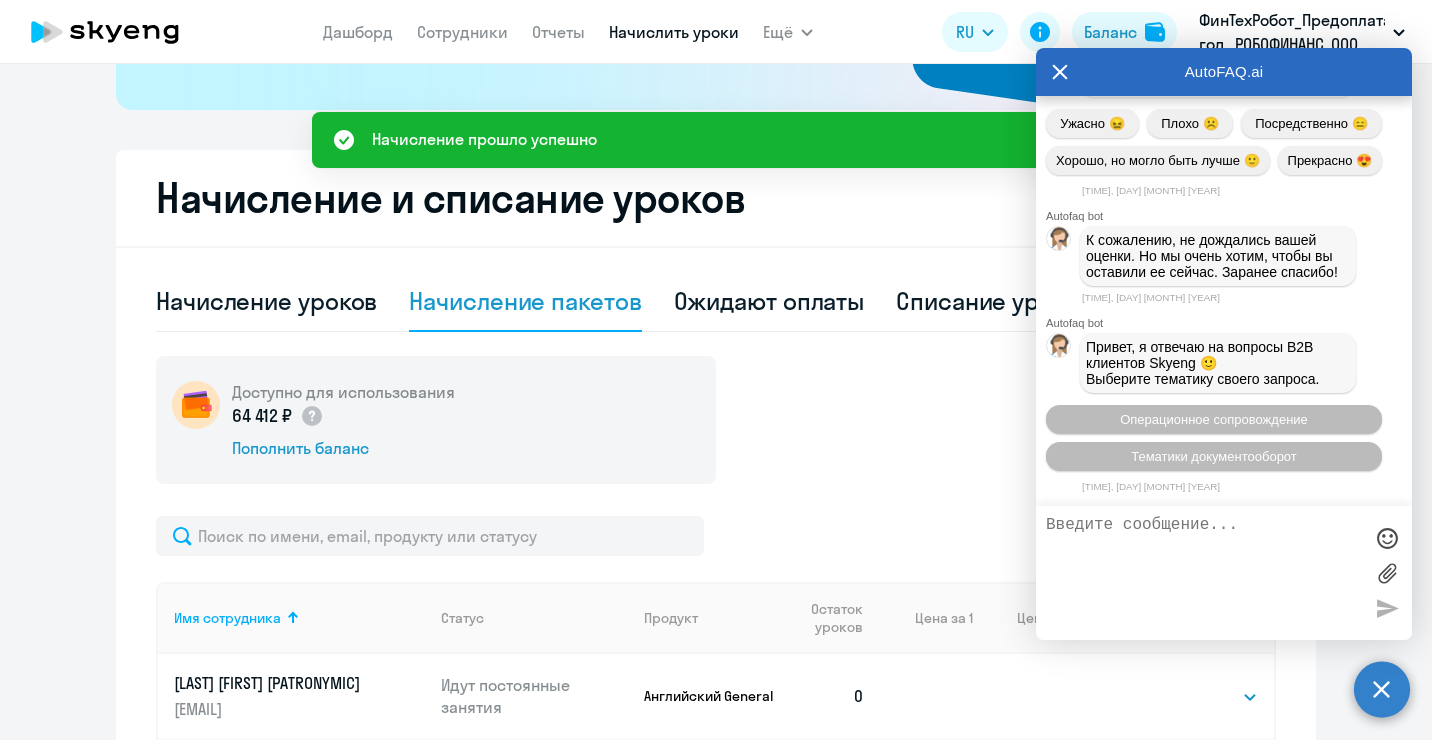 click at bounding box center (1204, 573) 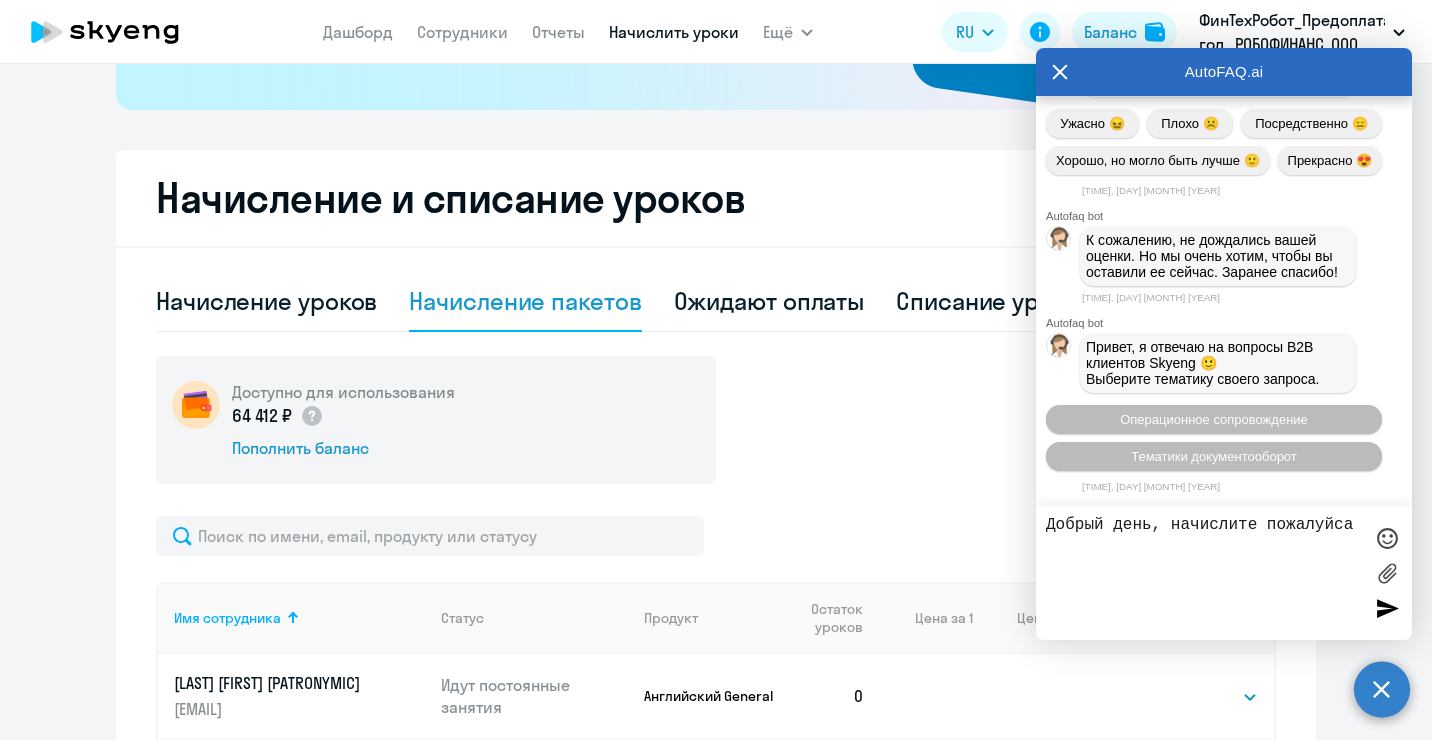 click on "Добрый день, начислите пожалуйса" at bounding box center (1204, 573) 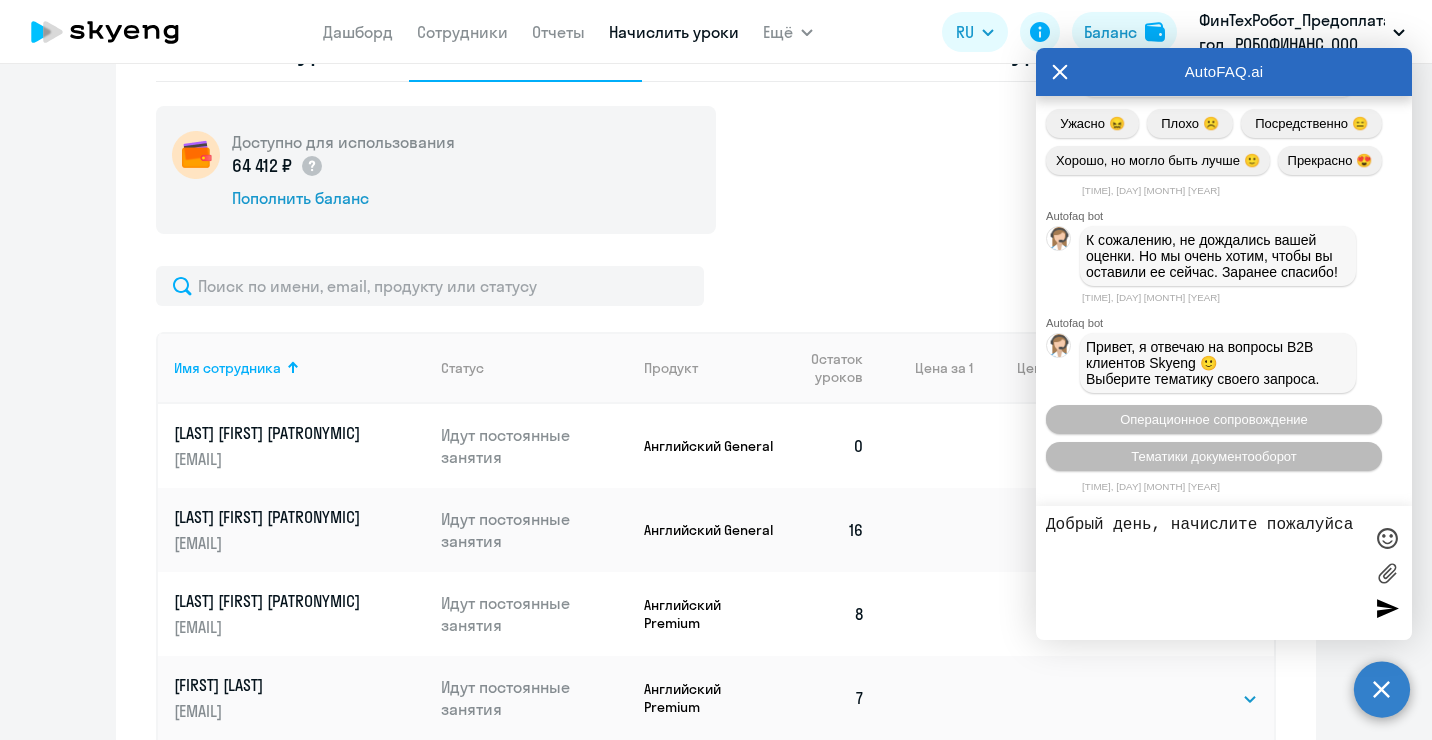 scroll, scrollTop: 1050, scrollLeft: 0, axis: vertical 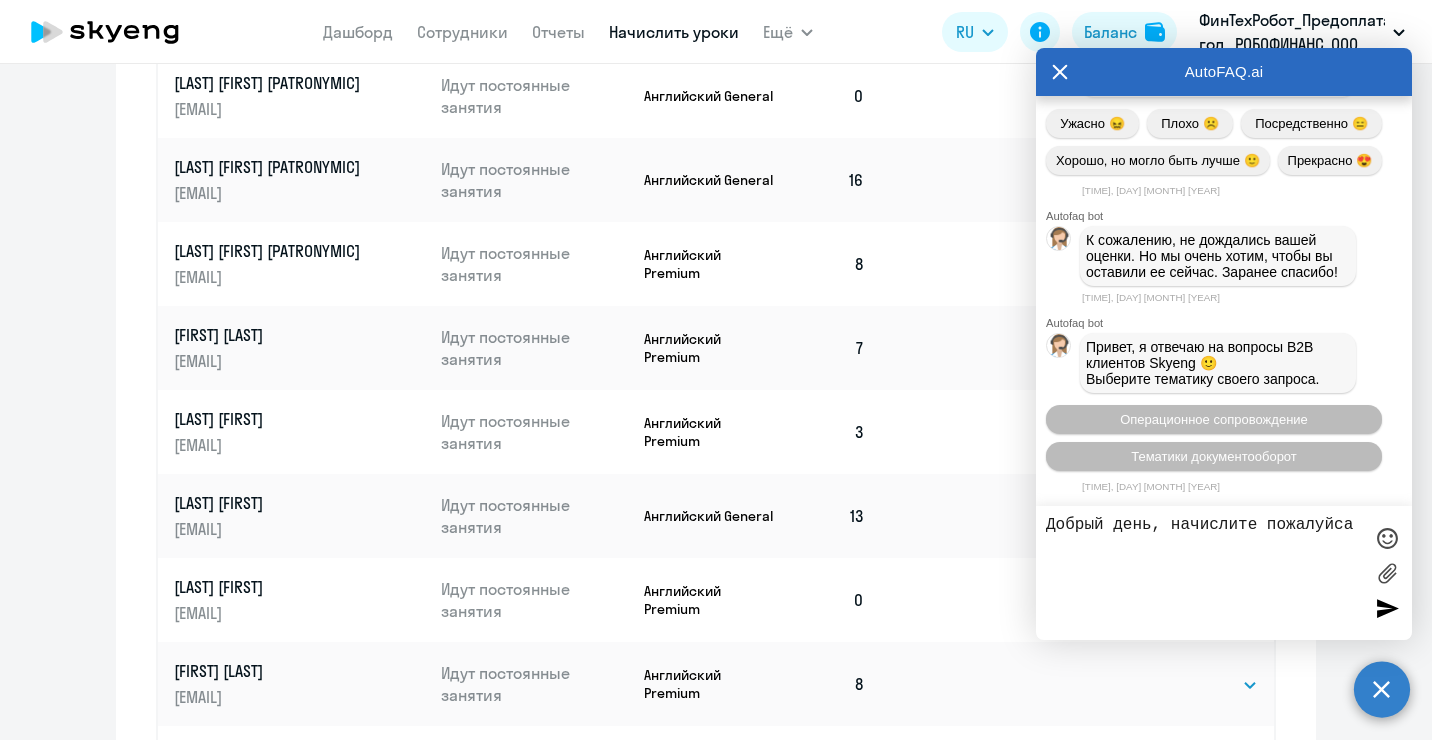 click 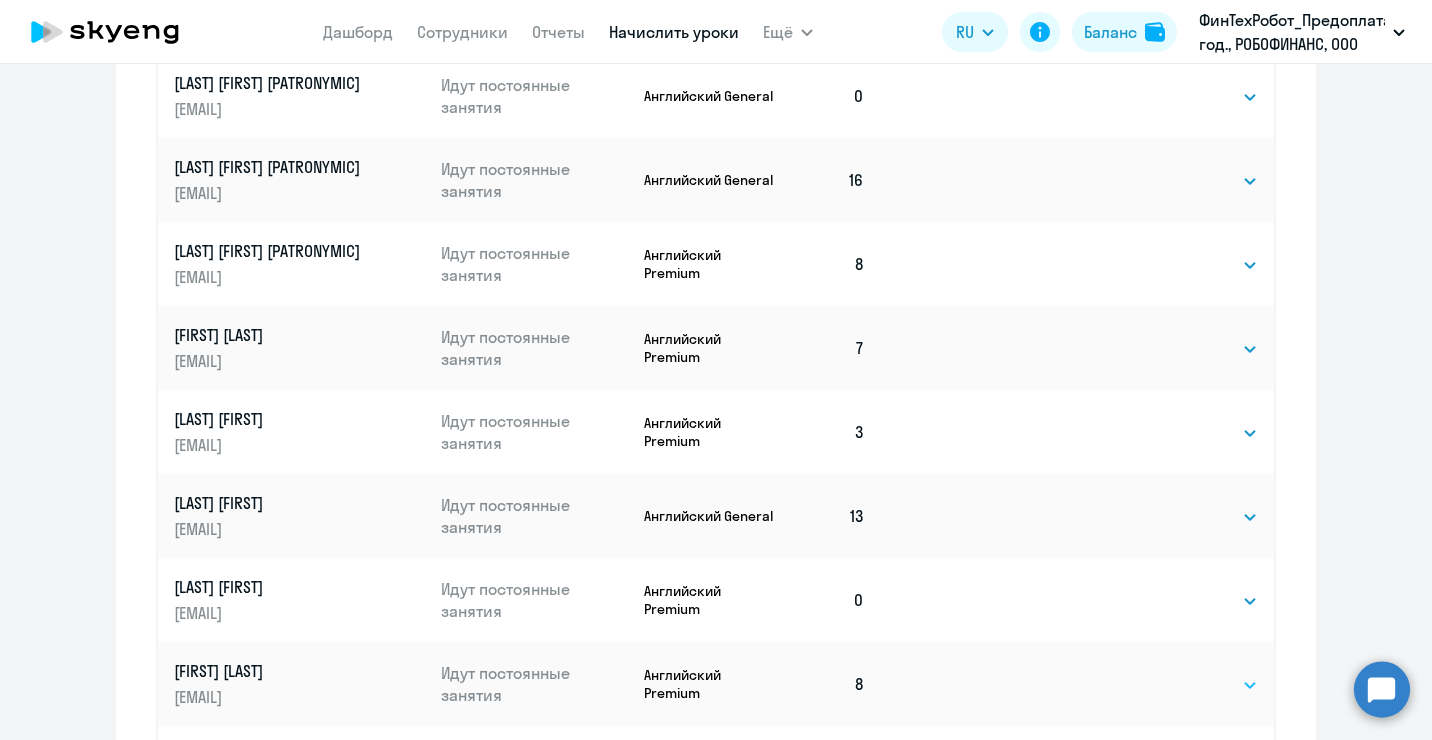click on "Выбрать   1   4   8   16   32   64   96   128" 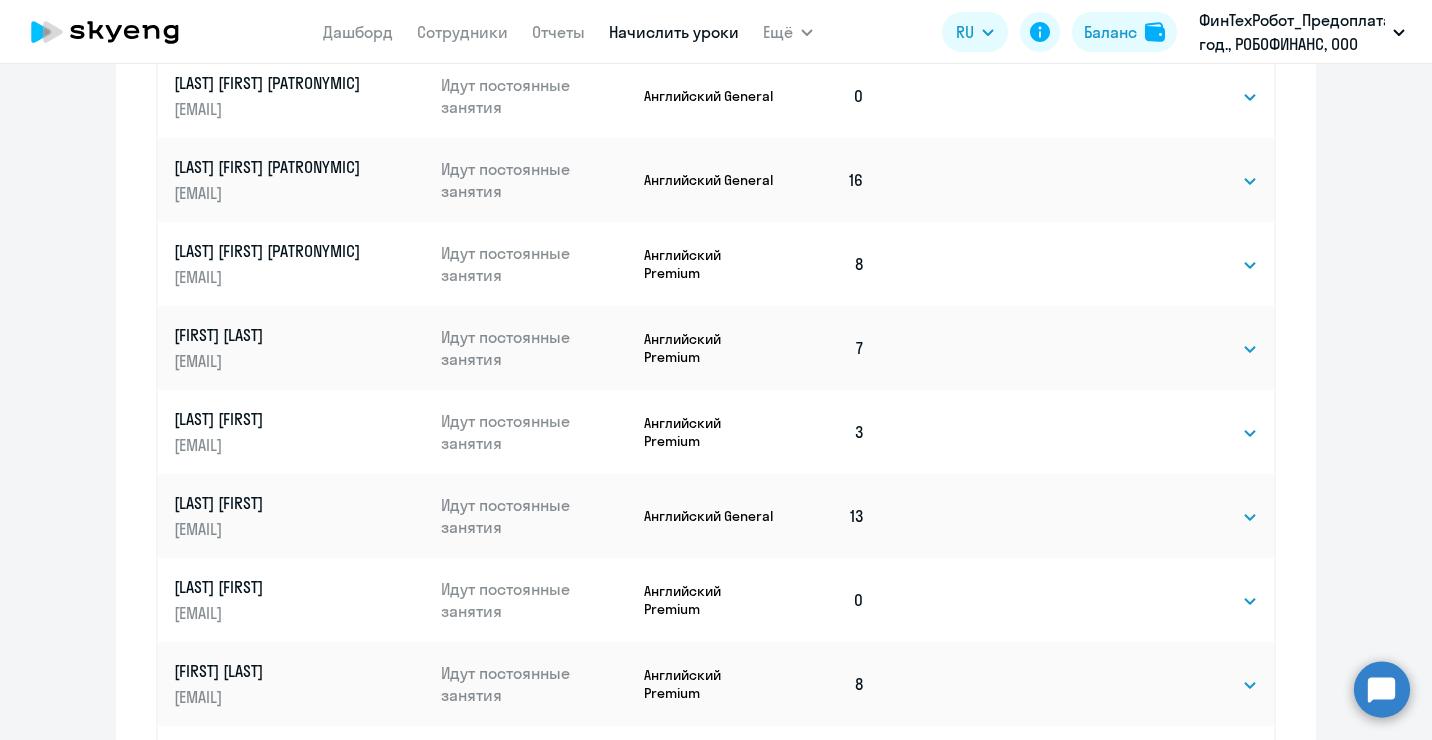select on "4" 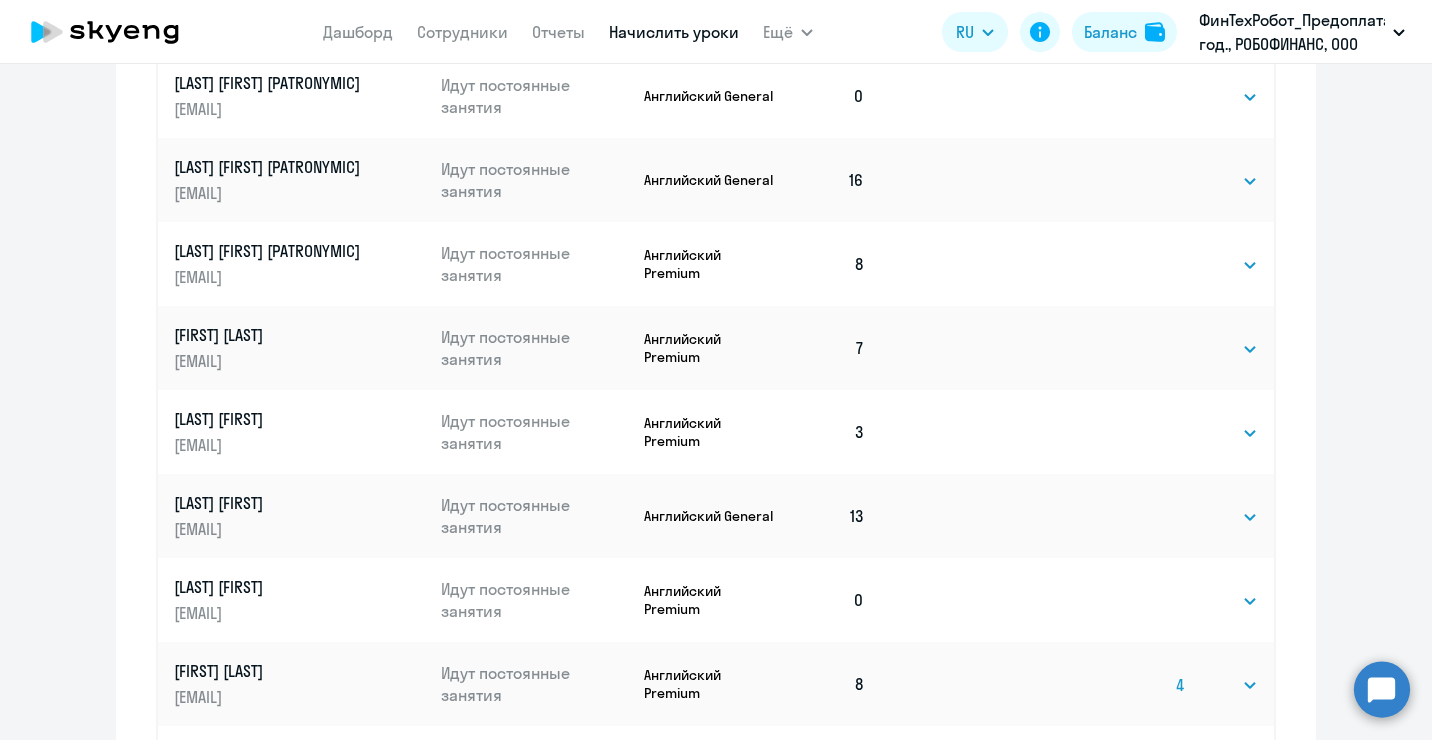 click on "Выбрать   1   4   8   16   32   64   96   128" 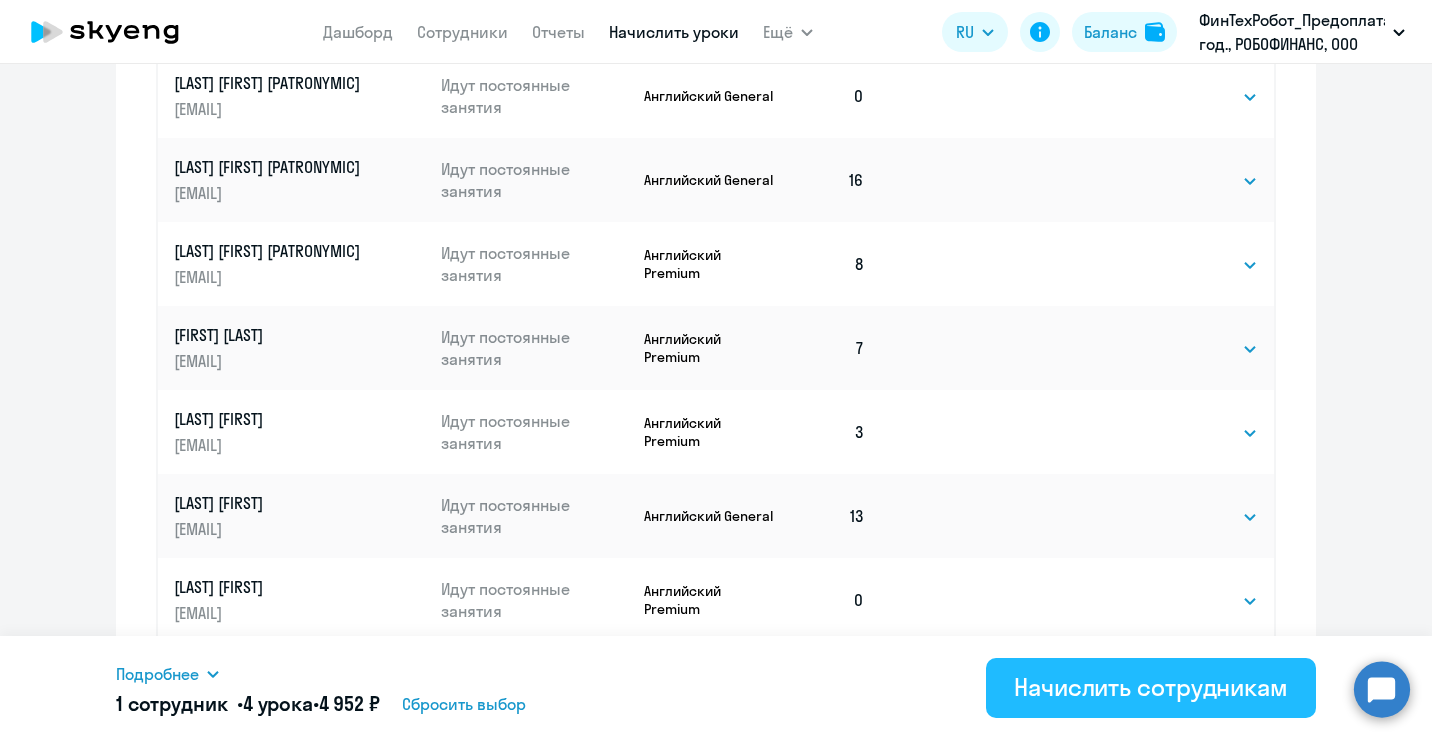 click on "Начислить сотрудникам" at bounding box center [1151, 687] 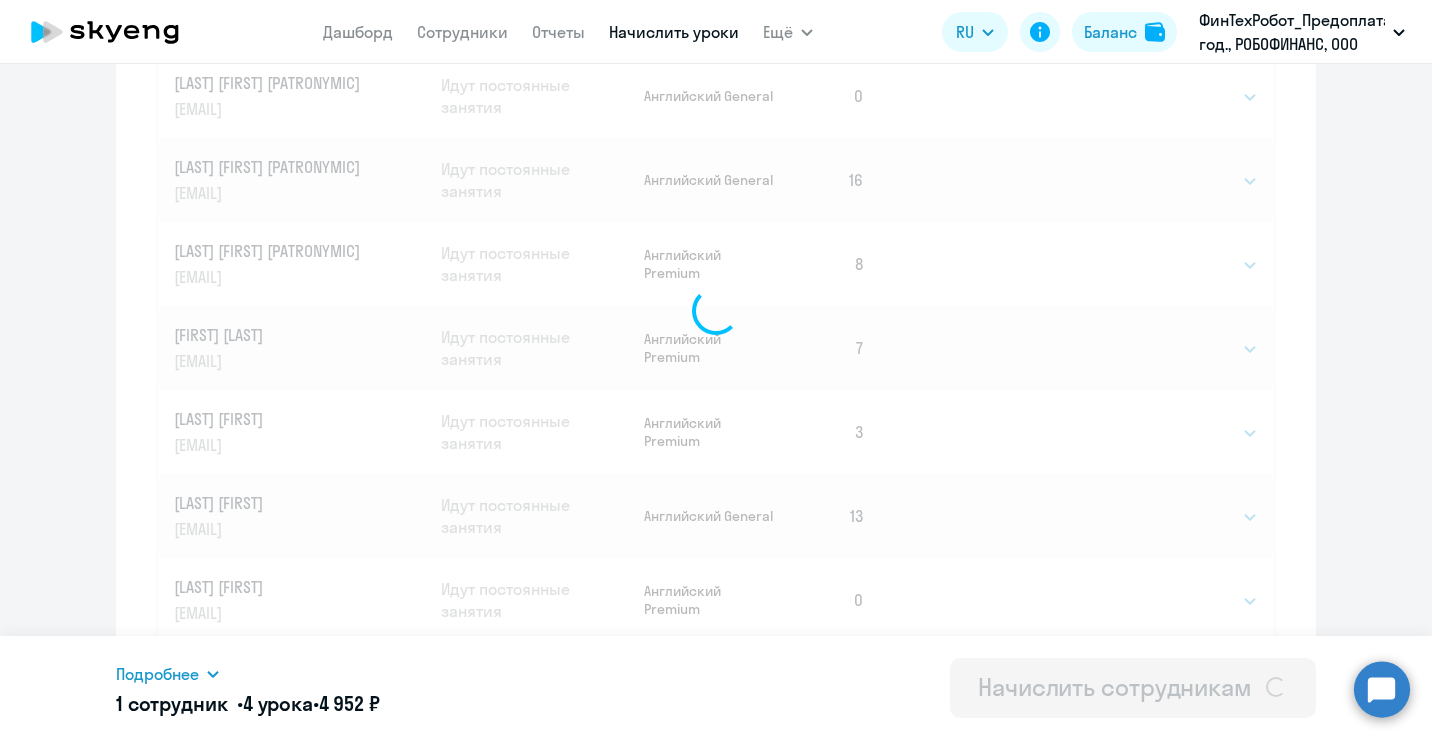 select 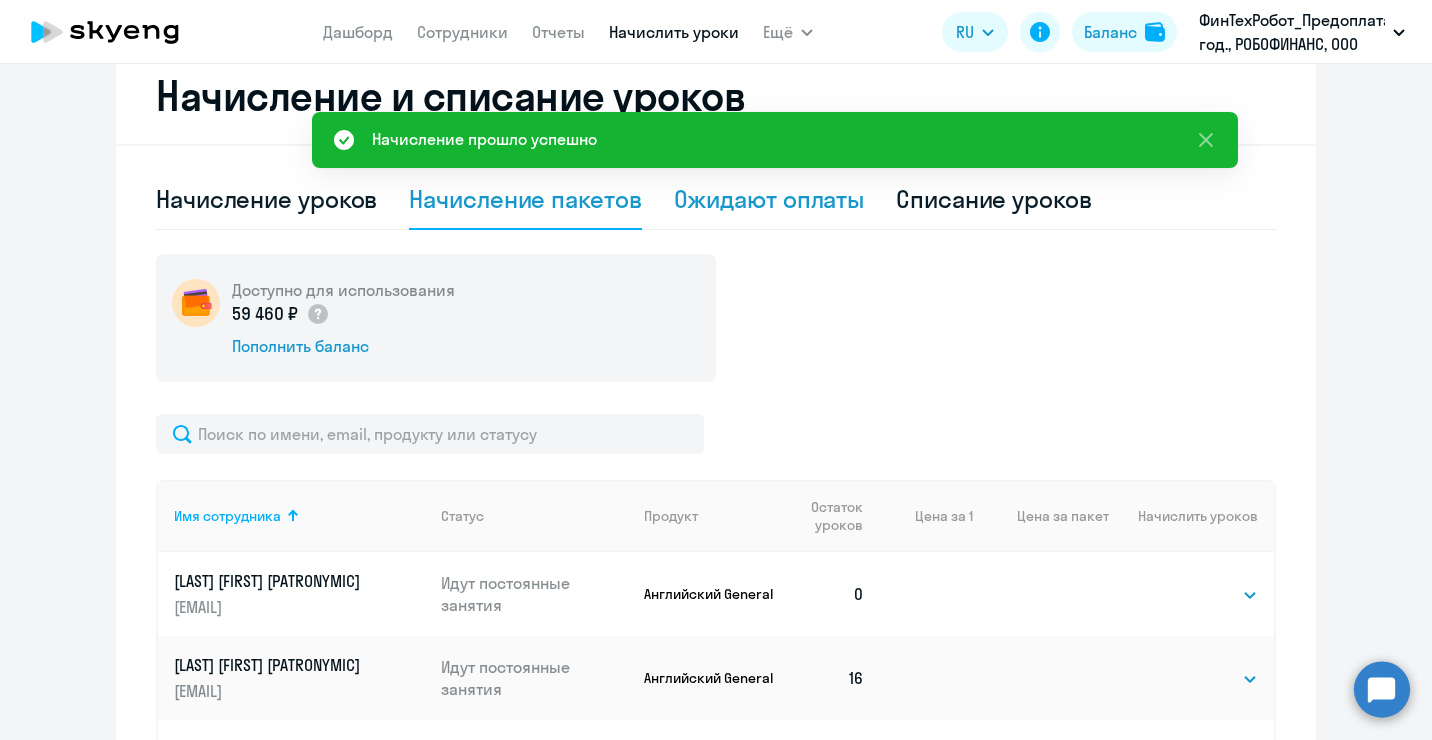 scroll, scrollTop: 550, scrollLeft: 0, axis: vertical 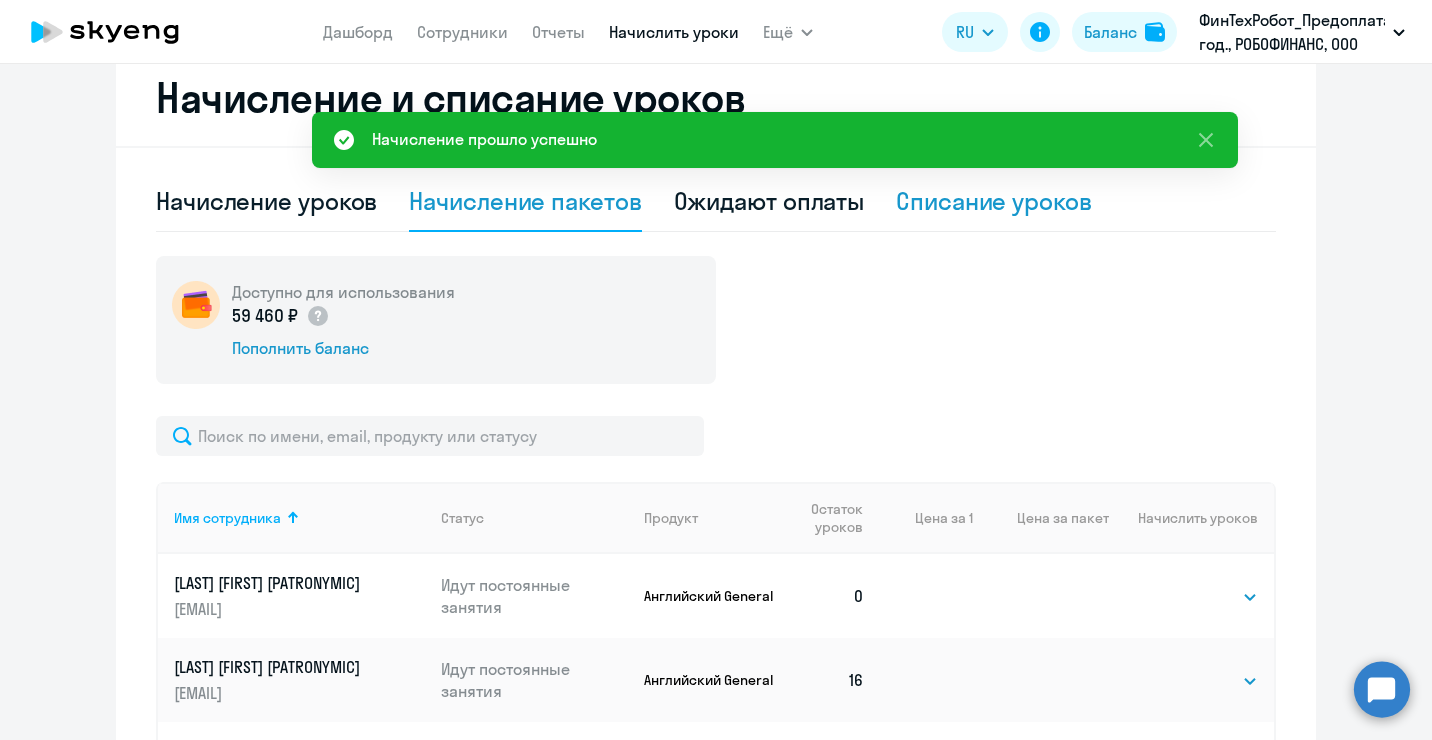 click on "Списание уроков" 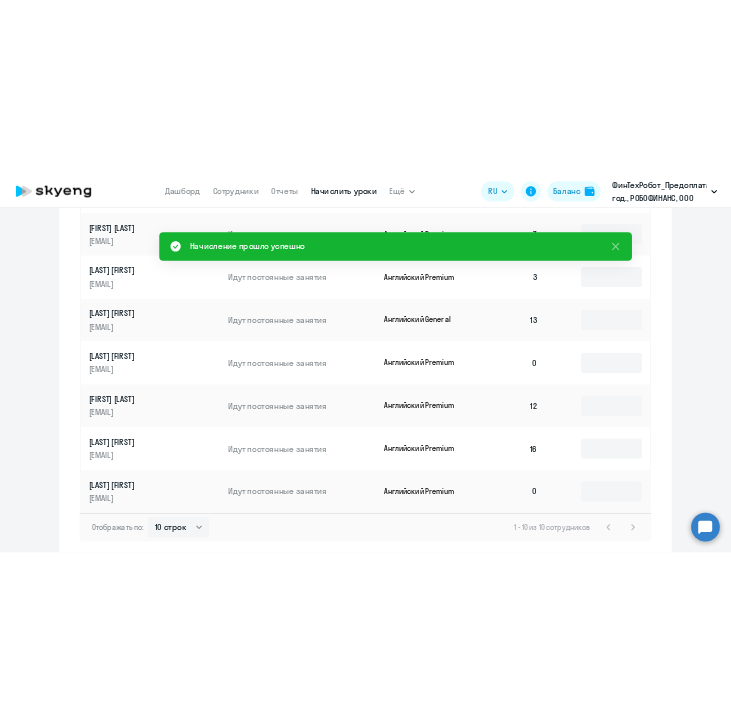 scroll, scrollTop: 1194, scrollLeft: 0, axis: vertical 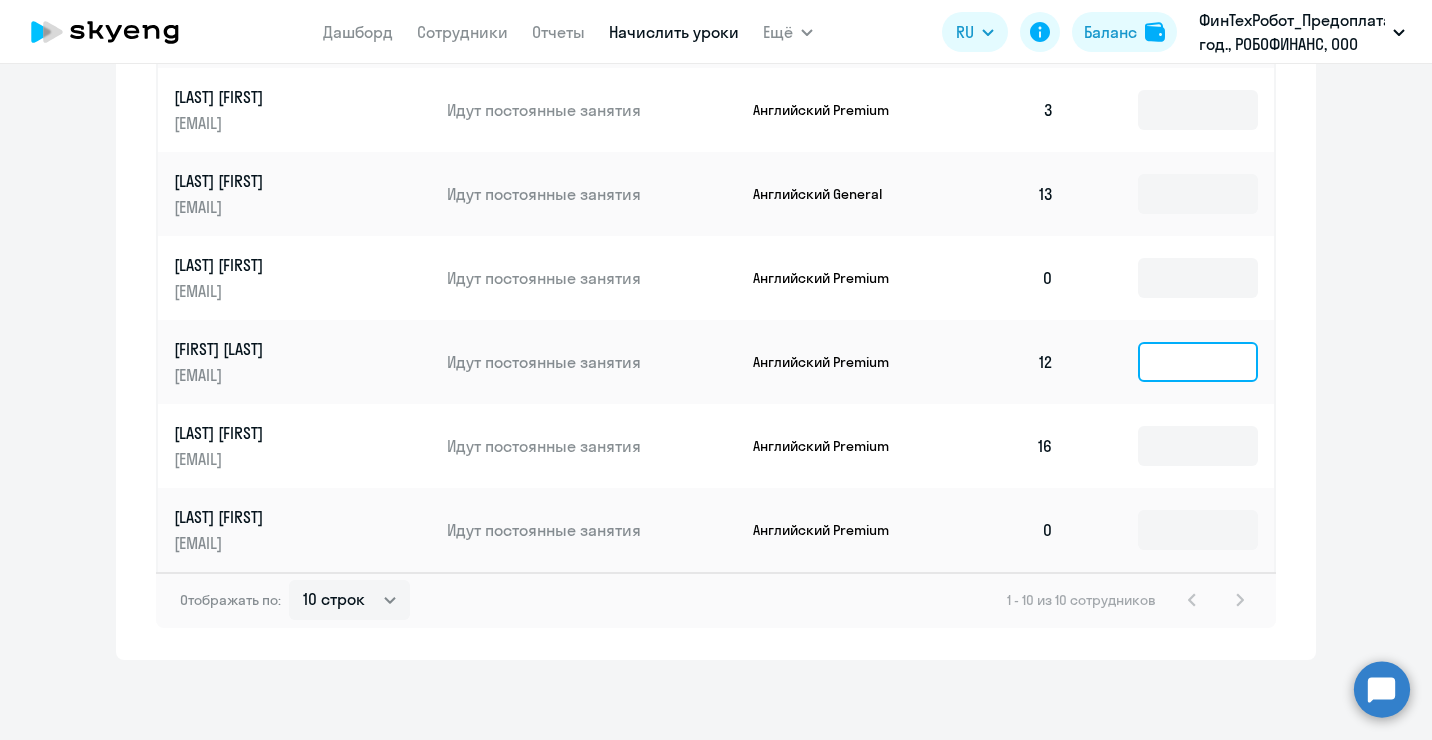 click 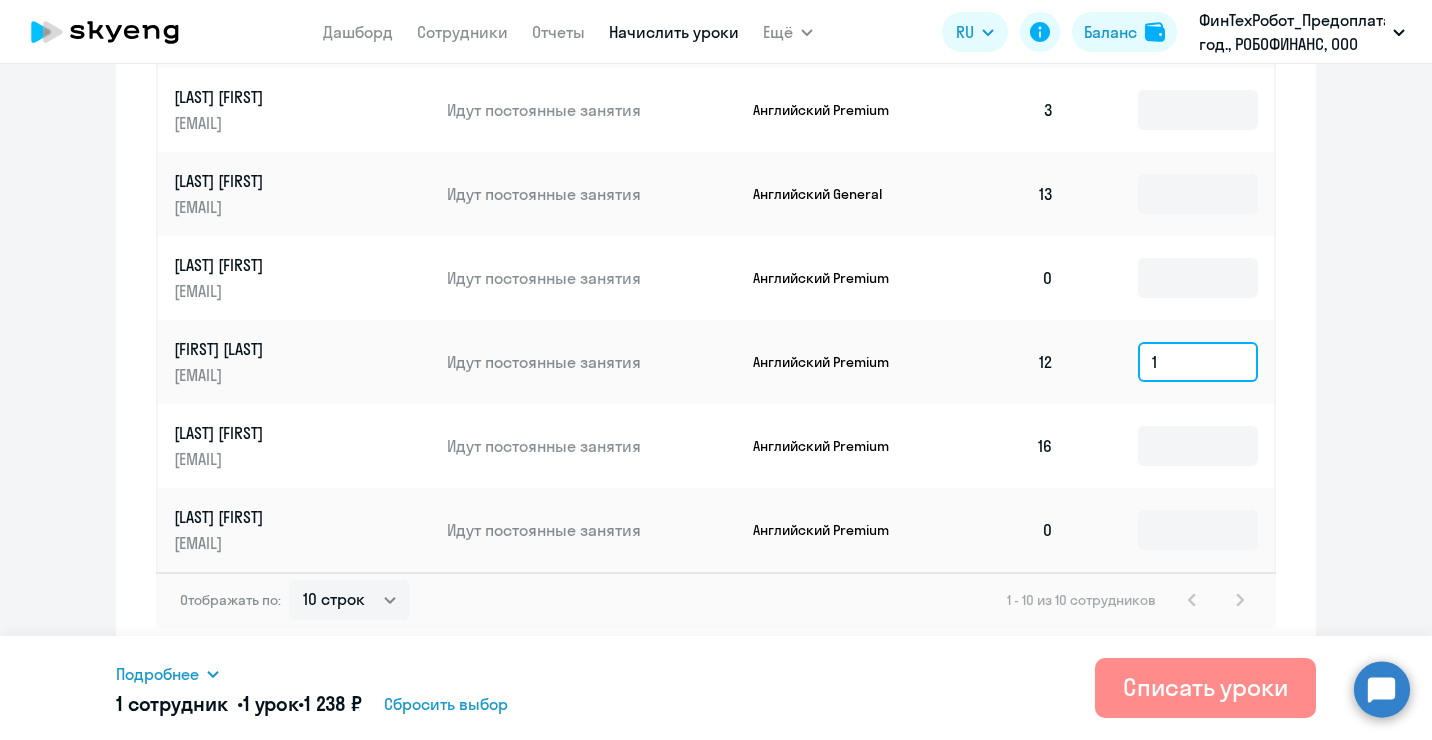 type on "1" 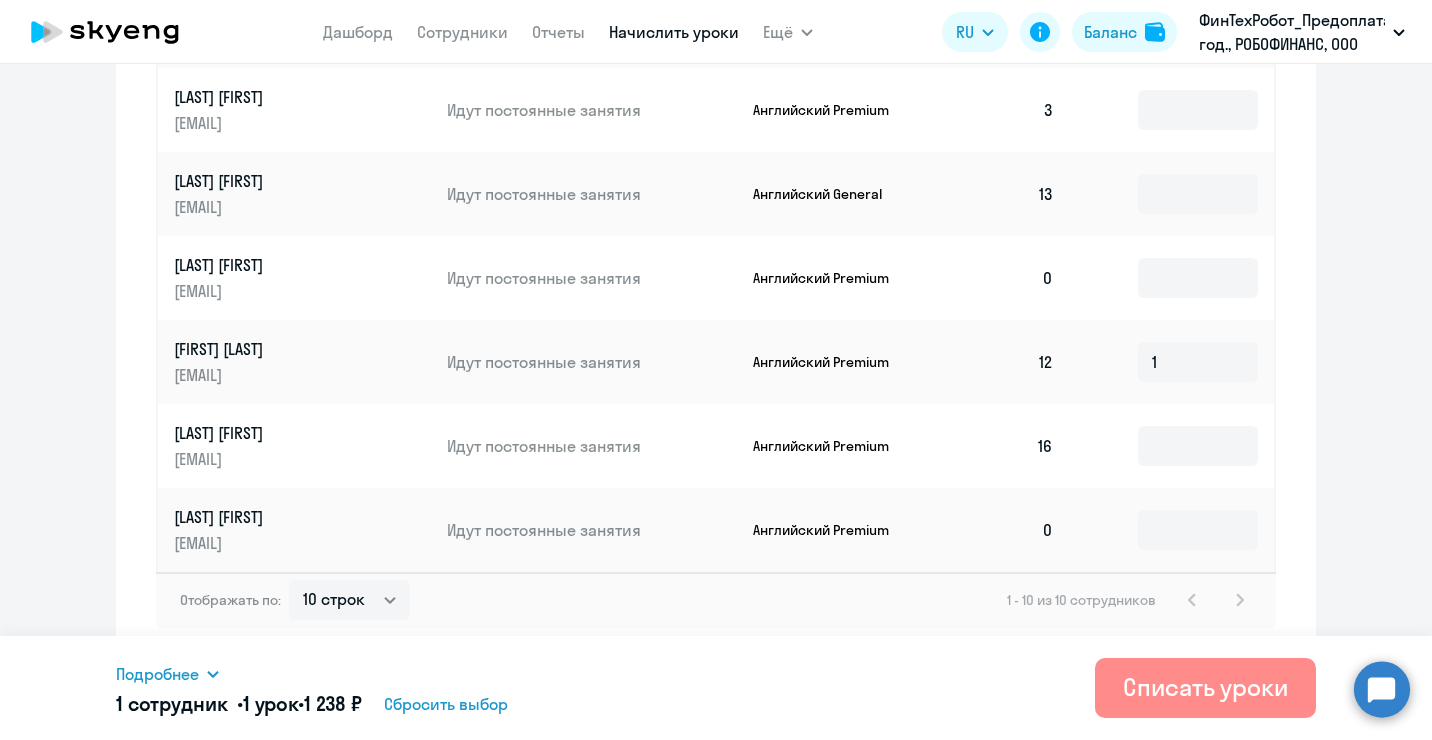 click on "Списать уроки" at bounding box center (1205, 687) 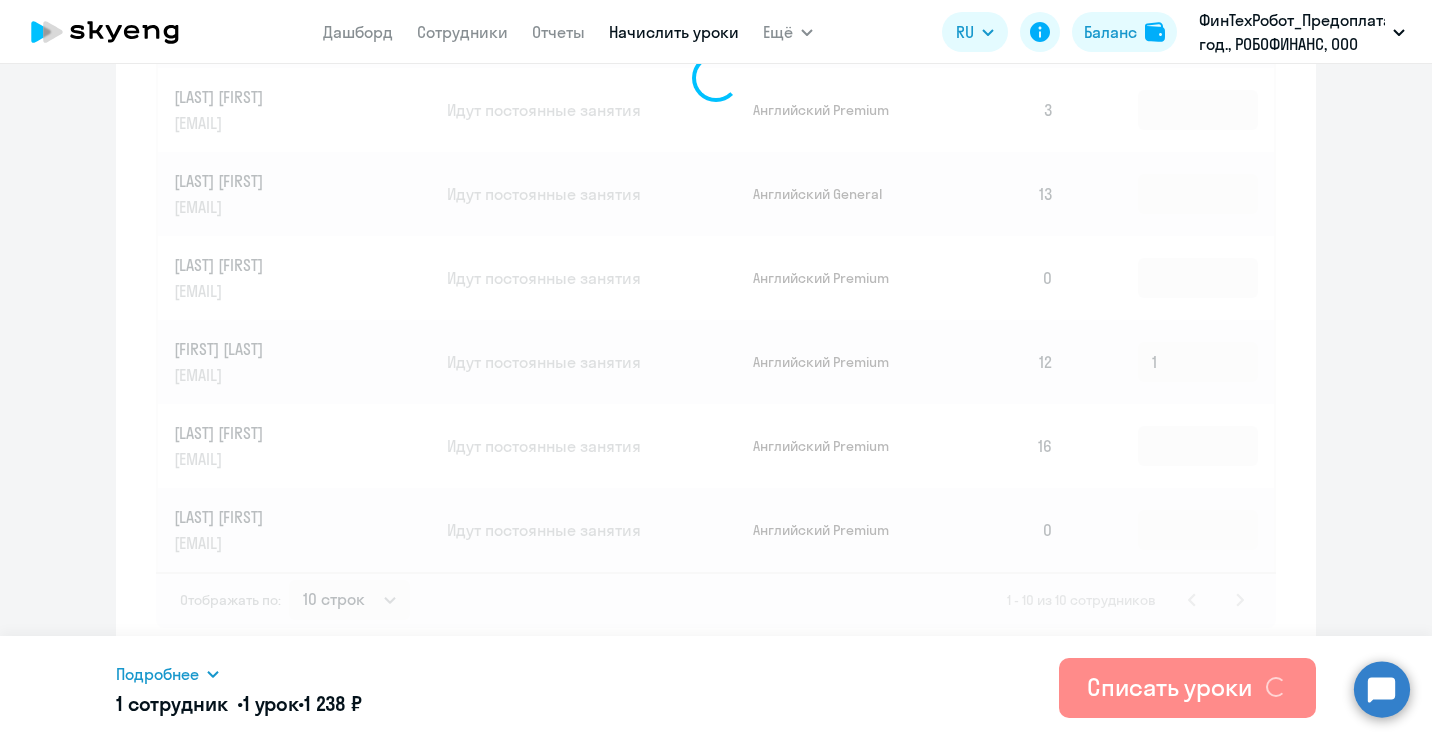 type 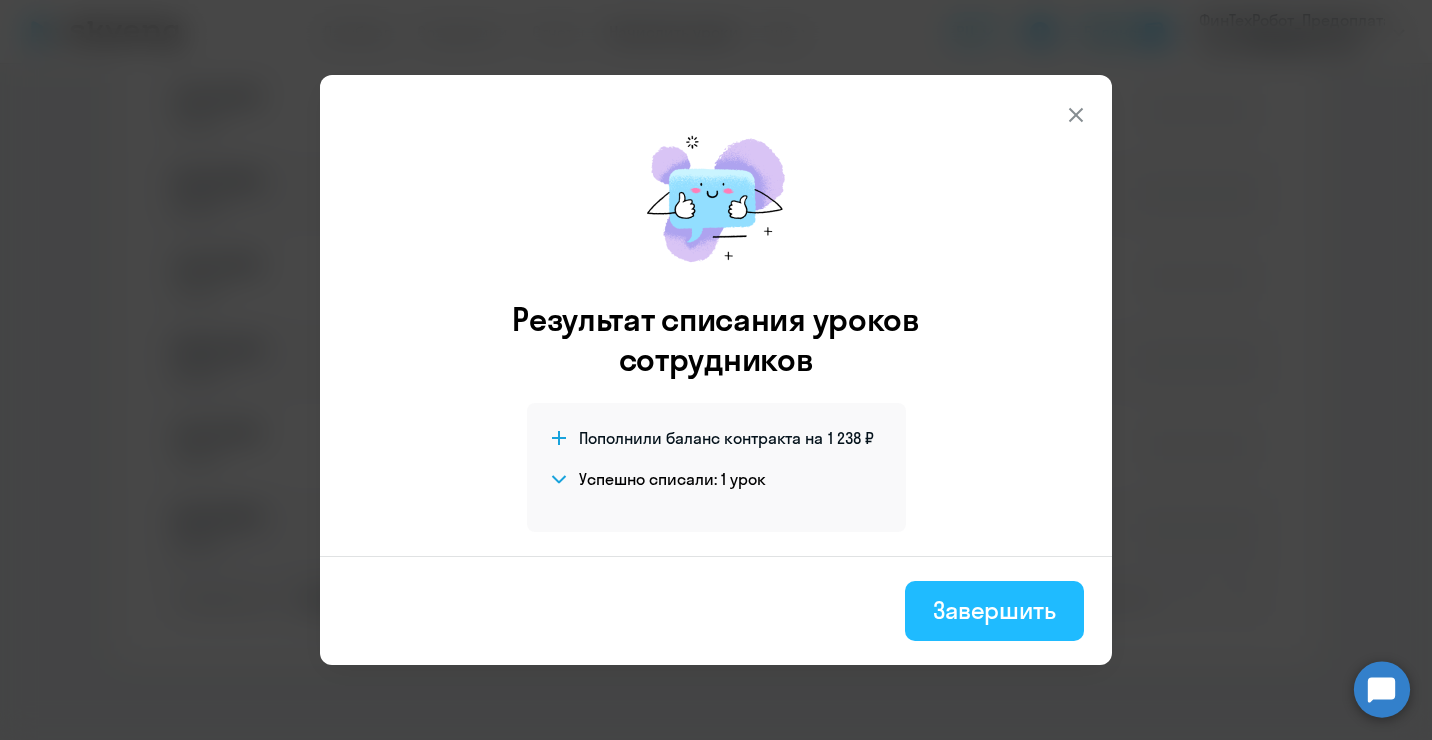 click on "Завершить" at bounding box center (994, 611) 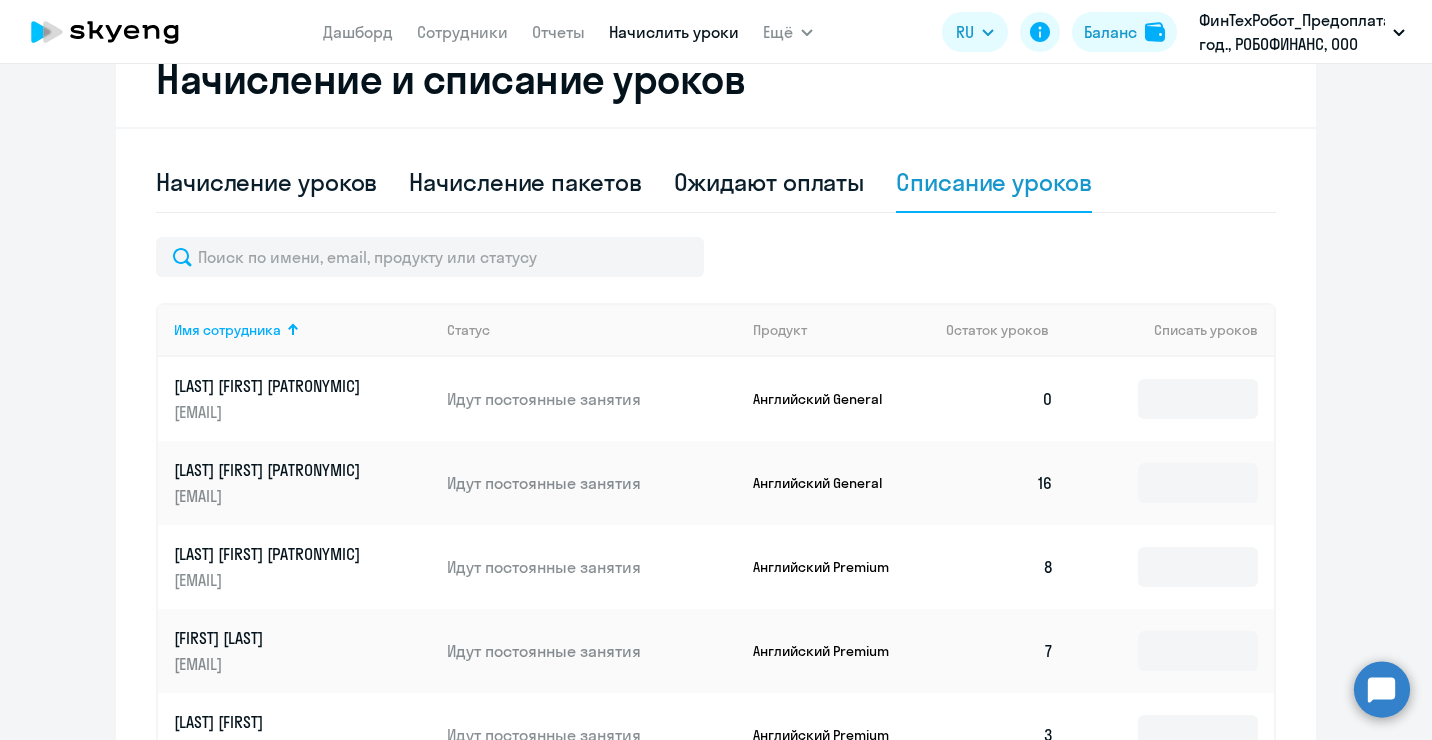 scroll, scrollTop: 594, scrollLeft: 0, axis: vertical 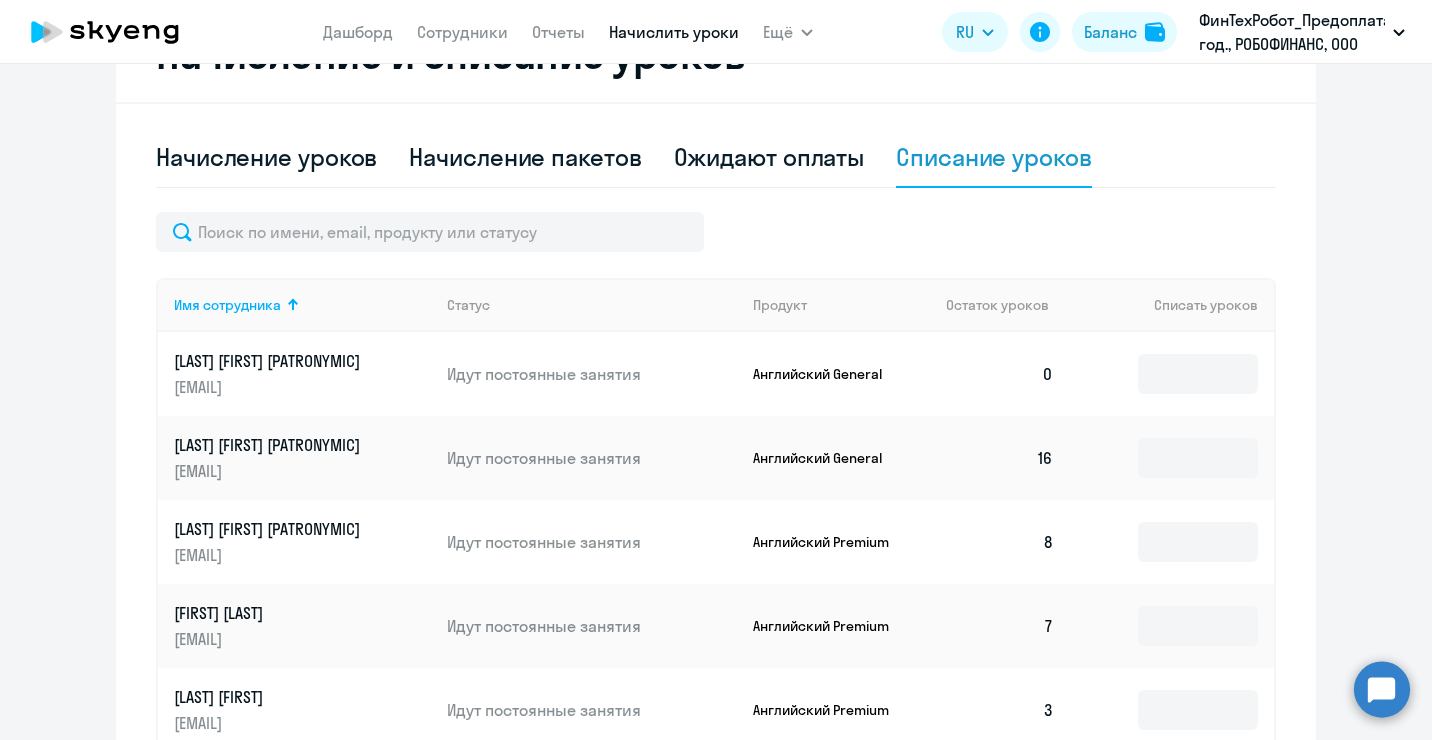 click on "[LAST] [FIRST] [PATRONYMIC]" 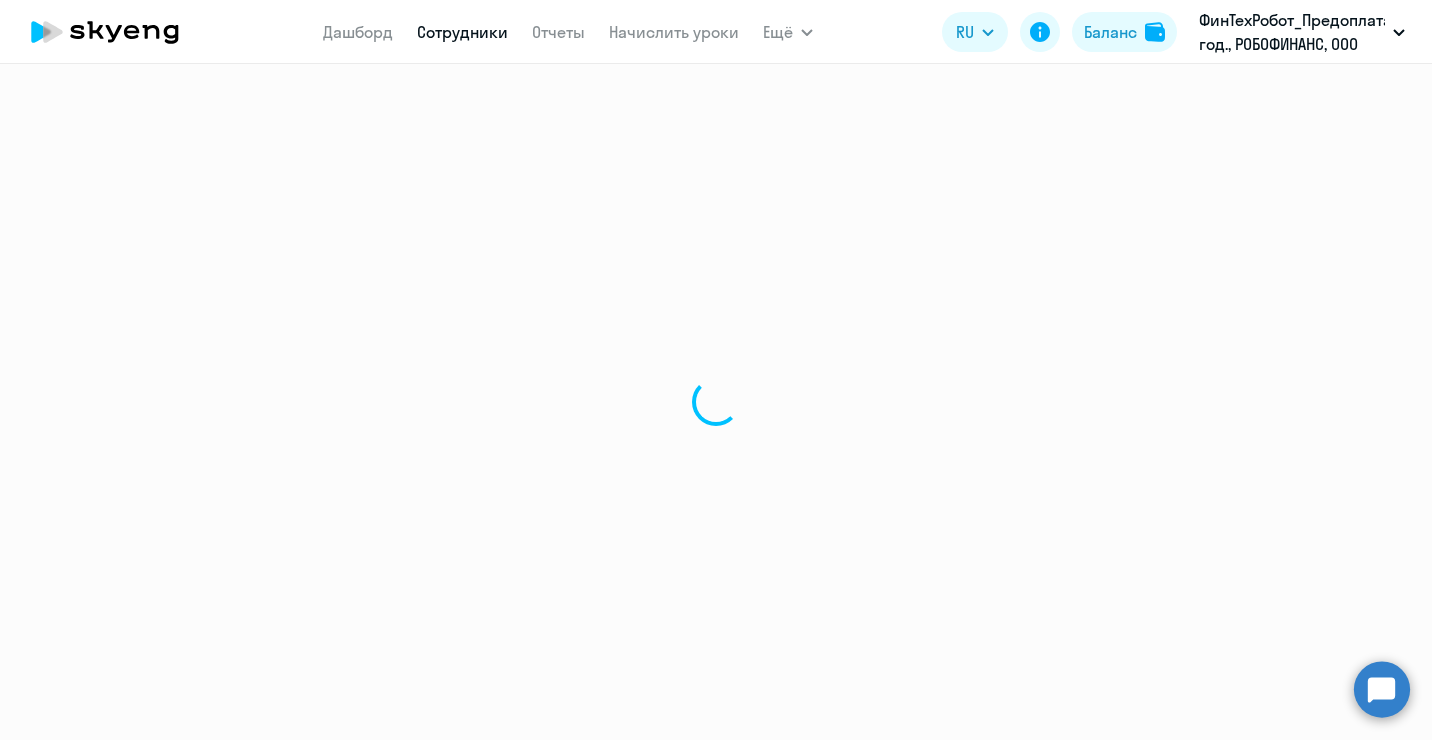scroll, scrollTop: 0, scrollLeft: 0, axis: both 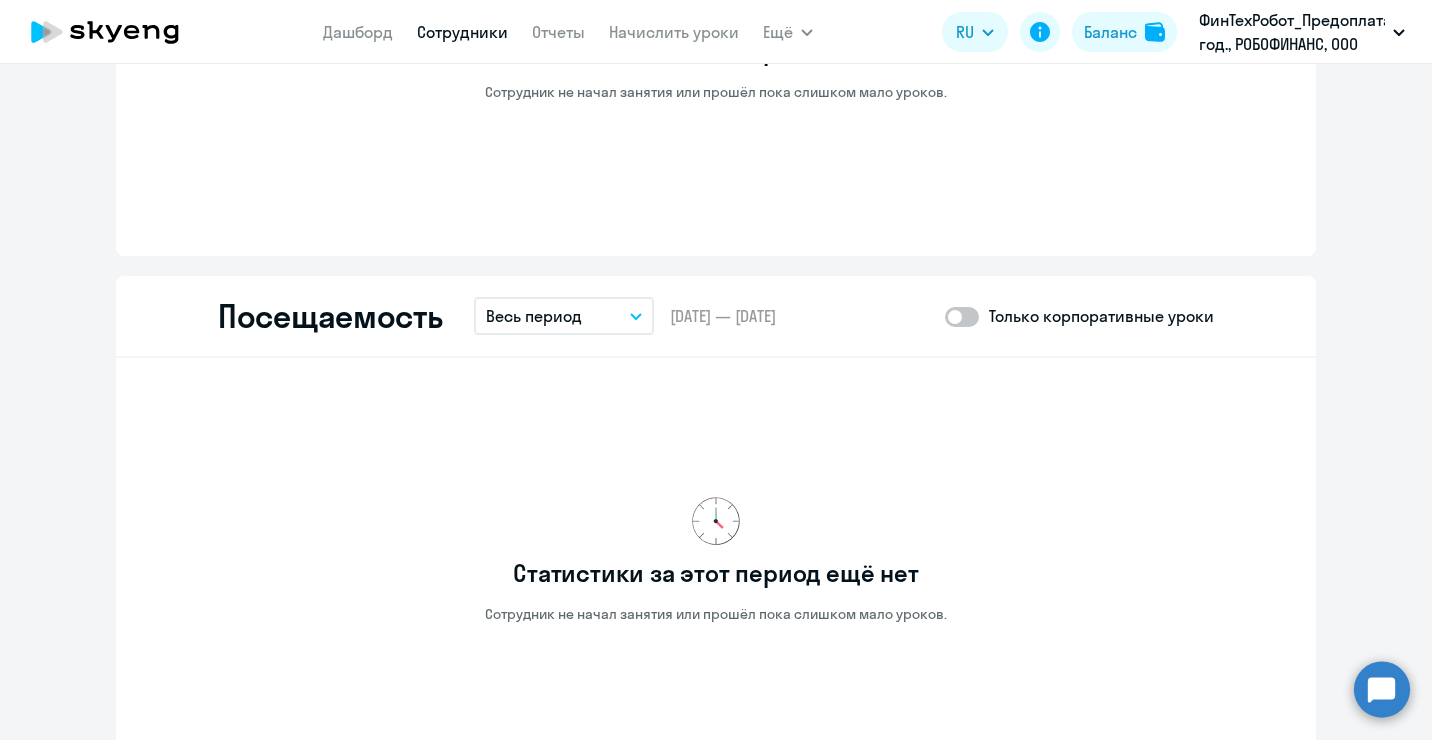 click on "Весь период" at bounding box center (564, 316) 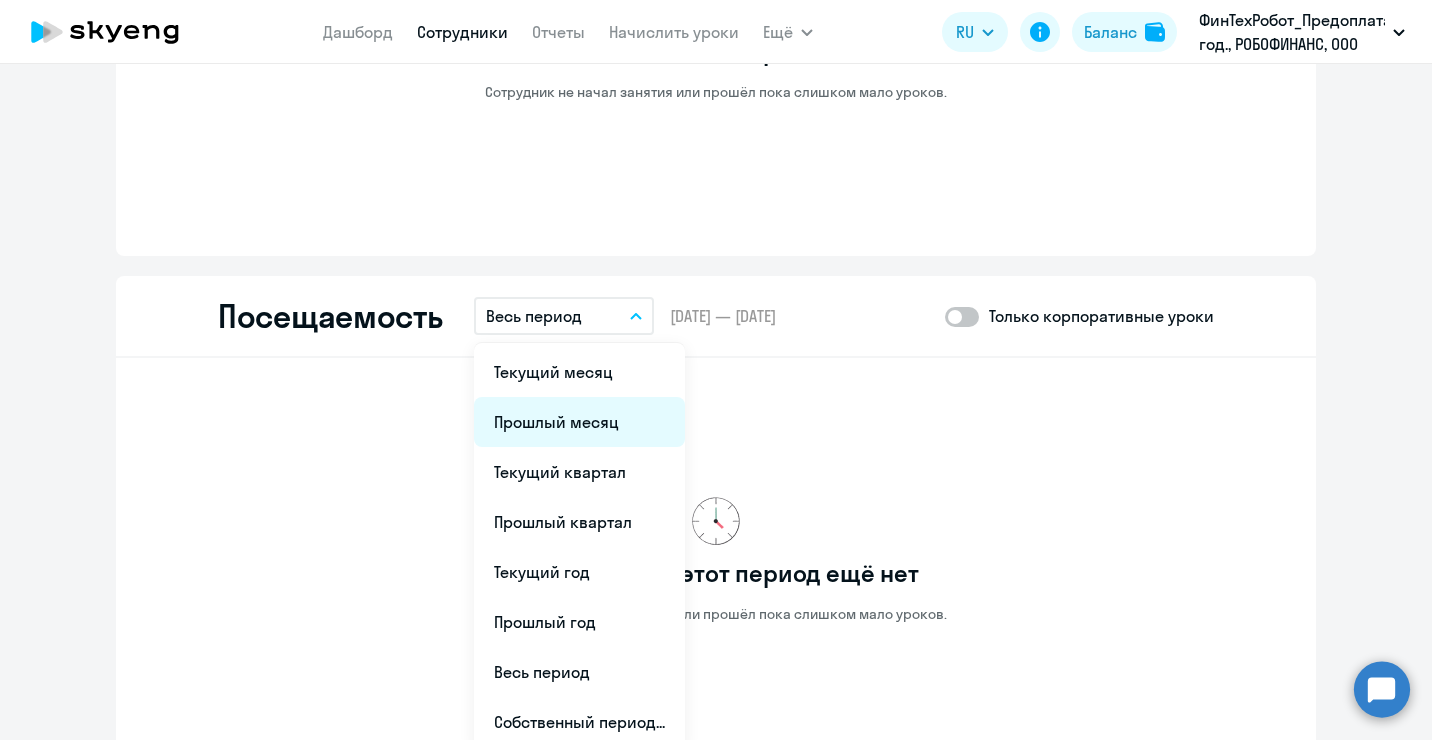 click on "Прошлый месяц" at bounding box center [579, 422] 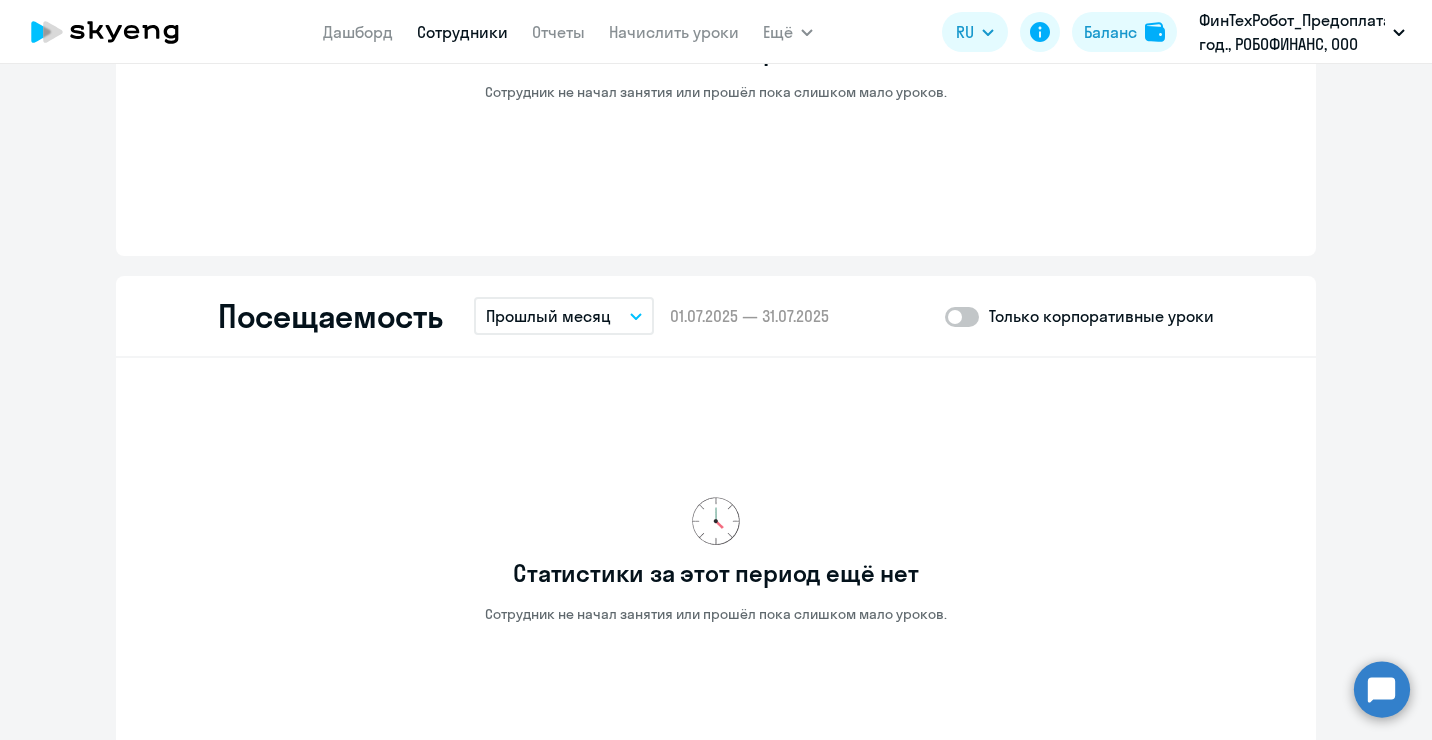 click on "Сотрудники" at bounding box center [462, 32] 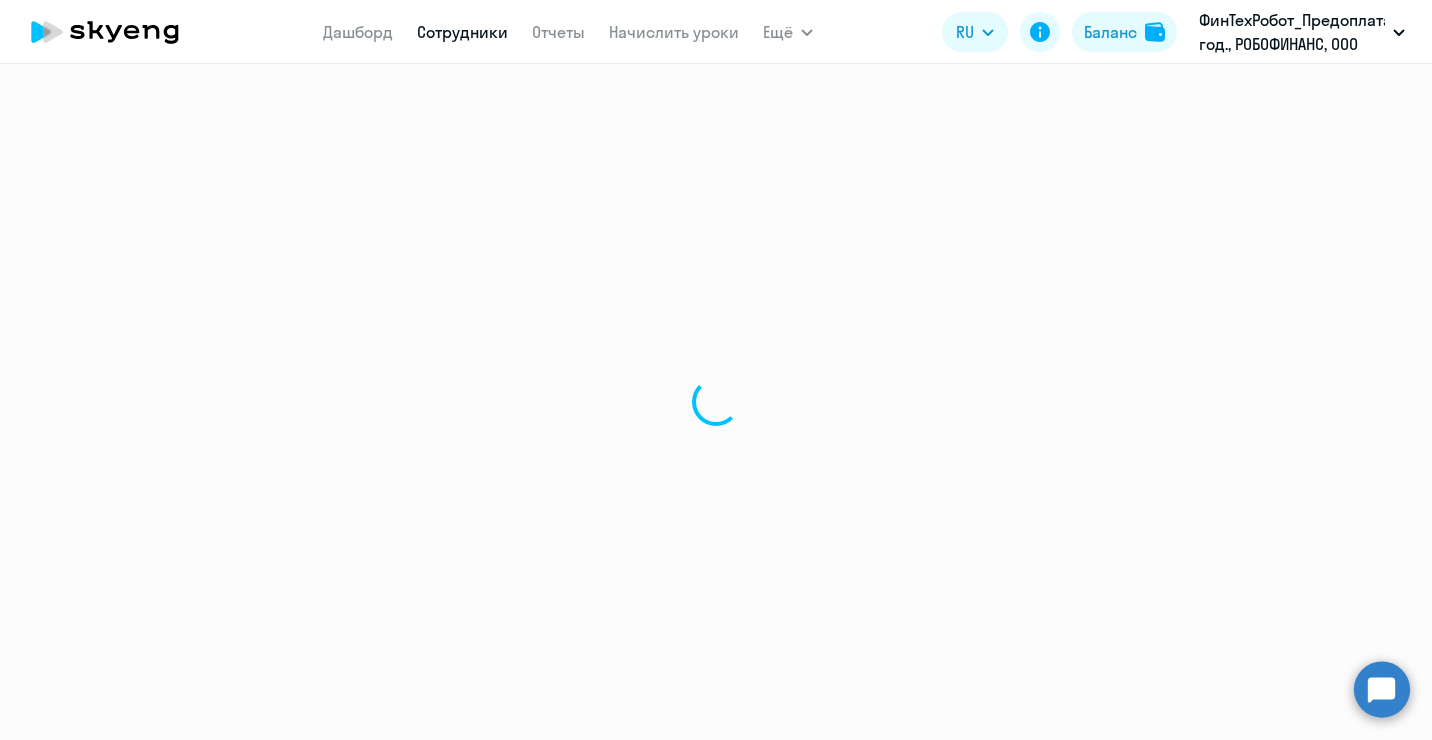 scroll, scrollTop: 0, scrollLeft: 0, axis: both 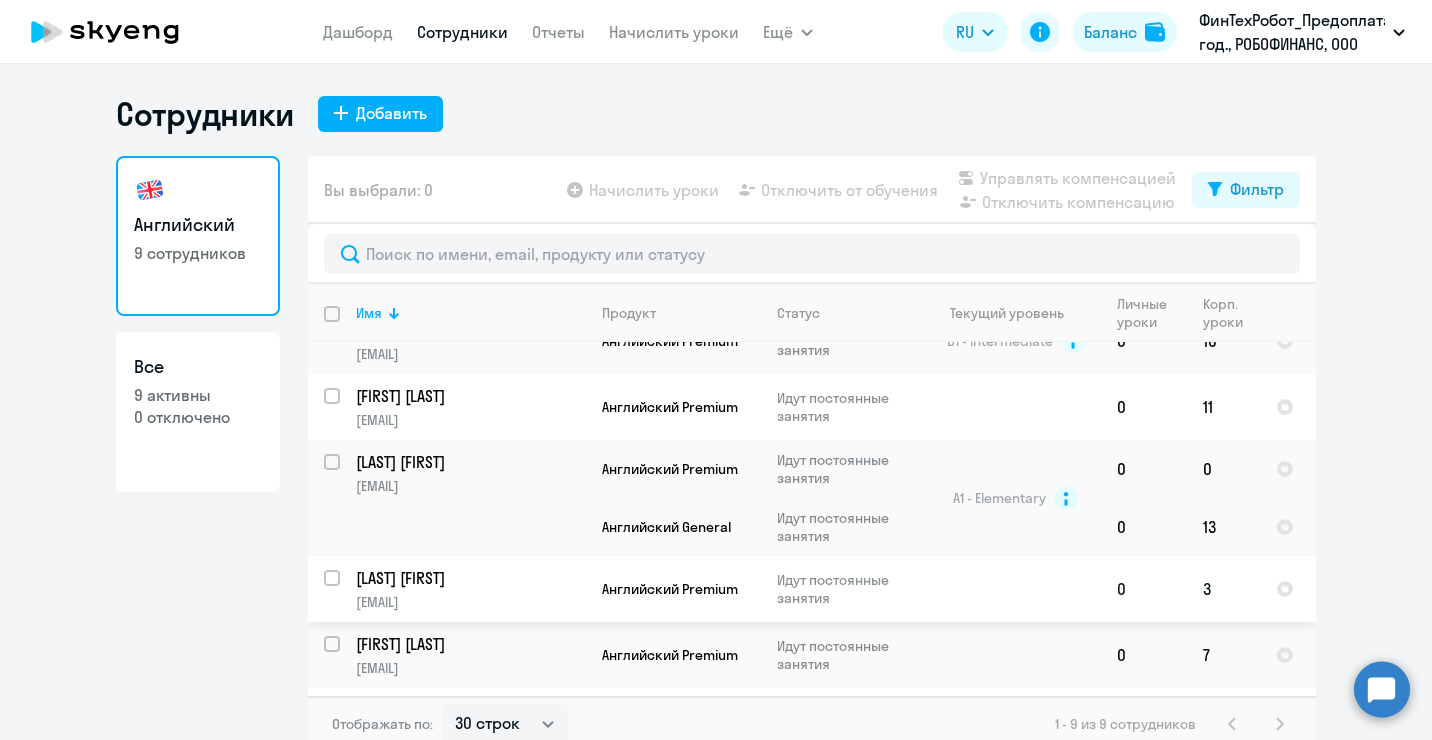 click on "[LAST] [FIRST]" 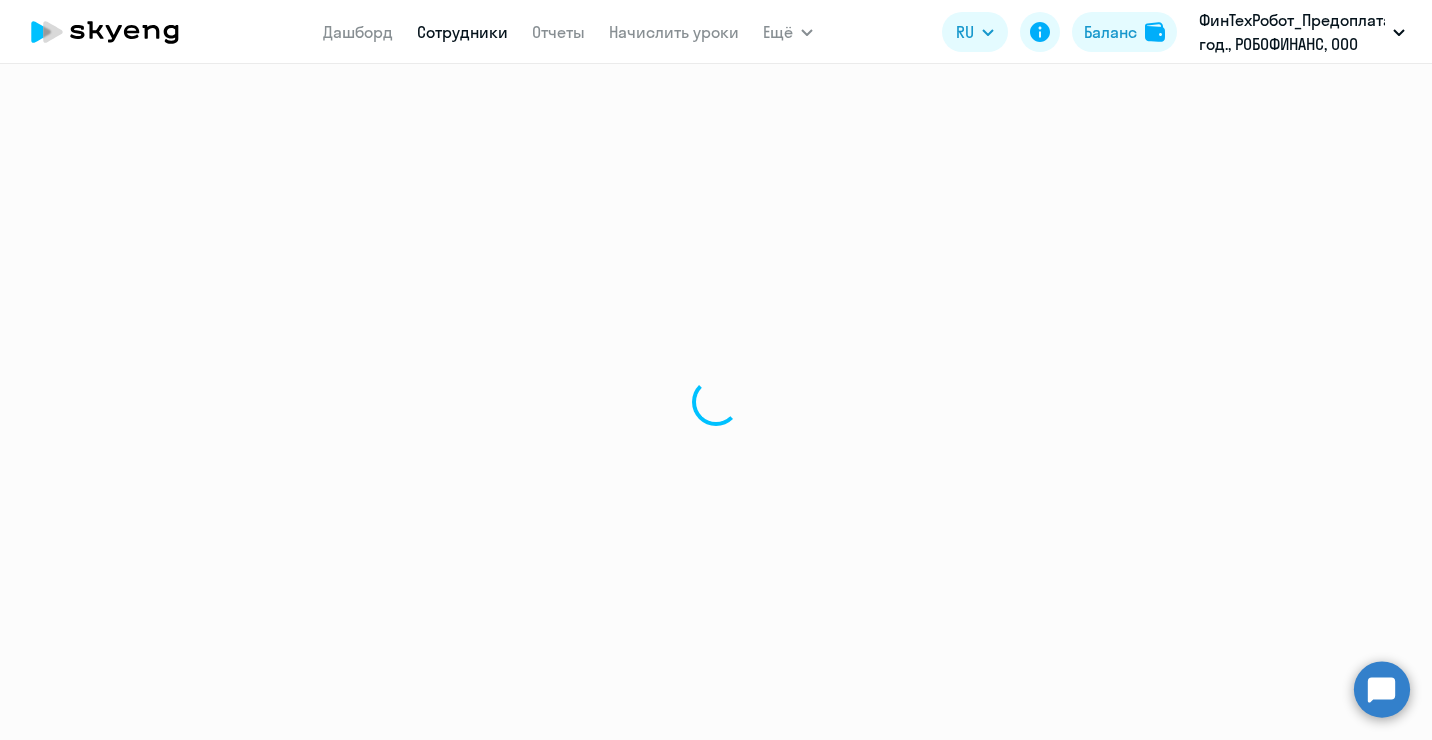 select on "english" 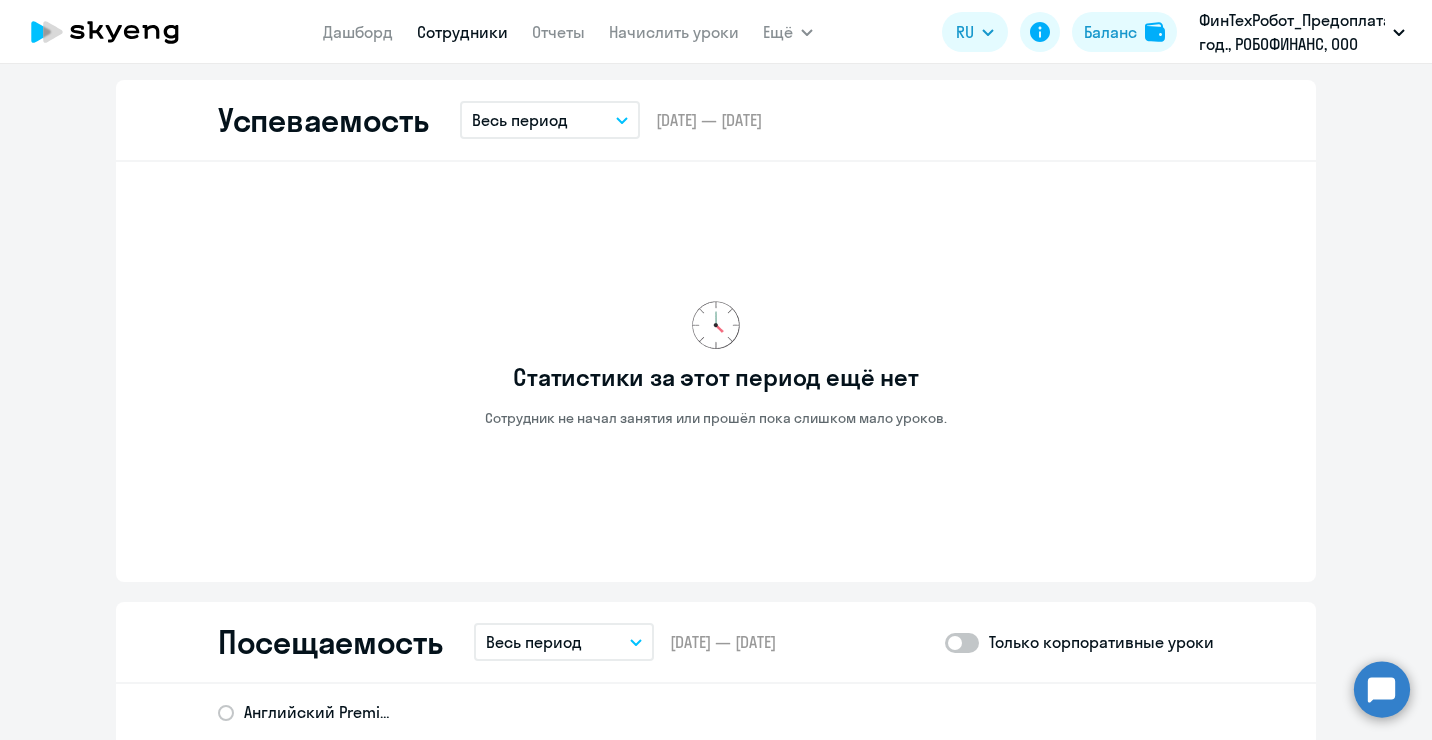 scroll, scrollTop: 1900, scrollLeft: 0, axis: vertical 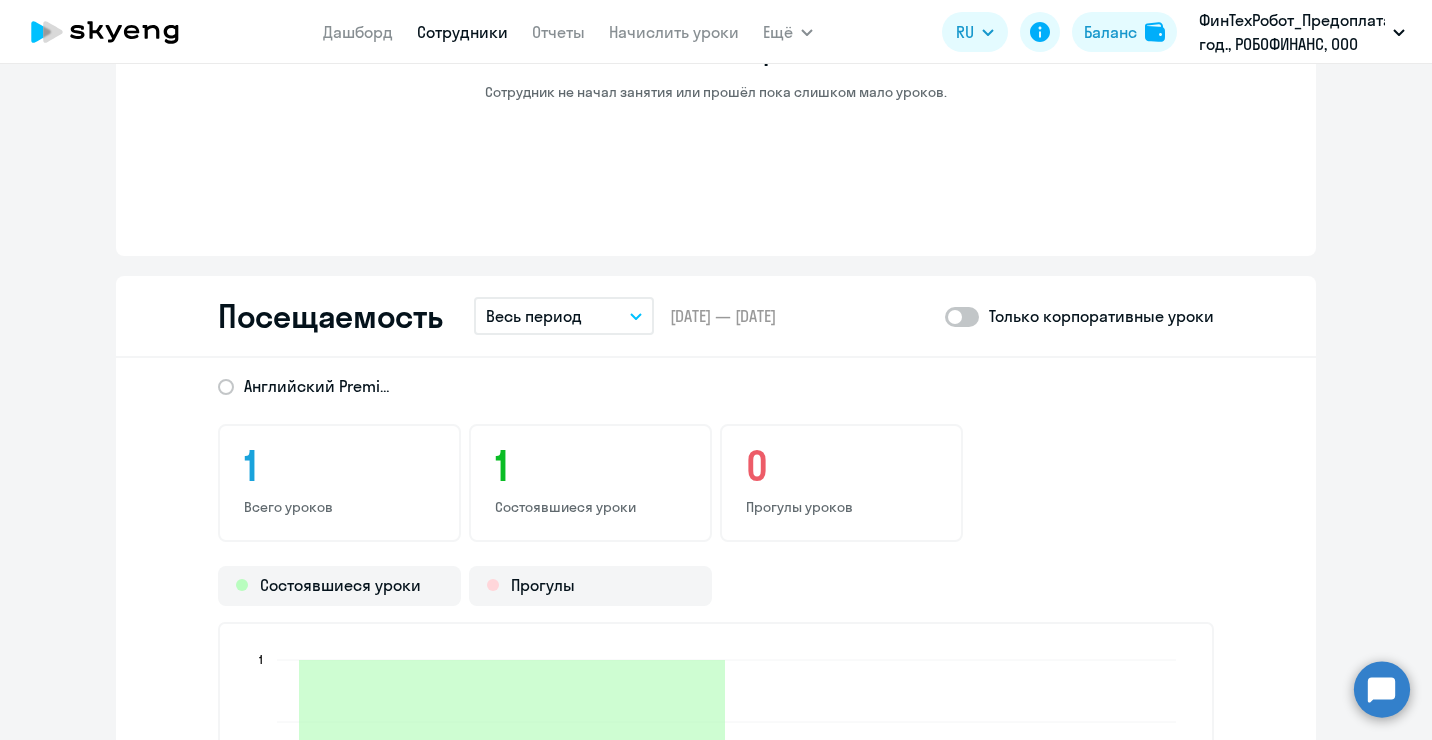 click on "Весь период" at bounding box center (534, 316) 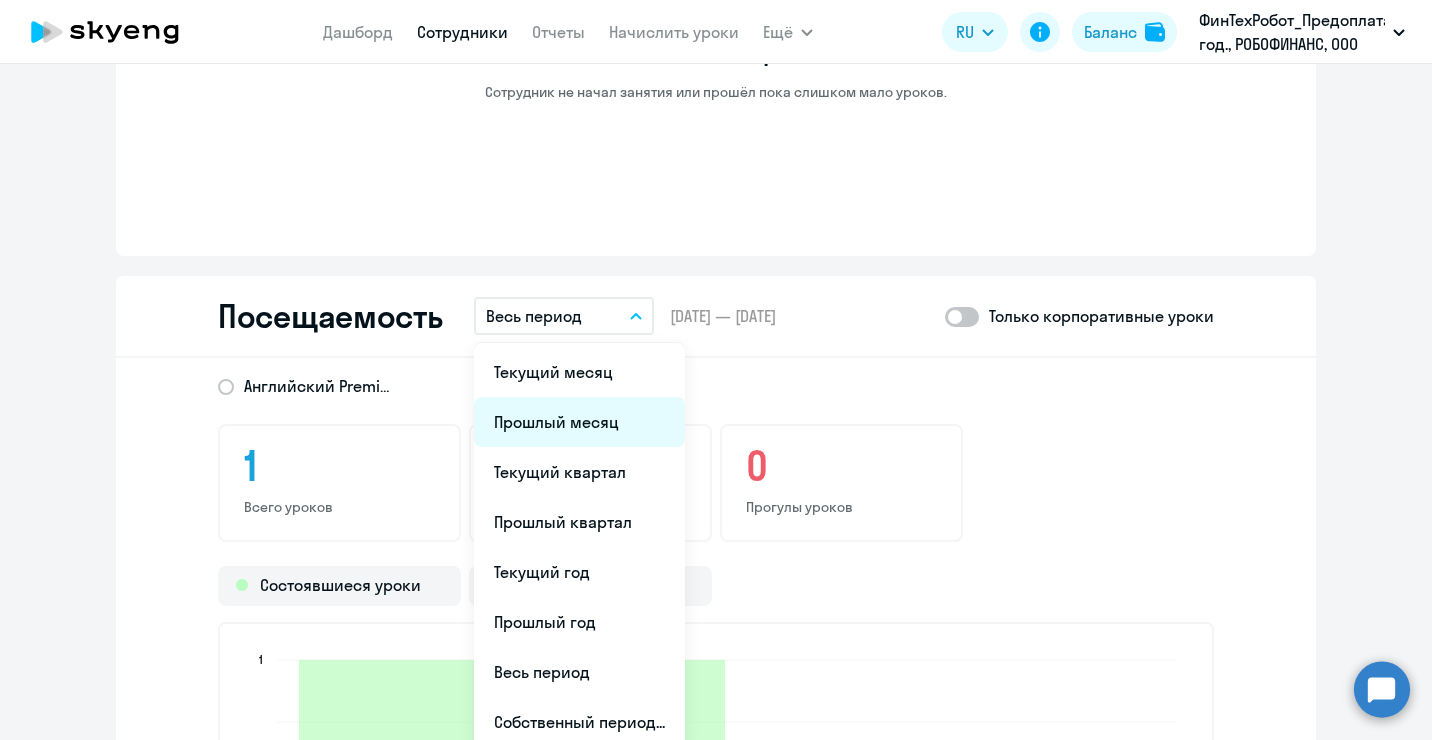 click on "Прошлый месяц" at bounding box center [579, 422] 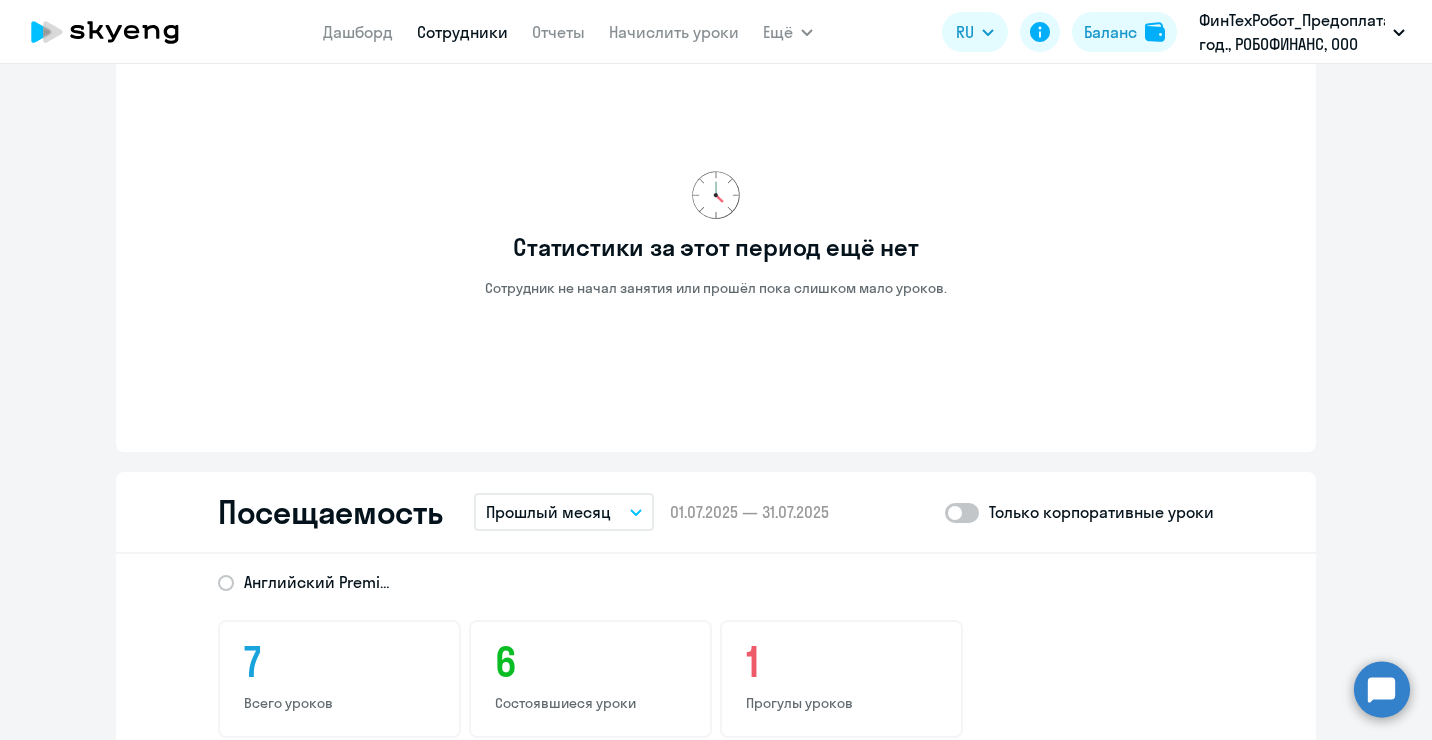 scroll, scrollTop: 1700, scrollLeft: 0, axis: vertical 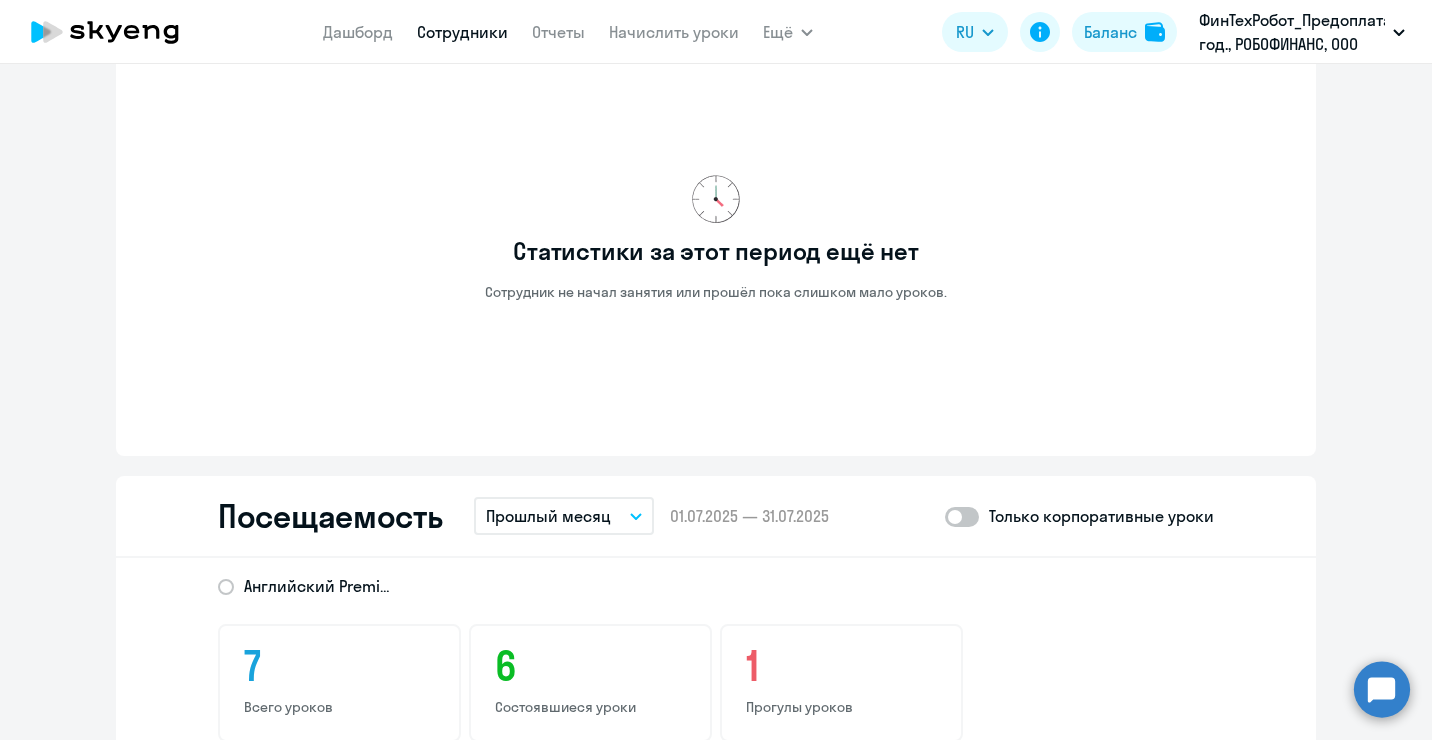 click on "Прошлый месяц" at bounding box center [548, 516] 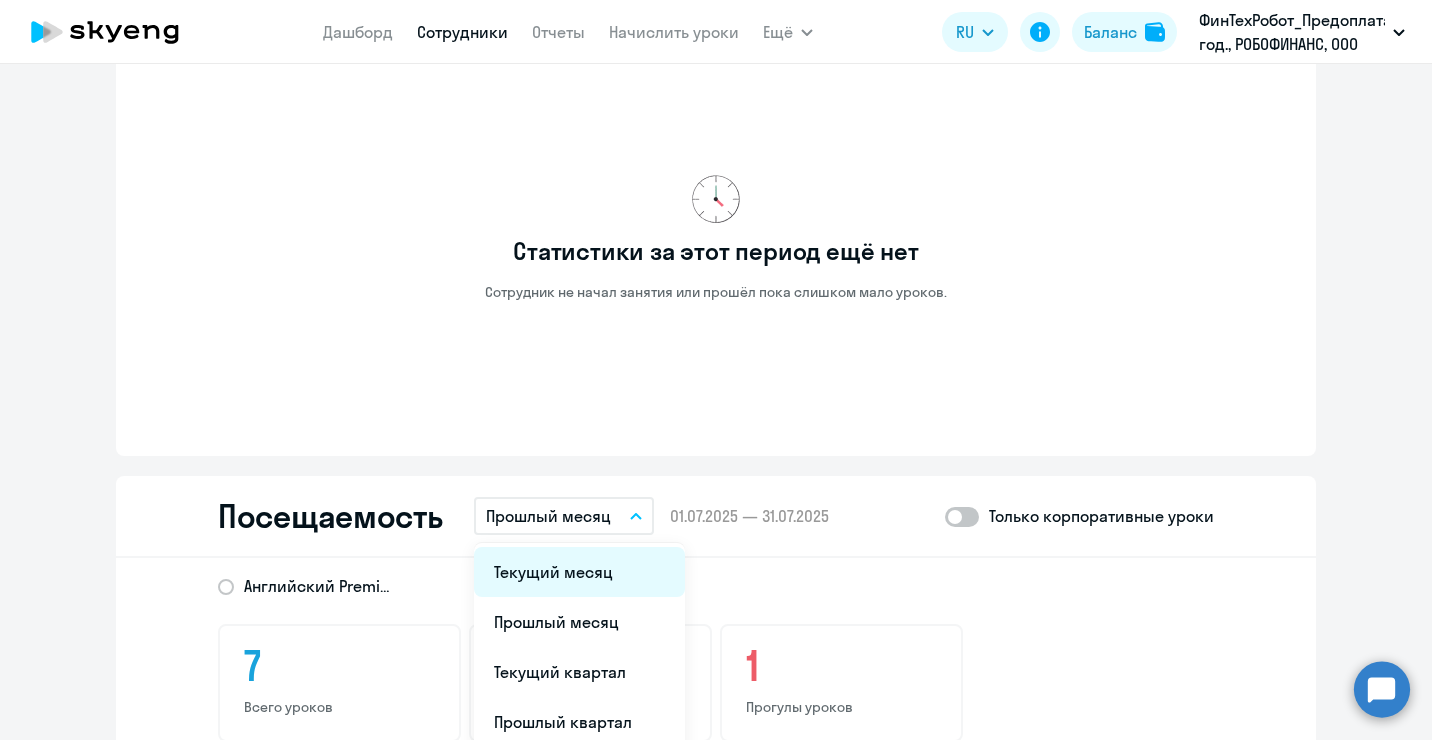 click on "Текущий месяц" at bounding box center [579, 572] 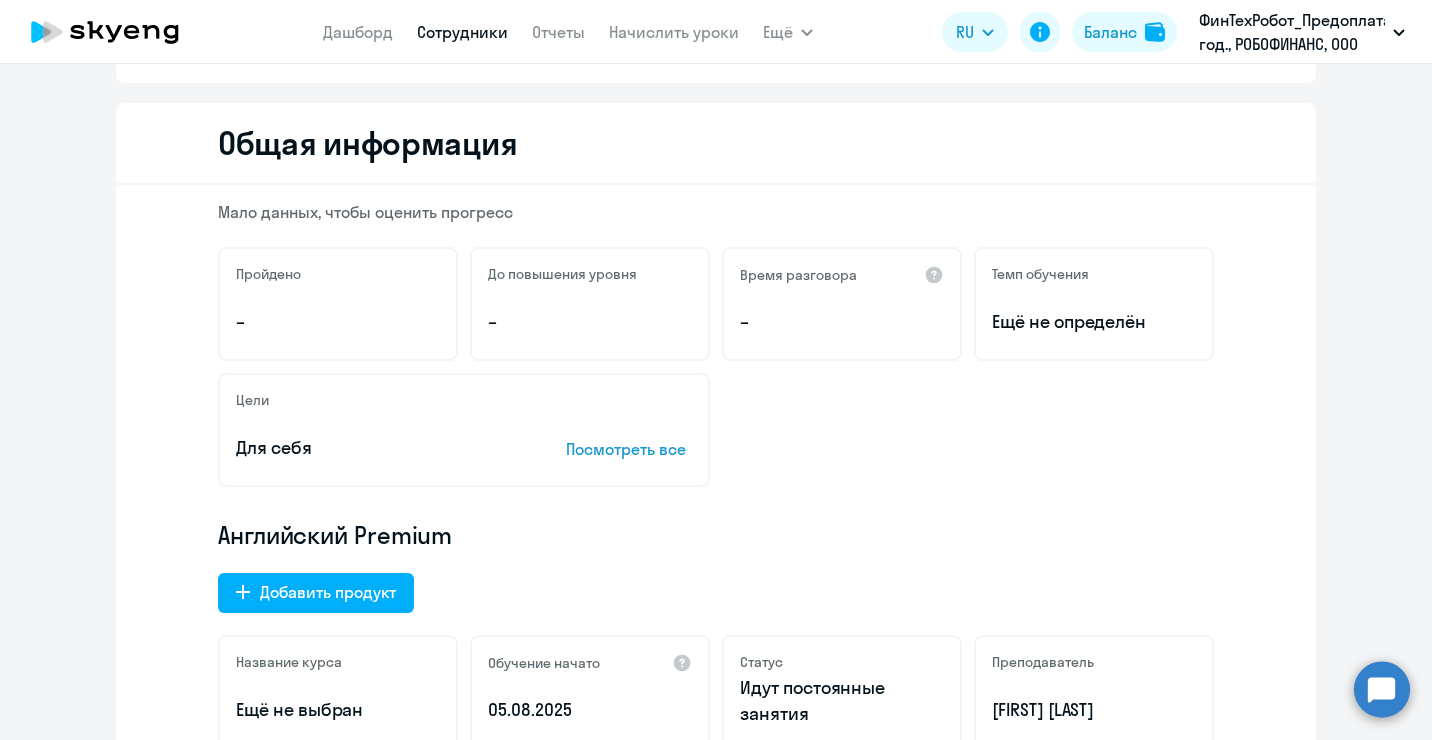 scroll, scrollTop: 0, scrollLeft: 0, axis: both 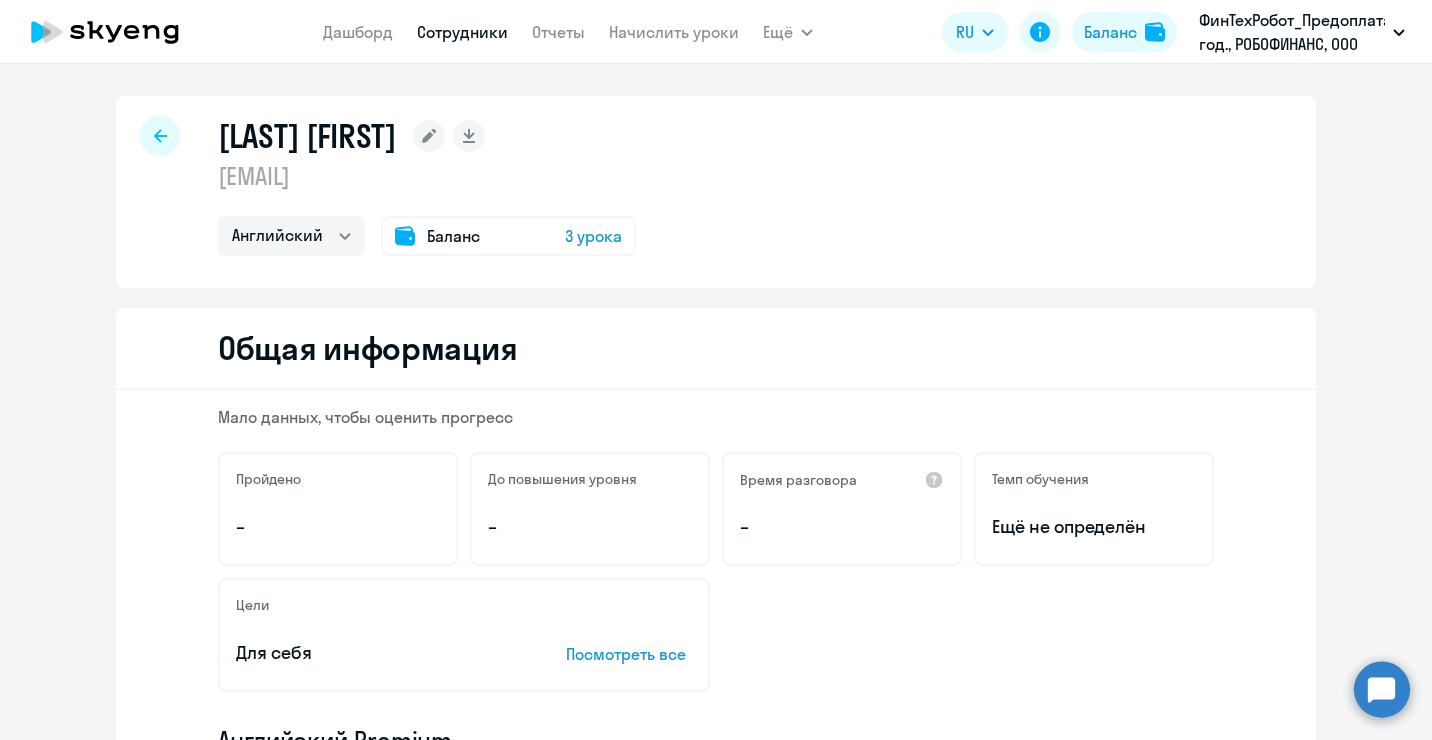 click 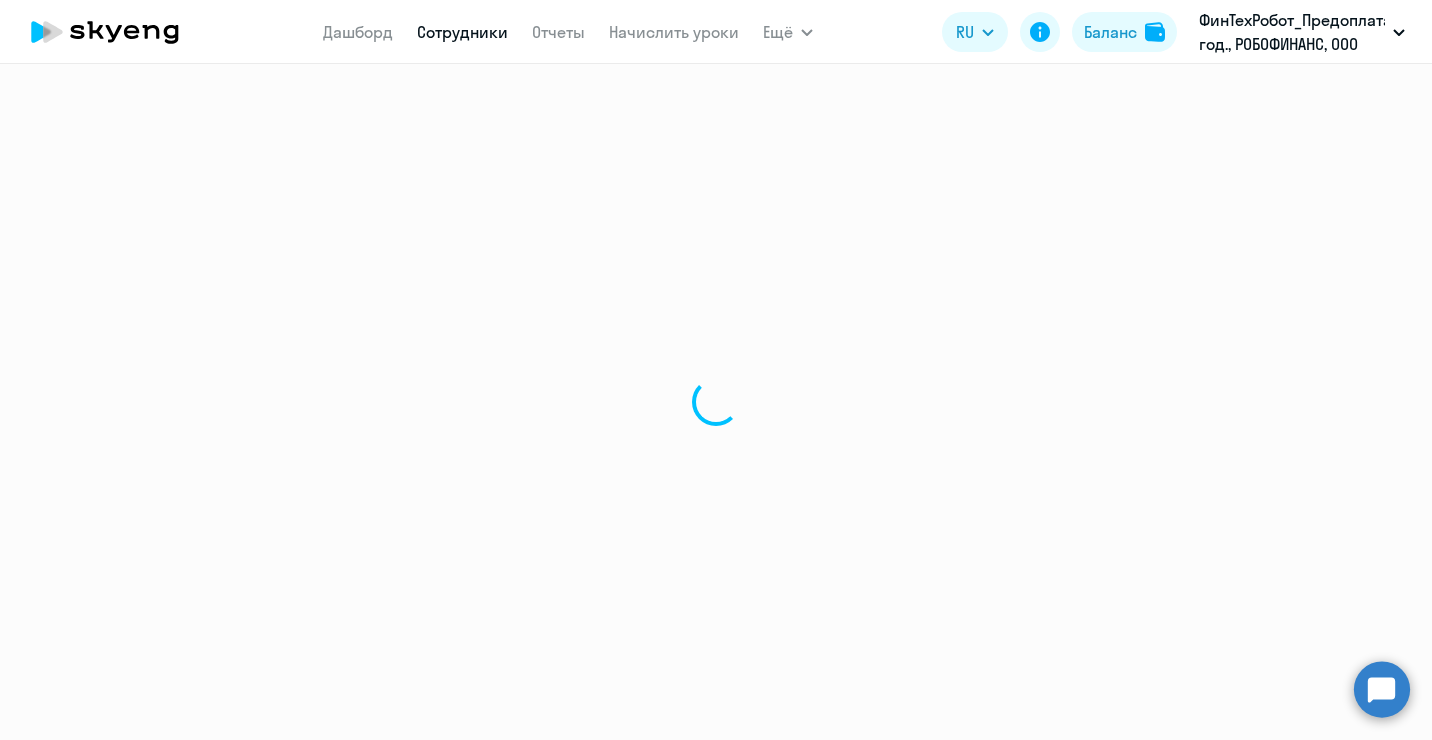 select on "30" 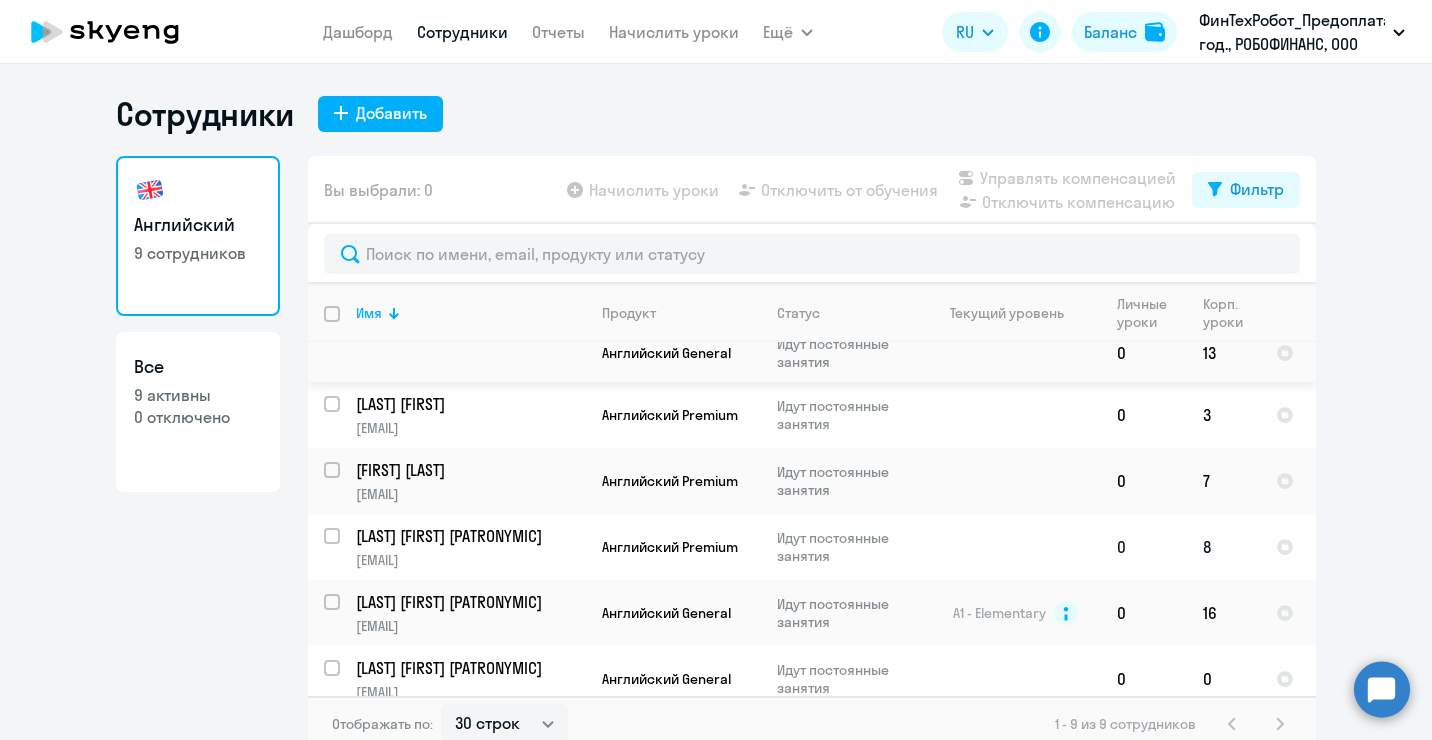 scroll, scrollTop: 284, scrollLeft: 0, axis: vertical 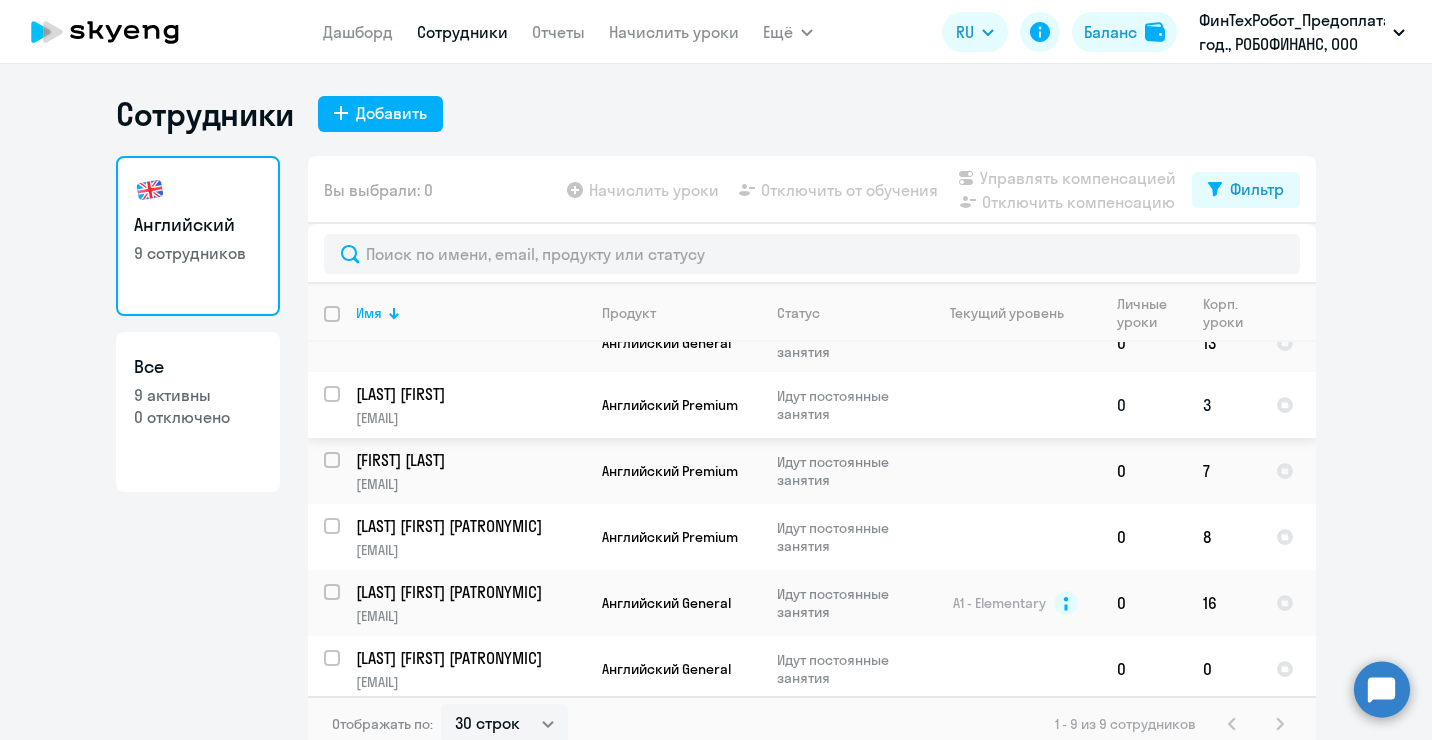 click on "[LAST] [FIRST]" 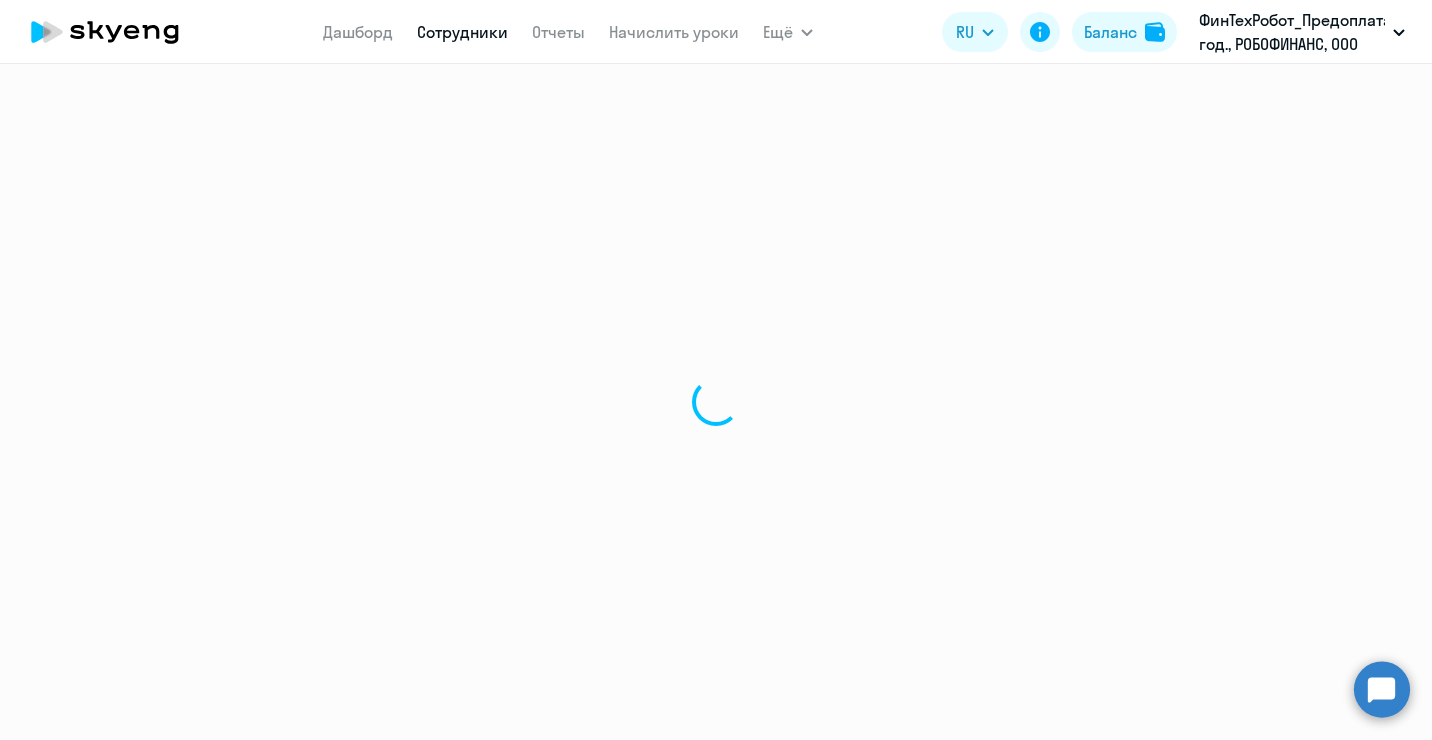 select on "english" 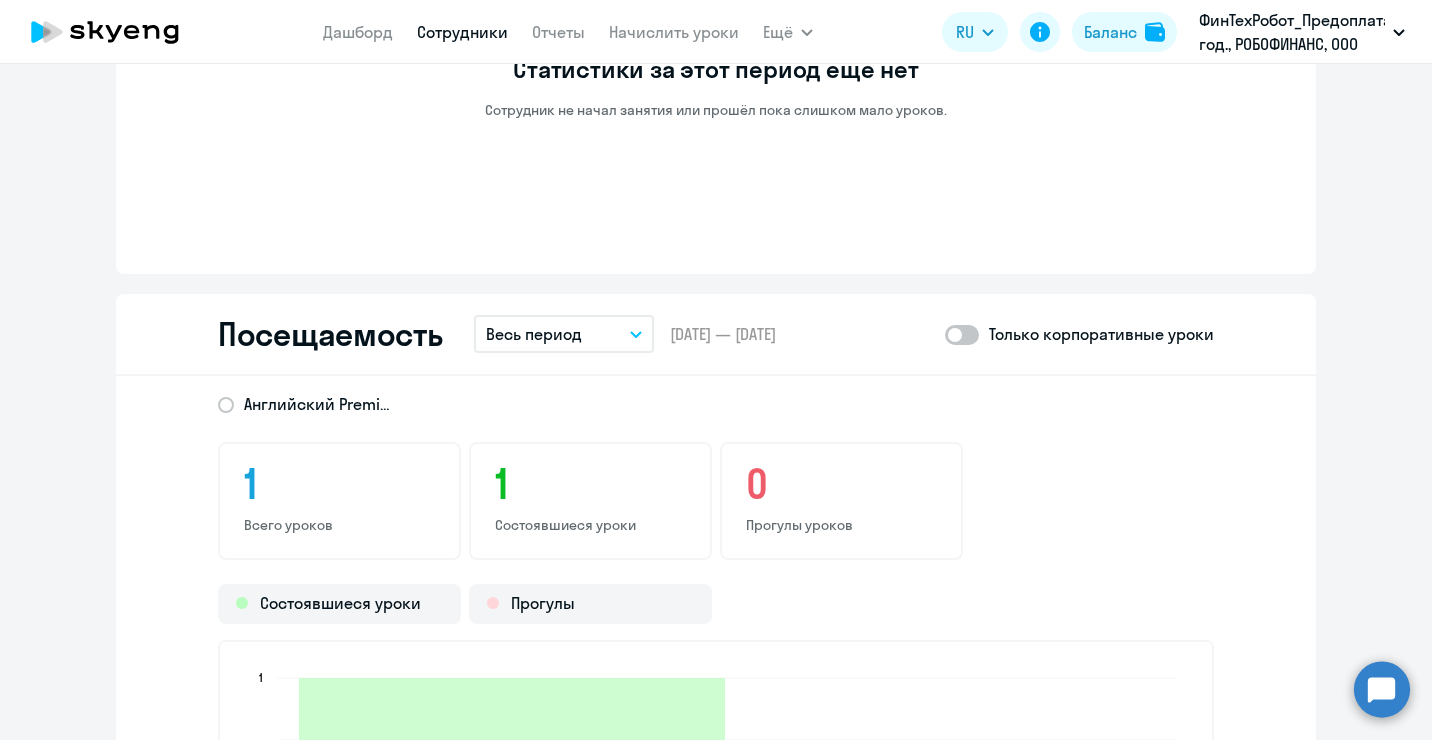 scroll, scrollTop: 2000, scrollLeft: 0, axis: vertical 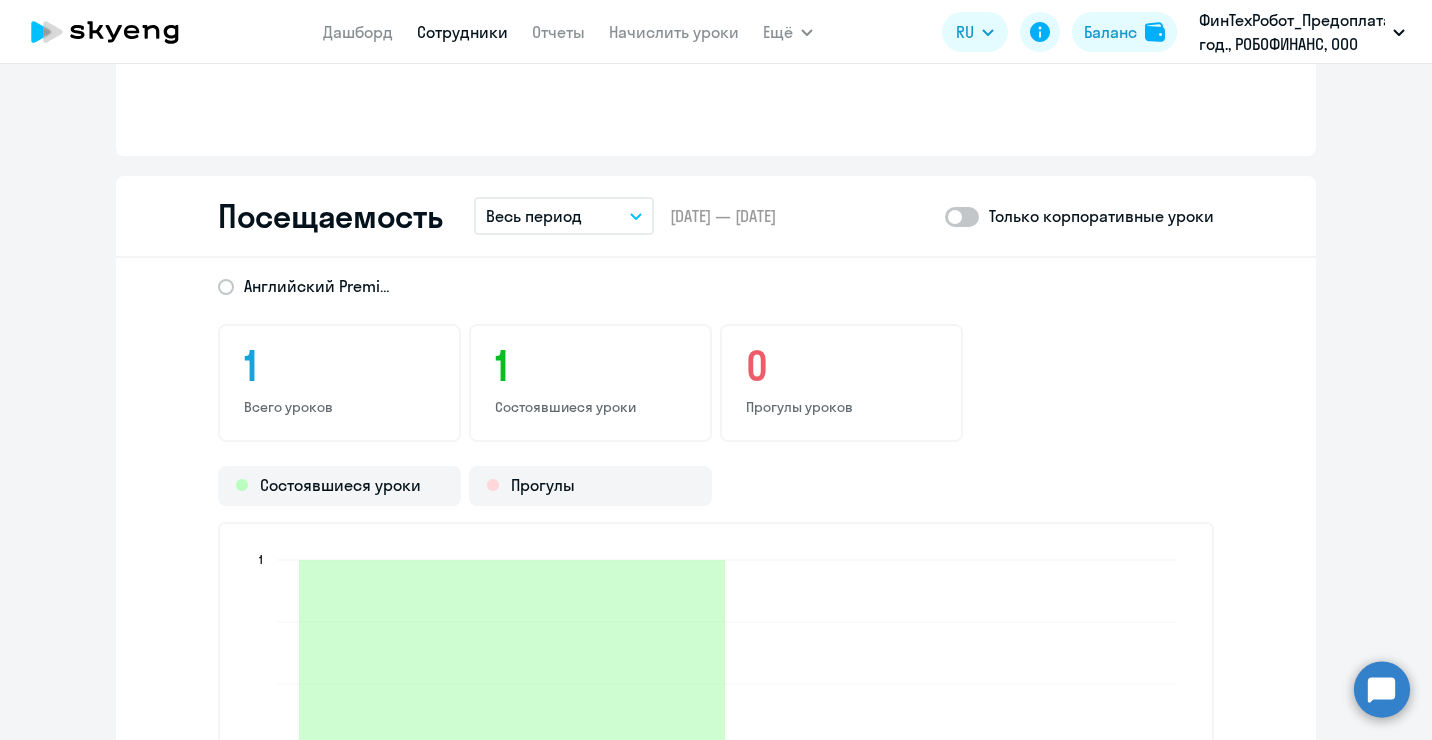click on "Весь период" at bounding box center (564, 216) 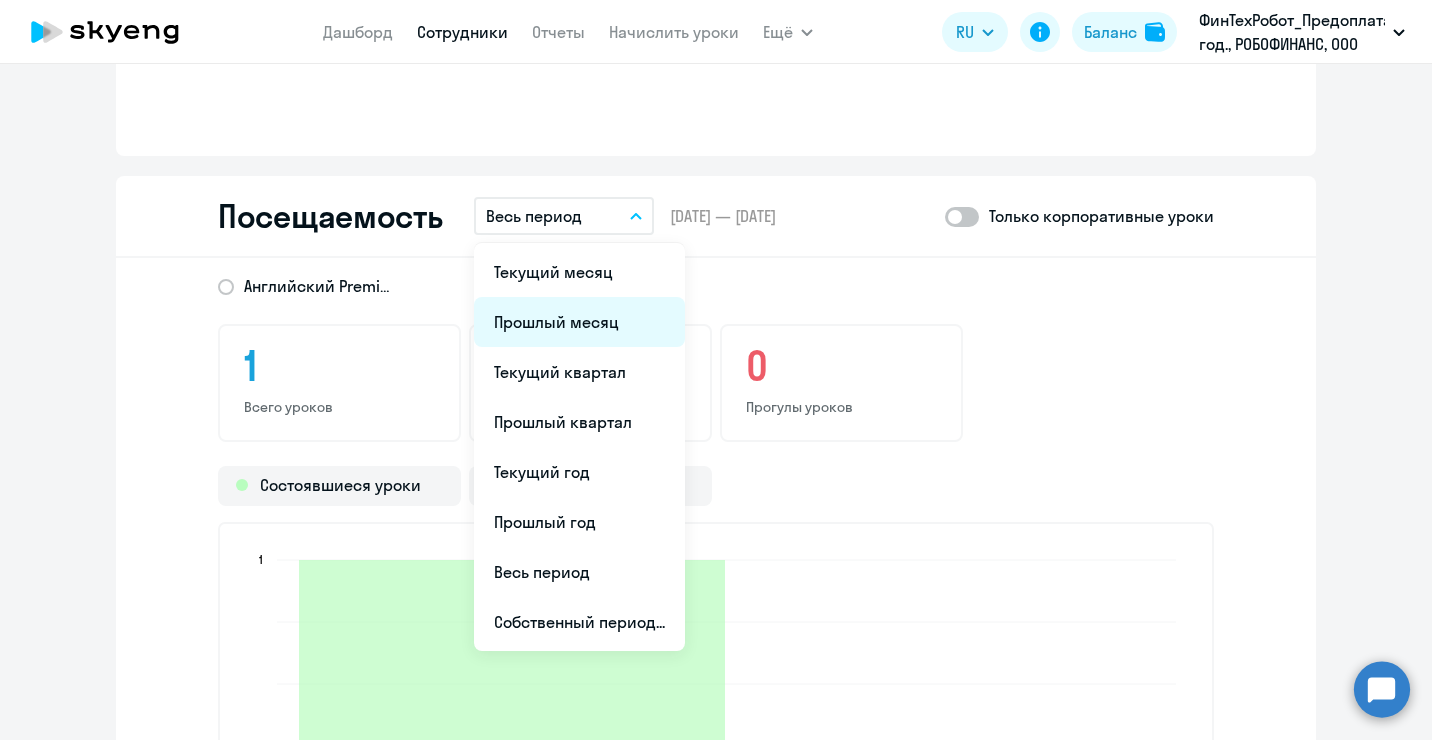 click on "Прошлый месяц" at bounding box center (579, 322) 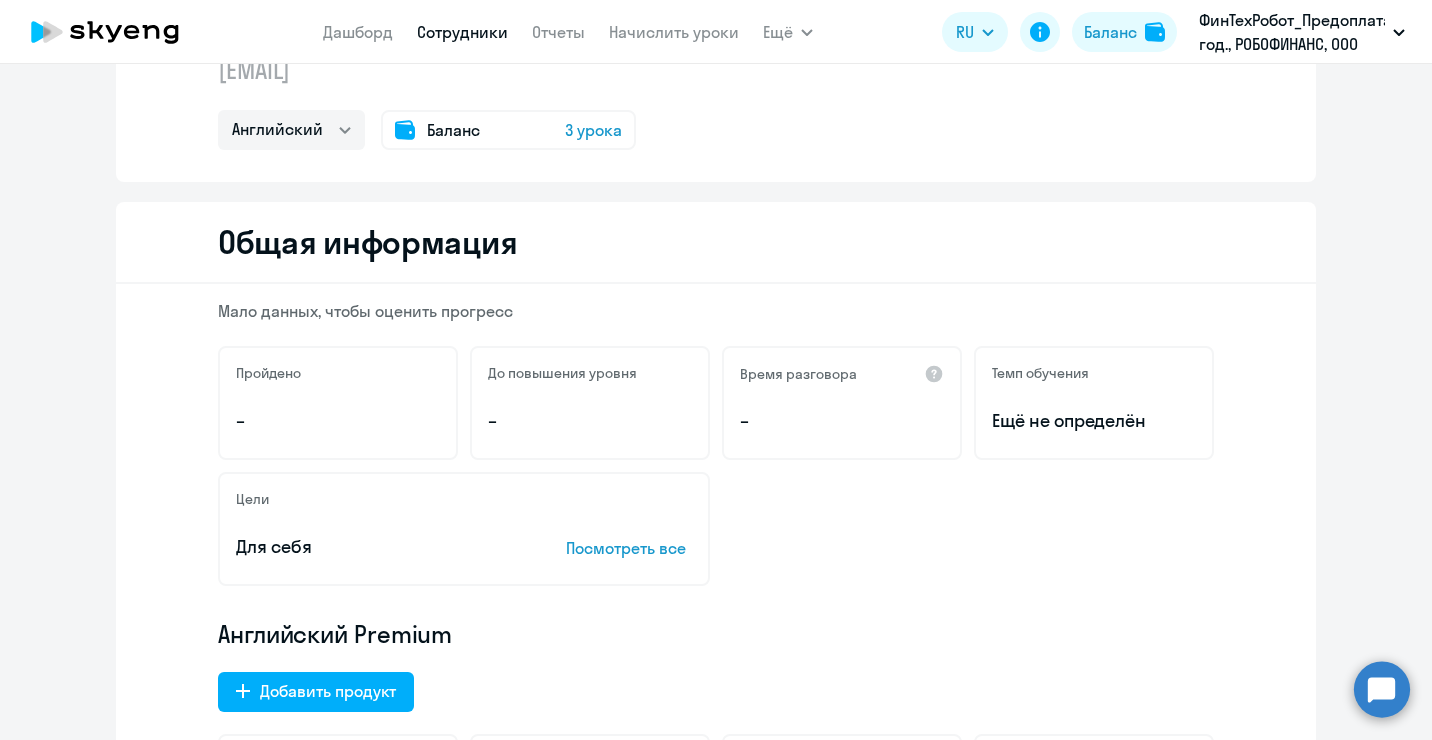 scroll, scrollTop: 100, scrollLeft: 0, axis: vertical 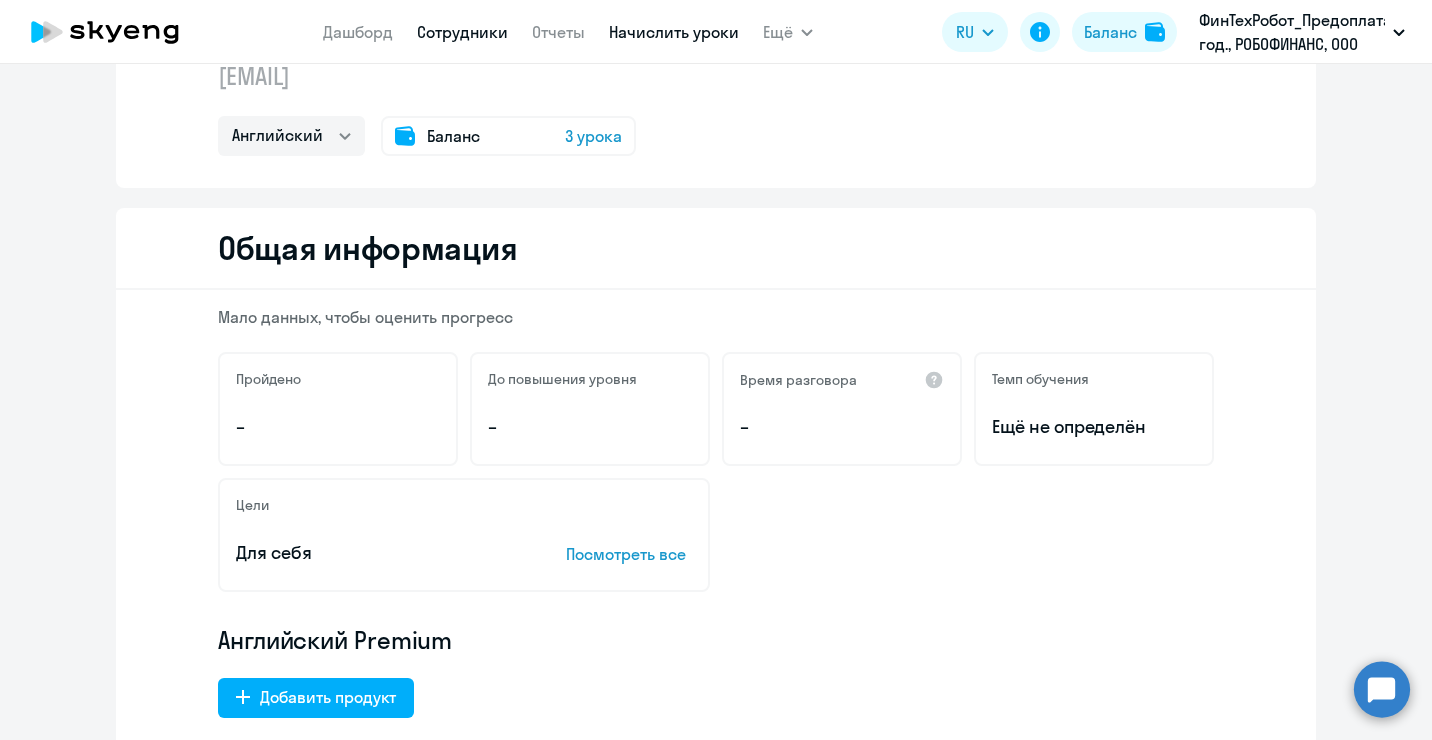 click on "Начислить уроки" at bounding box center [674, 32] 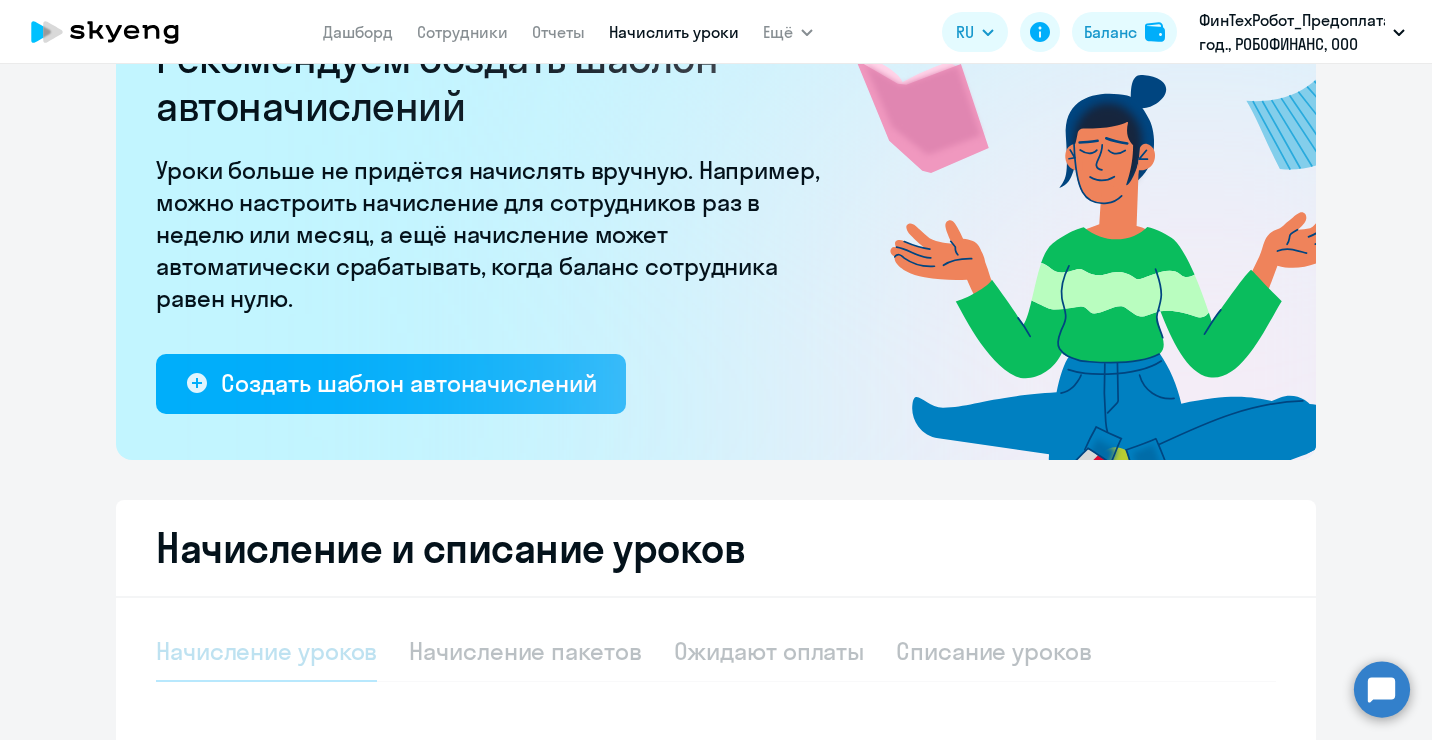 select on "10" 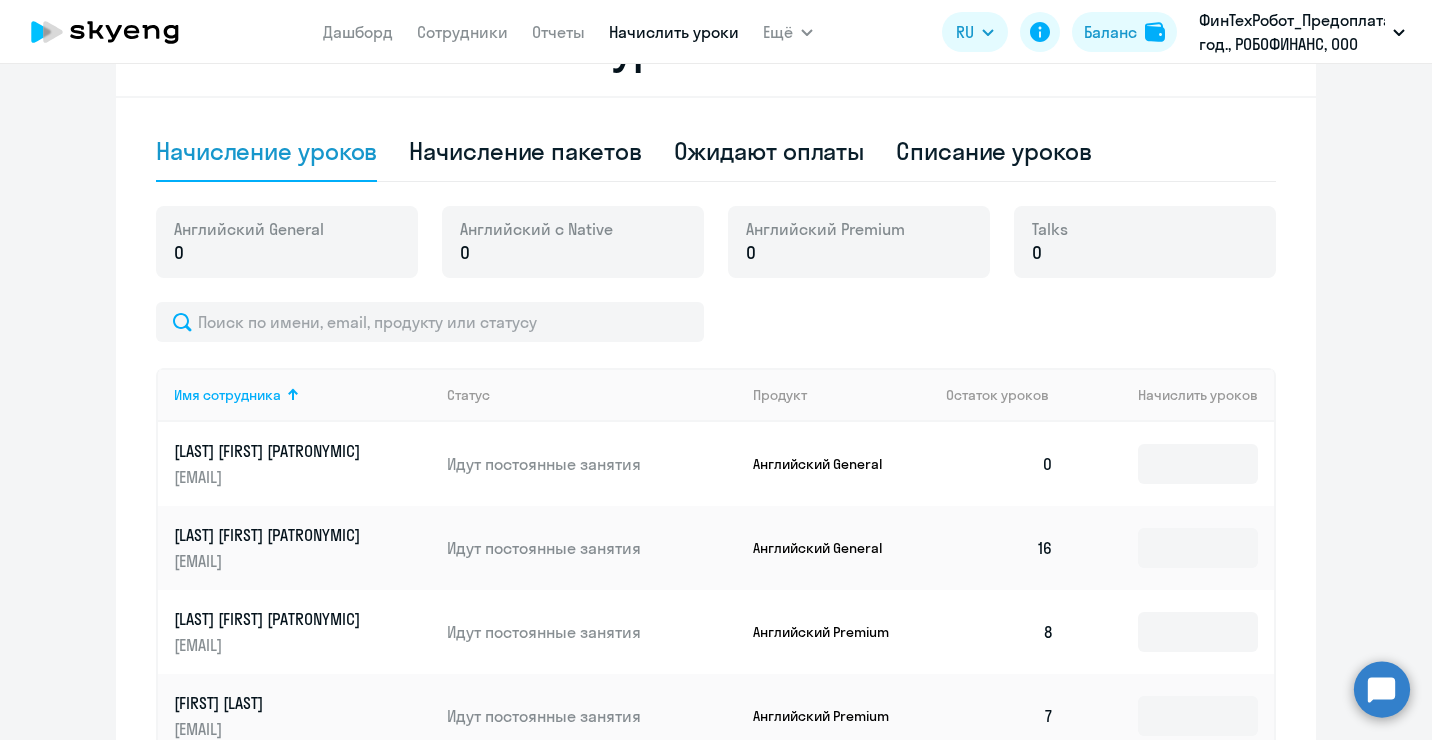 scroll, scrollTop: 1100, scrollLeft: 0, axis: vertical 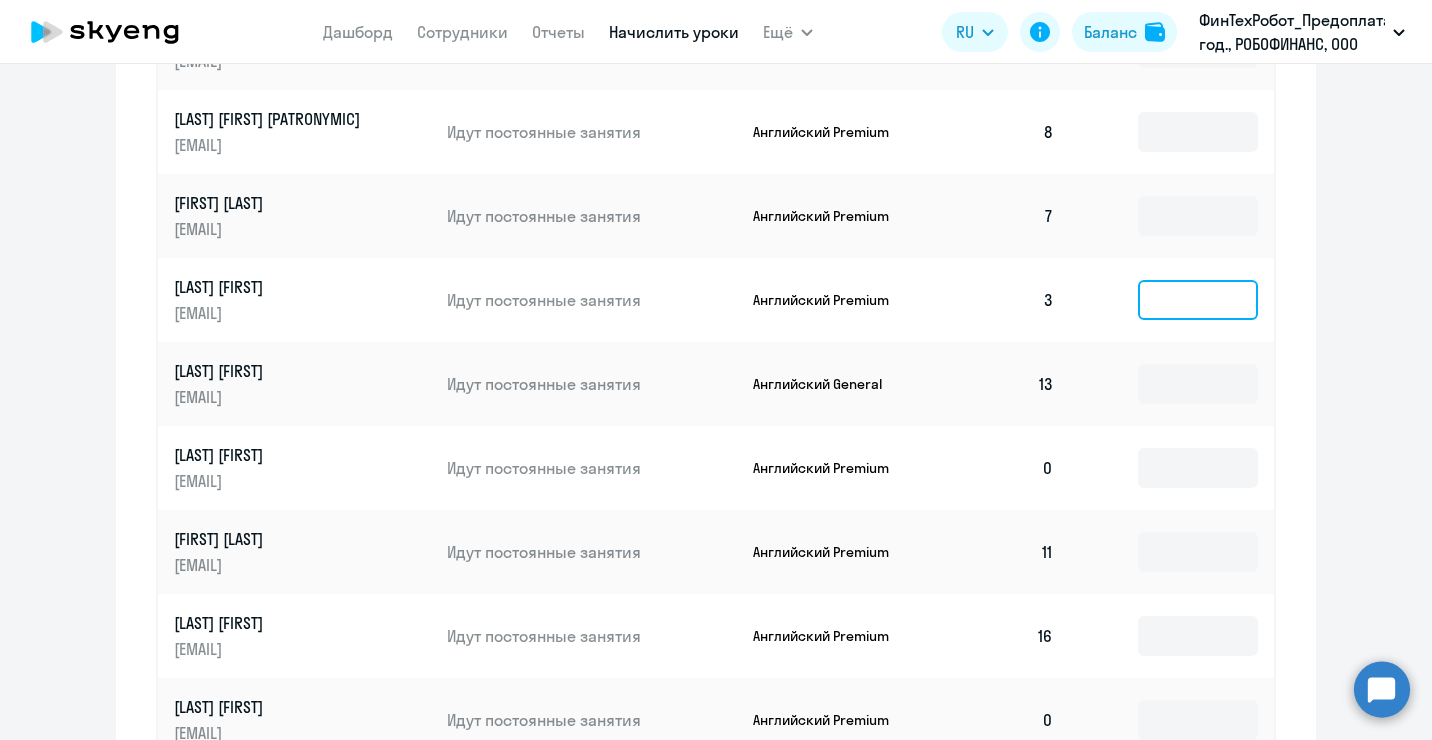 click 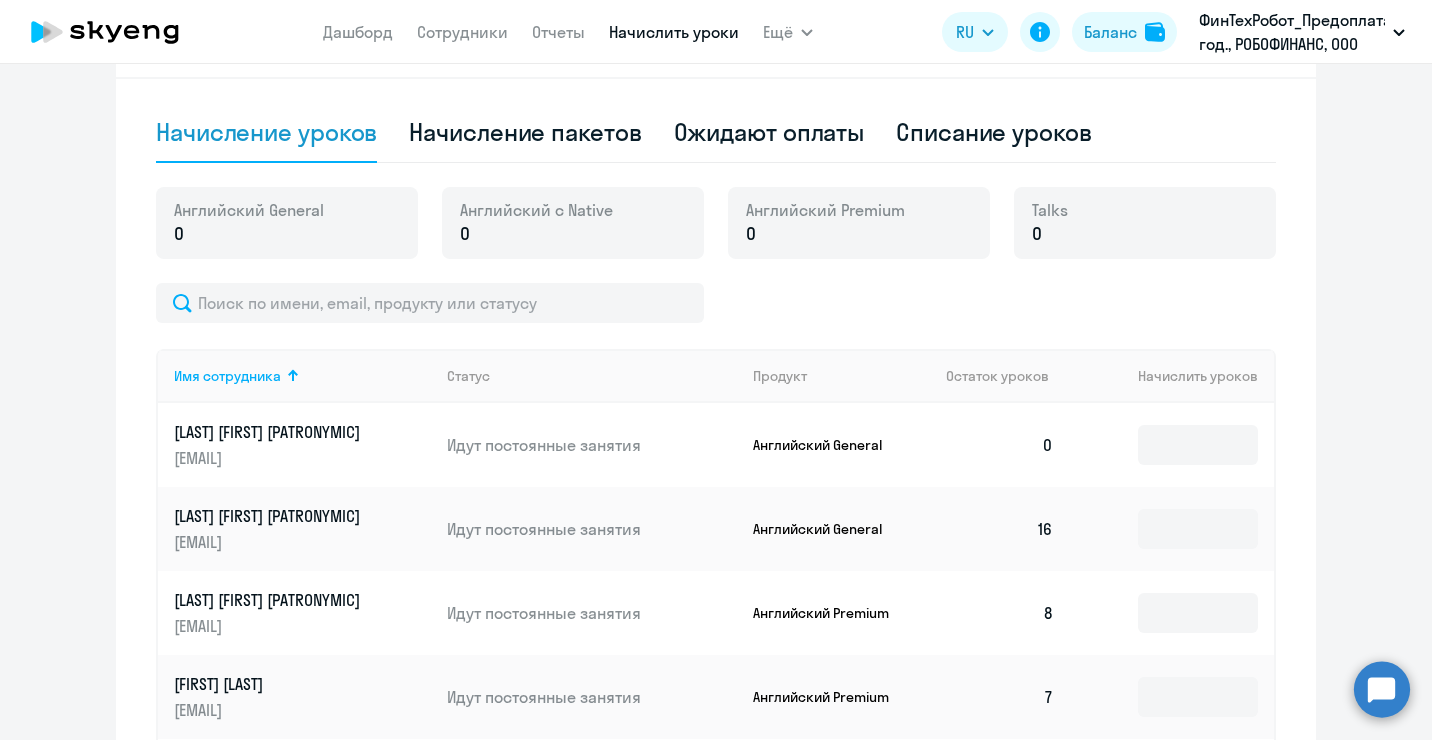 scroll, scrollTop: 600, scrollLeft: 0, axis: vertical 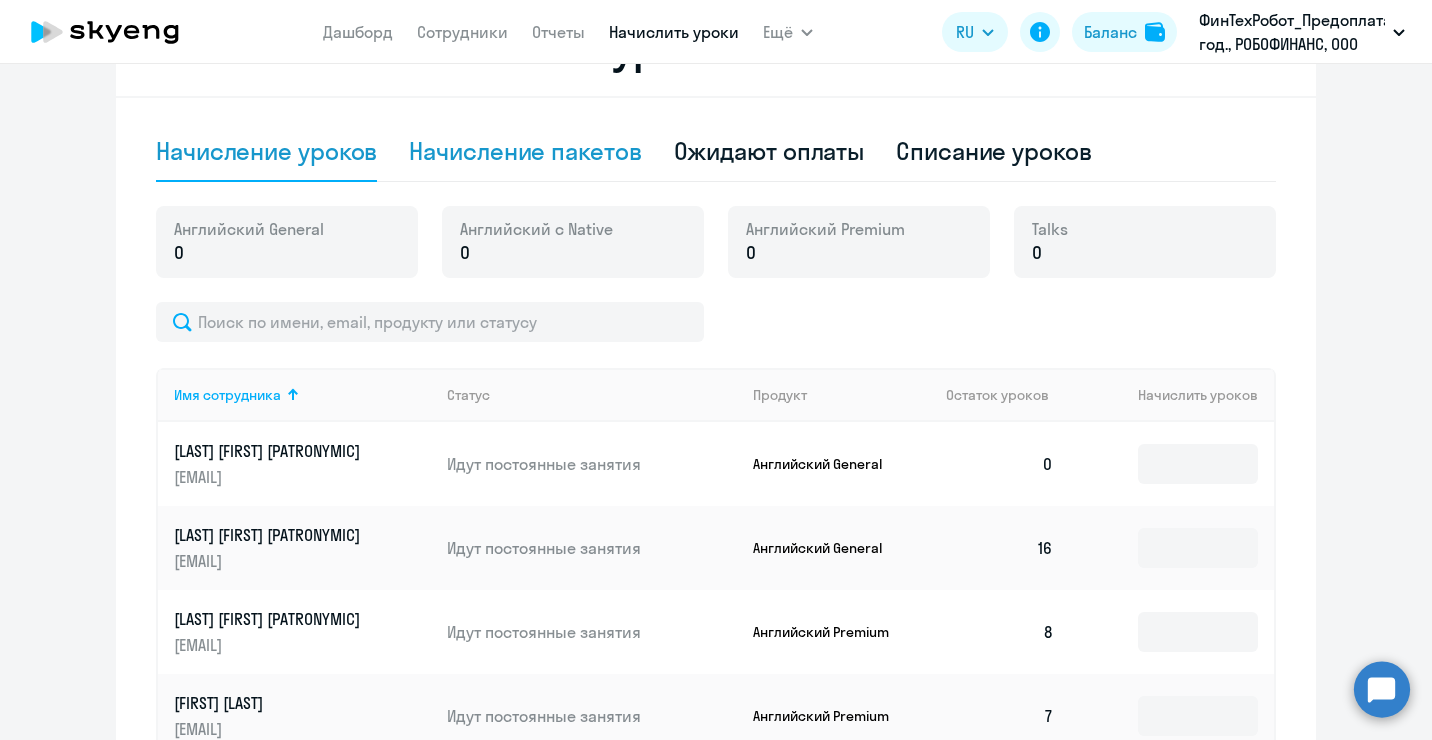 click on "Начисление пакетов" 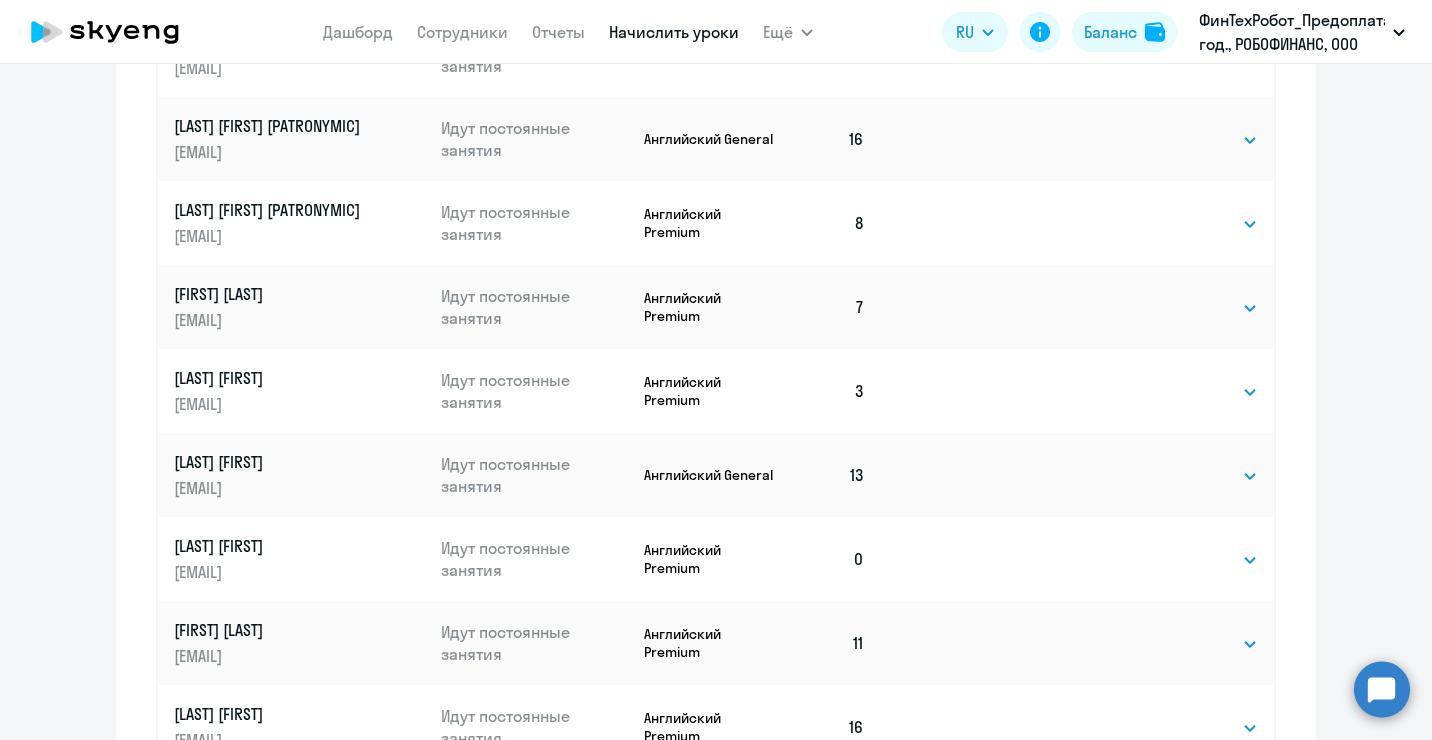 scroll, scrollTop: 1100, scrollLeft: 0, axis: vertical 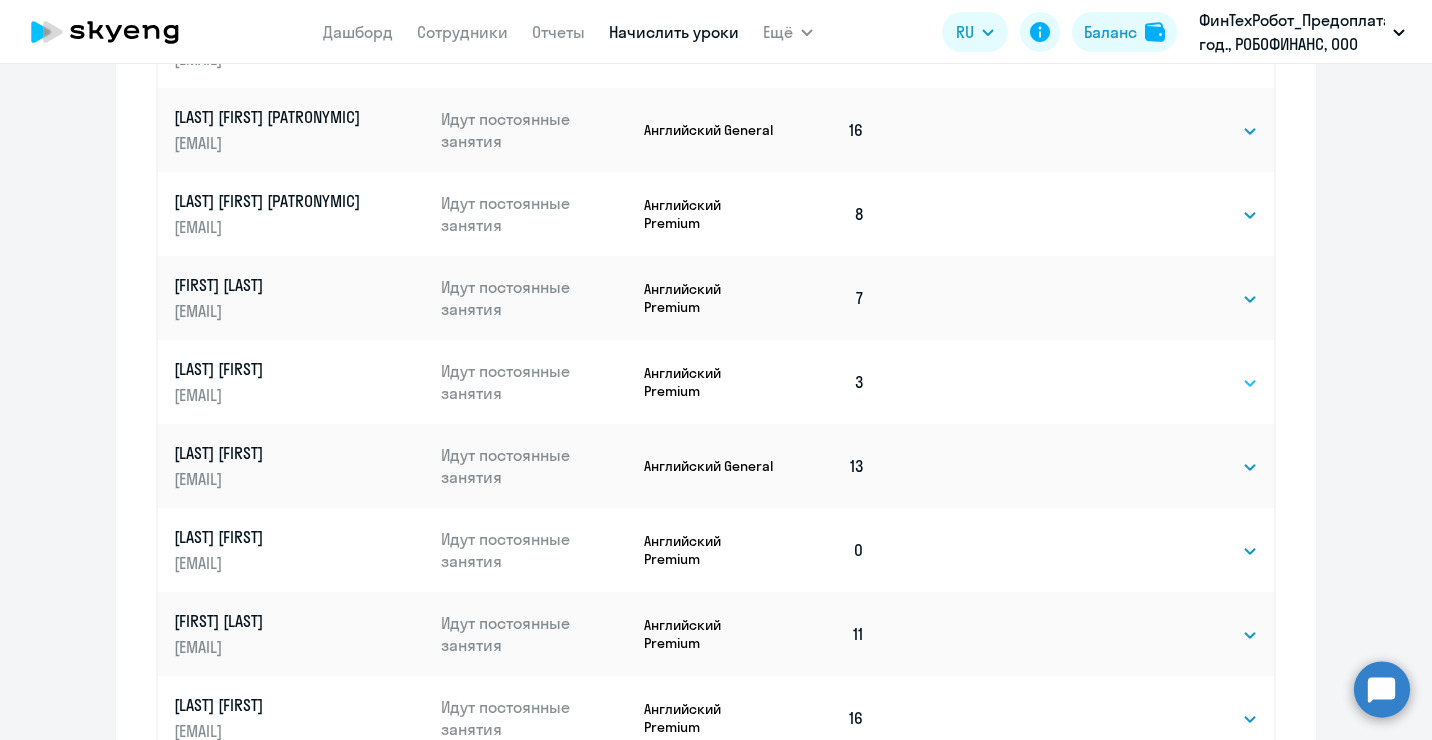 click on "Выбрать   1   4   8   16   32   64   96   128" 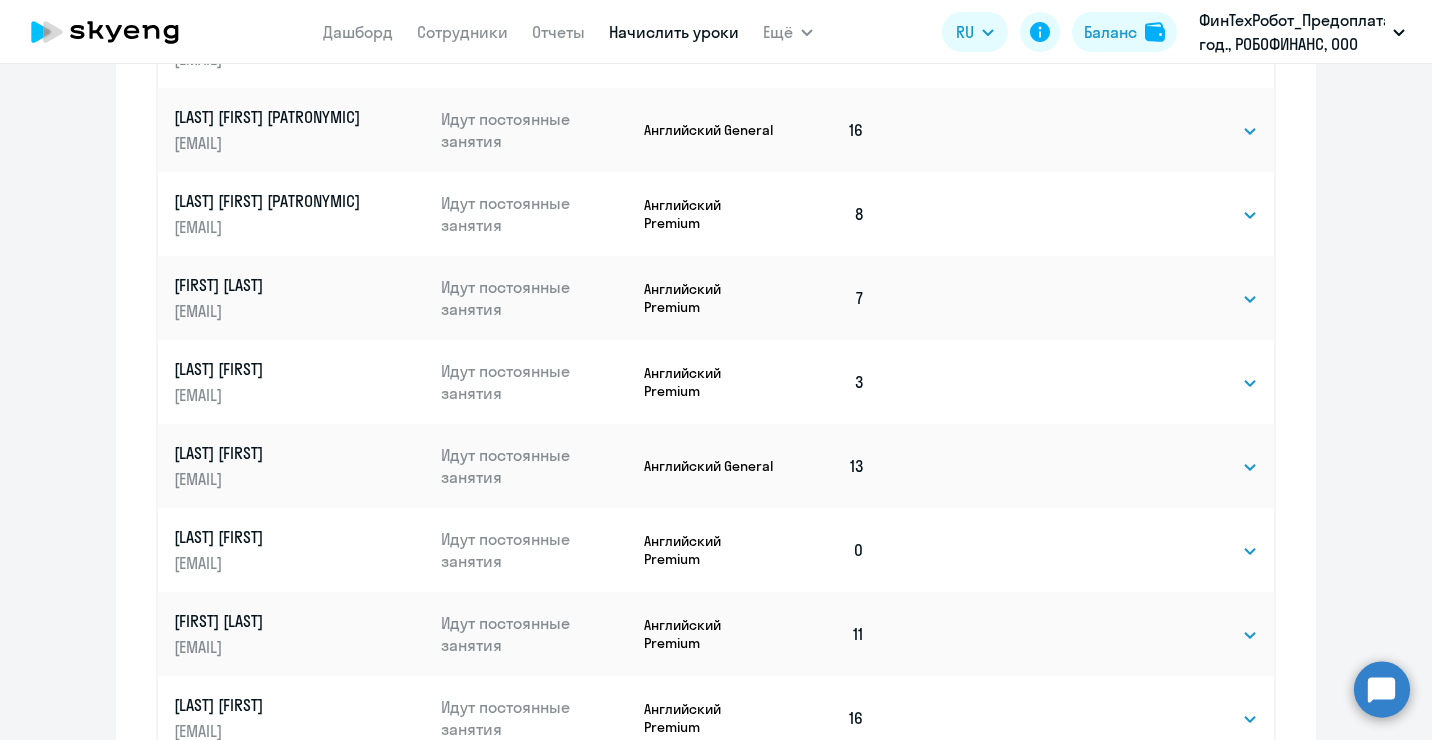 select on "8" 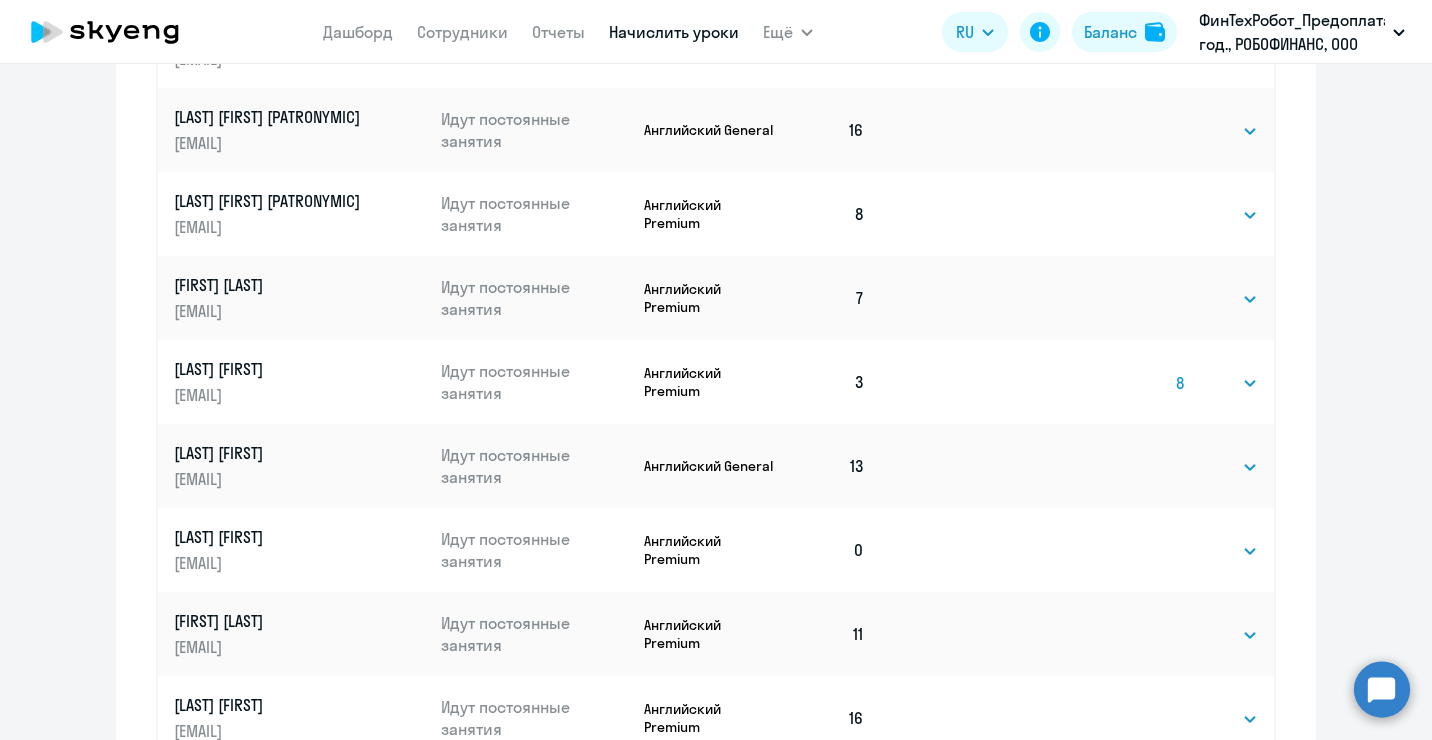 click on "Выбрать   1   4   8   16   32   64   96   128" 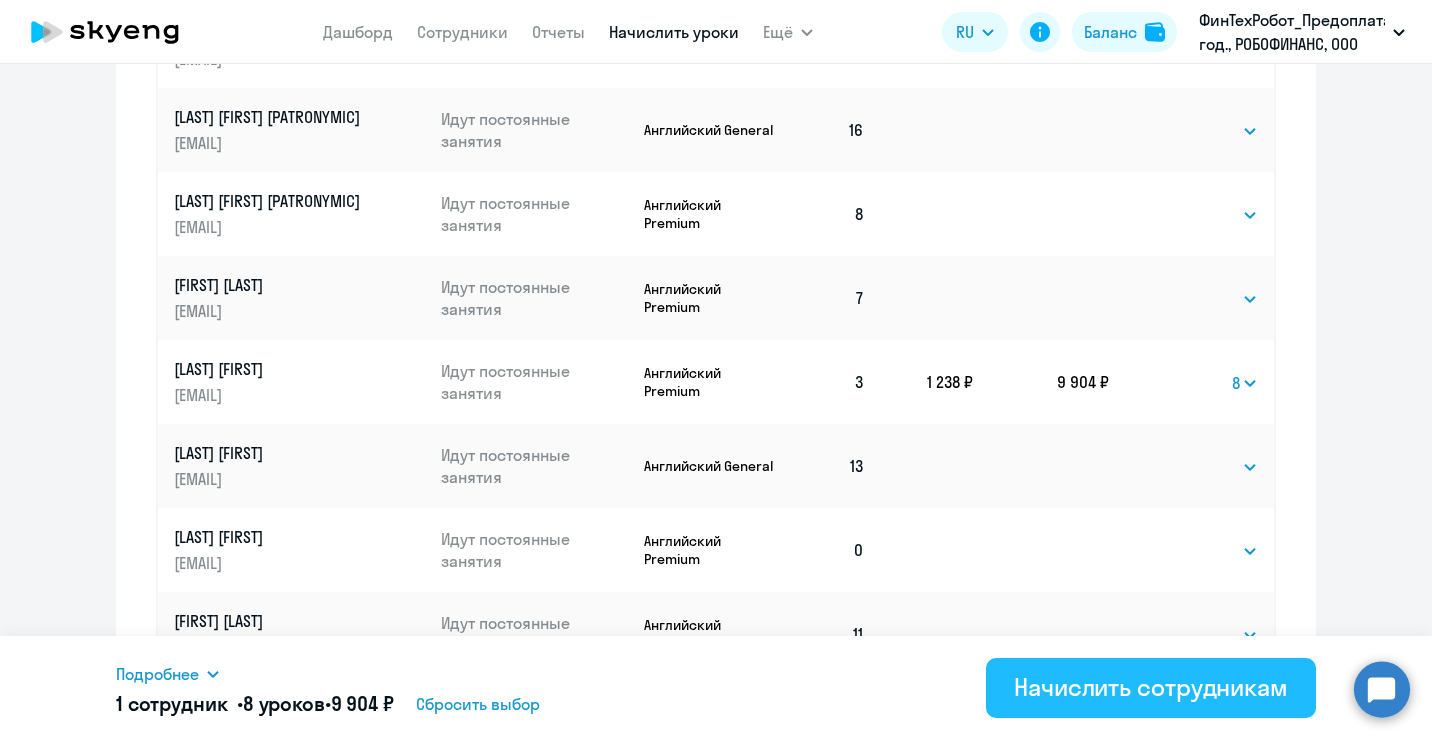 click on "Начислить сотрудникам" at bounding box center [1151, 687] 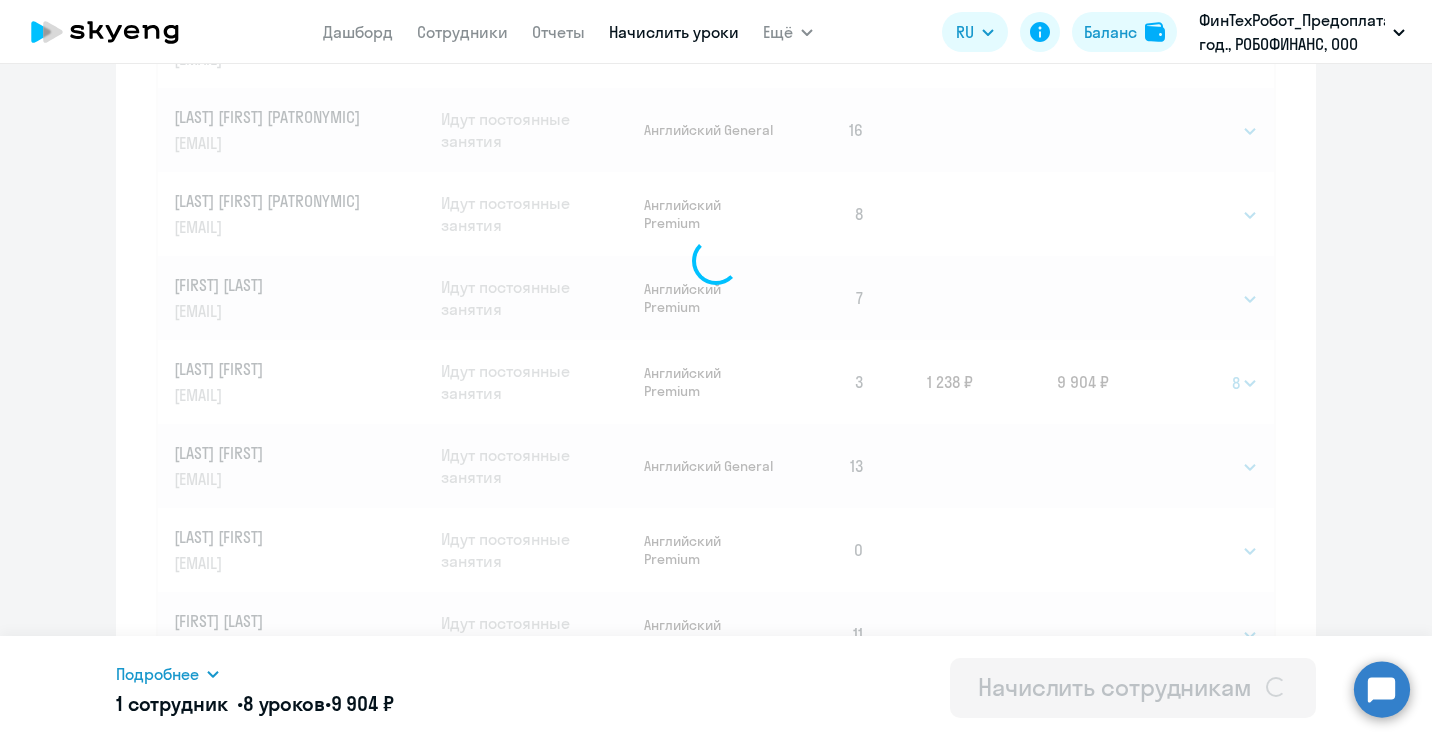 select 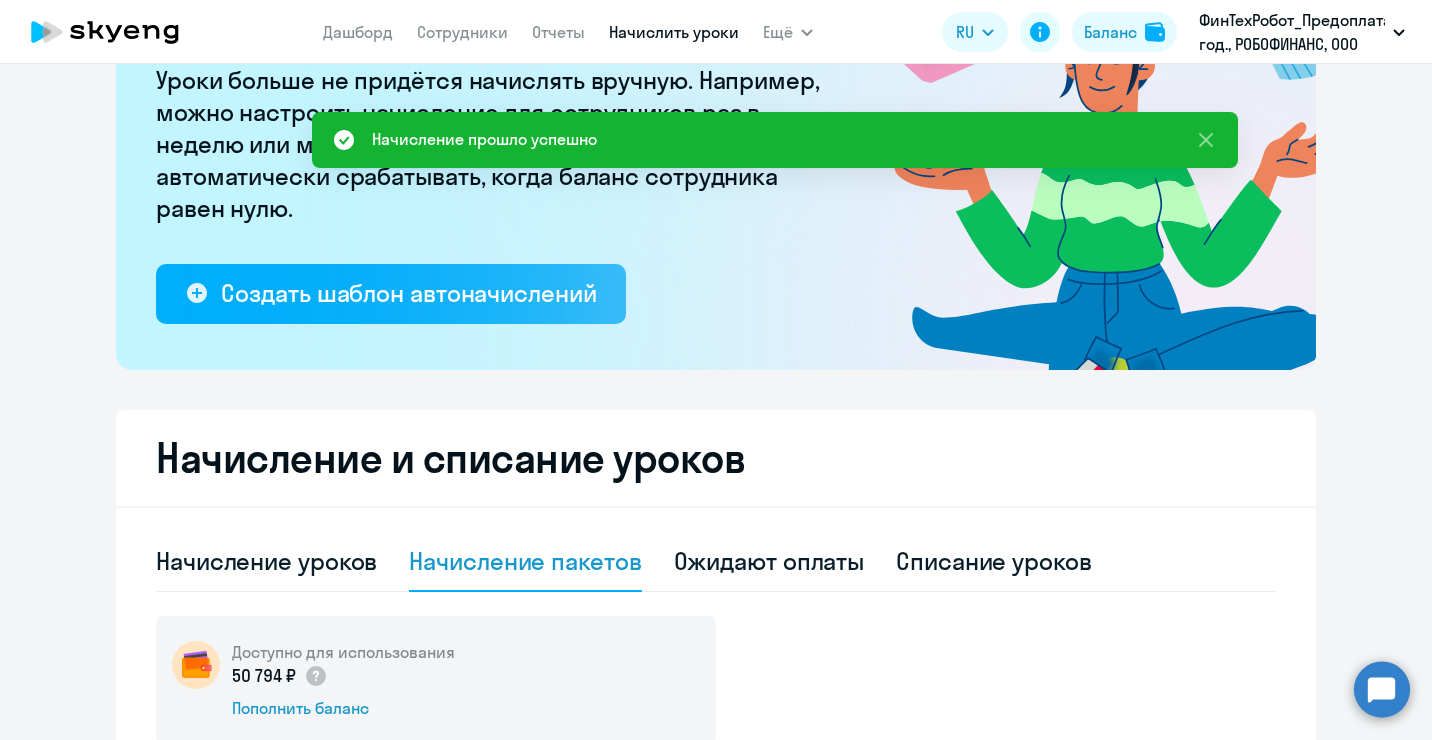scroll, scrollTop: 400, scrollLeft: 0, axis: vertical 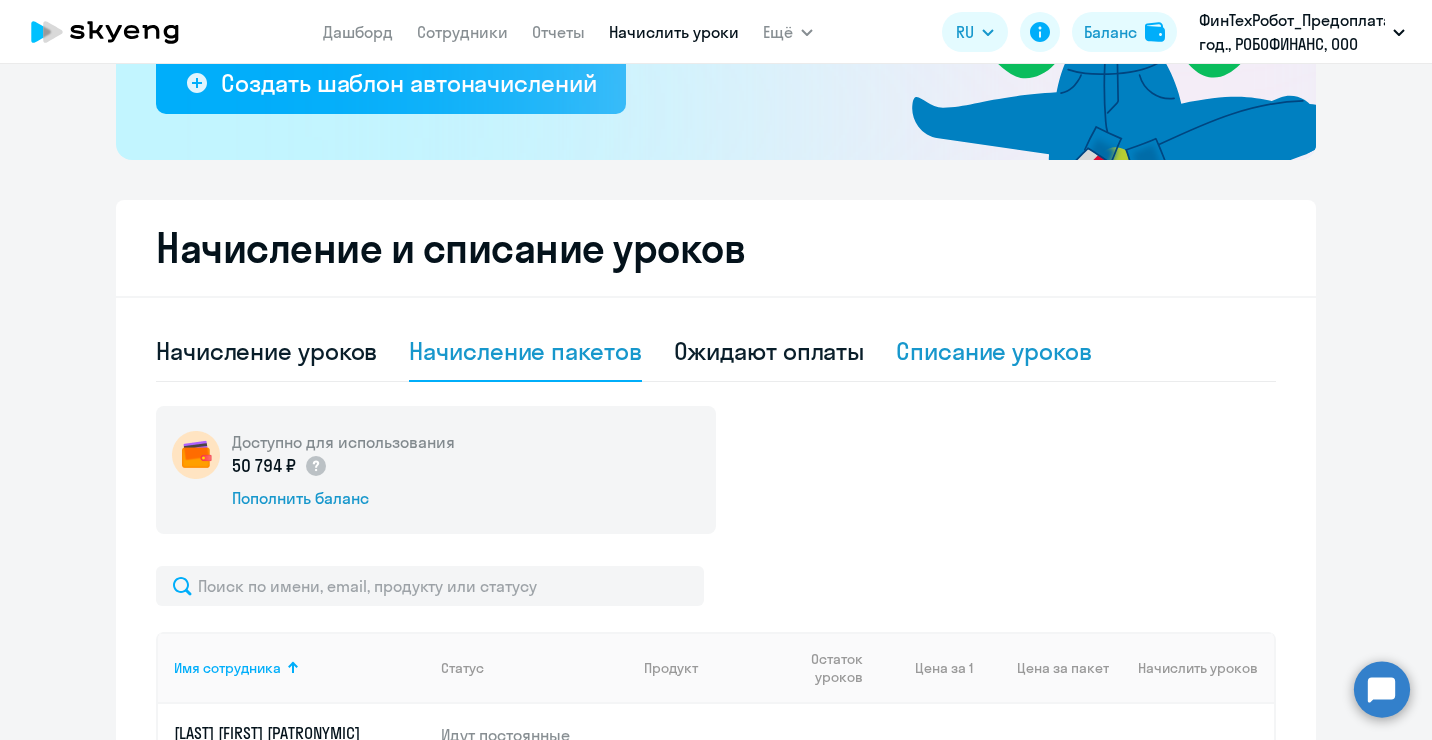 click on "Списание уроков" 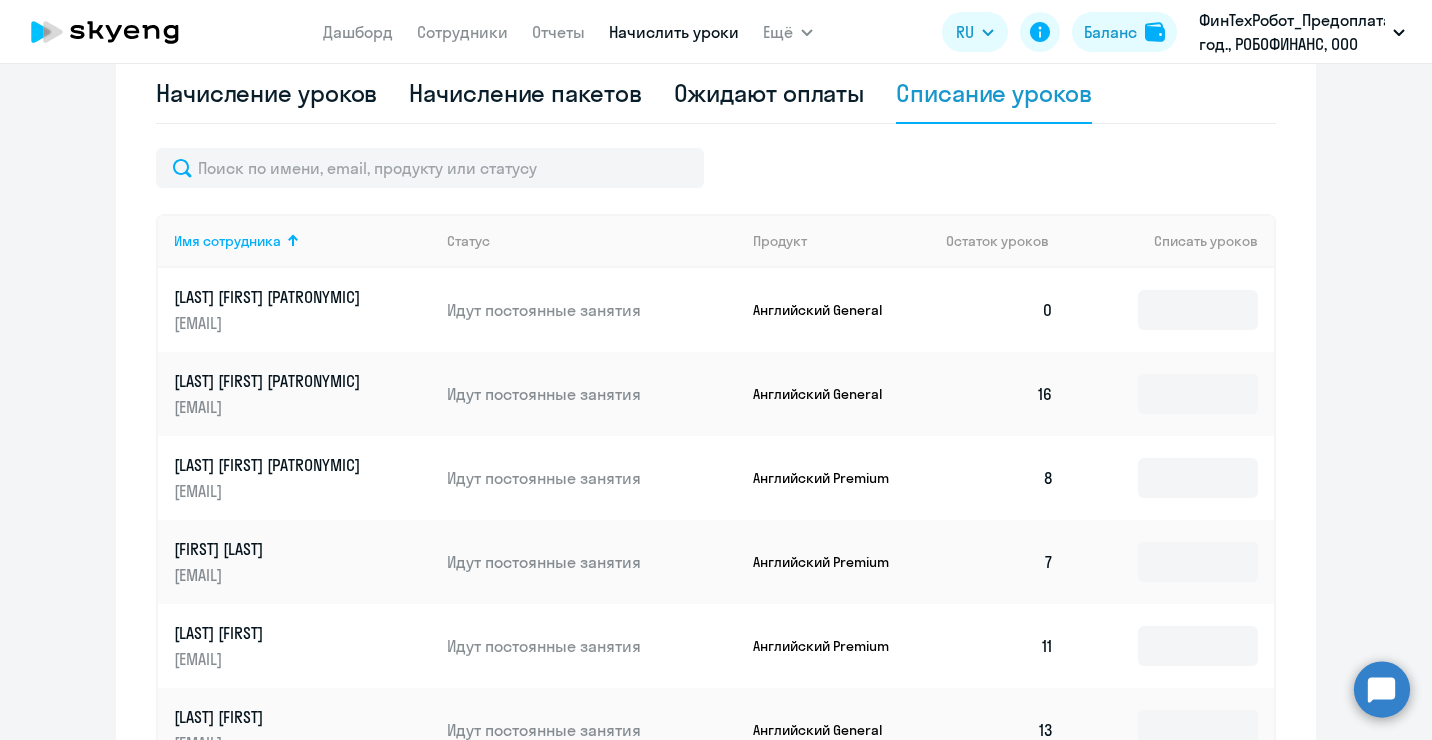 scroll, scrollTop: 800, scrollLeft: 0, axis: vertical 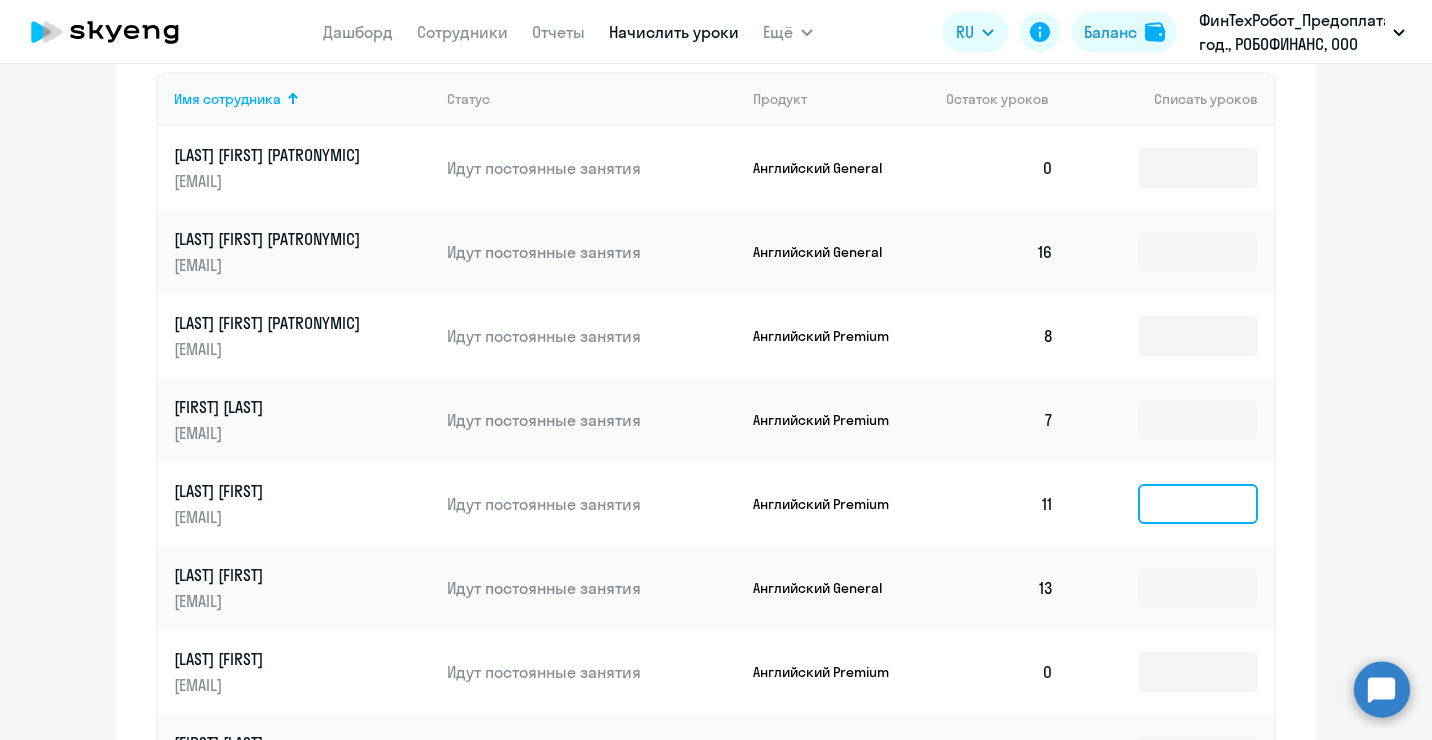 click 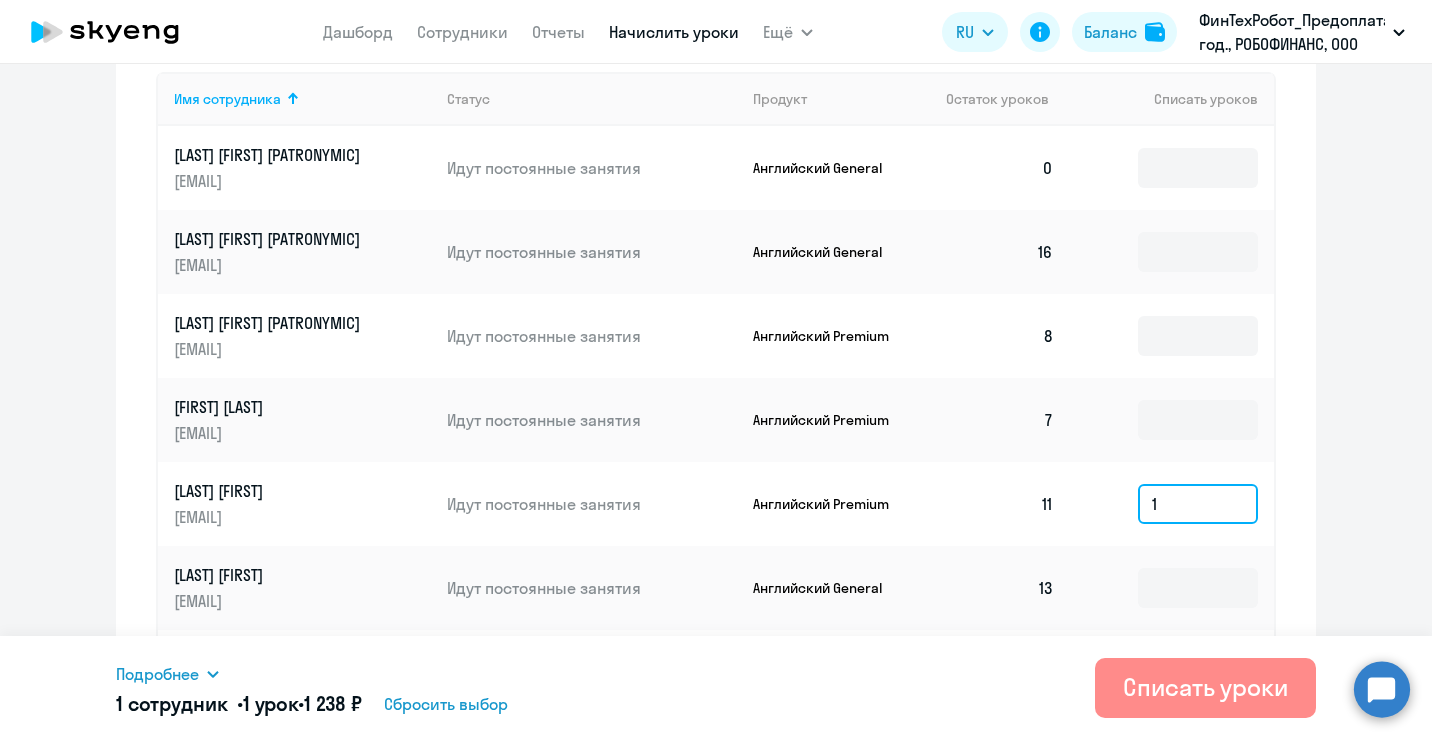 type on "1" 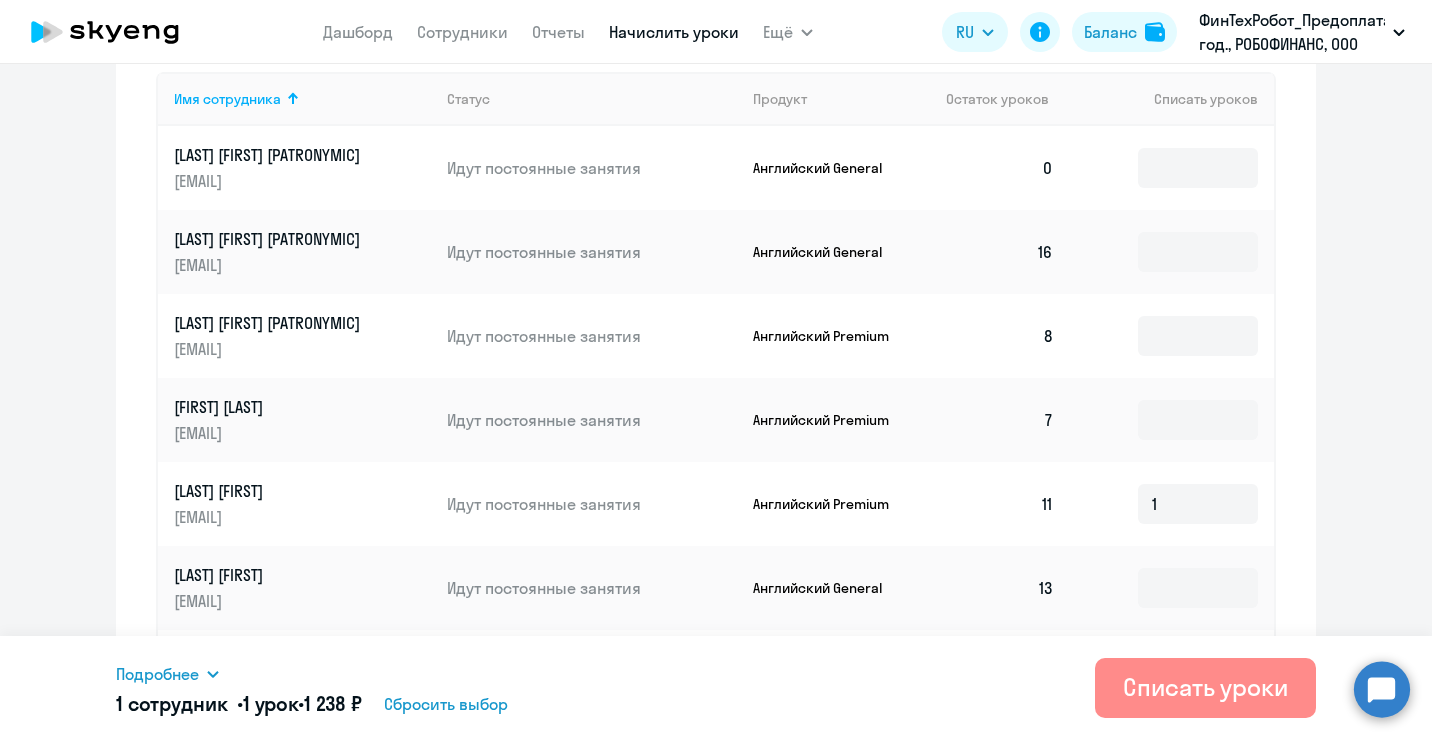 click on "Списать уроки" at bounding box center (1205, 687) 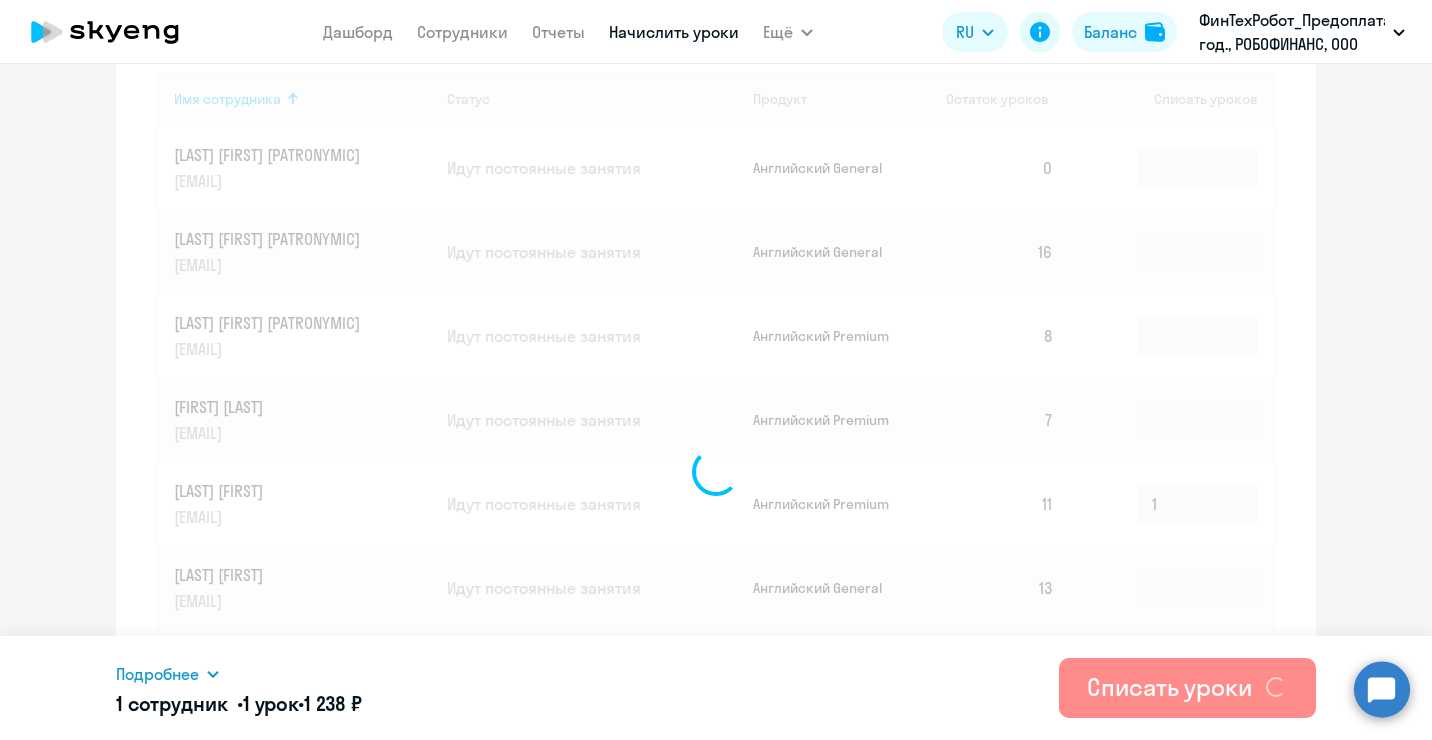 type 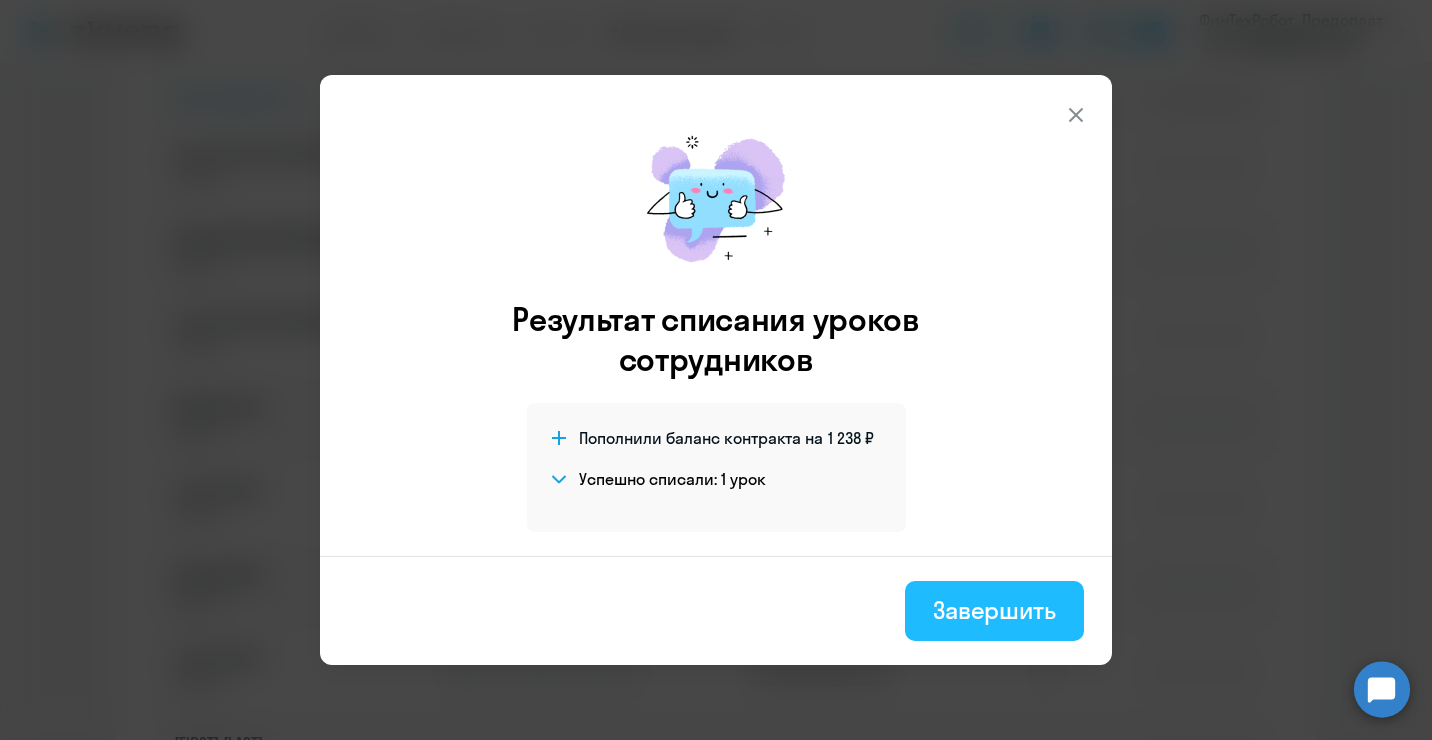click on "Завершить" at bounding box center (994, 610) 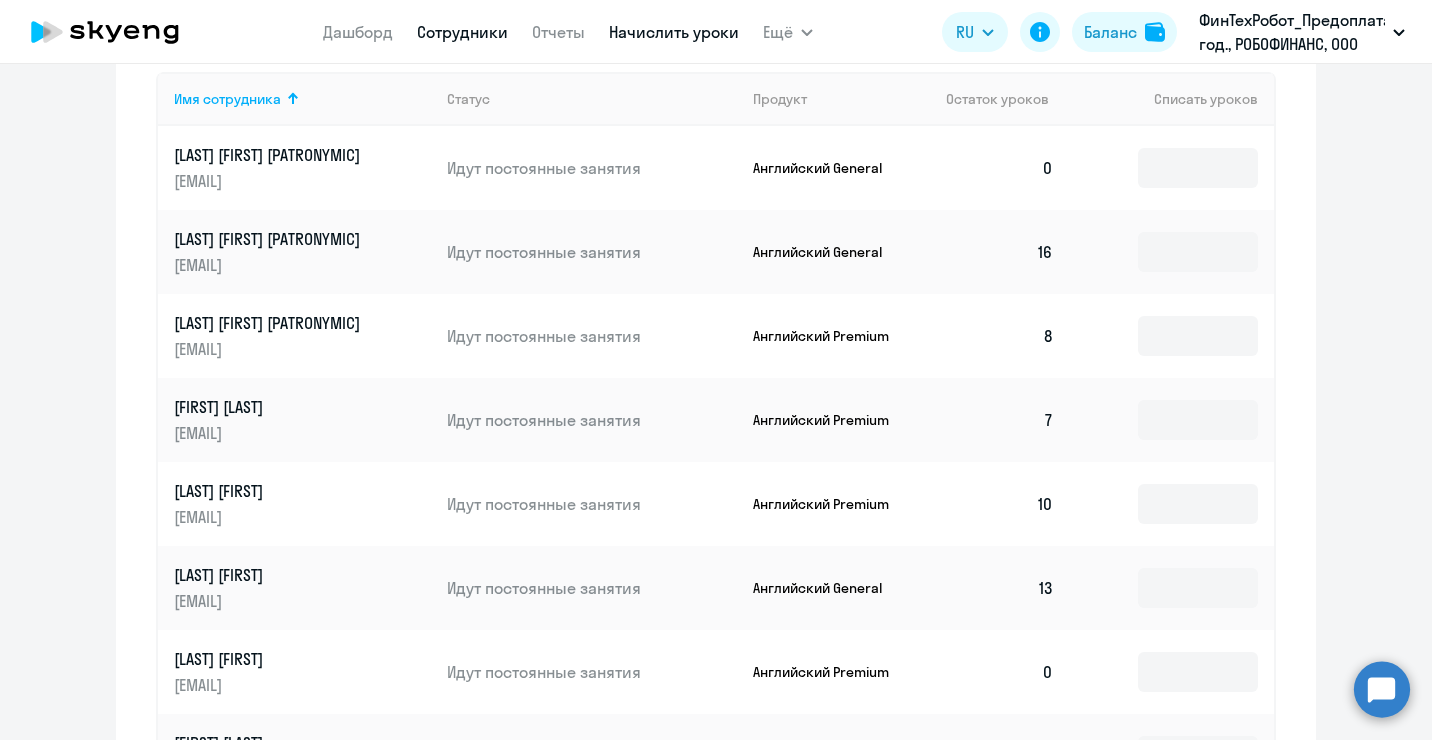 click on "Сотрудники" at bounding box center (462, 32) 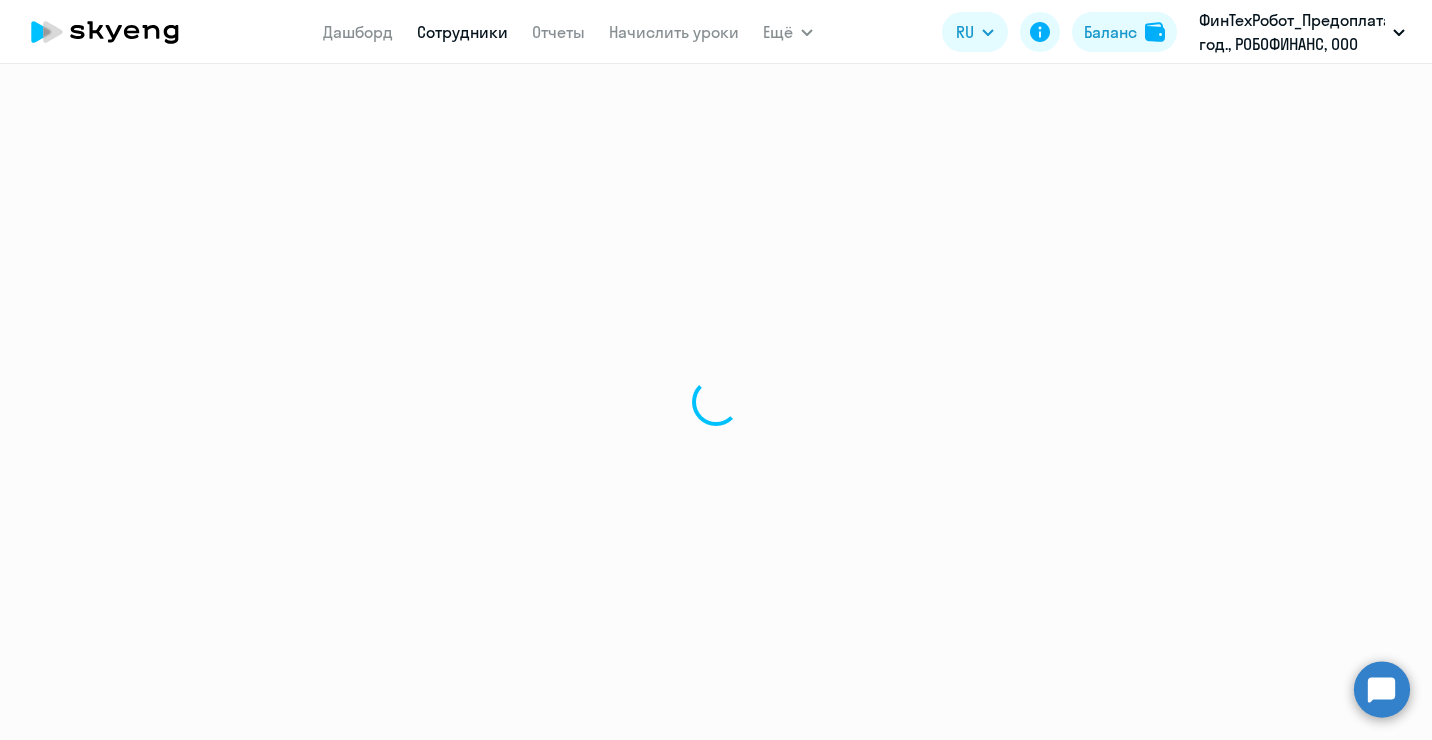 select on "30" 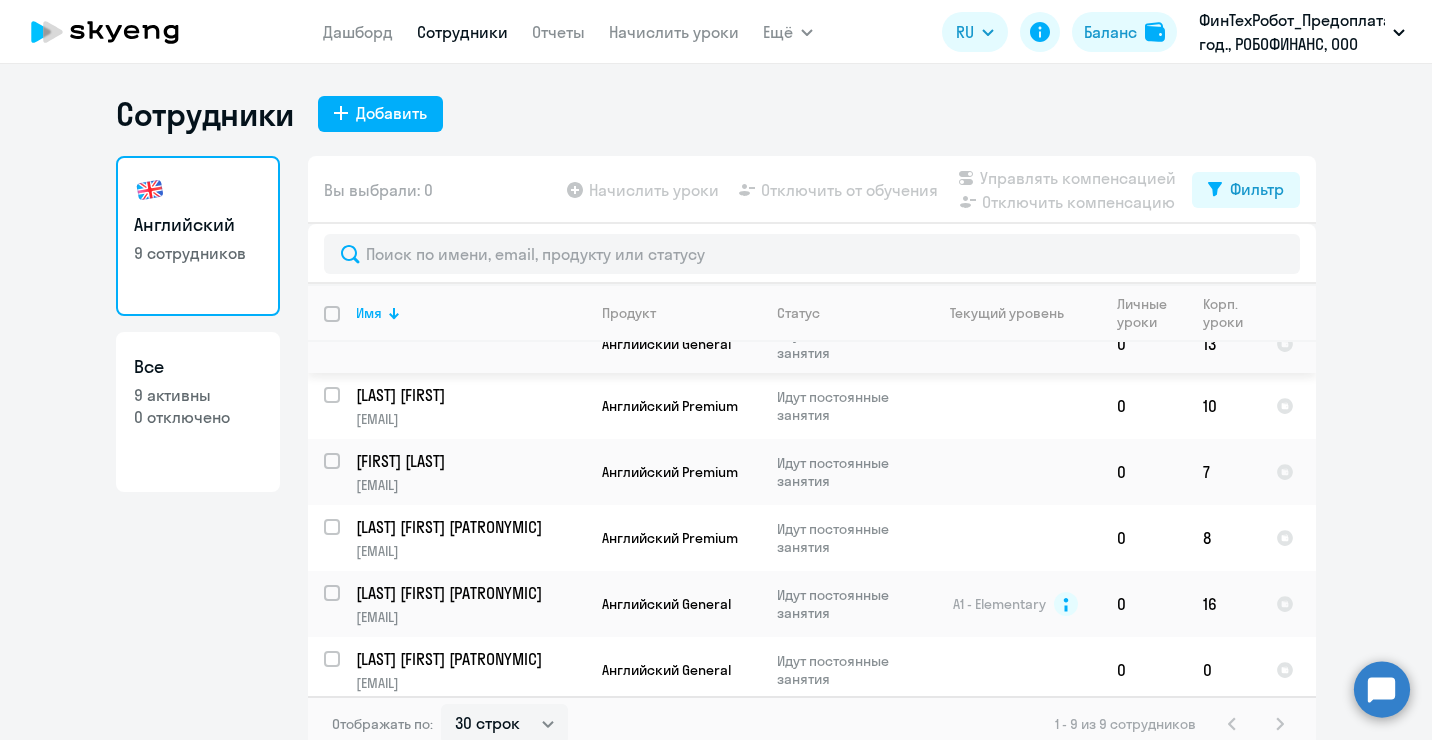 scroll, scrollTop: 284, scrollLeft: 0, axis: vertical 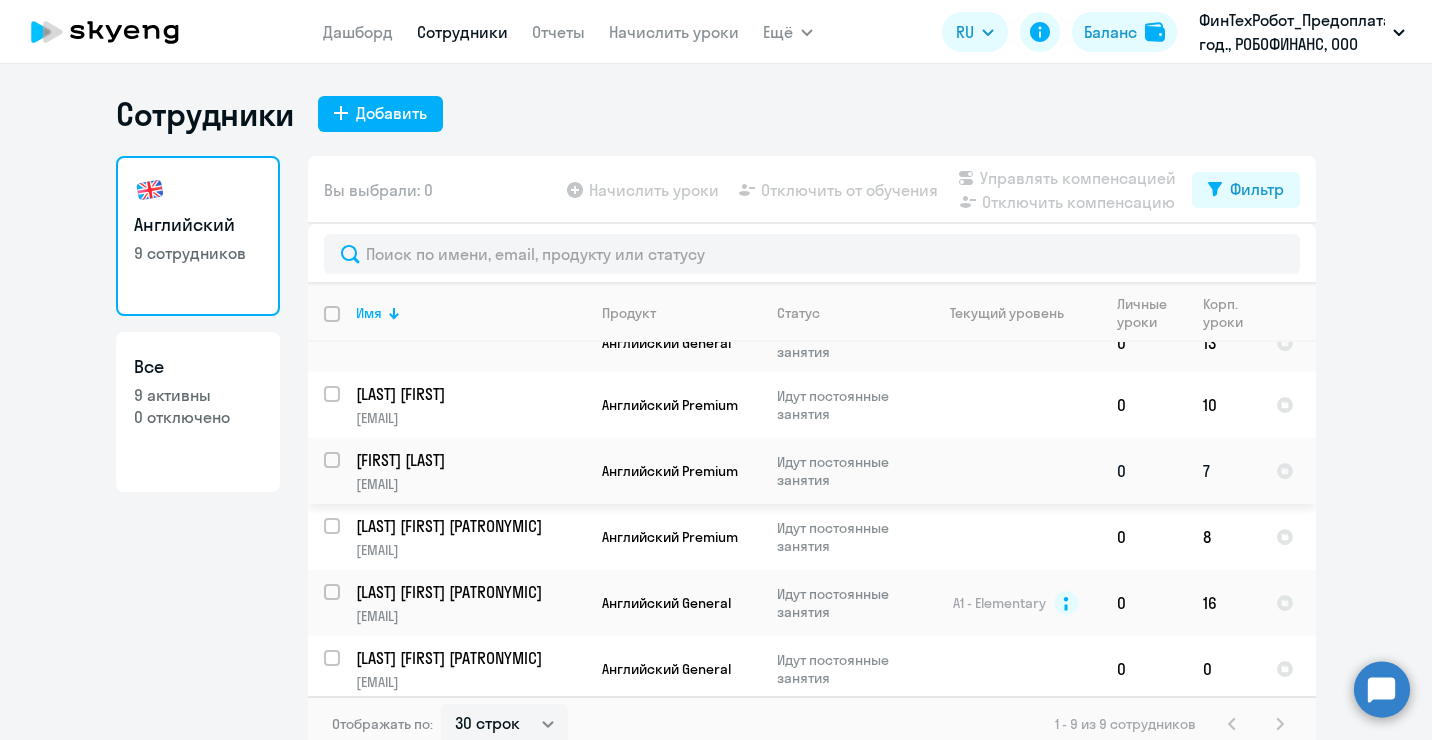 click on "[LAST] [FIRST]" 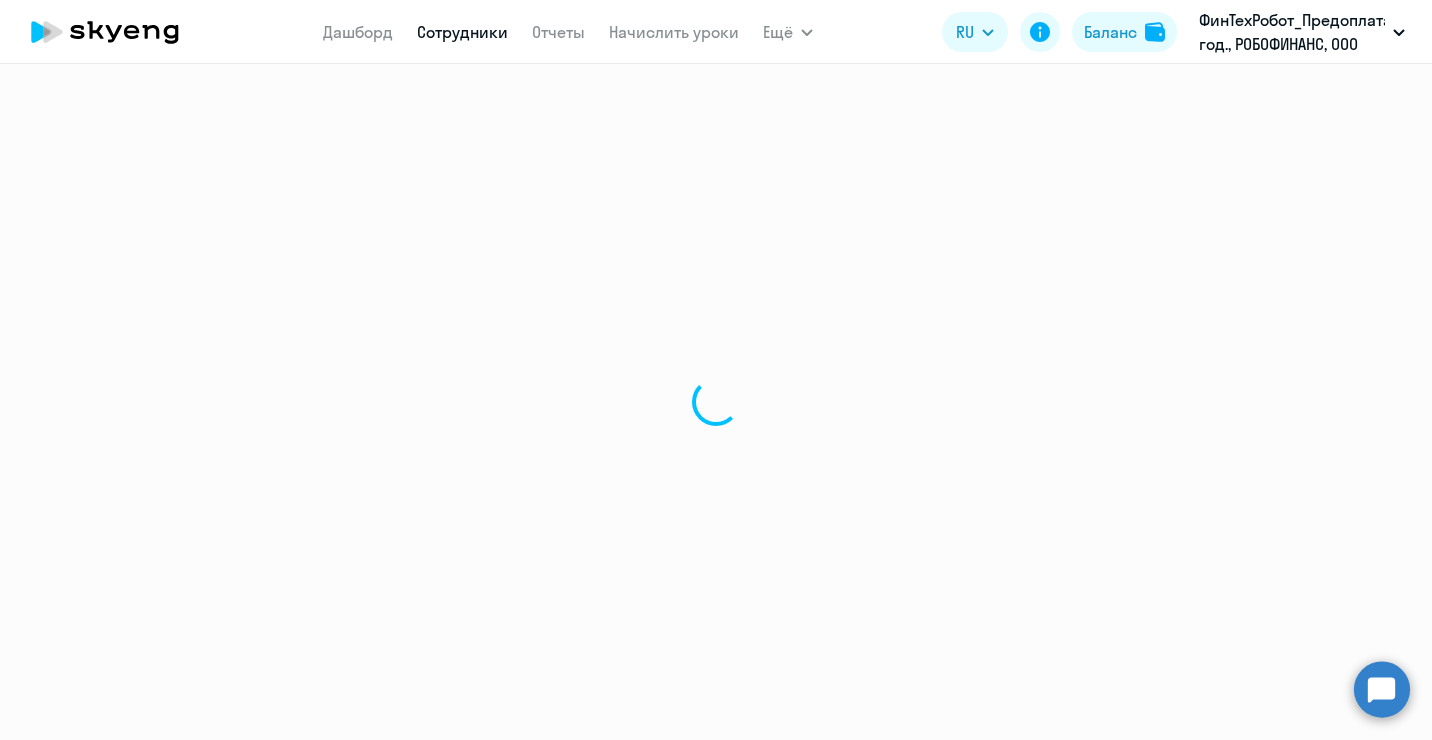 select on "english" 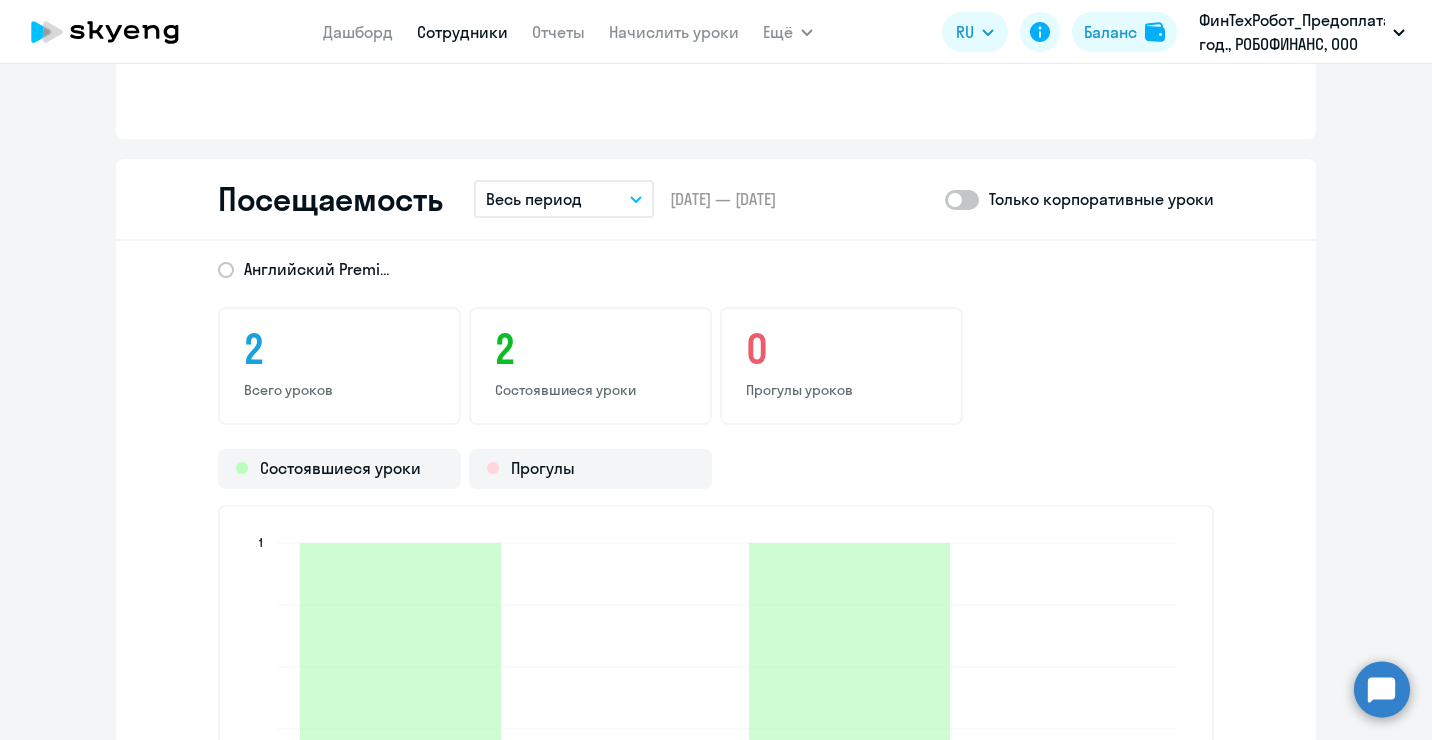 scroll, scrollTop: 2000, scrollLeft: 0, axis: vertical 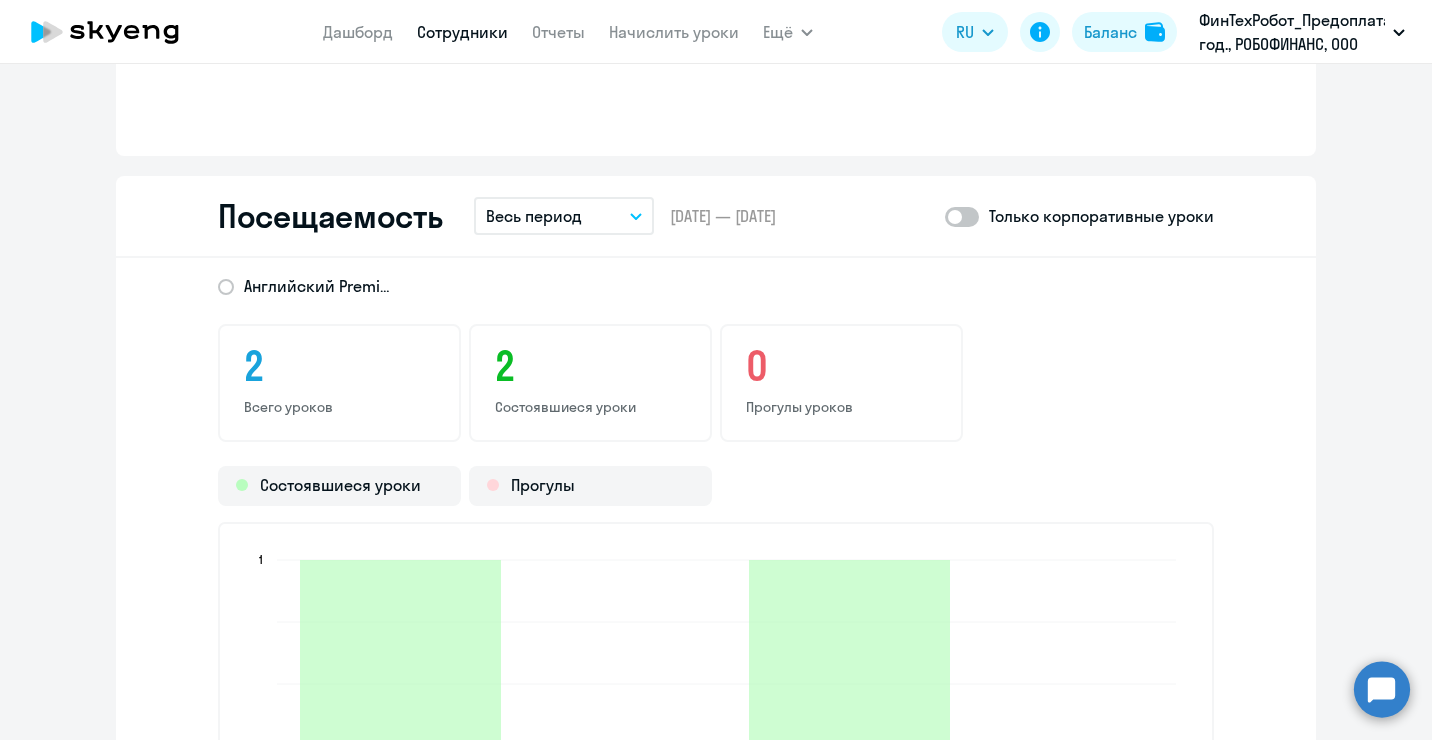 click on "Весь период" at bounding box center [564, 216] 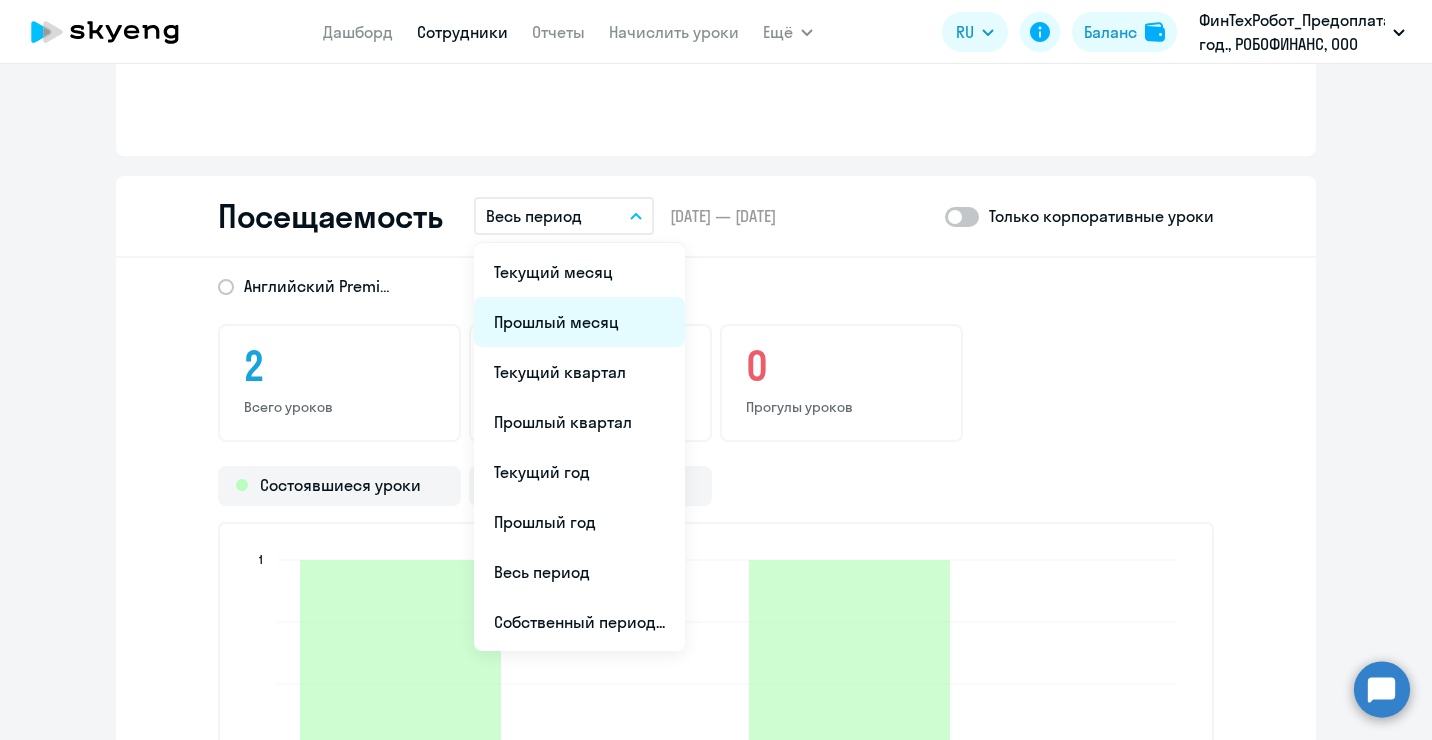 click on "Прошлый месяц" at bounding box center (579, 322) 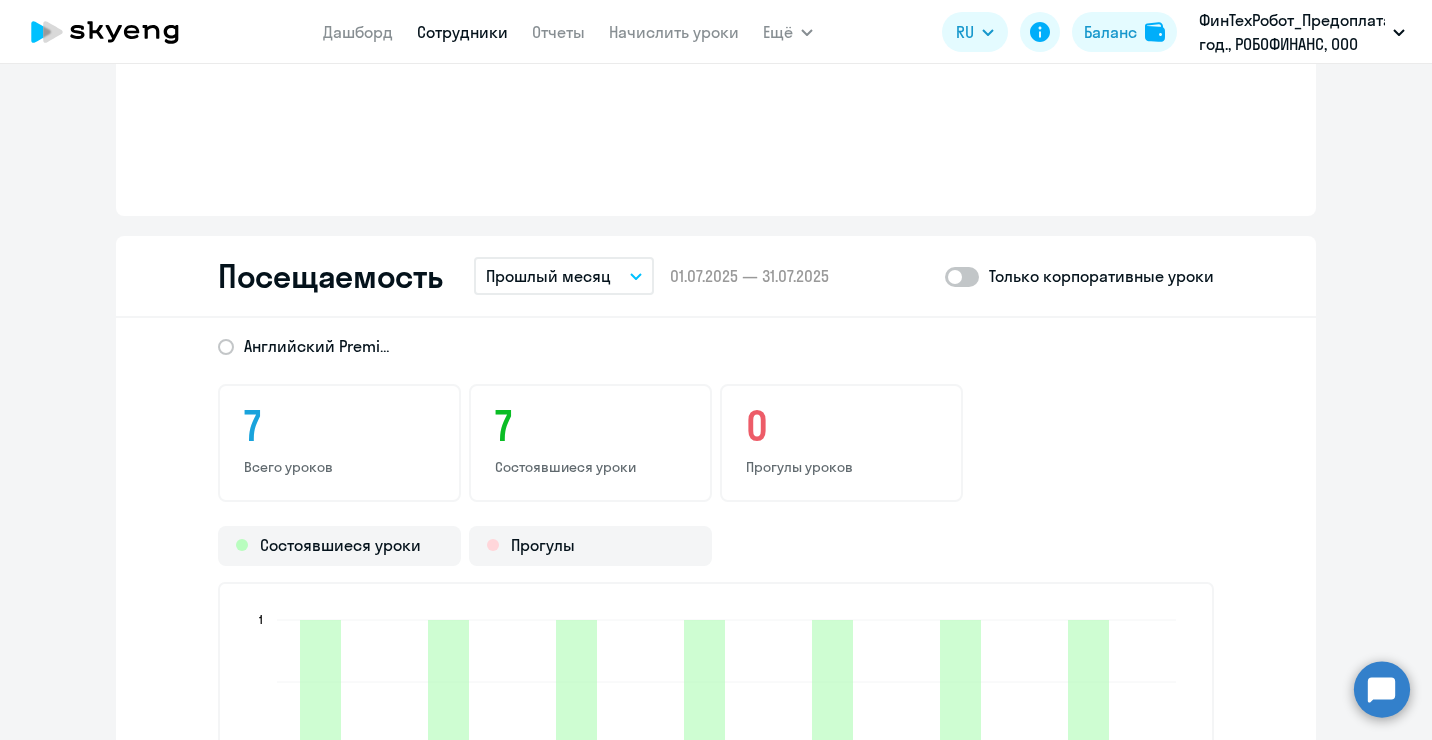 scroll, scrollTop: 1700, scrollLeft: 0, axis: vertical 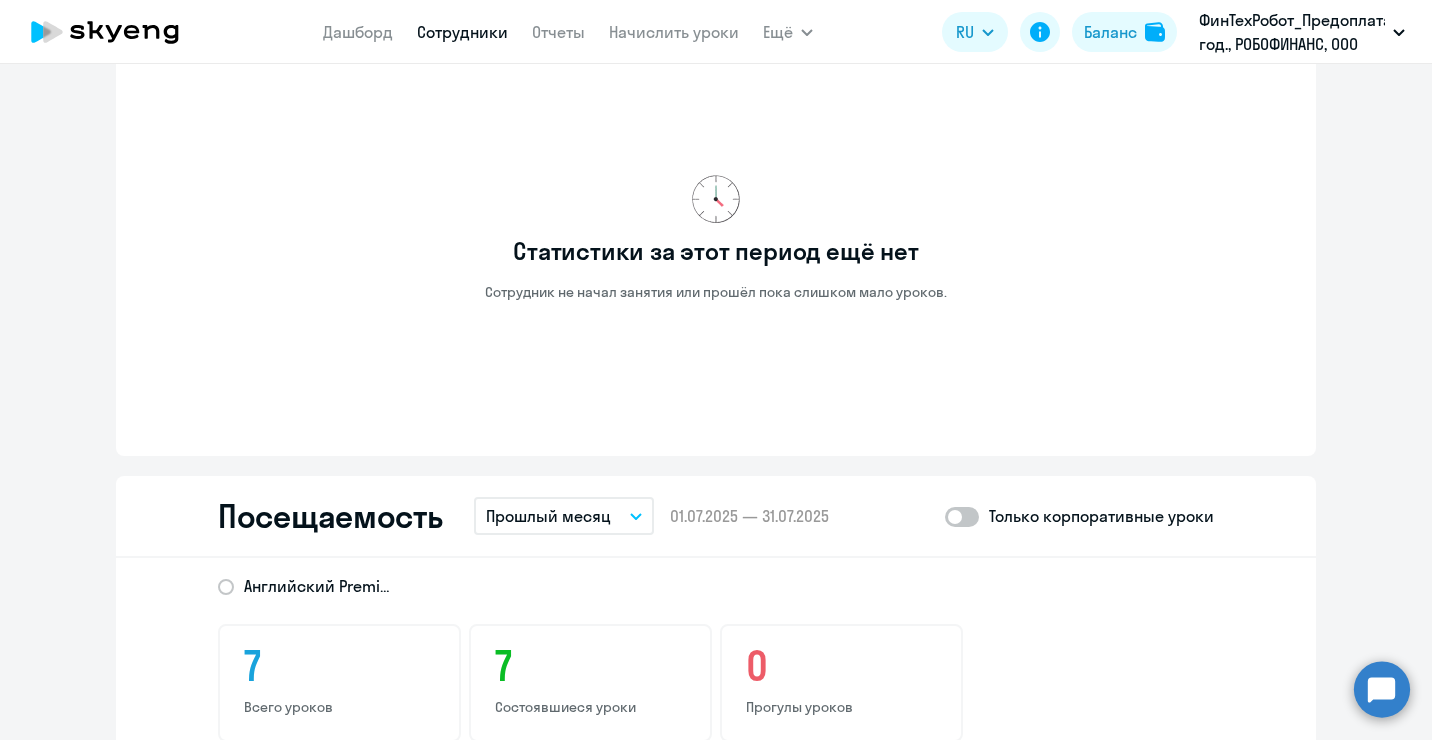 click on "Прошлый месяц" at bounding box center [548, 516] 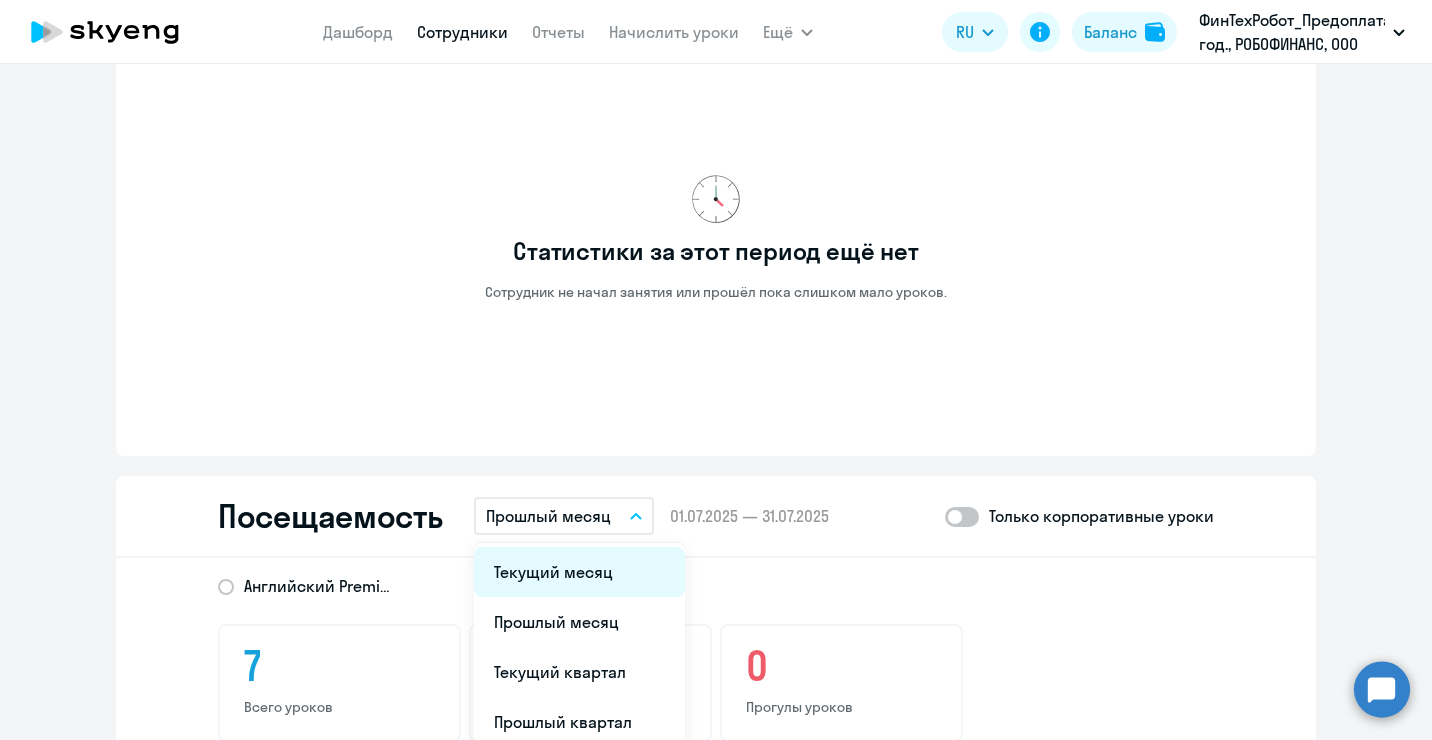 click on "Текущий месяц" at bounding box center (579, 572) 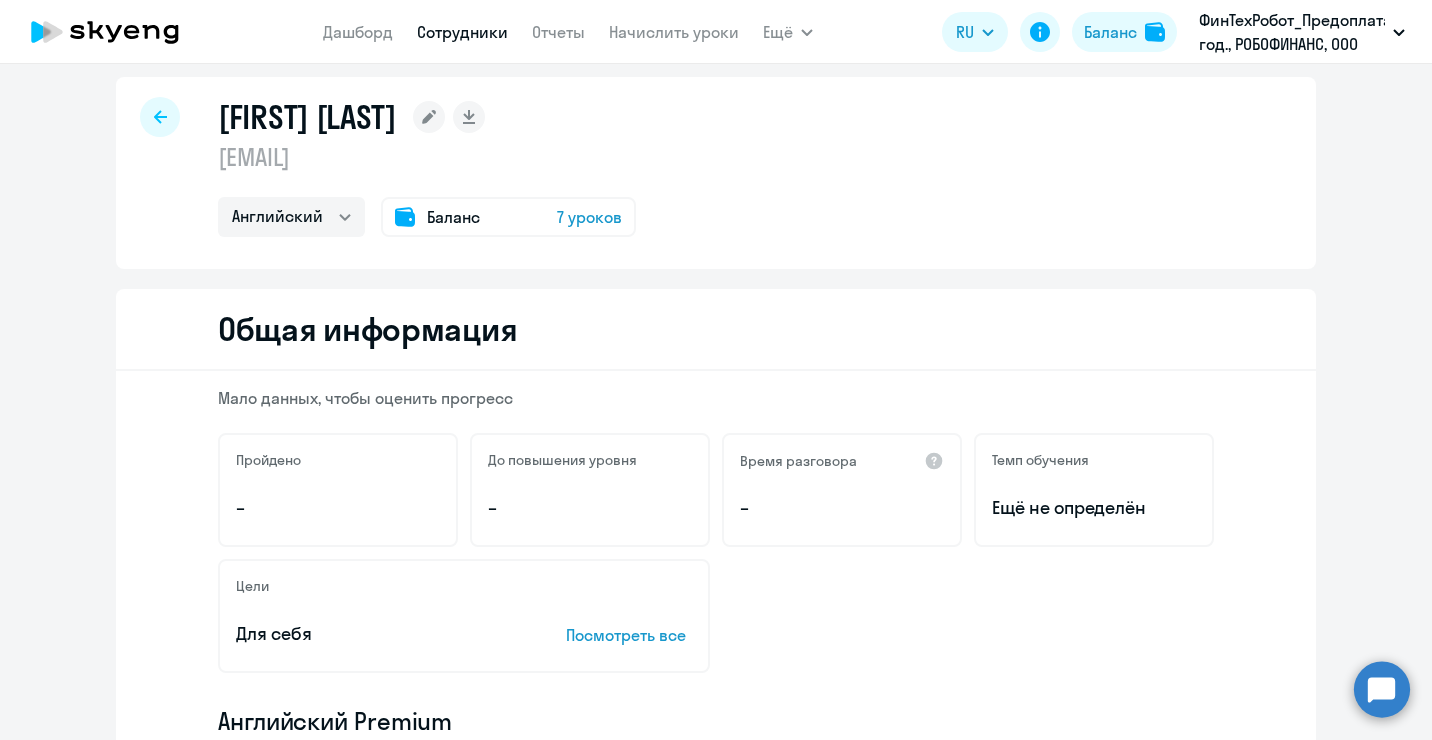 scroll, scrollTop: 0, scrollLeft: 0, axis: both 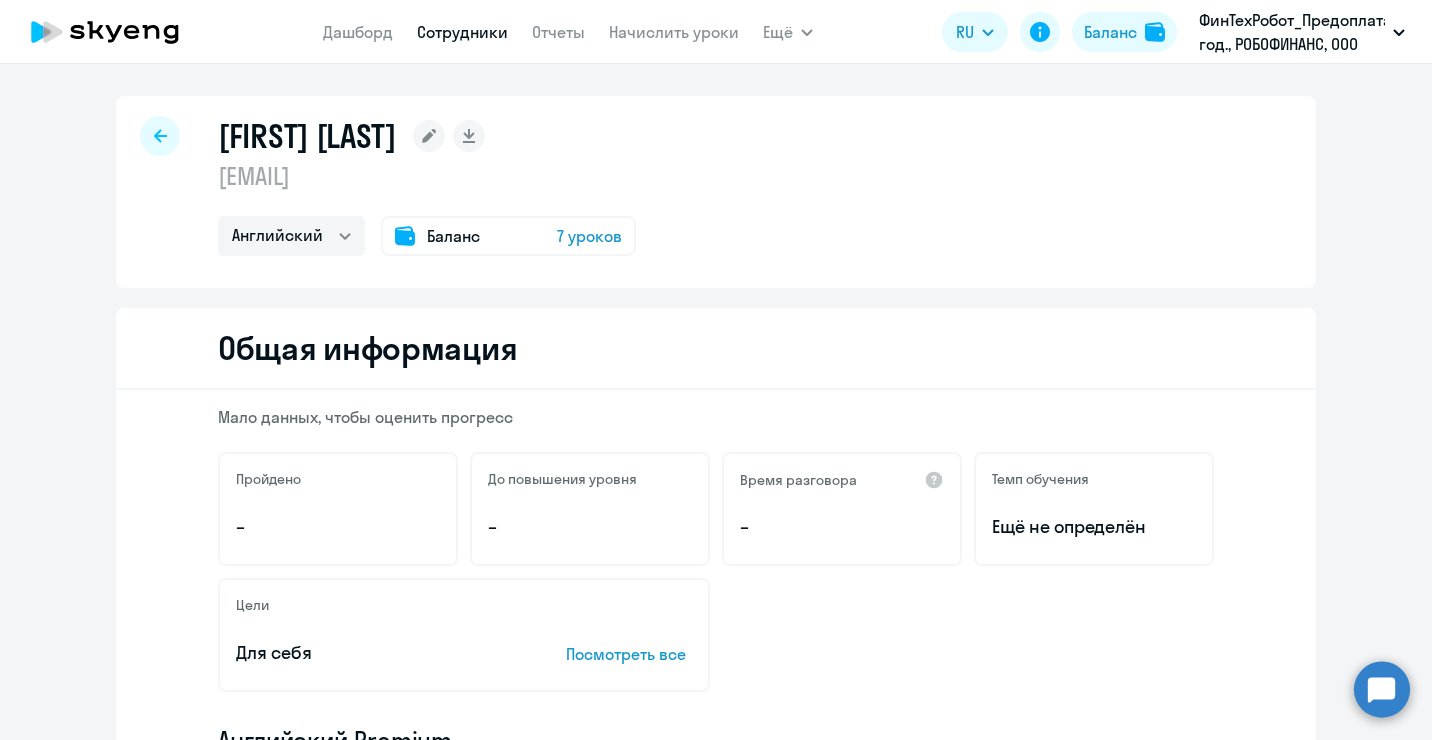 click 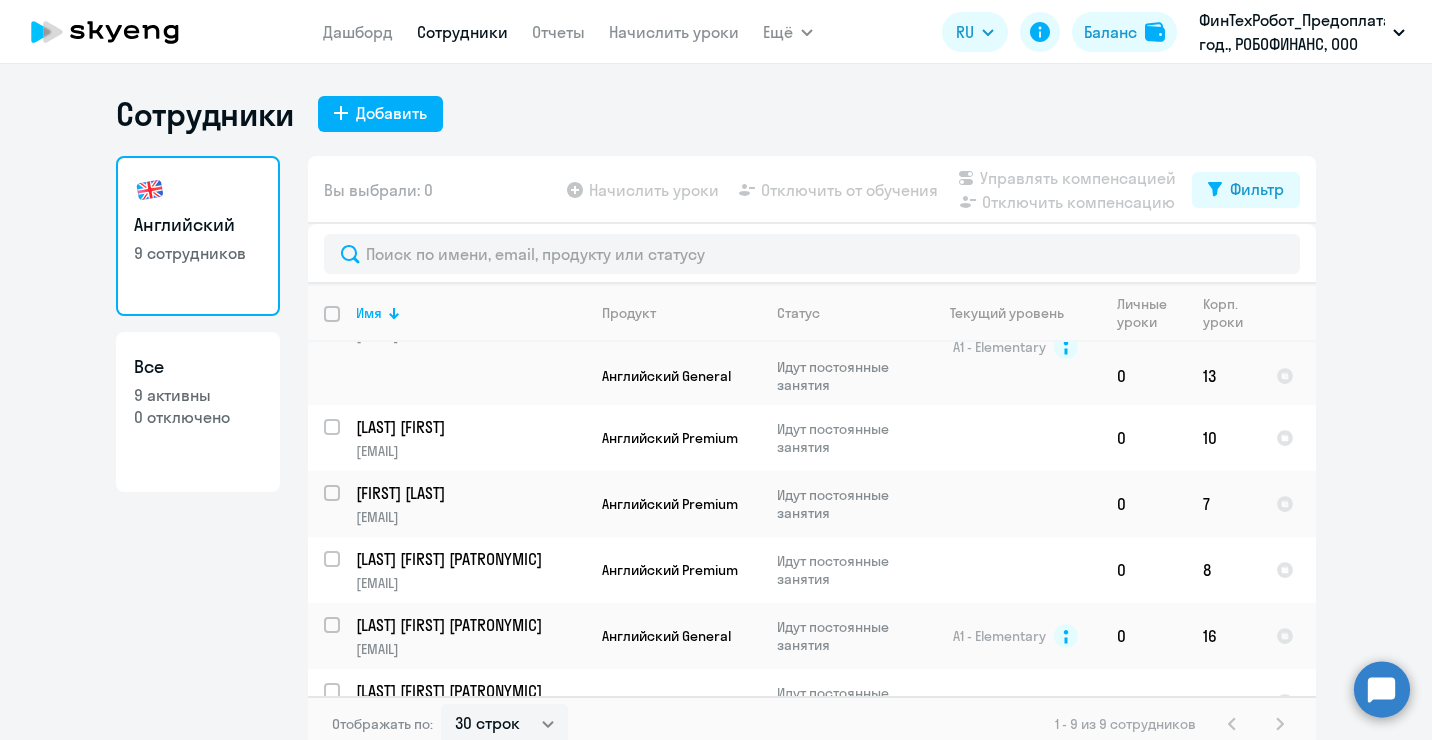 scroll, scrollTop: 284, scrollLeft: 0, axis: vertical 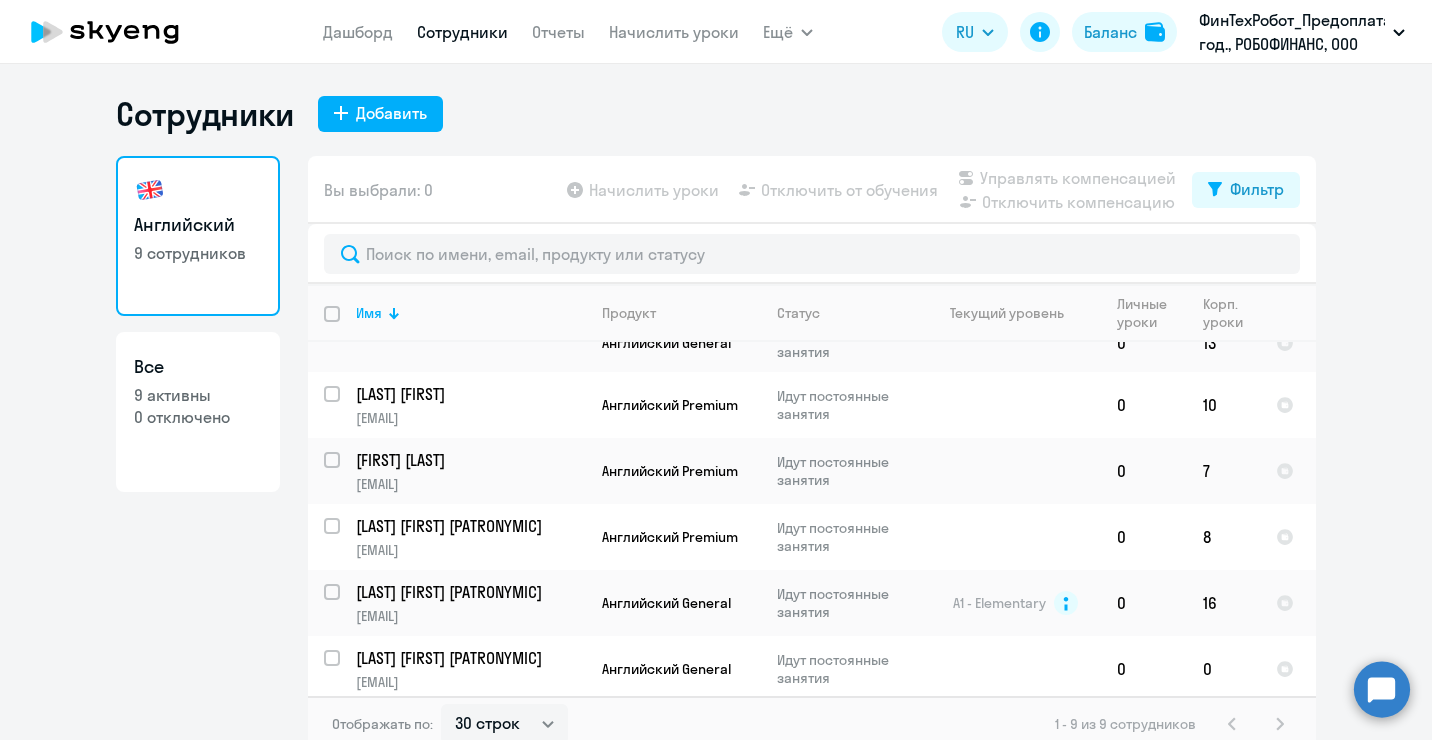 click on "Сотрудники
Добавить" 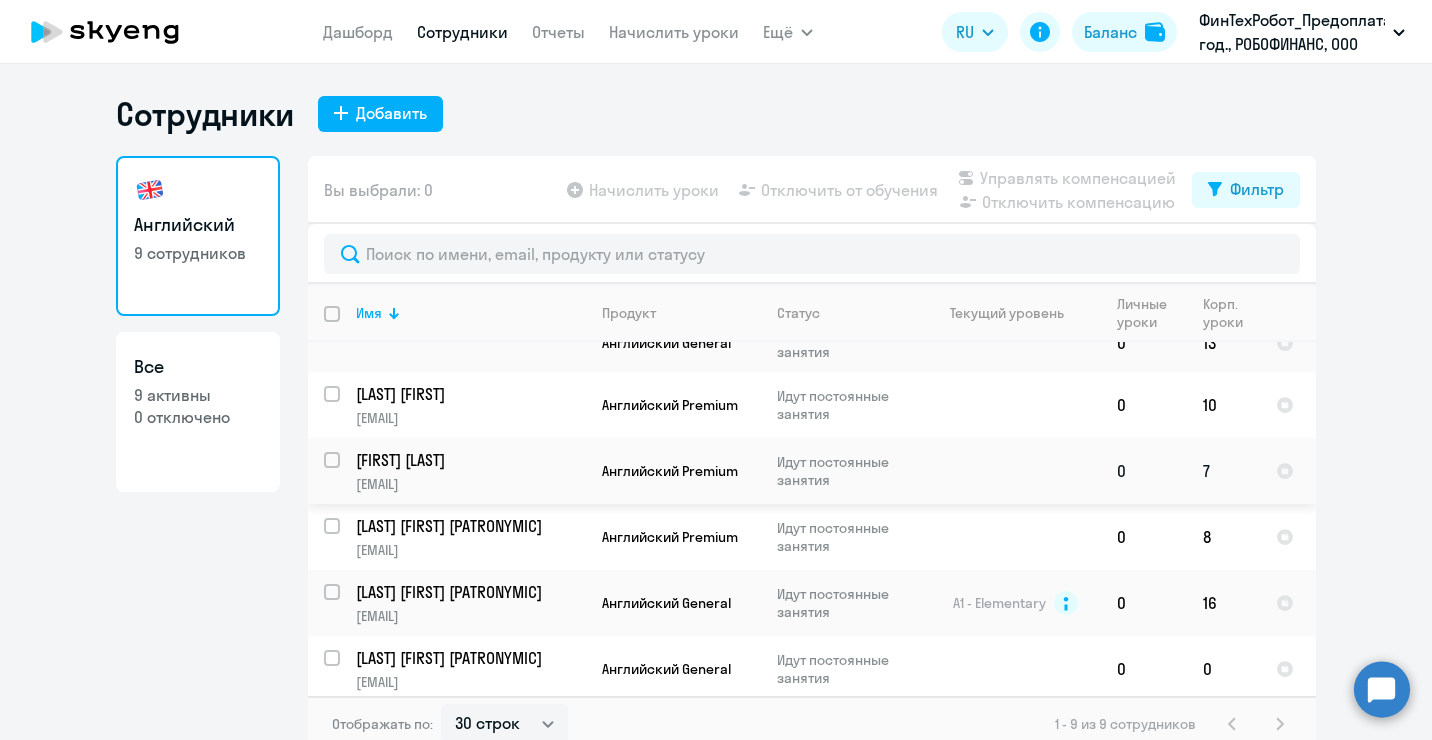 click on "[LAST] [FIRST]" 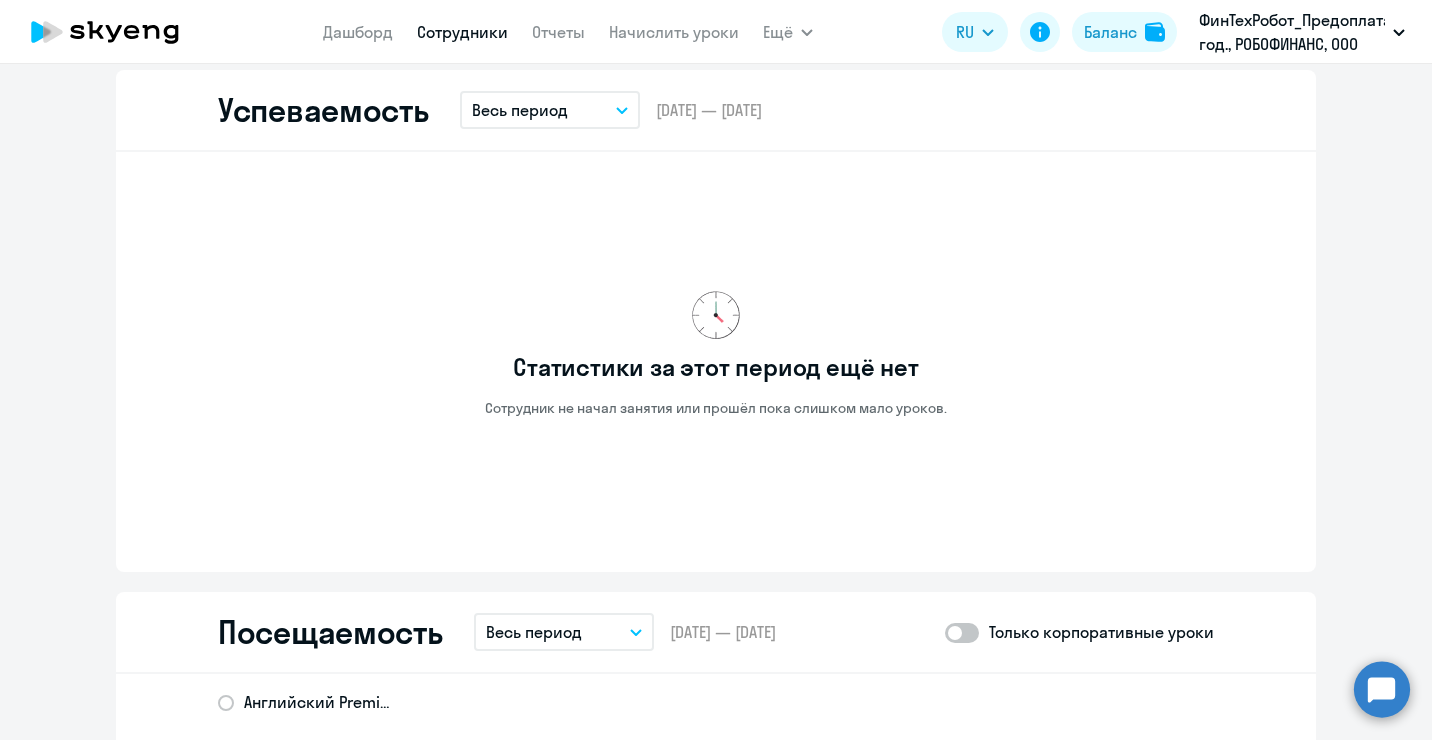 scroll, scrollTop: 1900, scrollLeft: 0, axis: vertical 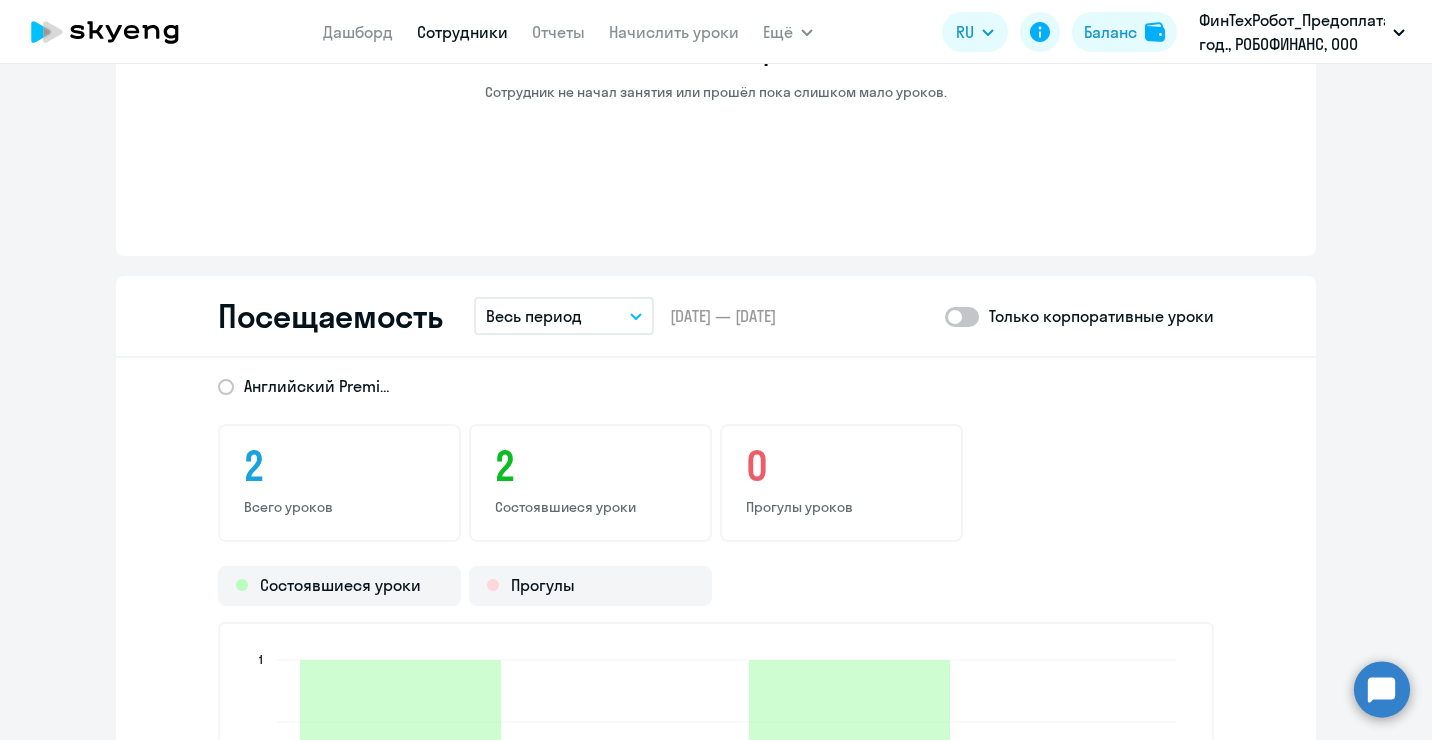 click on "Весь период" at bounding box center (564, 316) 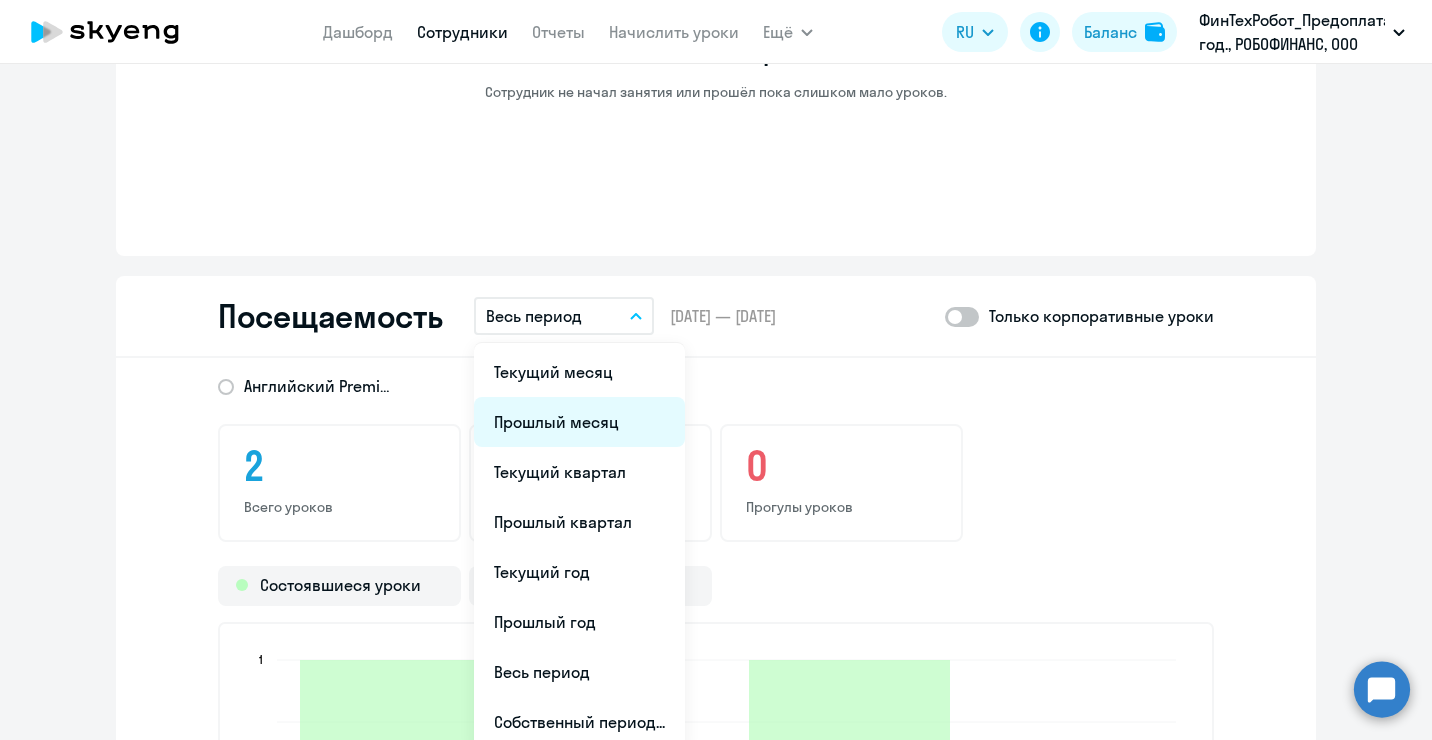 click on "Прошлый месяц" at bounding box center [579, 422] 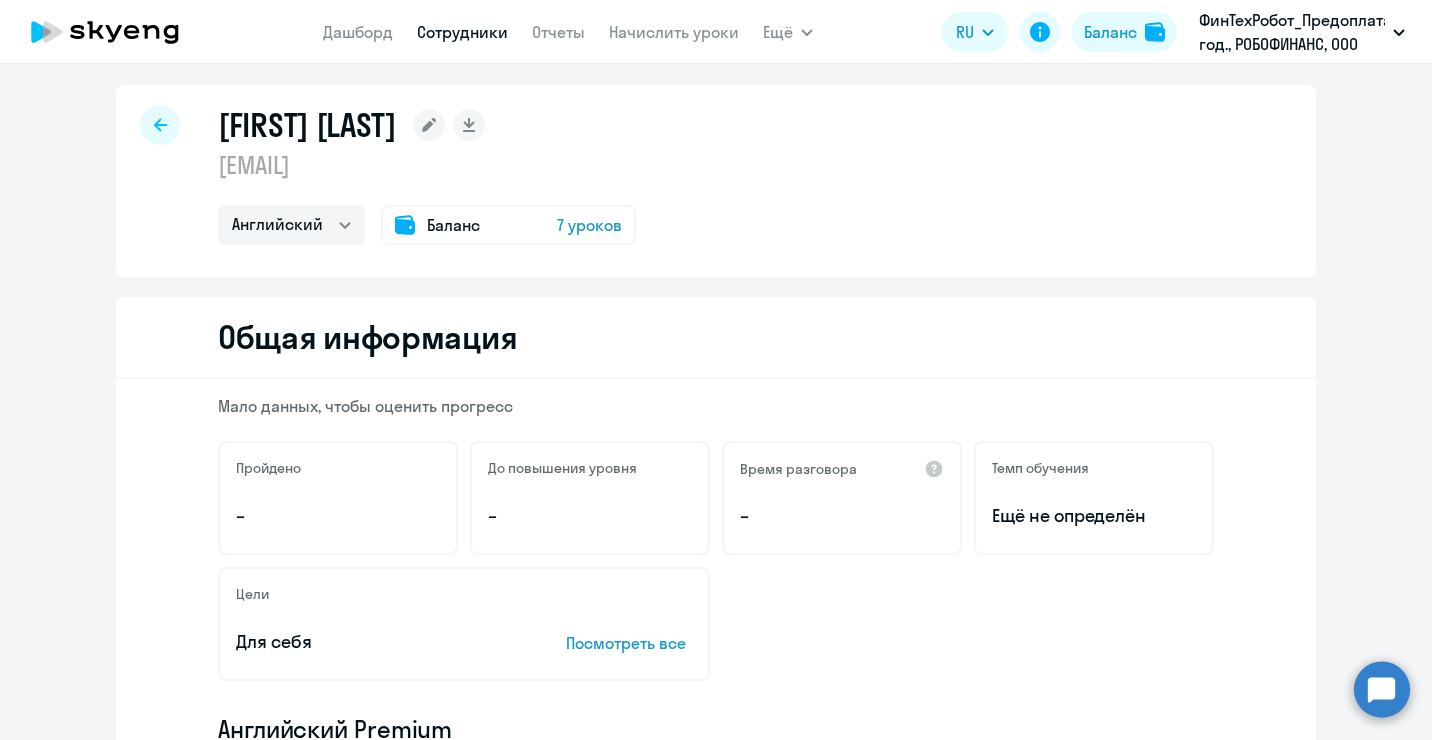 scroll, scrollTop: 0, scrollLeft: 0, axis: both 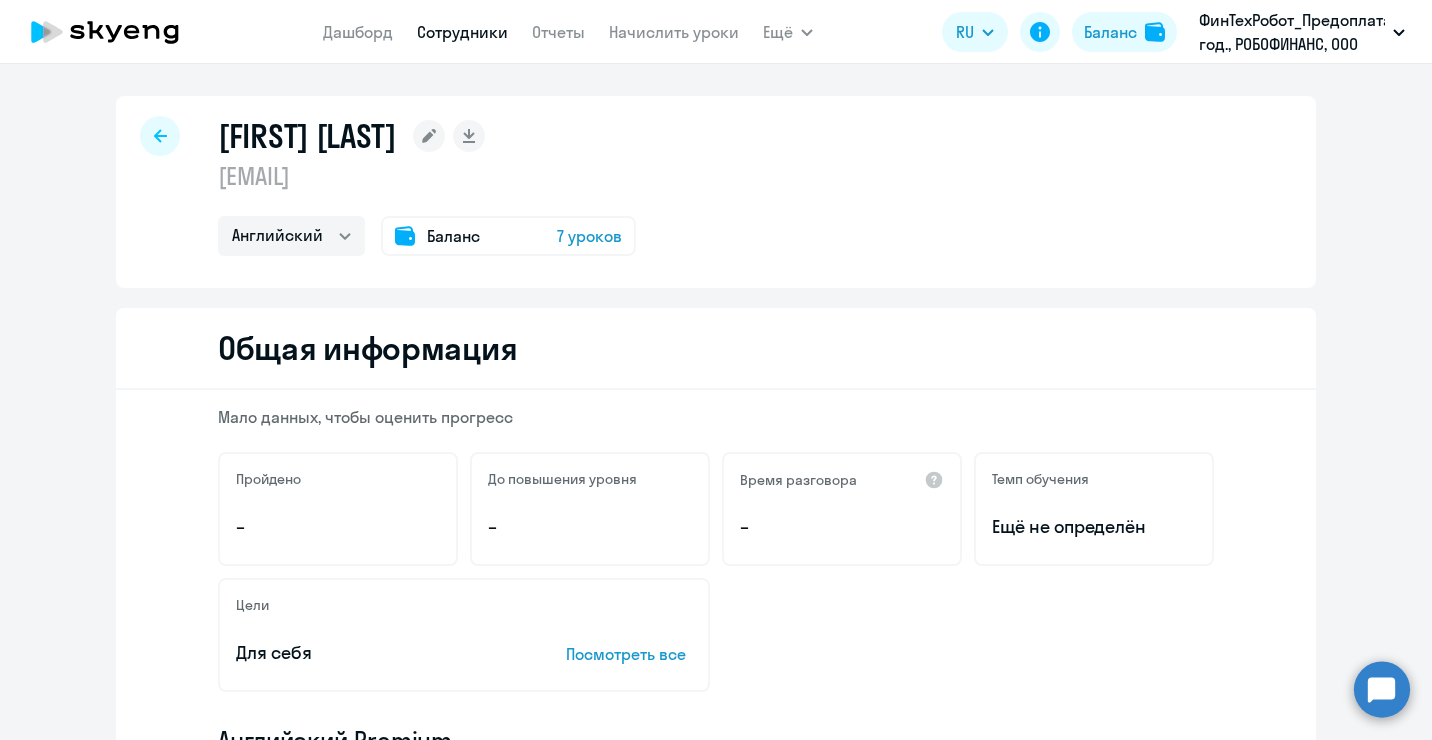 click 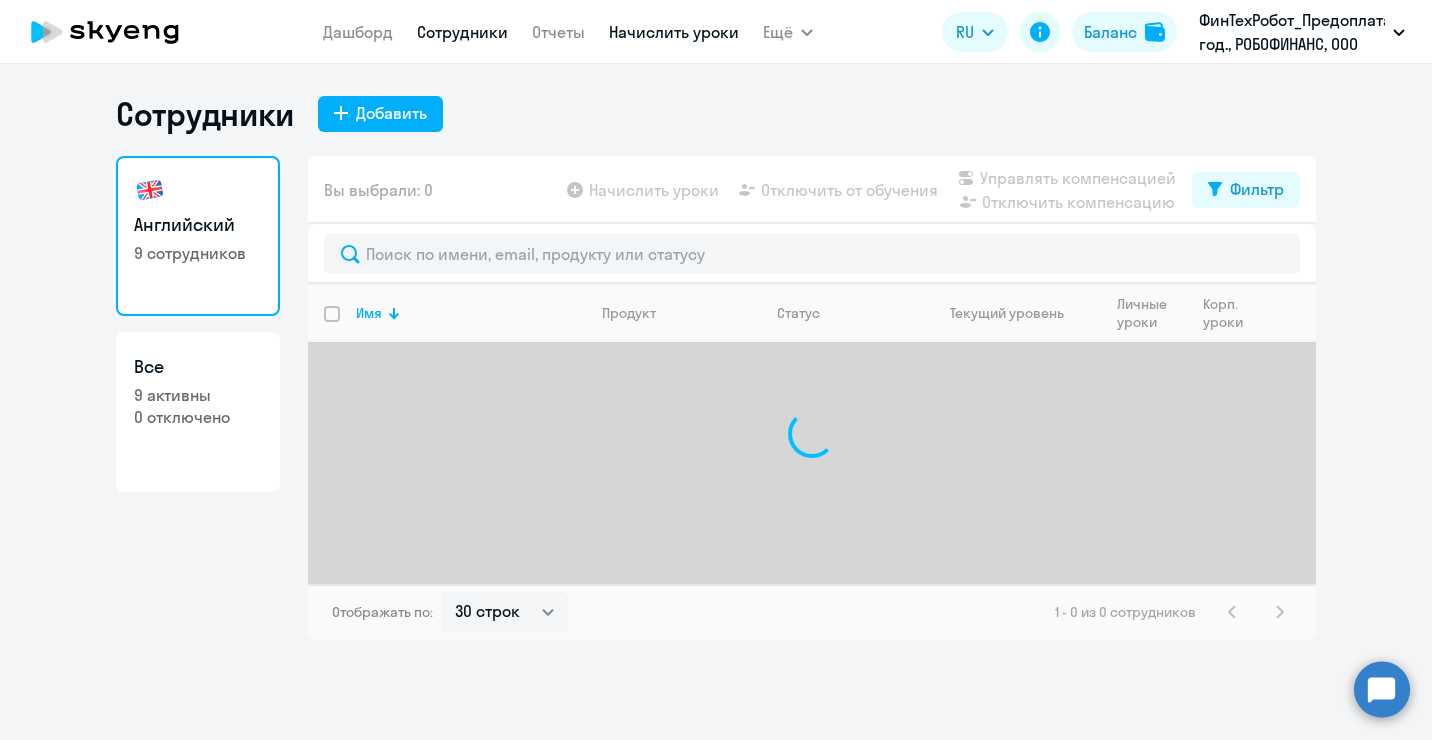 click on "Начислить уроки" at bounding box center (674, 32) 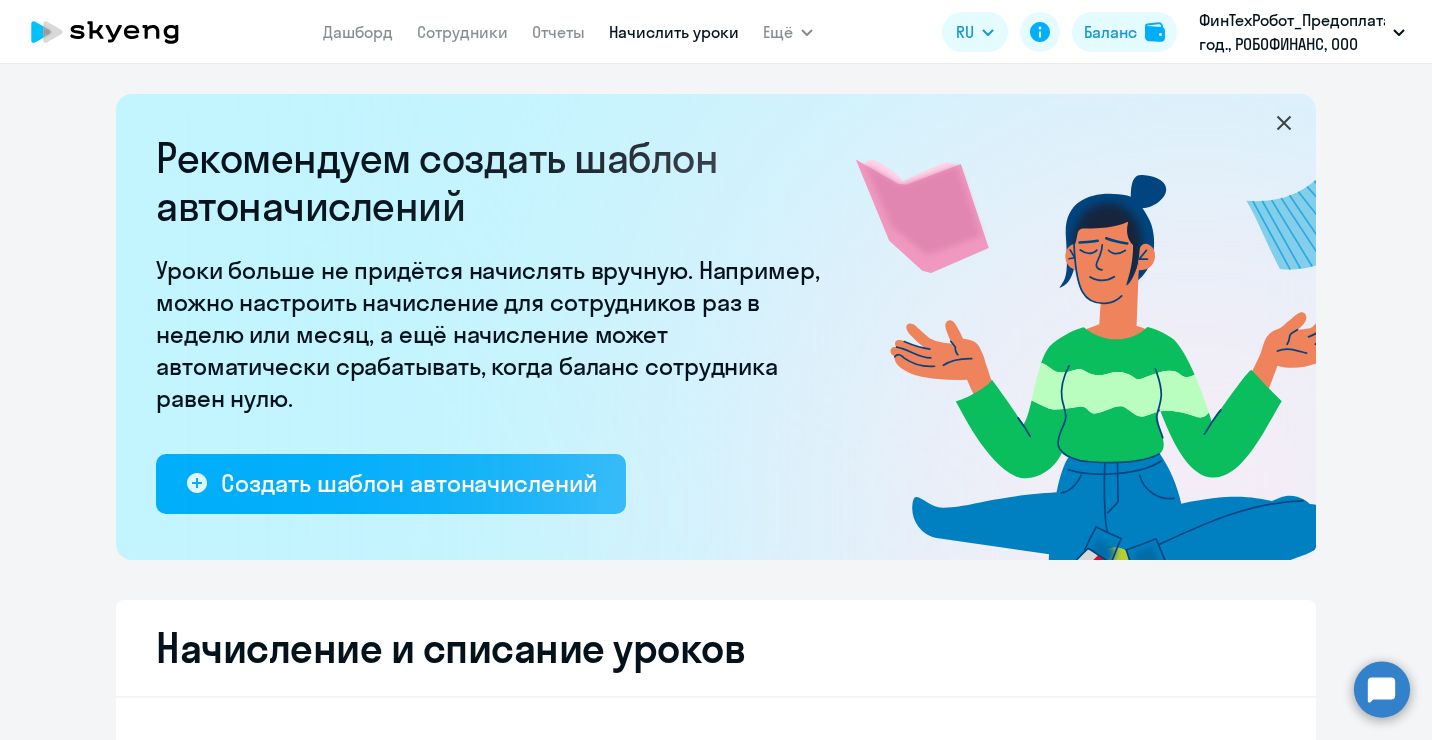 select on "10" 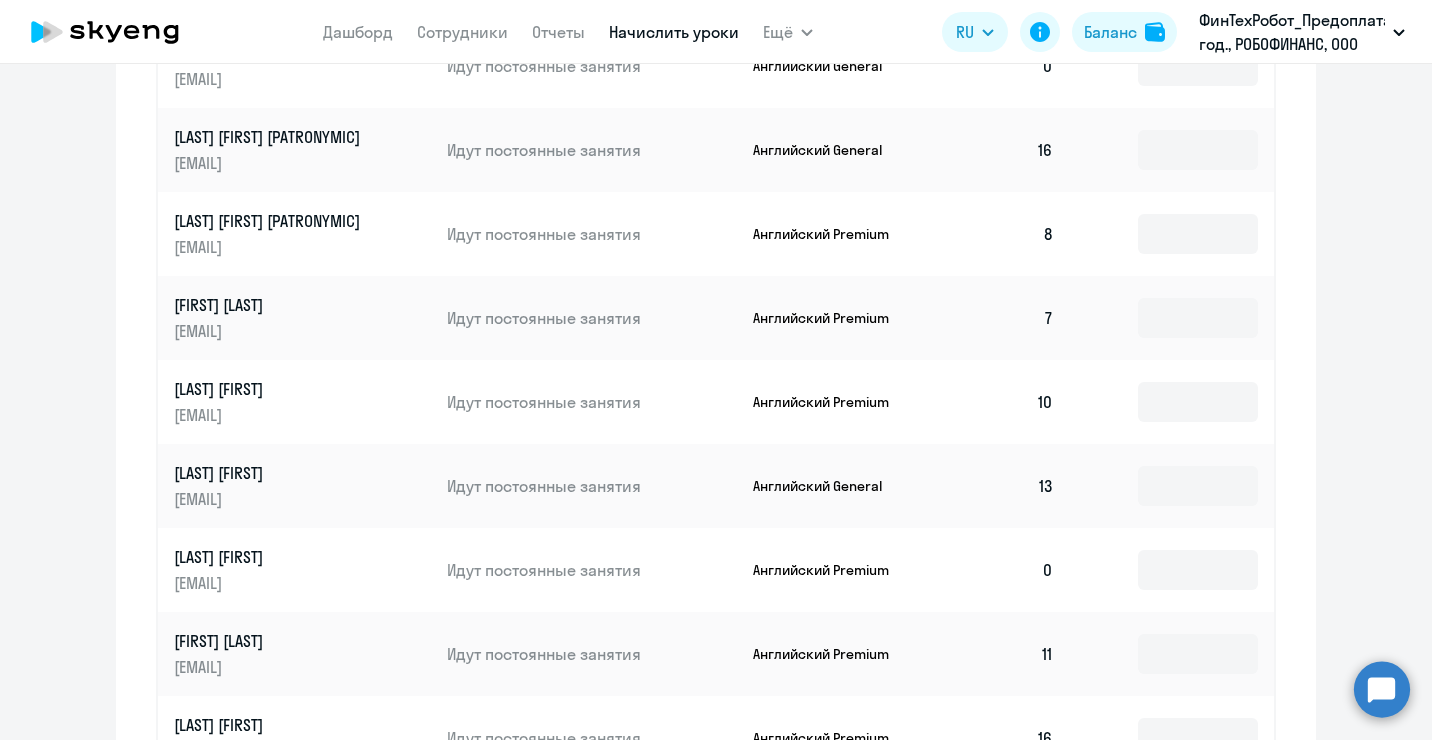 scroll, scrollTop: 1000, scrollLeft: 0, axis: vertical 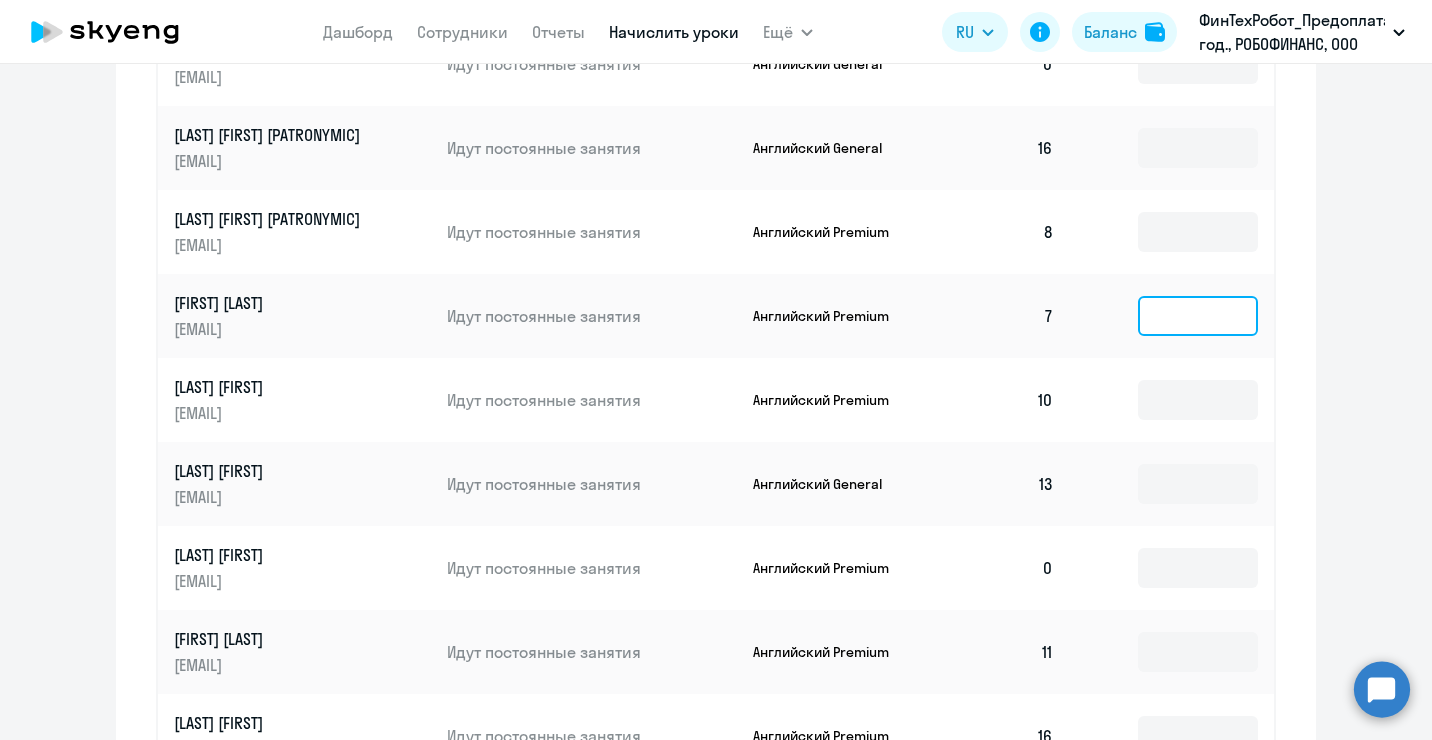 click 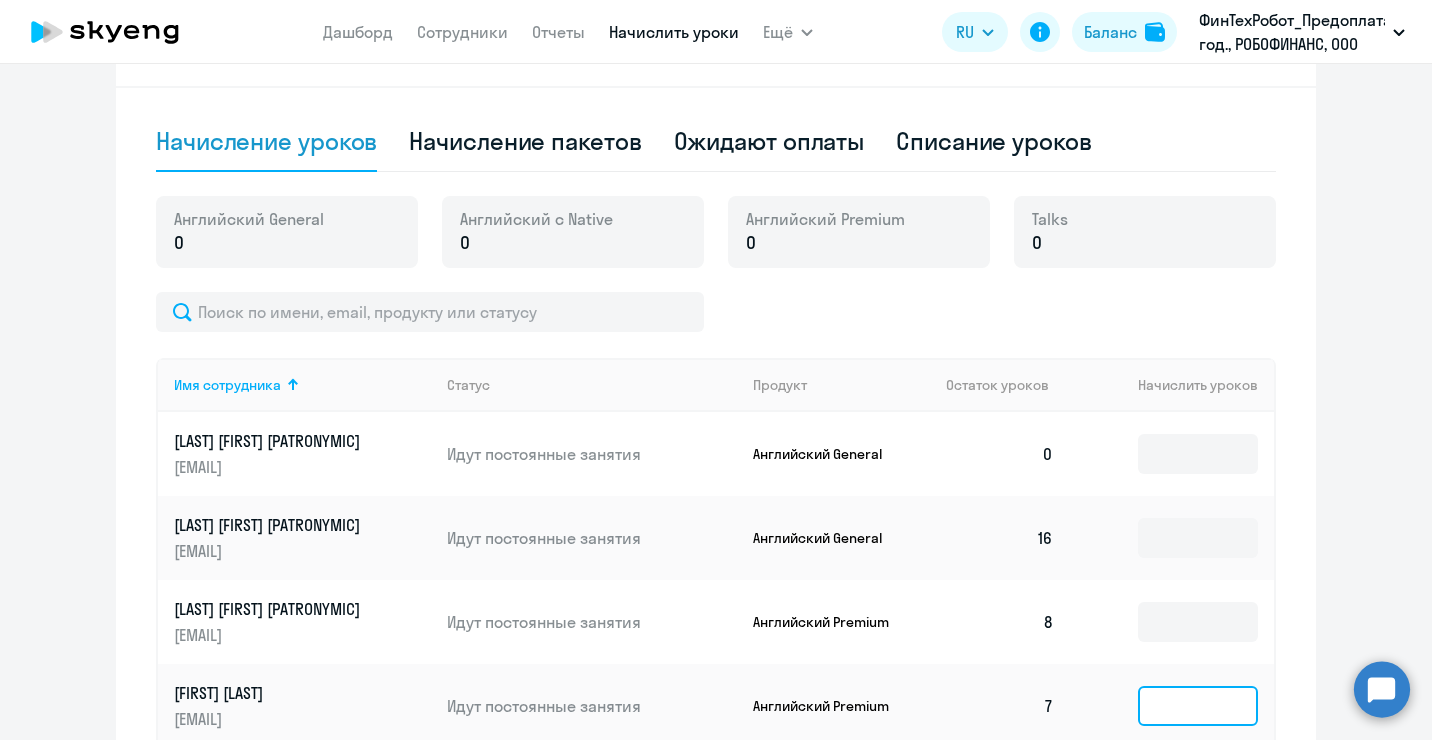 scroll, scrollTop: 600, scrollLeft: 0, axis: vertical 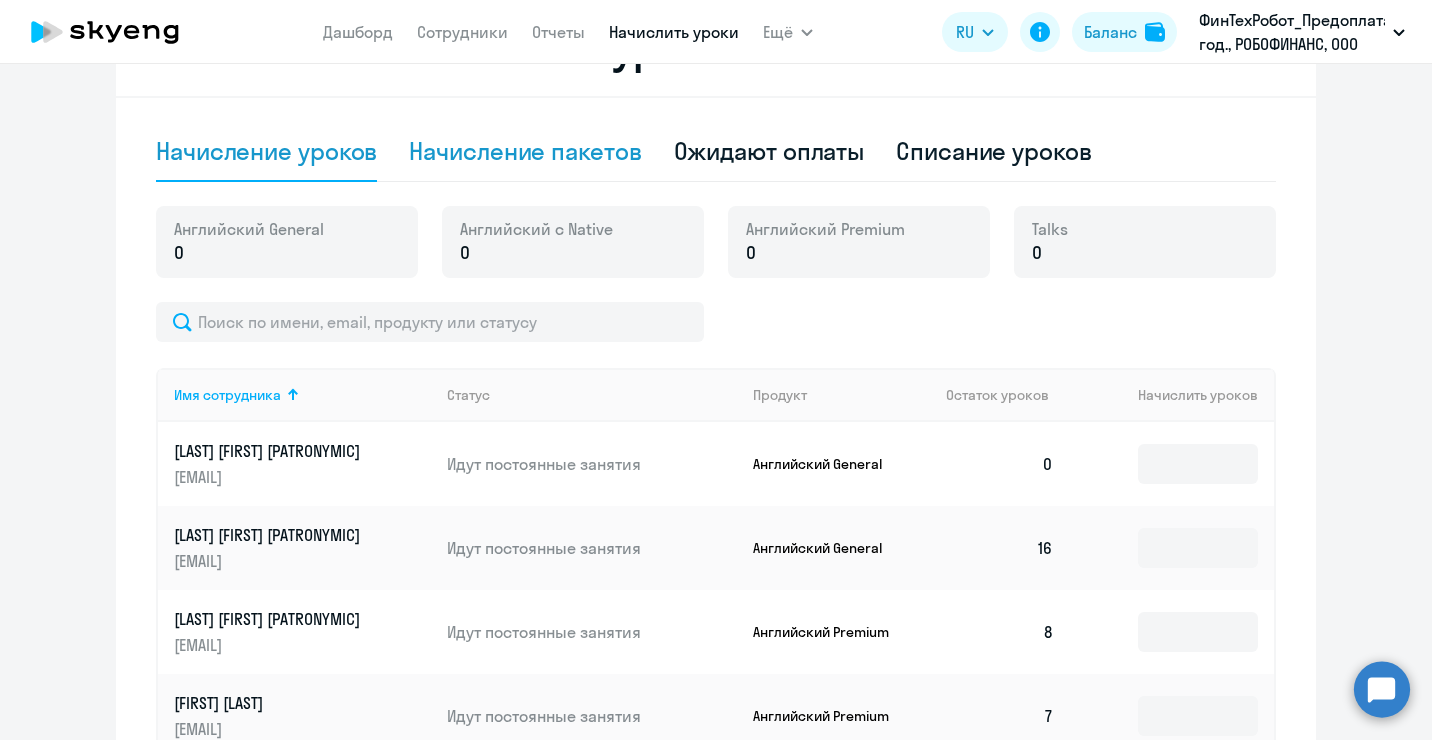 click on "Начисление пакетов" 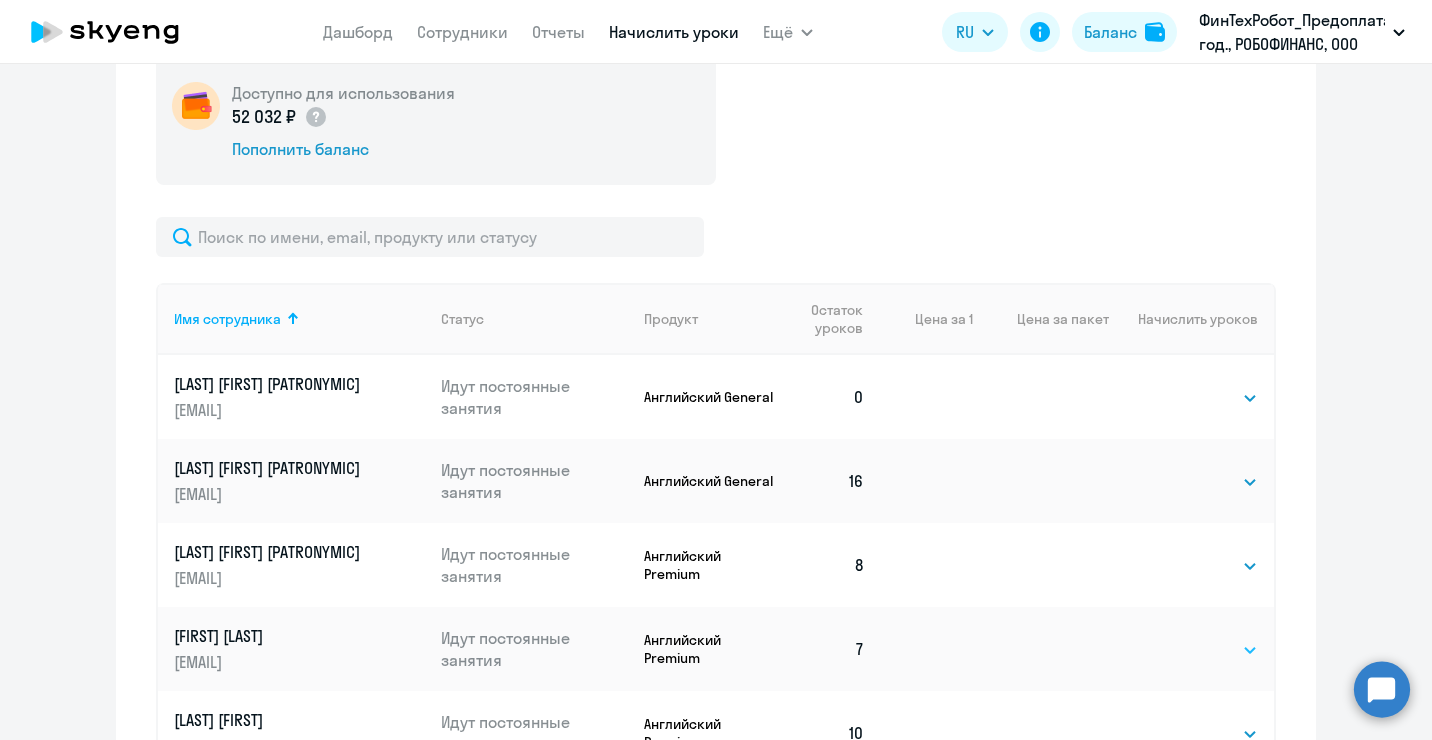 scroll, scrollTop: 900, scrollLeft: 0, axis: vertical 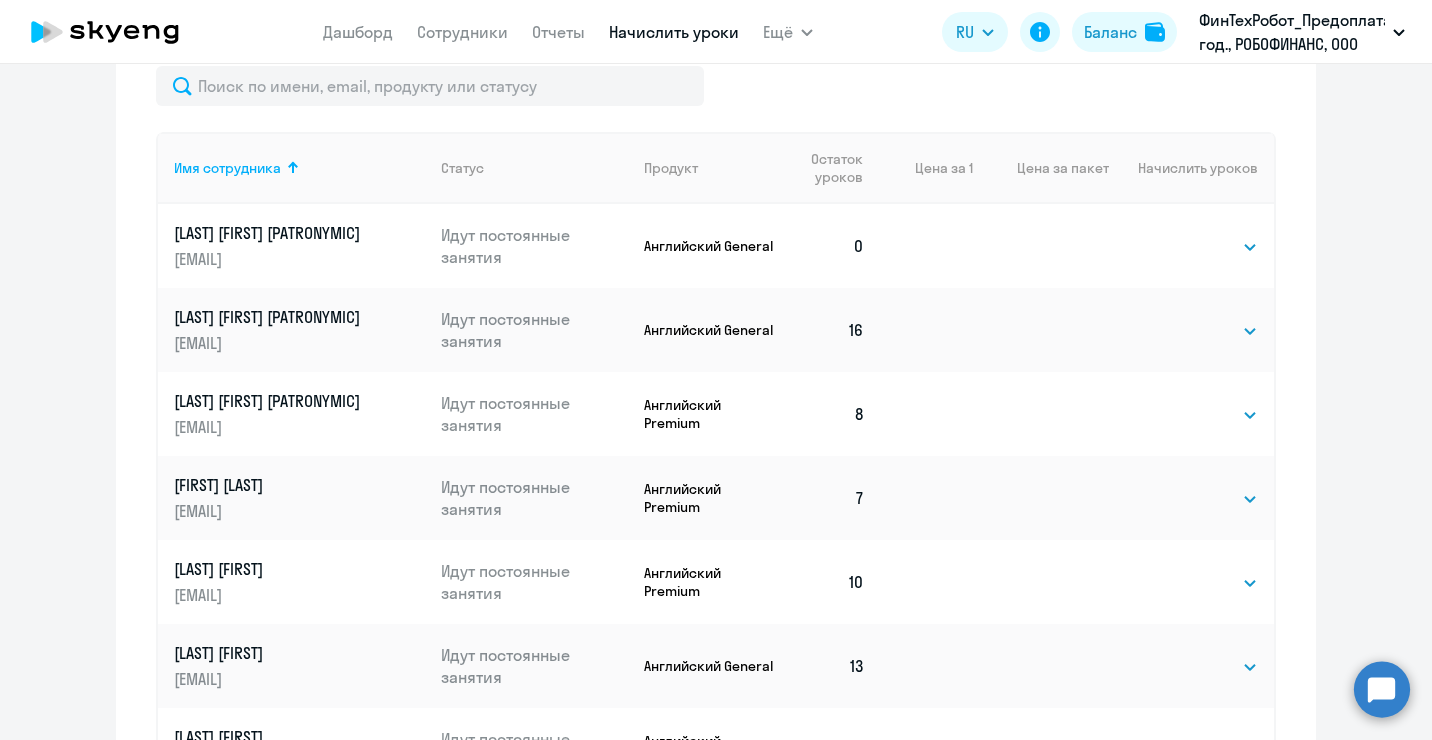click on "Выбрать   1   4   8   16   32   64   96   128   Выбрать" 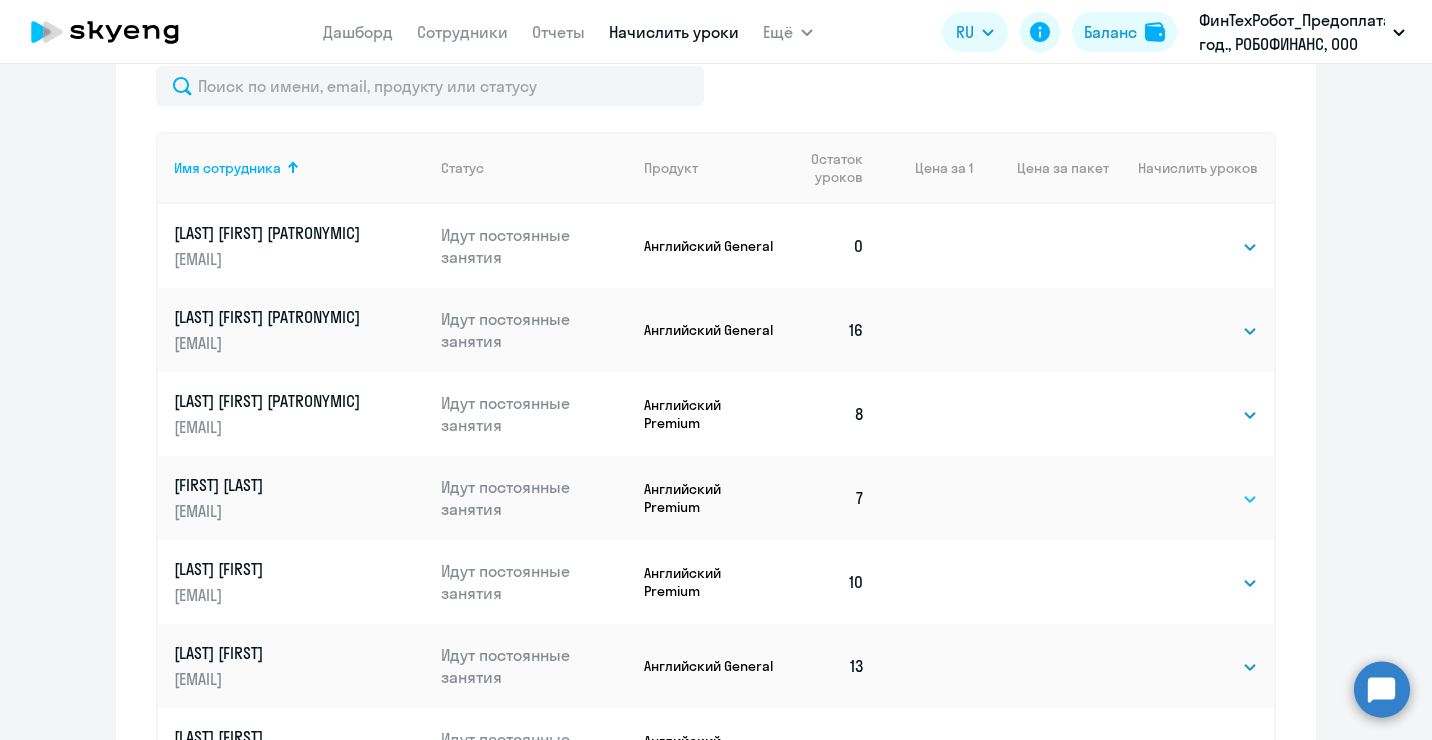 click on "Выбрать   1   4   8   16   32   64   96   128" 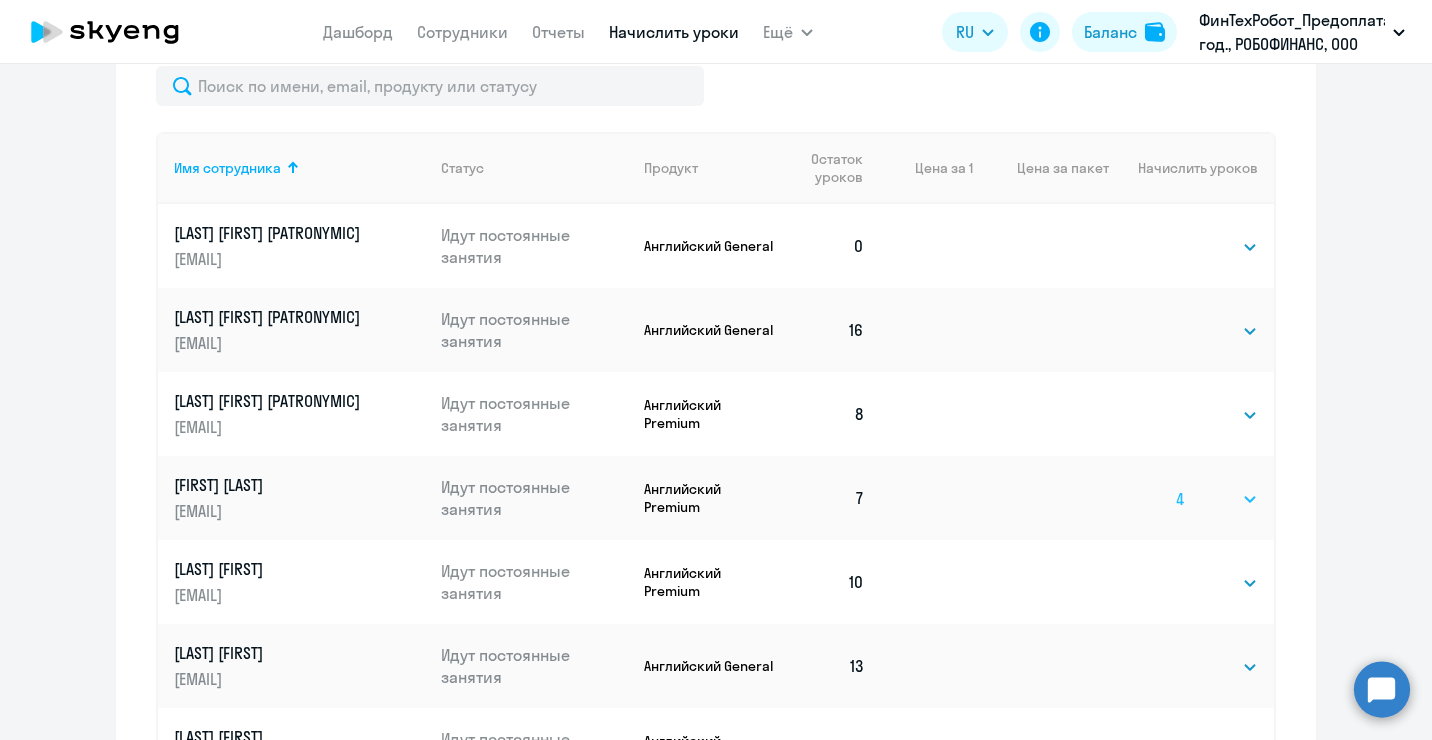 click on "Выбрать   1   4   8   16   32   64   96   128" 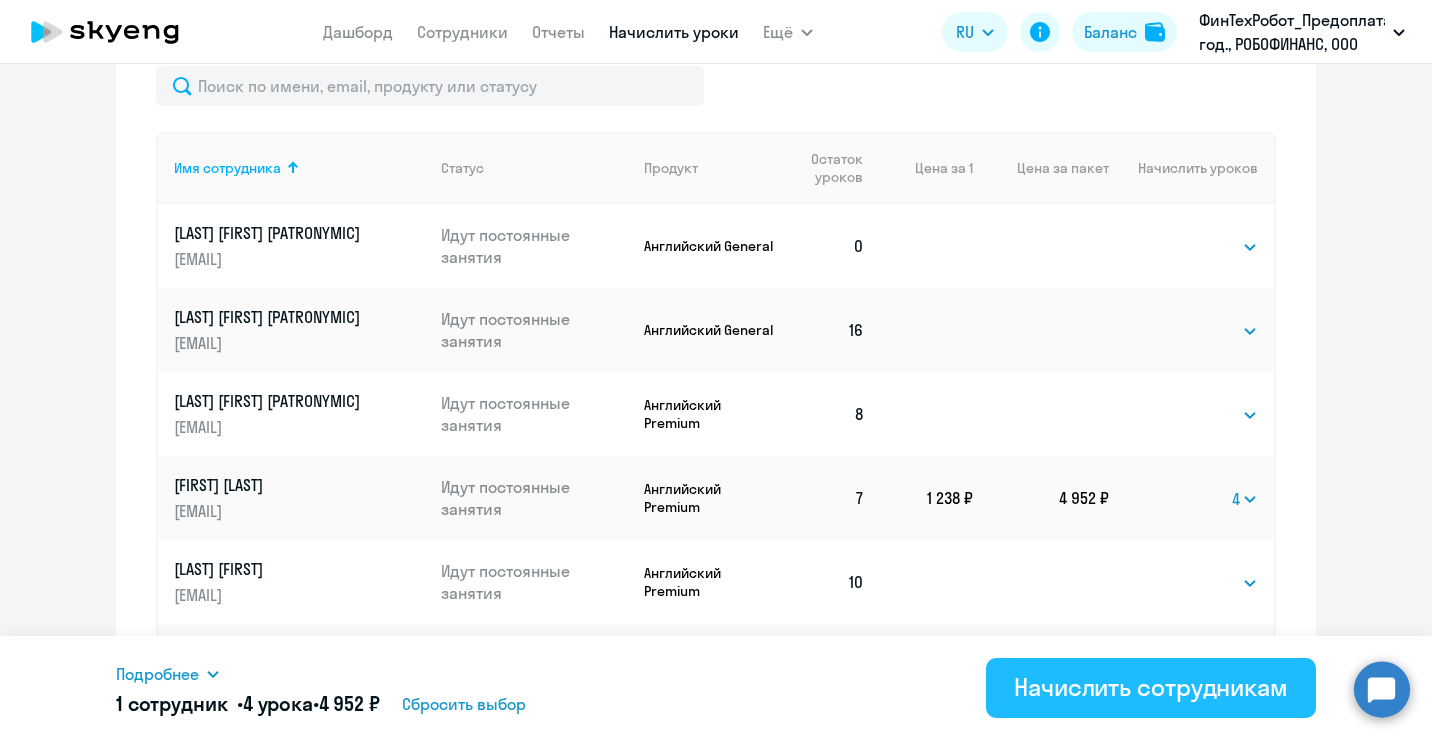 click on "Начислить сотрудникам" at bounding box center (1151, 687) 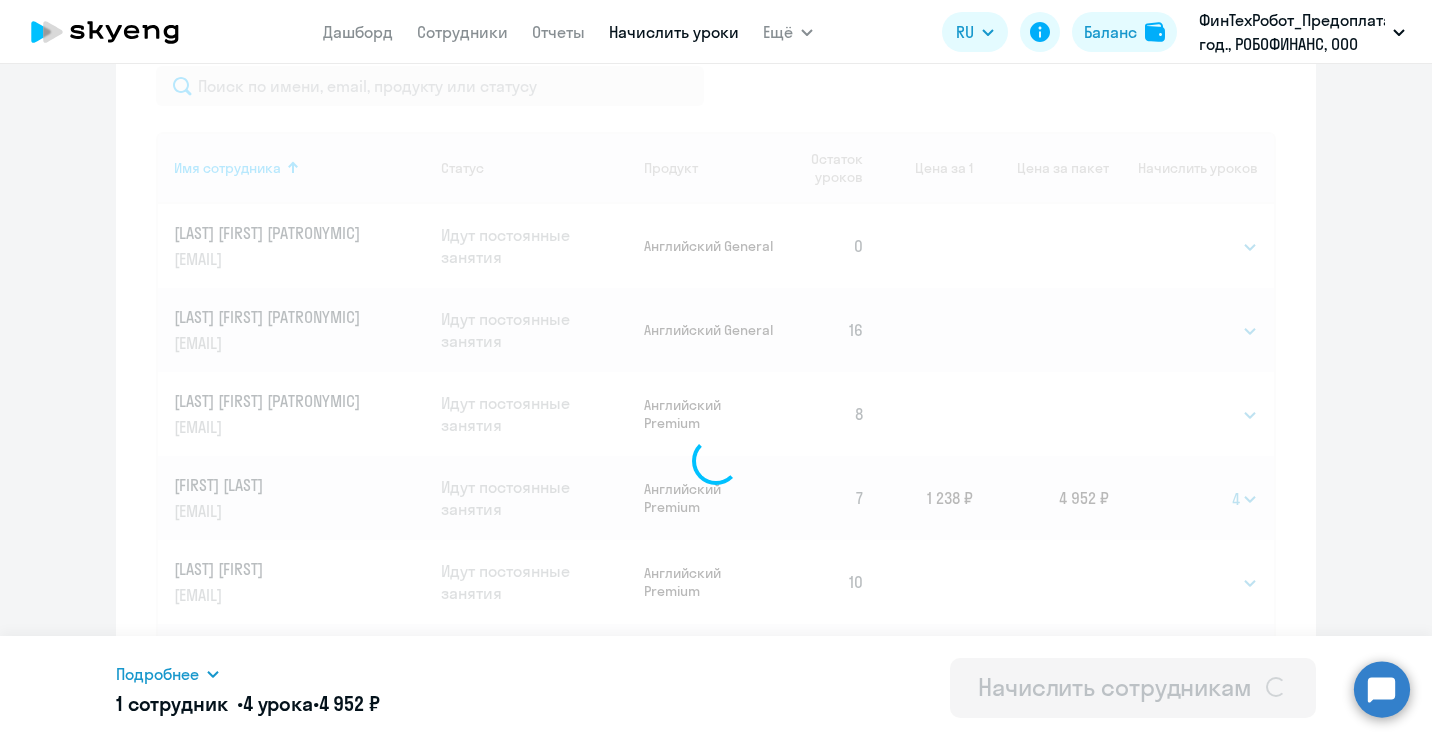 select 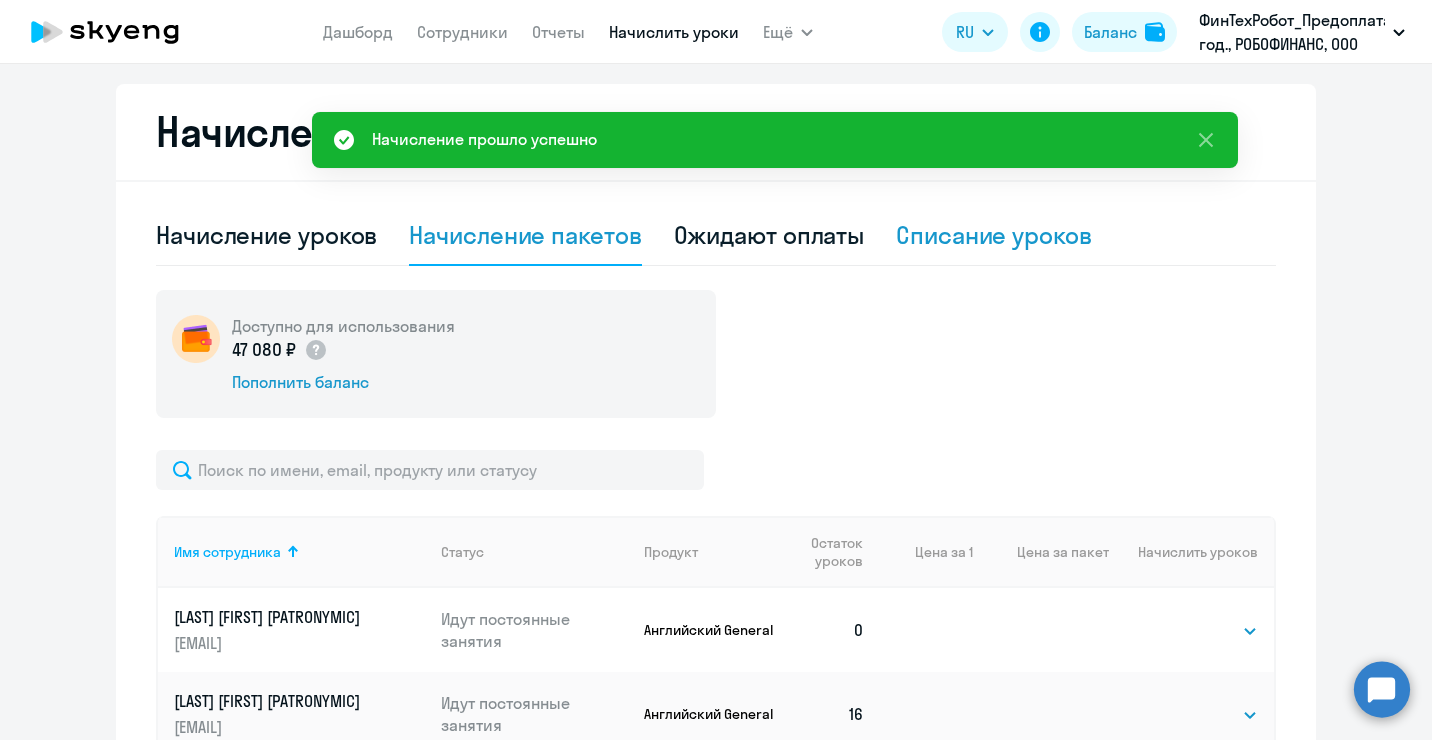 scroll, scrollTop: 500, scrollLeft: 0, axis: vertical 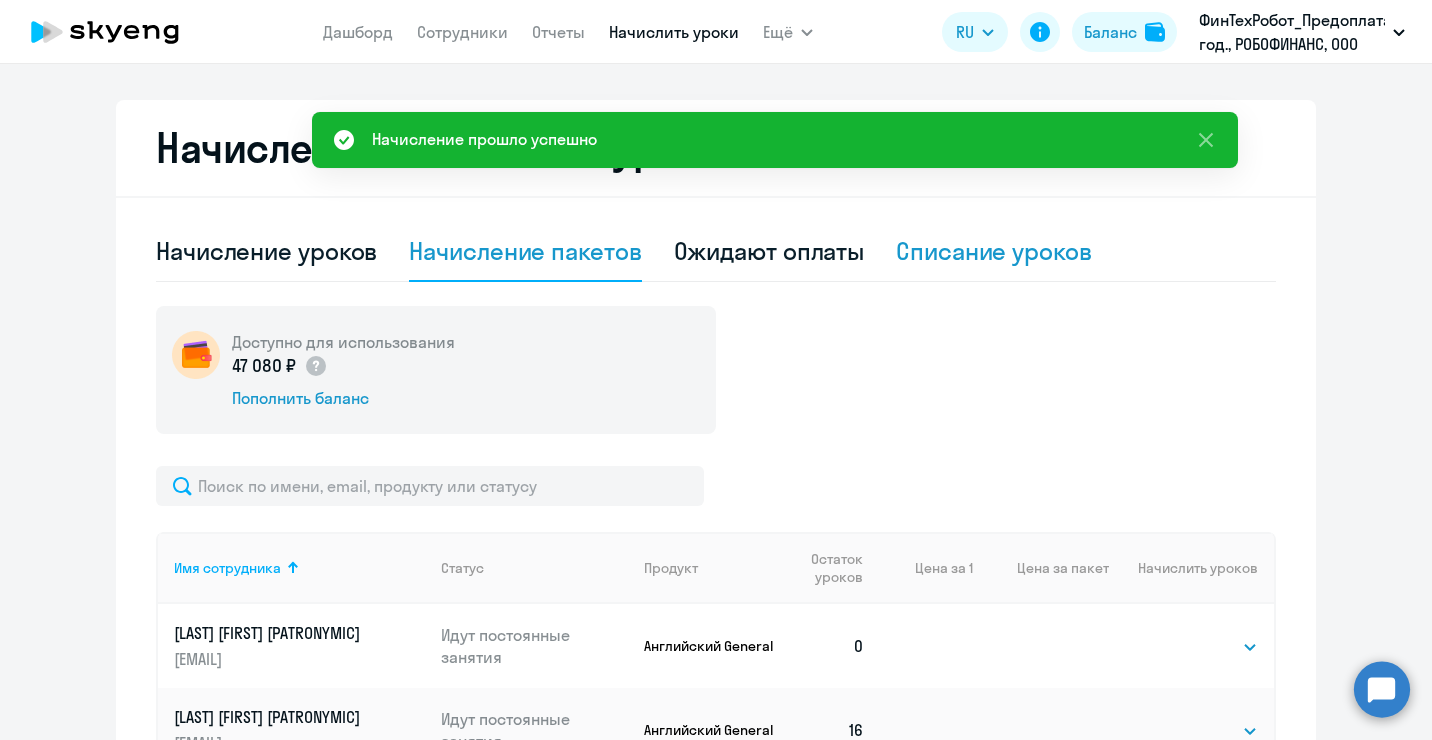 click on "Списание уроков" 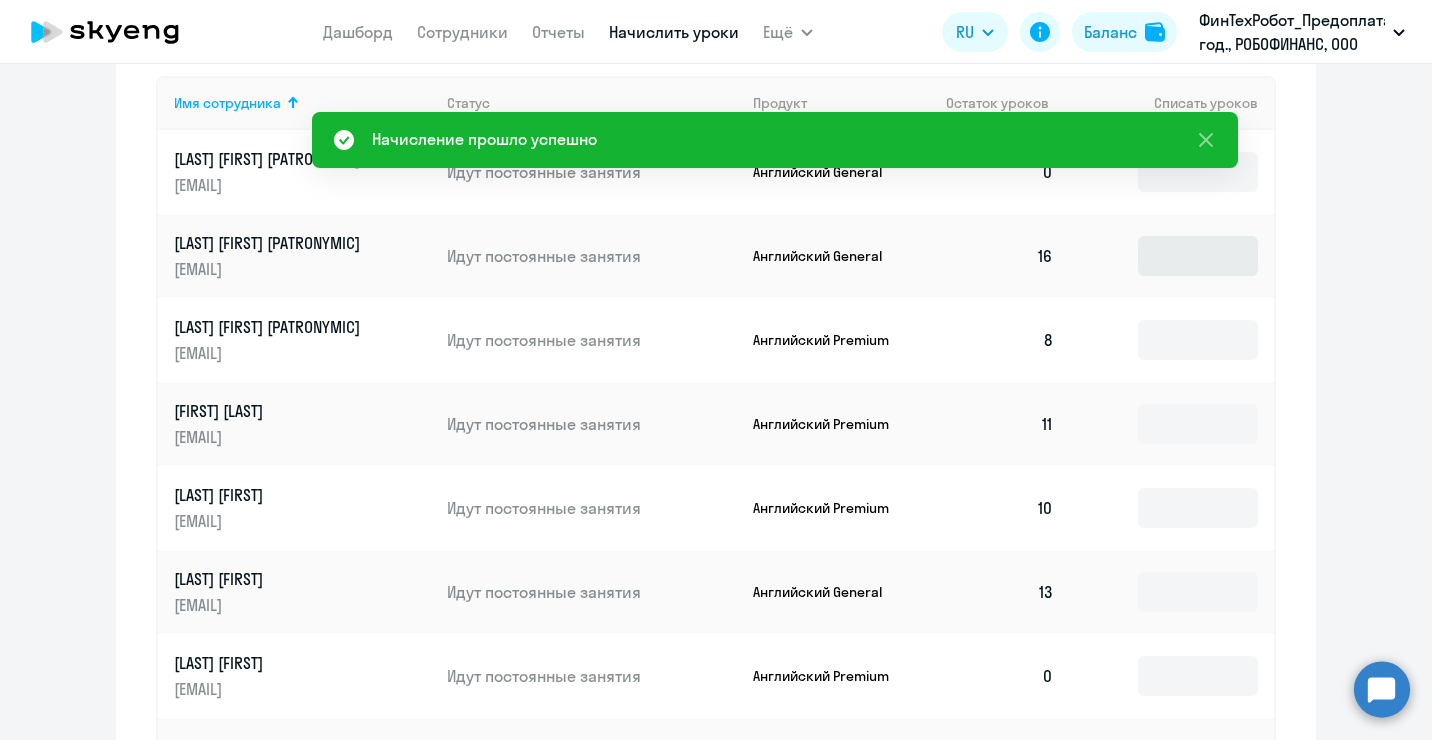 scroll, scrollTop: 800, scrollLeft: 0, axis: vertical 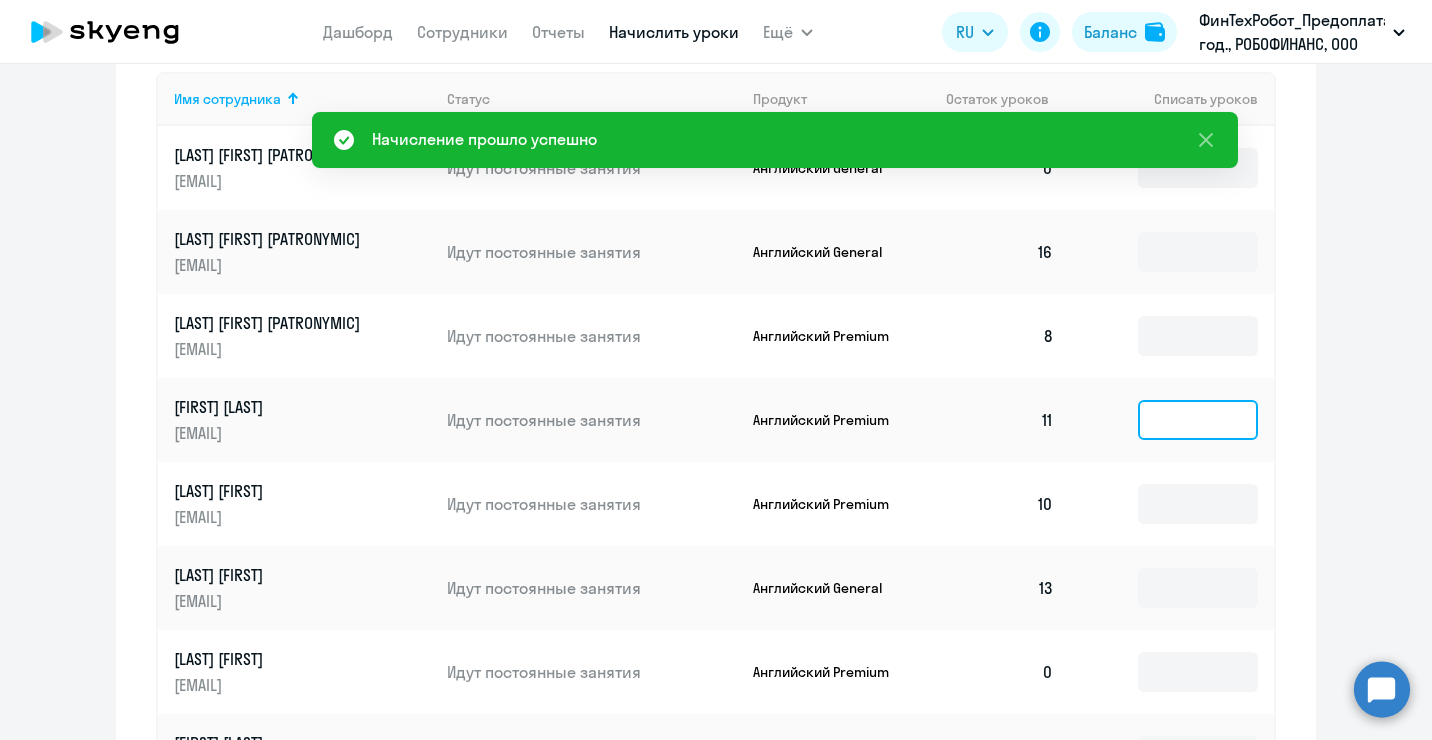 click 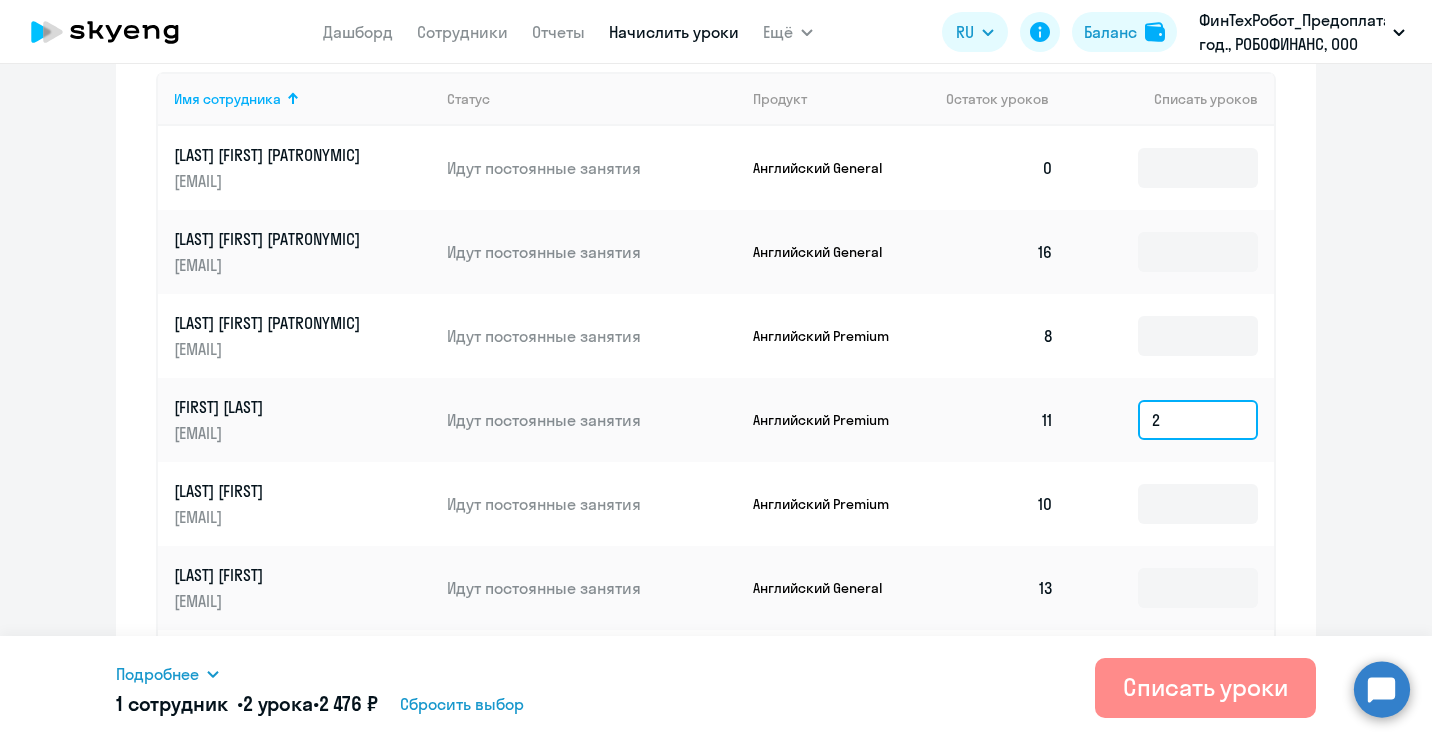 type on "2" 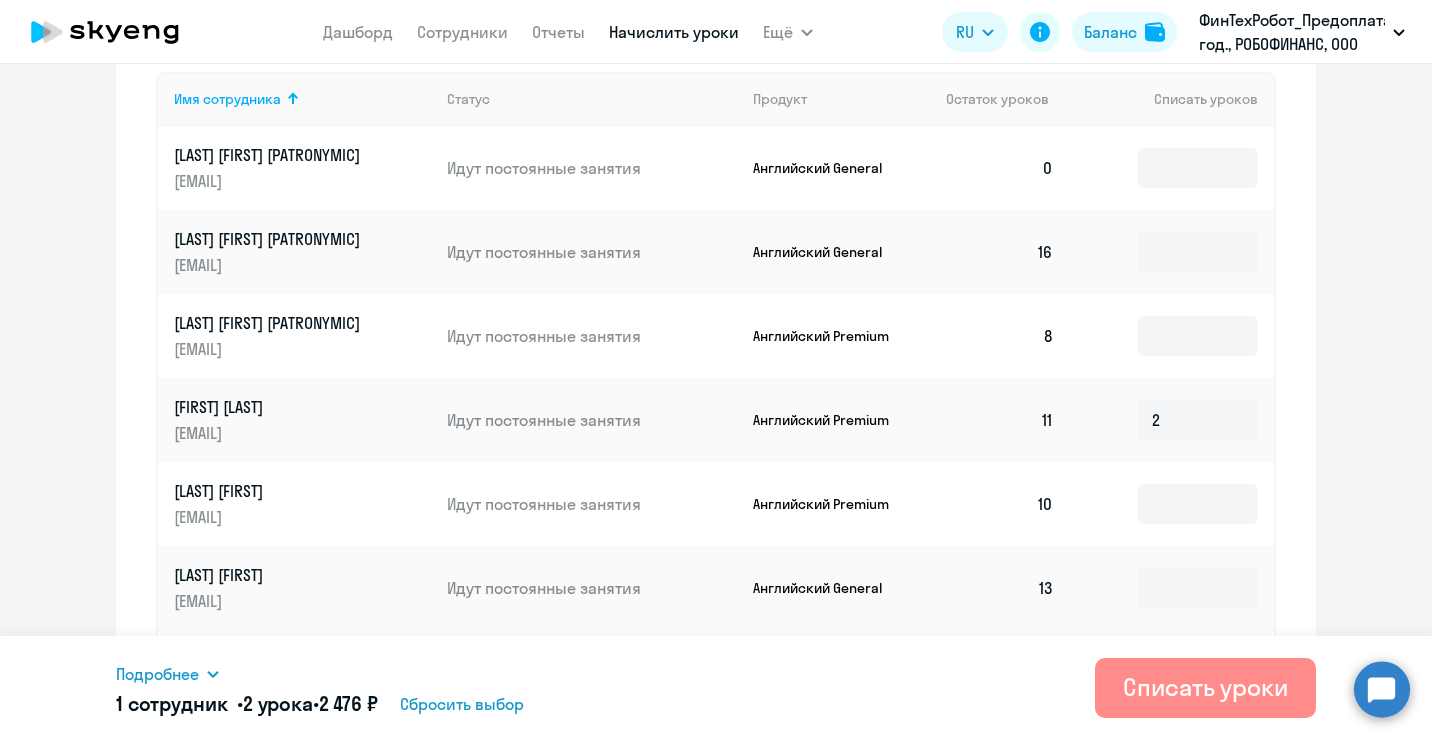 click on "Списать уроки" at bounding box center (1205, 688) 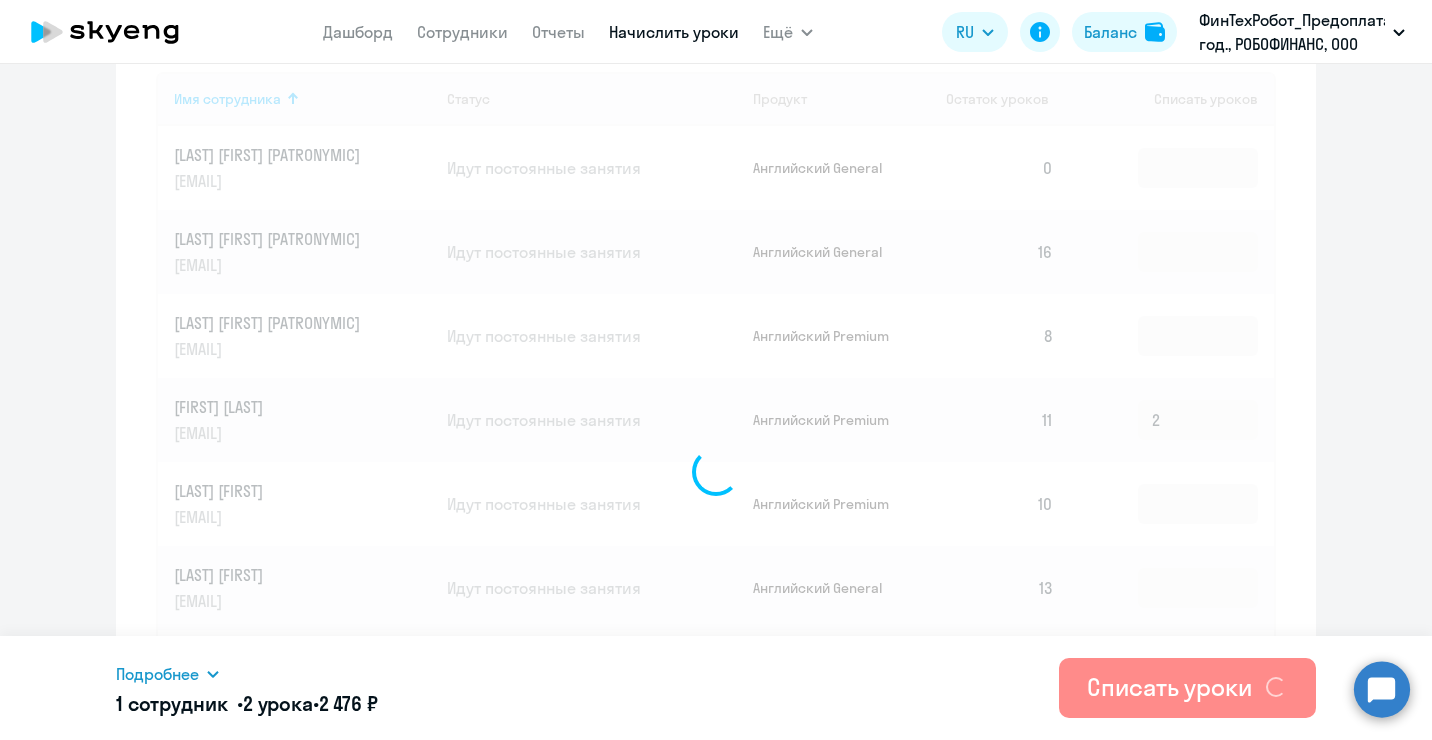 type 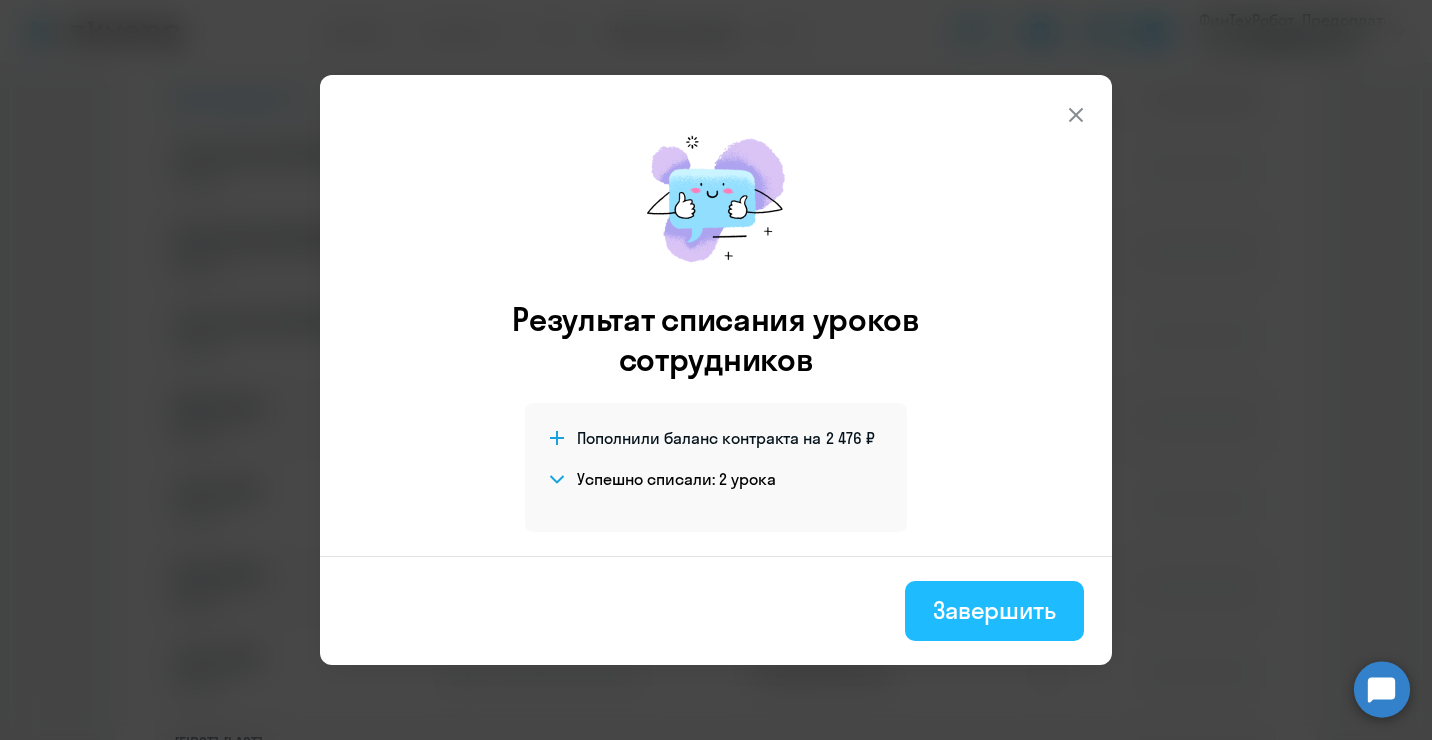 click on "Завершить" at bounding box center (994, 610) 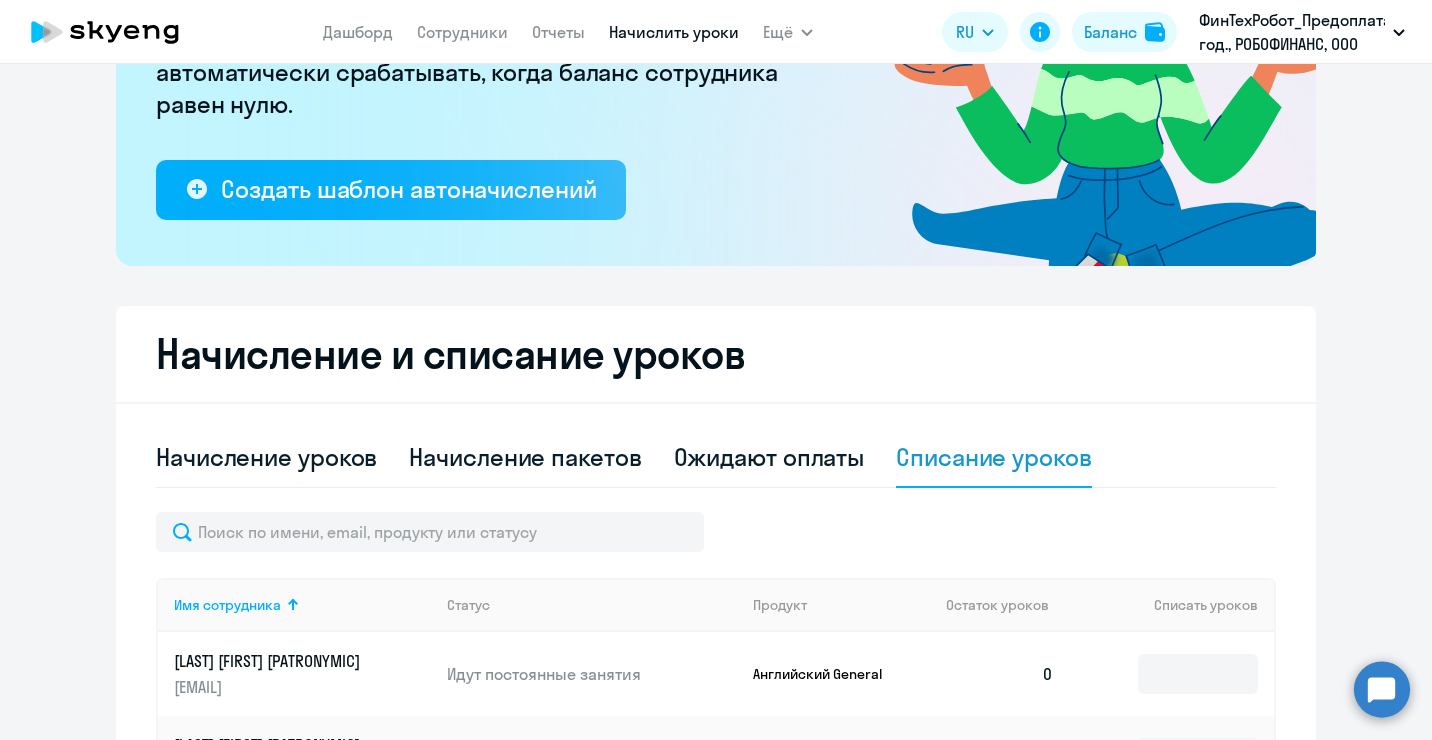 scroll, scrollTop: 0, scrollLeft: 0, axis: both 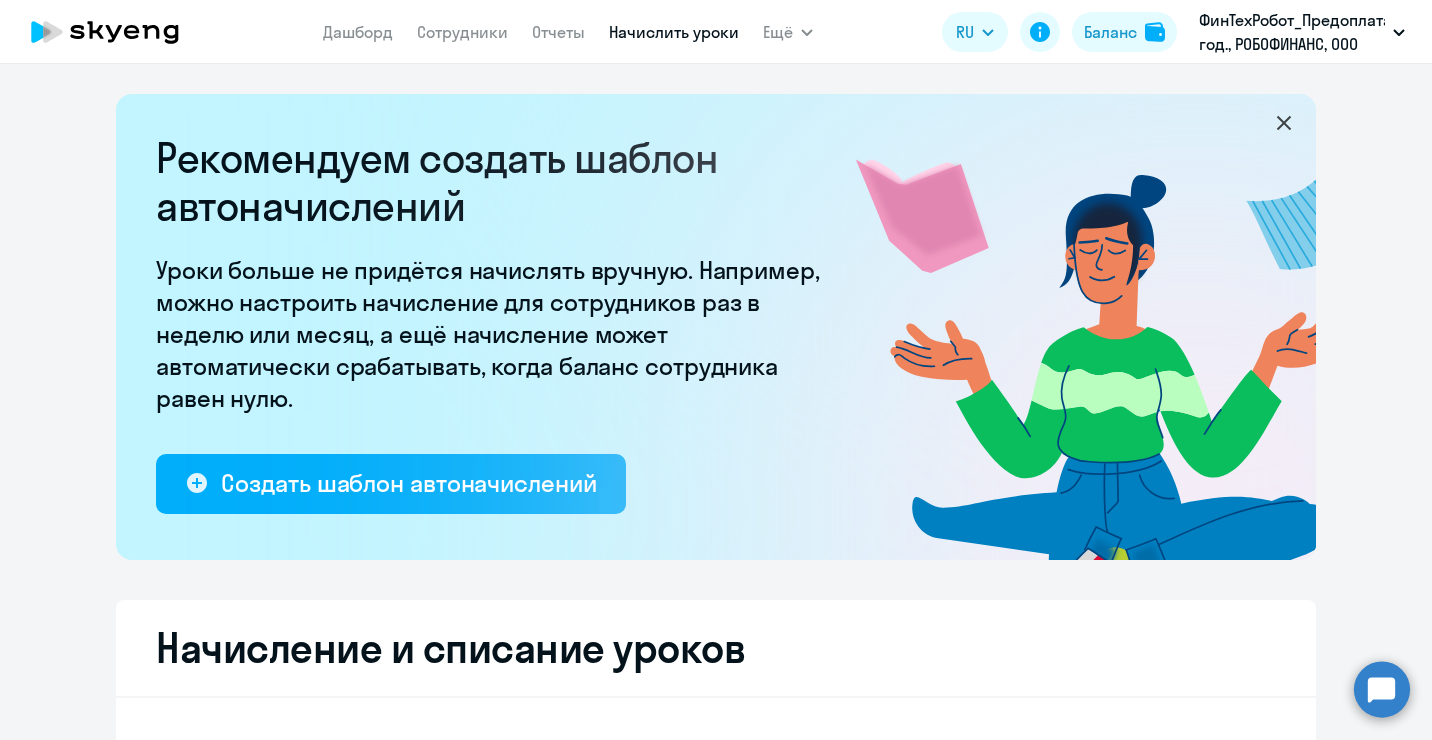 click 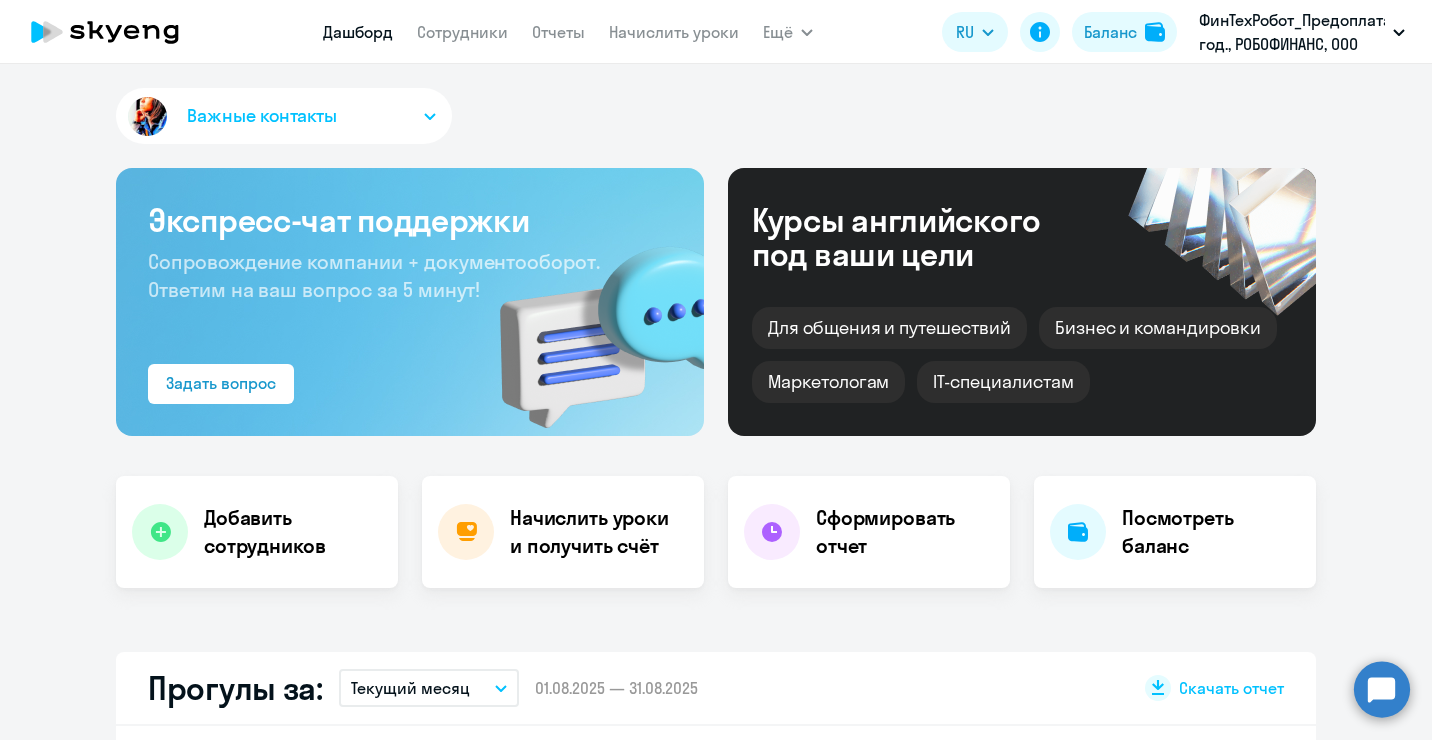 select on "30" 